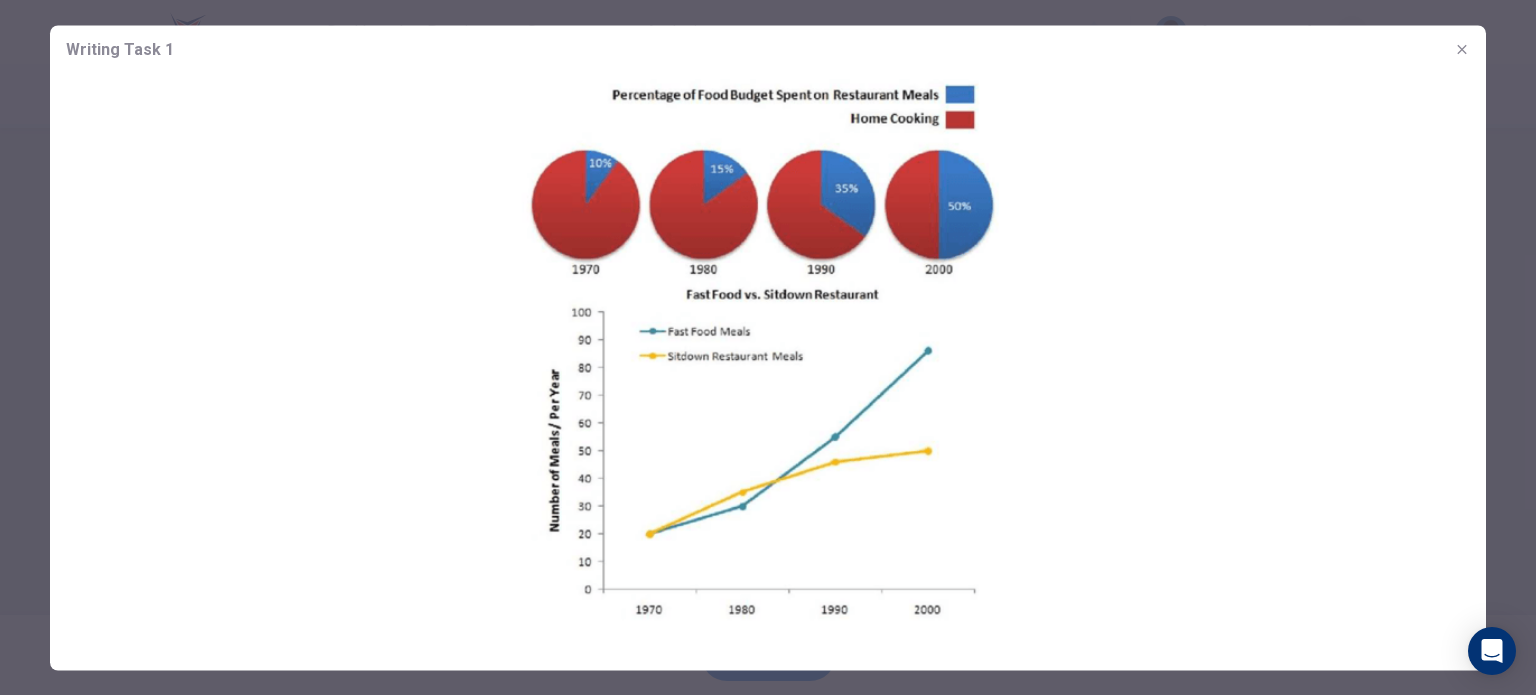 scroll, scrollTop: 0, scrollLeft: 0, axis: both 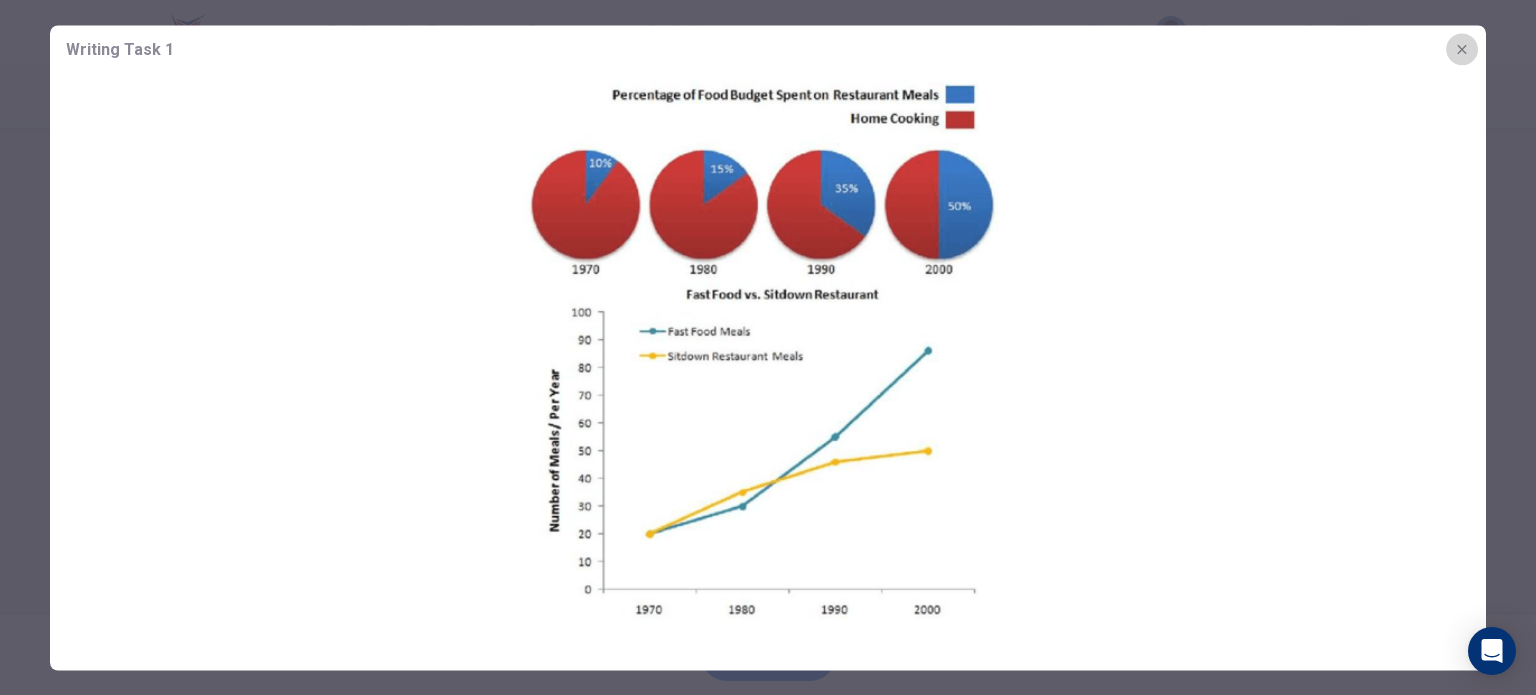 click 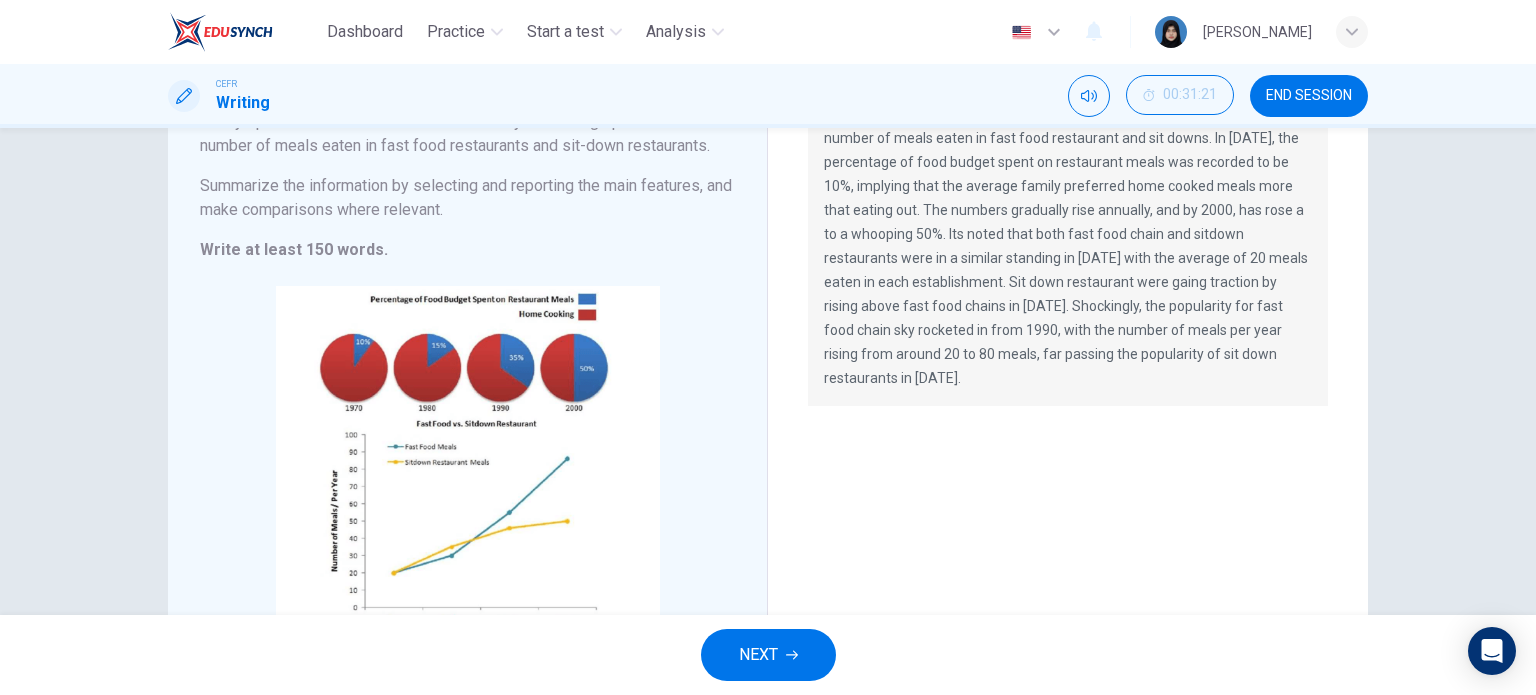 scroll, scrollTop: 349, scrollLeft: 0, axis: vertical 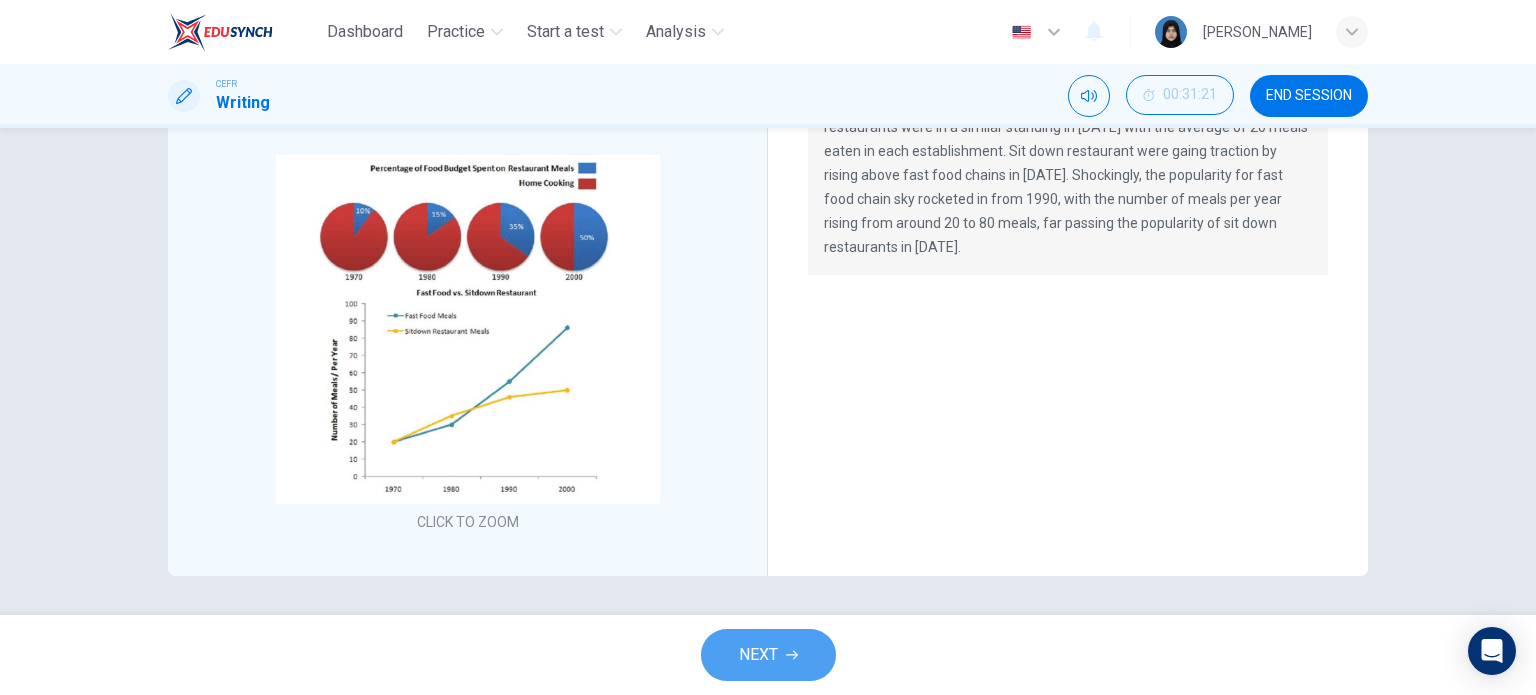 click on "NEXT" at bounding box center (758, 655) 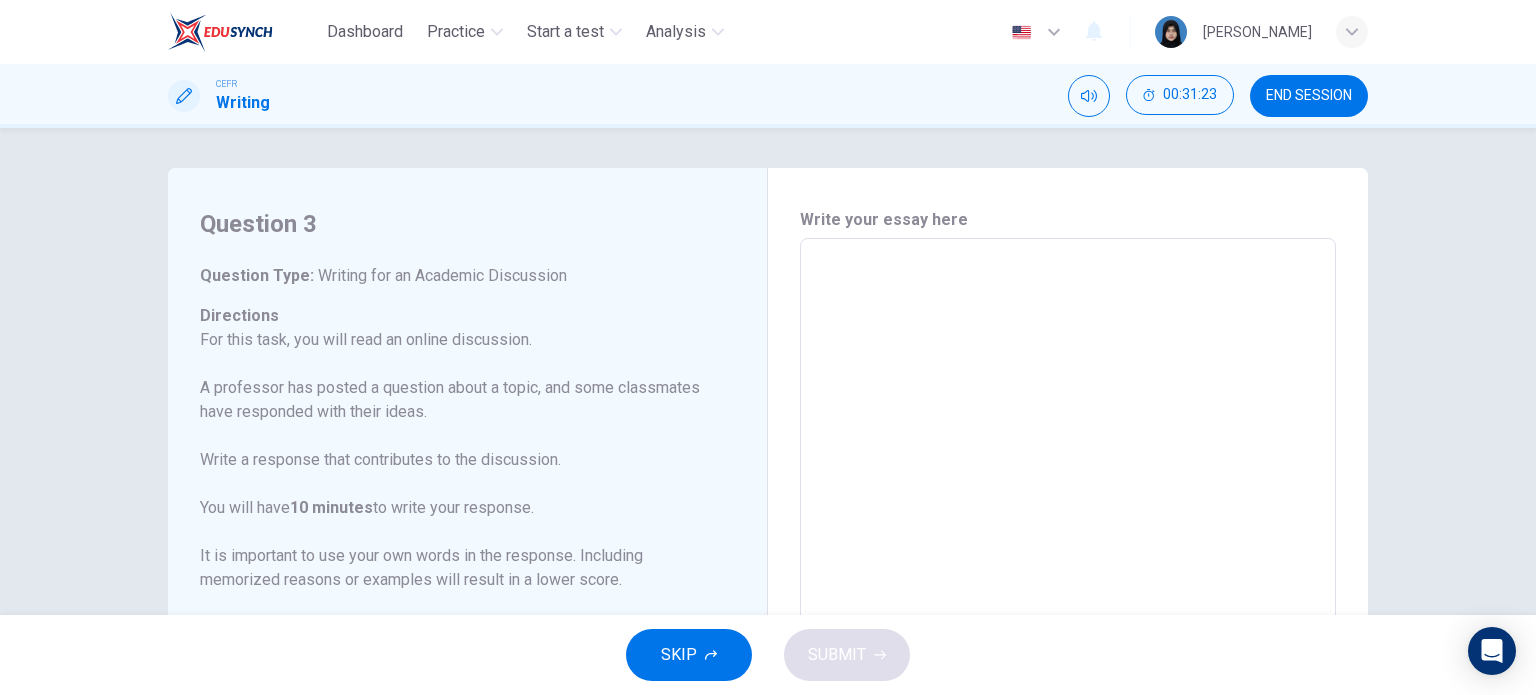scroll, scrollTop: 269, scrollLeft: 0, axis: vertical 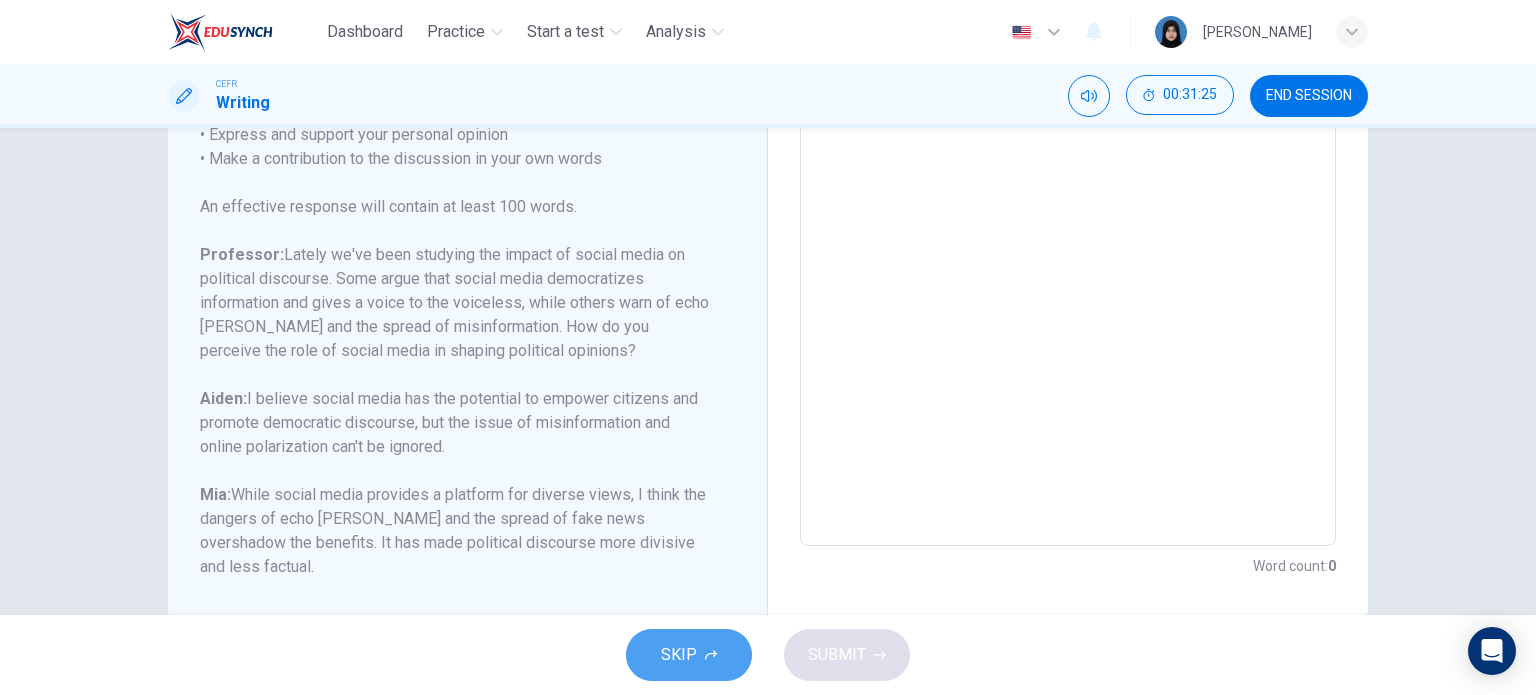 click on "SKIP" at bounding box center [689, 655] 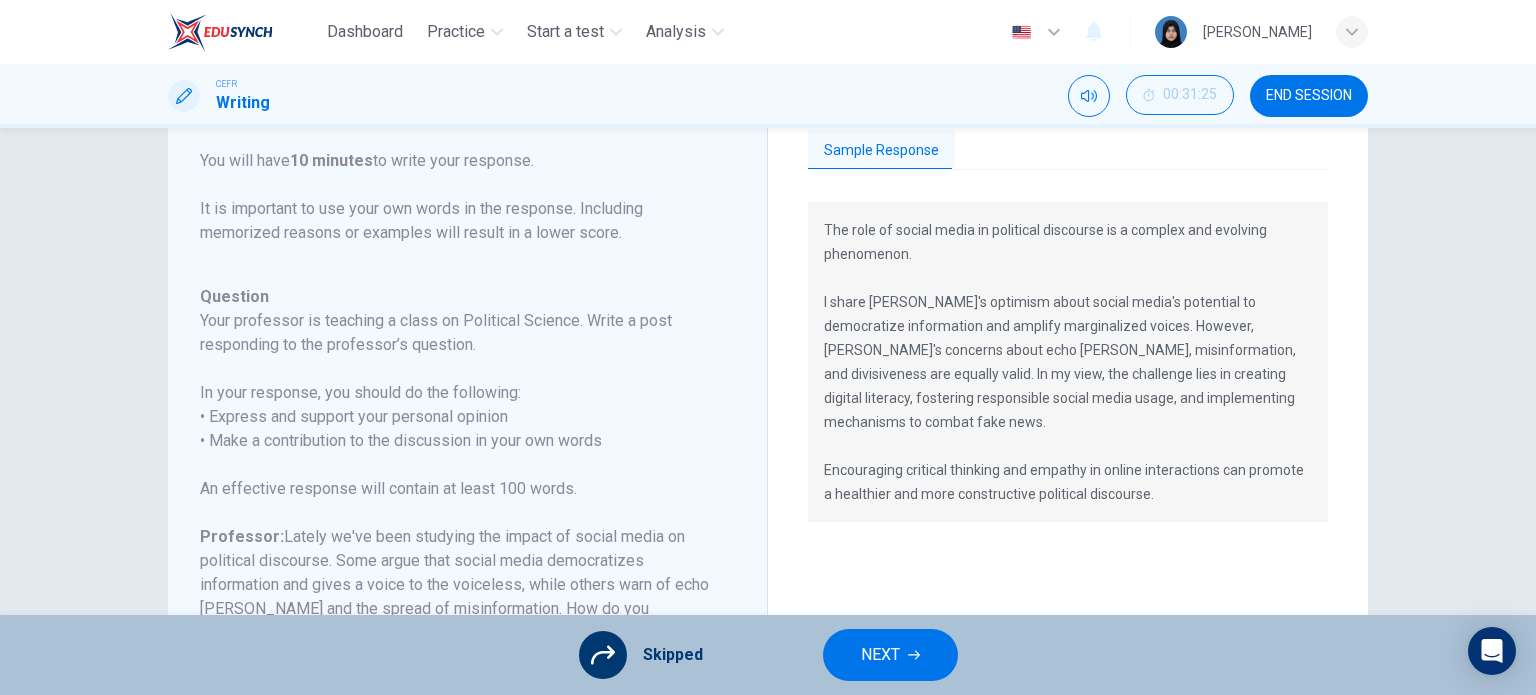 scroll, scrollTop: 72, scrollLeft: 0, axis: vertical 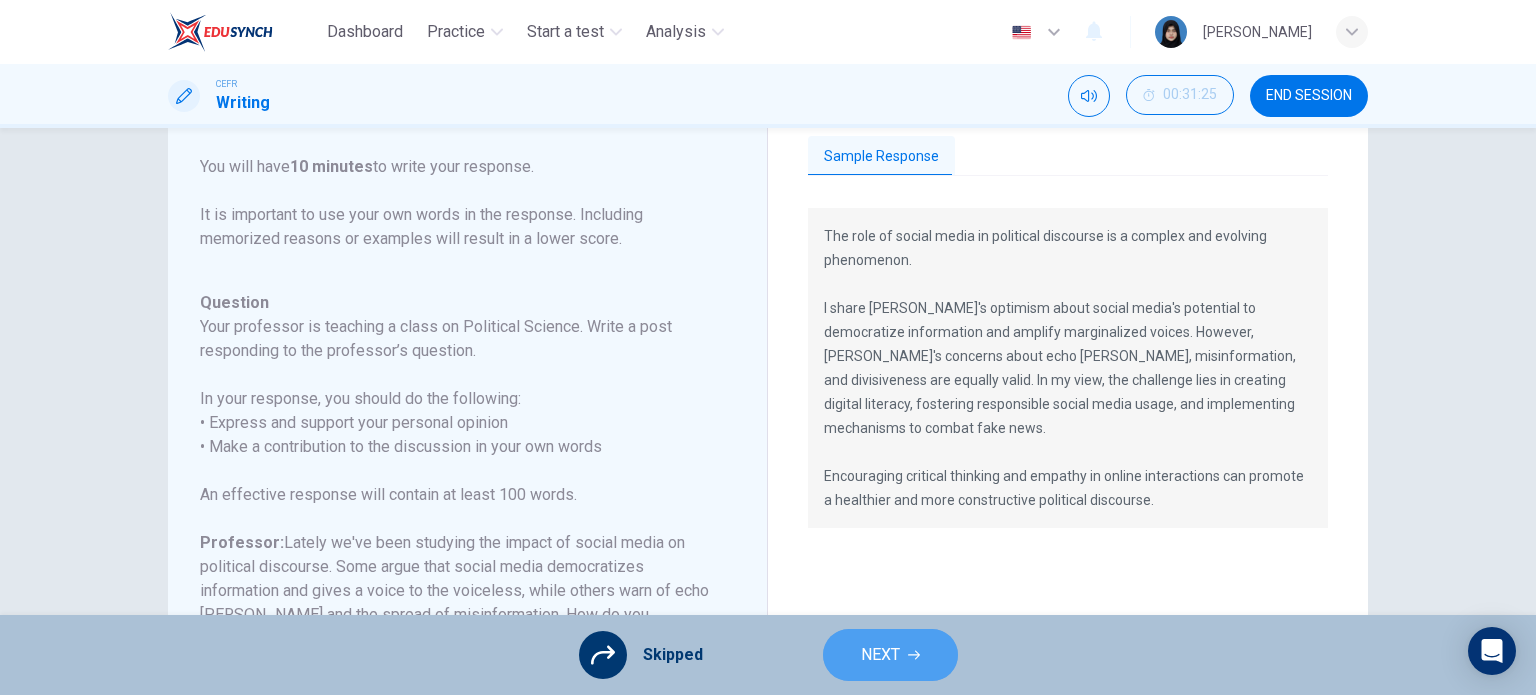click on "NEXT" at bounding box center [890, 655] 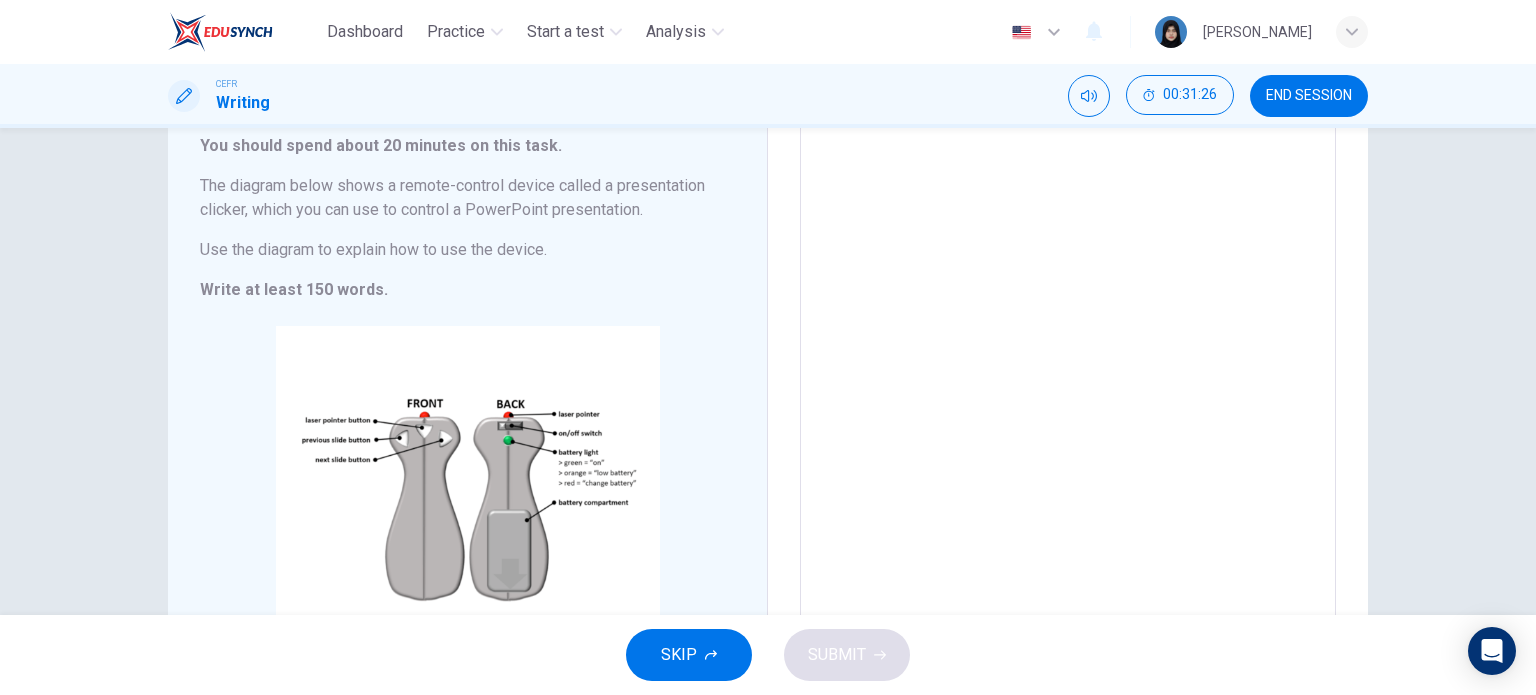 scroll, scrollTop: 150, scrollLeft: 0, axis: vertical 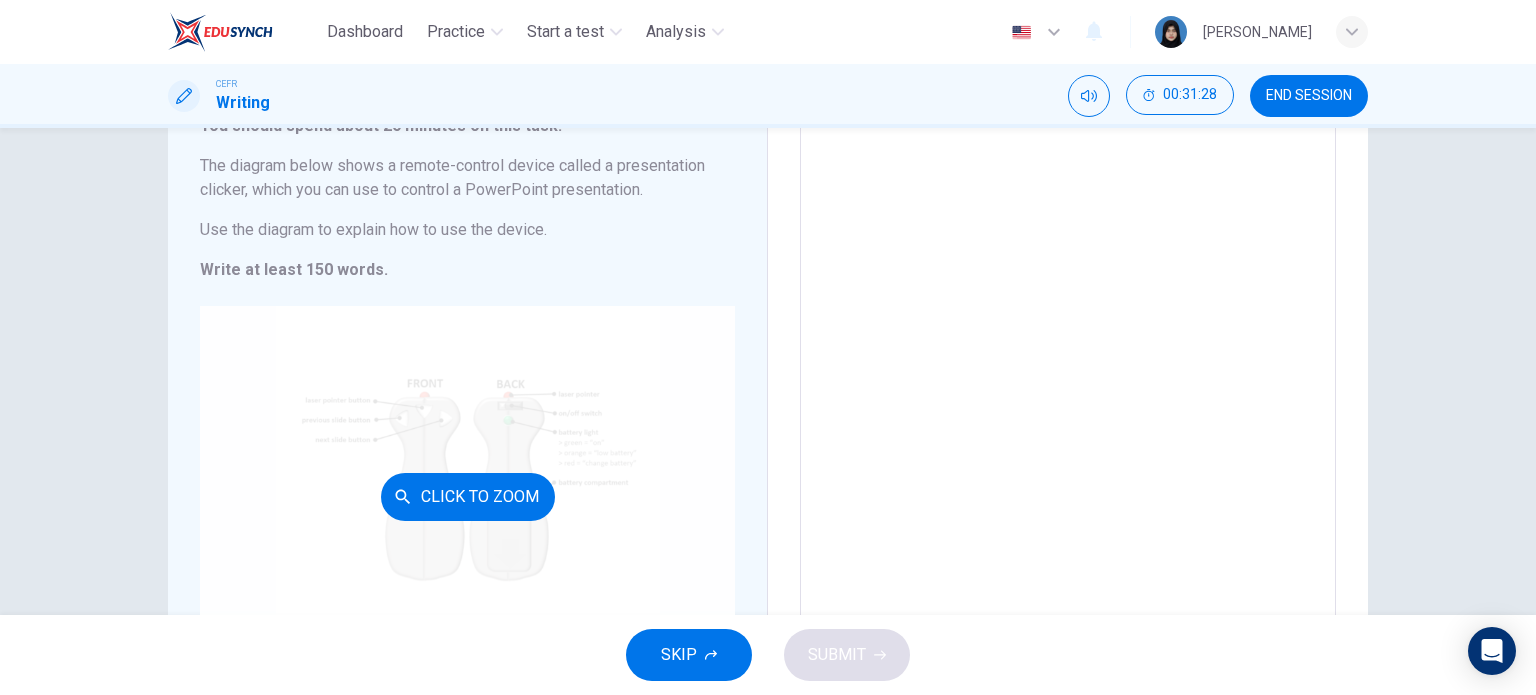 click on "Click to Zoom" at bounding box center [467, 496] 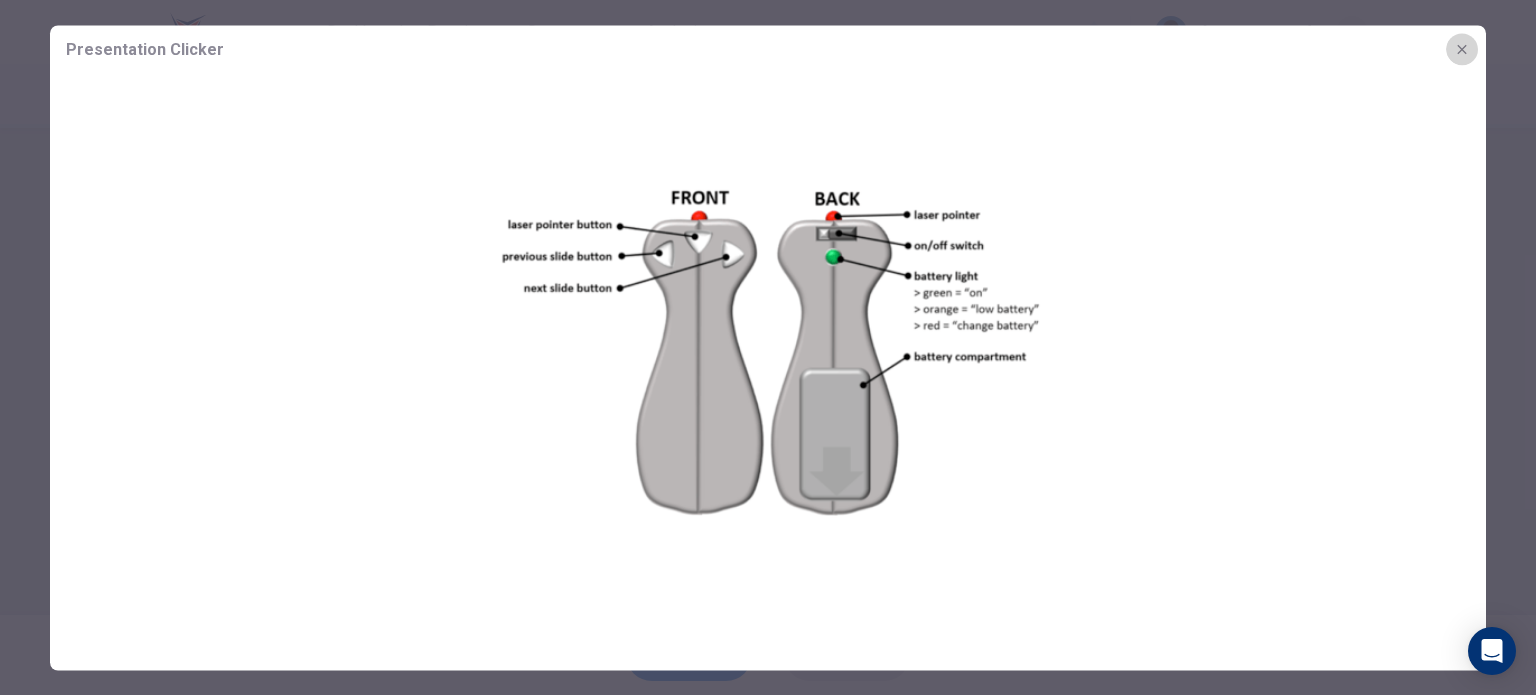 click 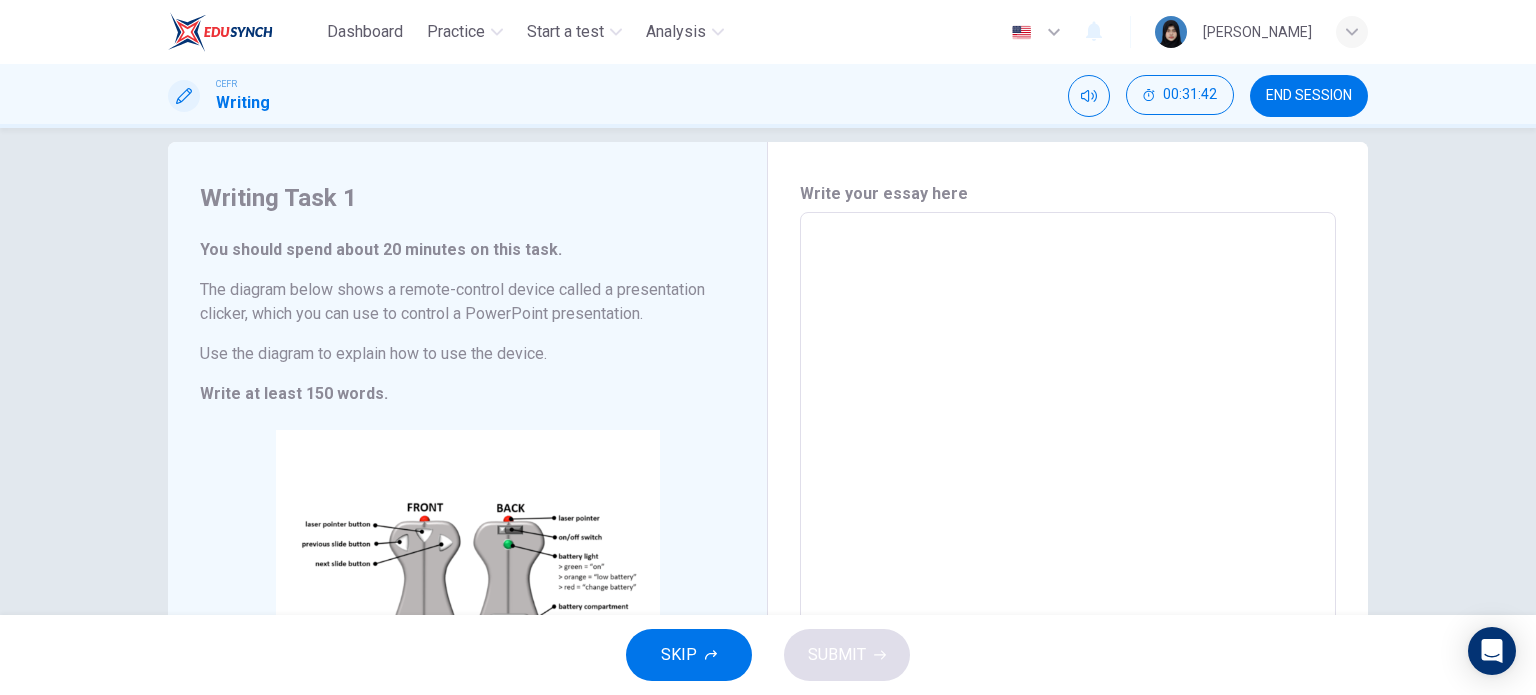 scroll, scrollTop: 16, scrollLeft: 0, axis: vertical 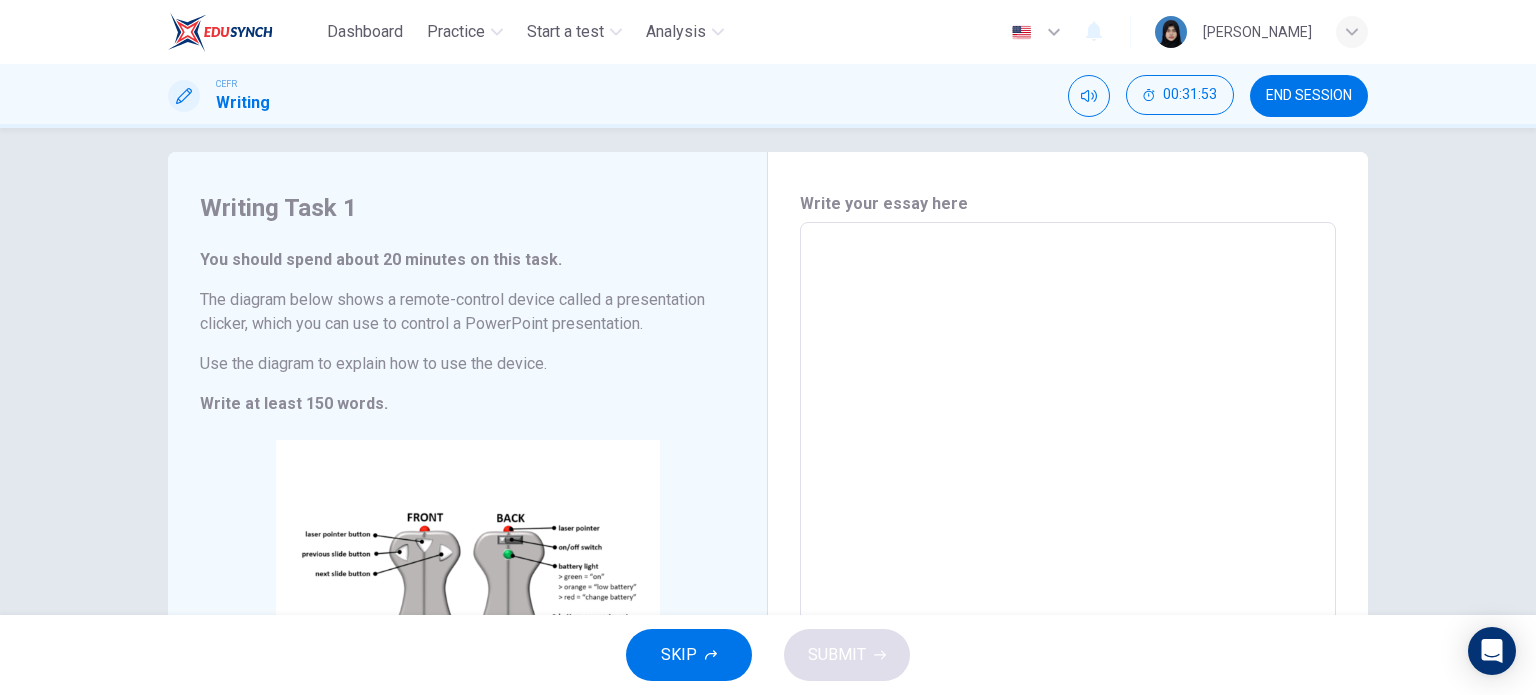 click at bounding box center [1068, 506] 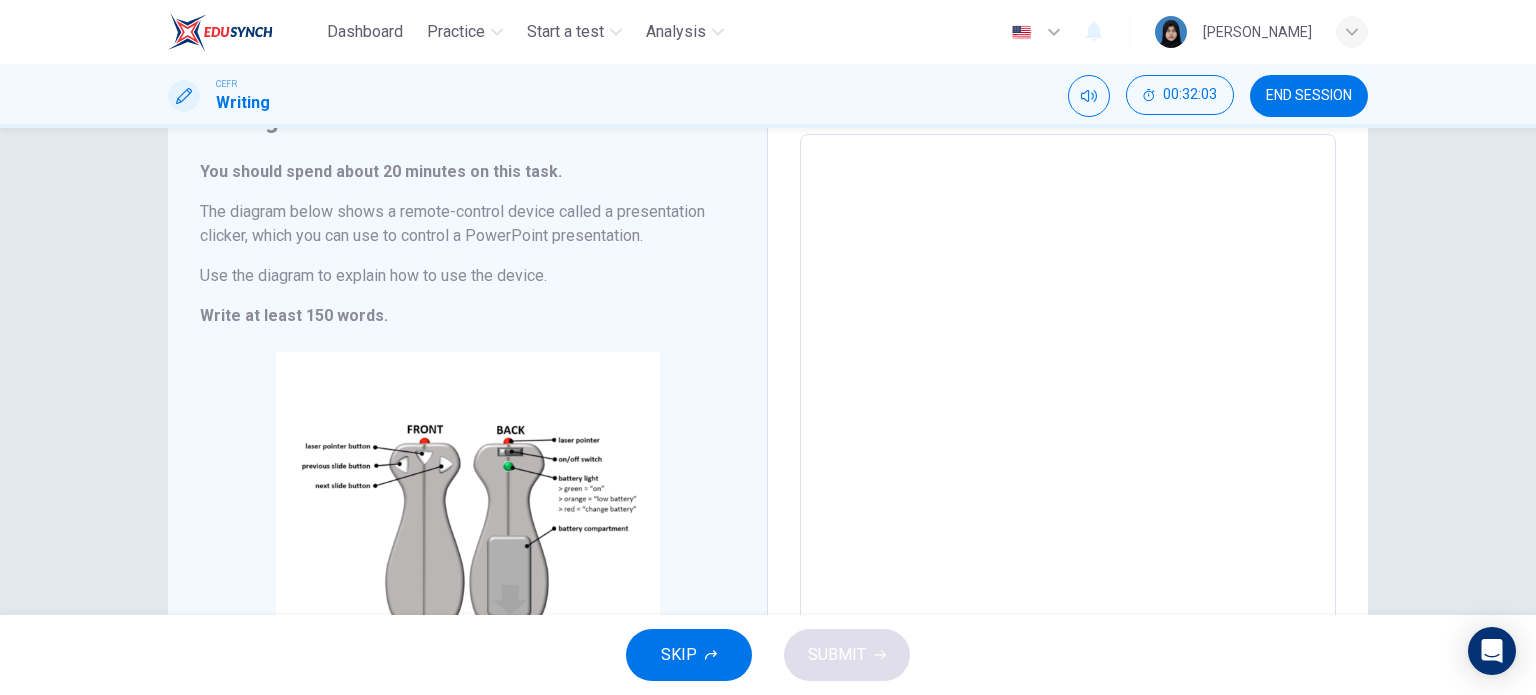 scroll, scrollTop: 107, scrollLeft: 0, axis: vertical 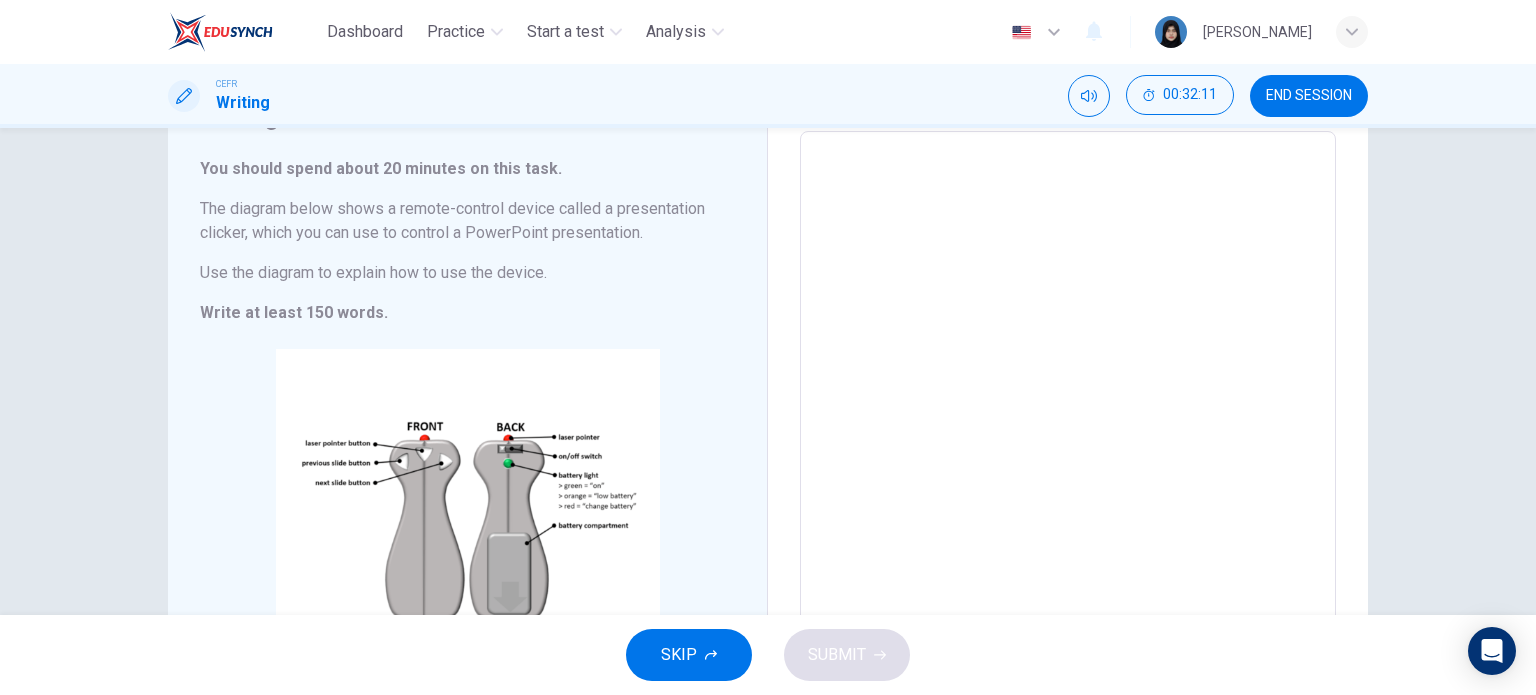 type on "T" 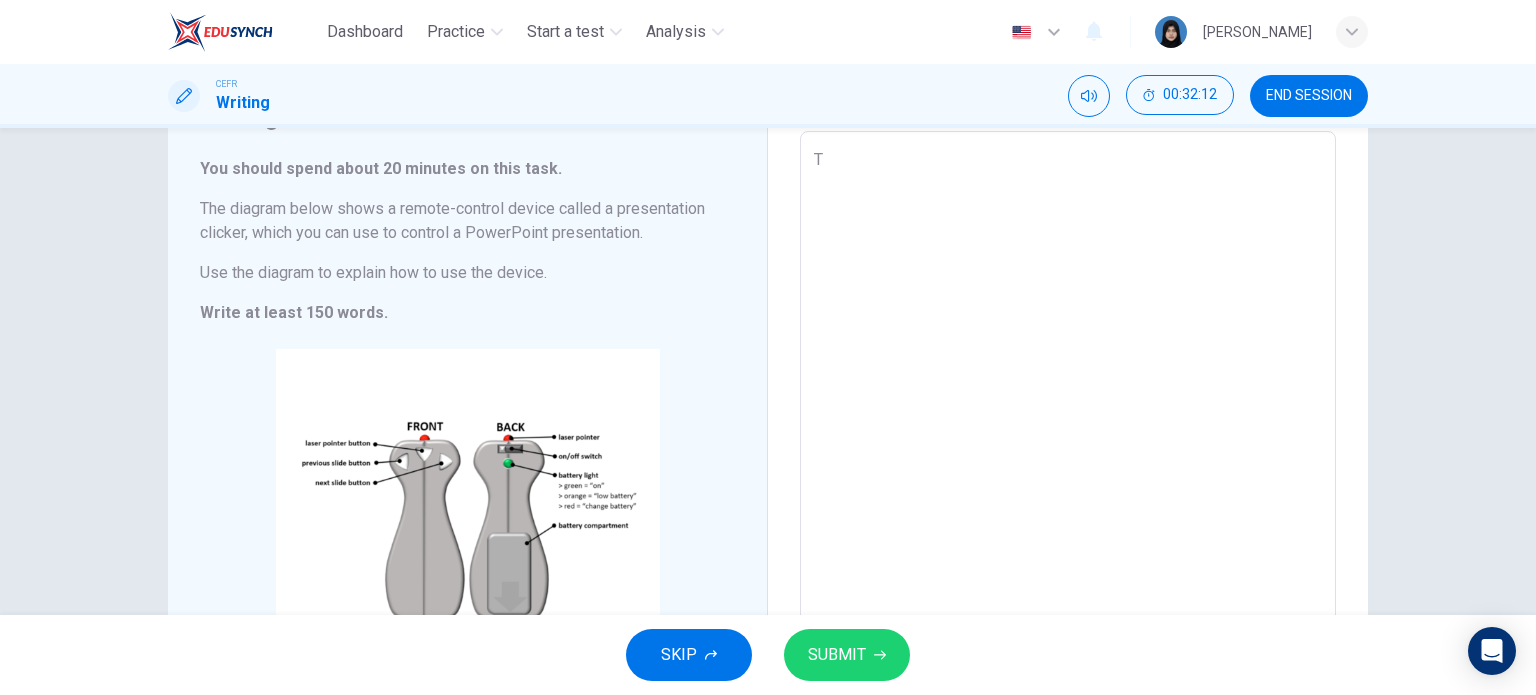 type on "Th" 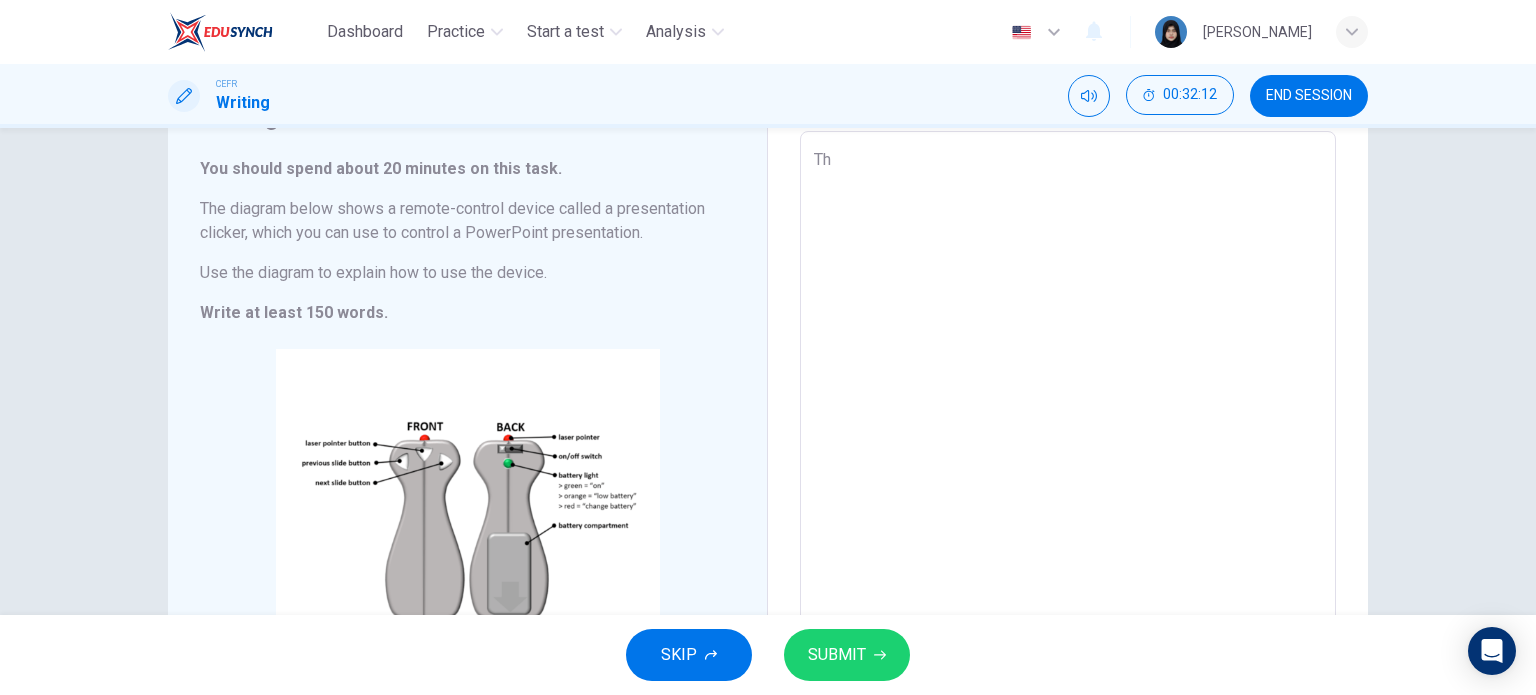 type on "x" 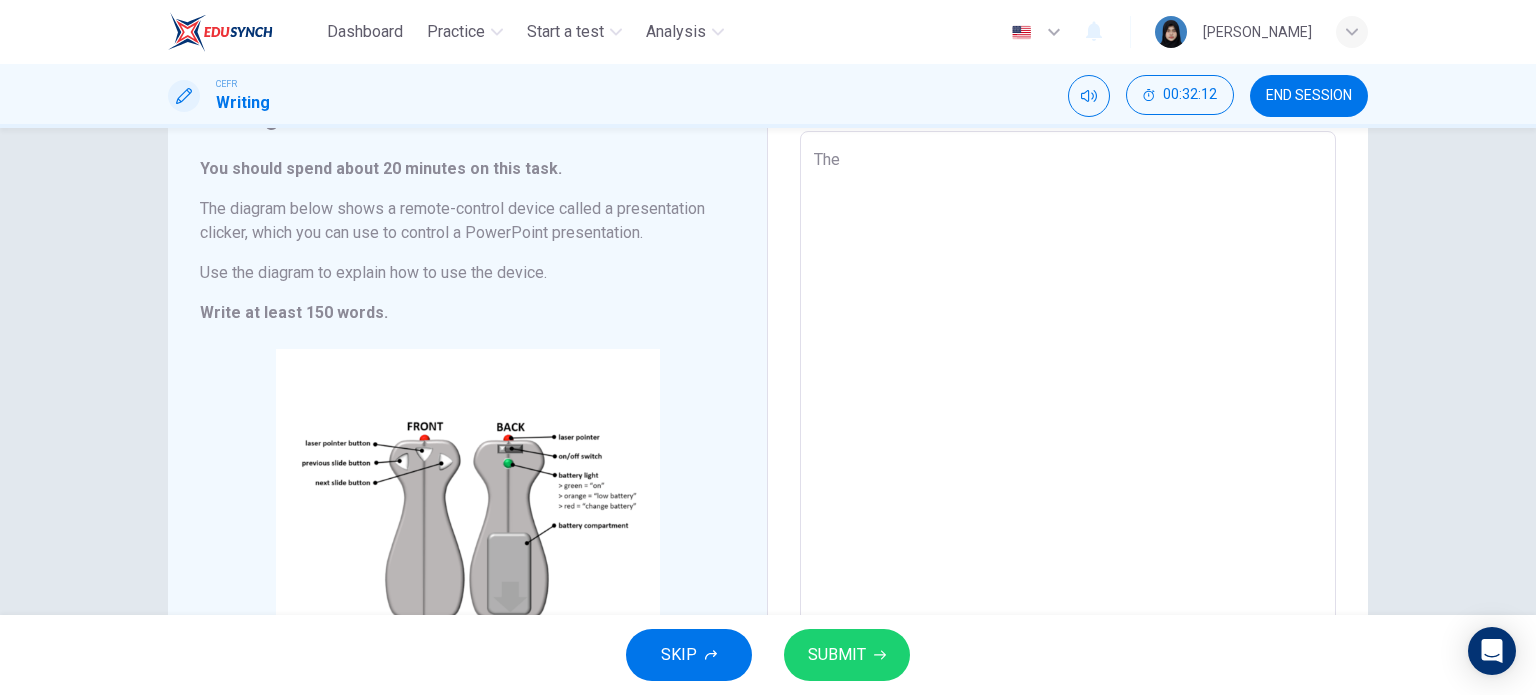 type on "x" 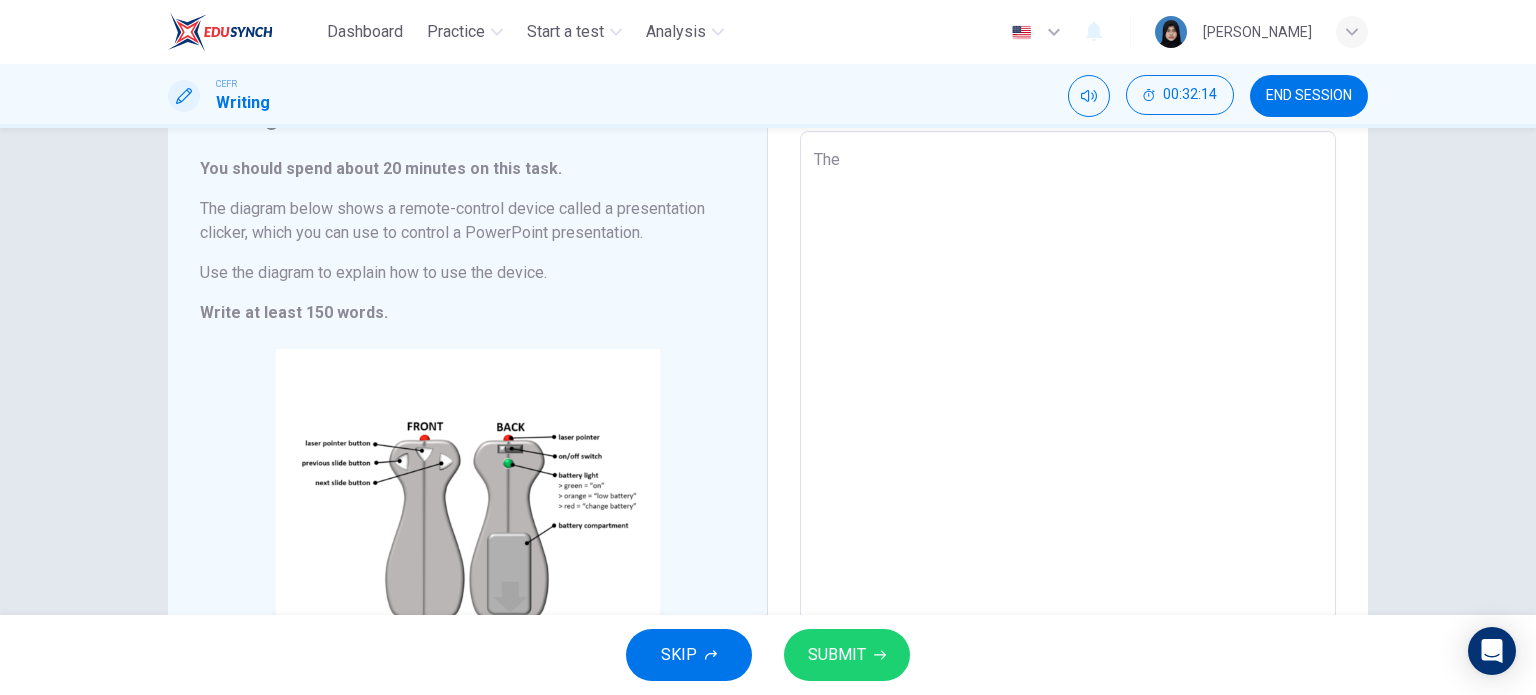 type on "The d" 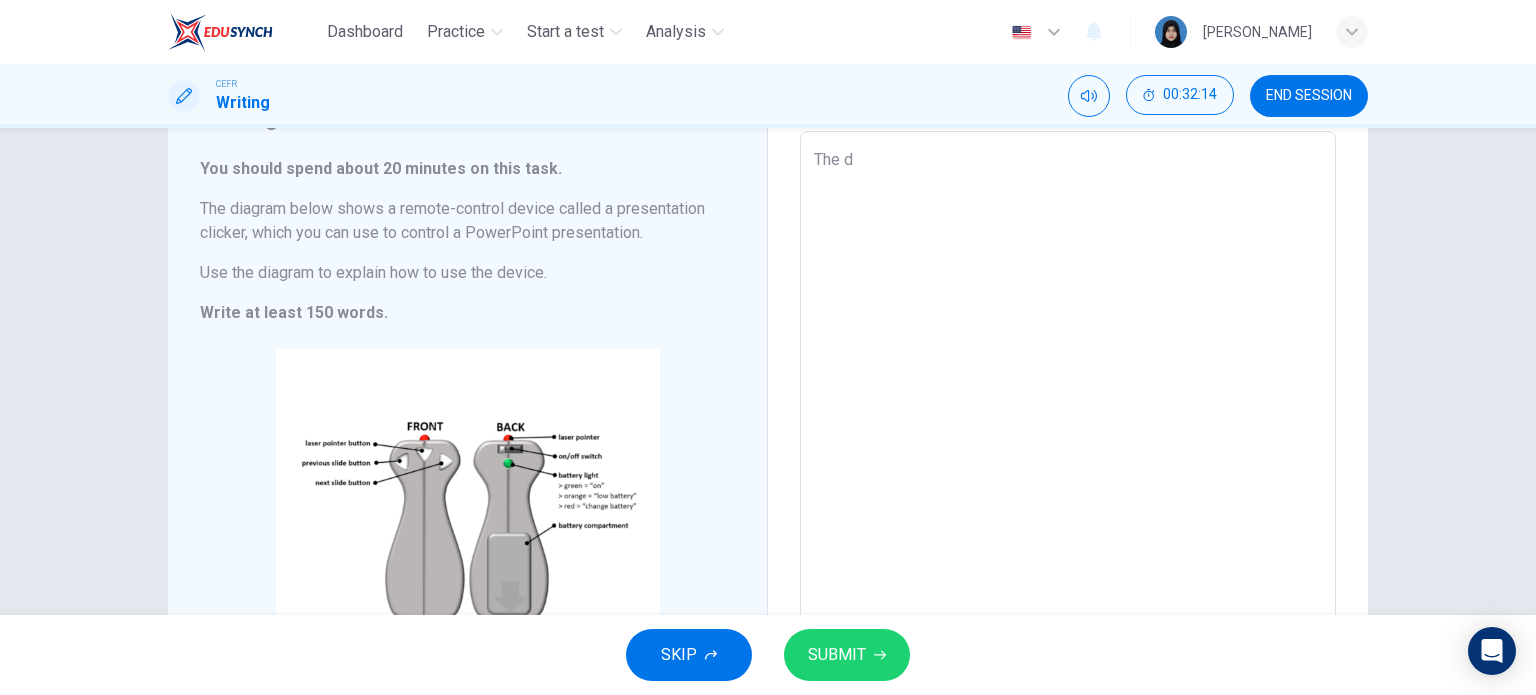 type on "The di" 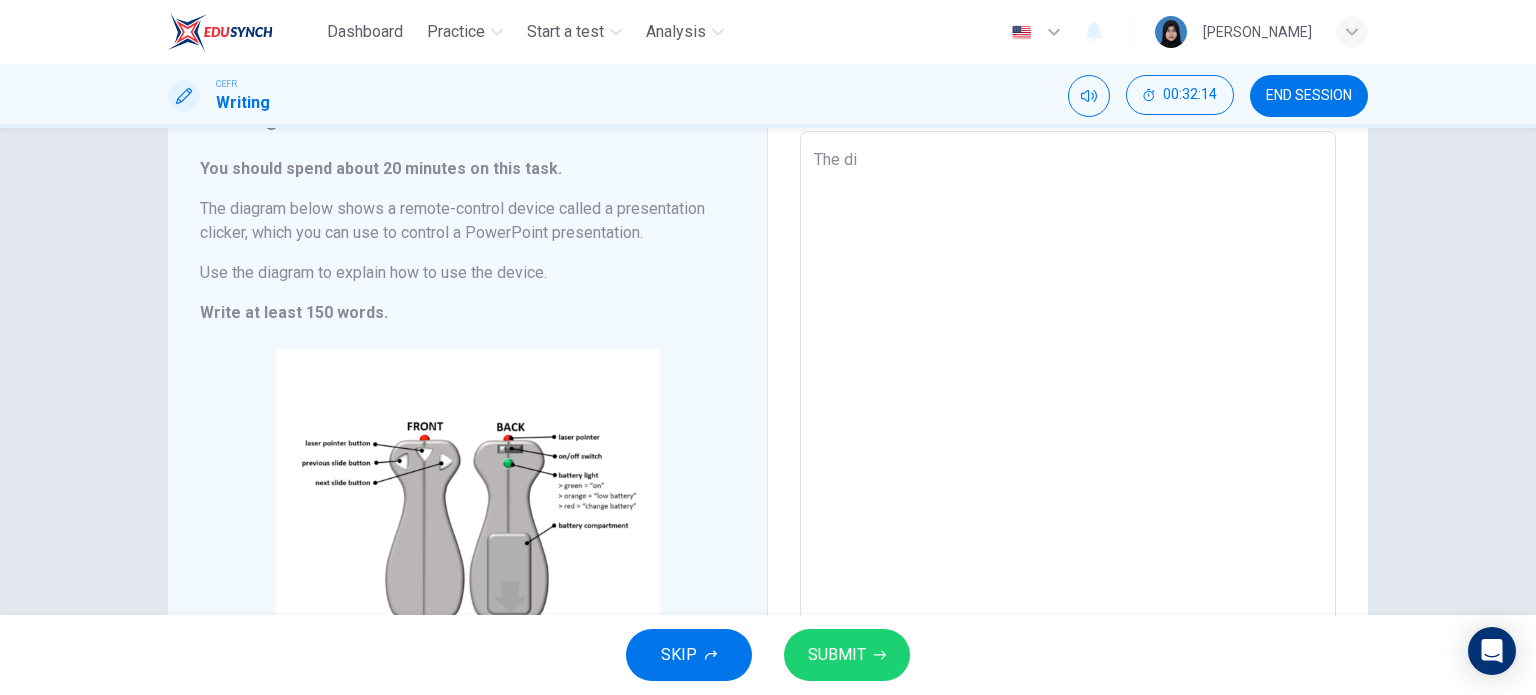 type on "The dia" 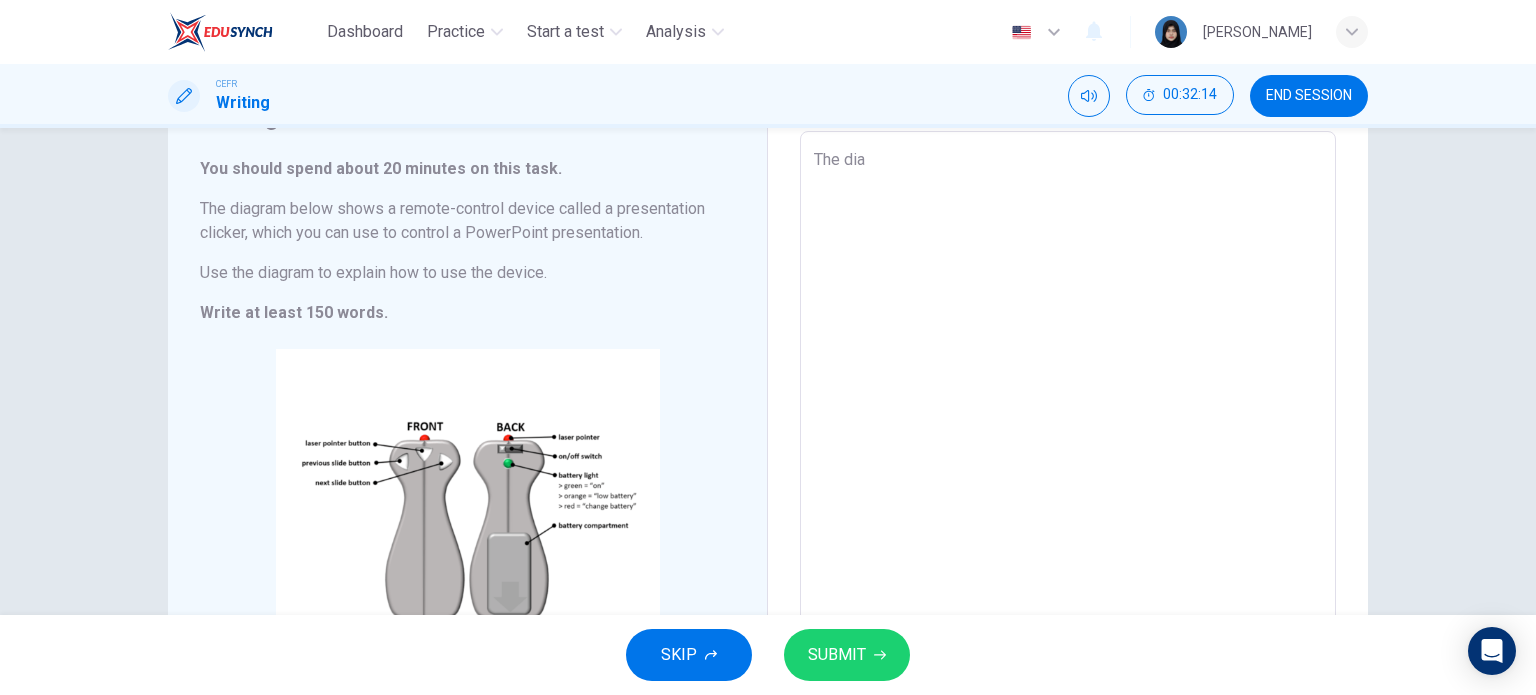 type on "x" 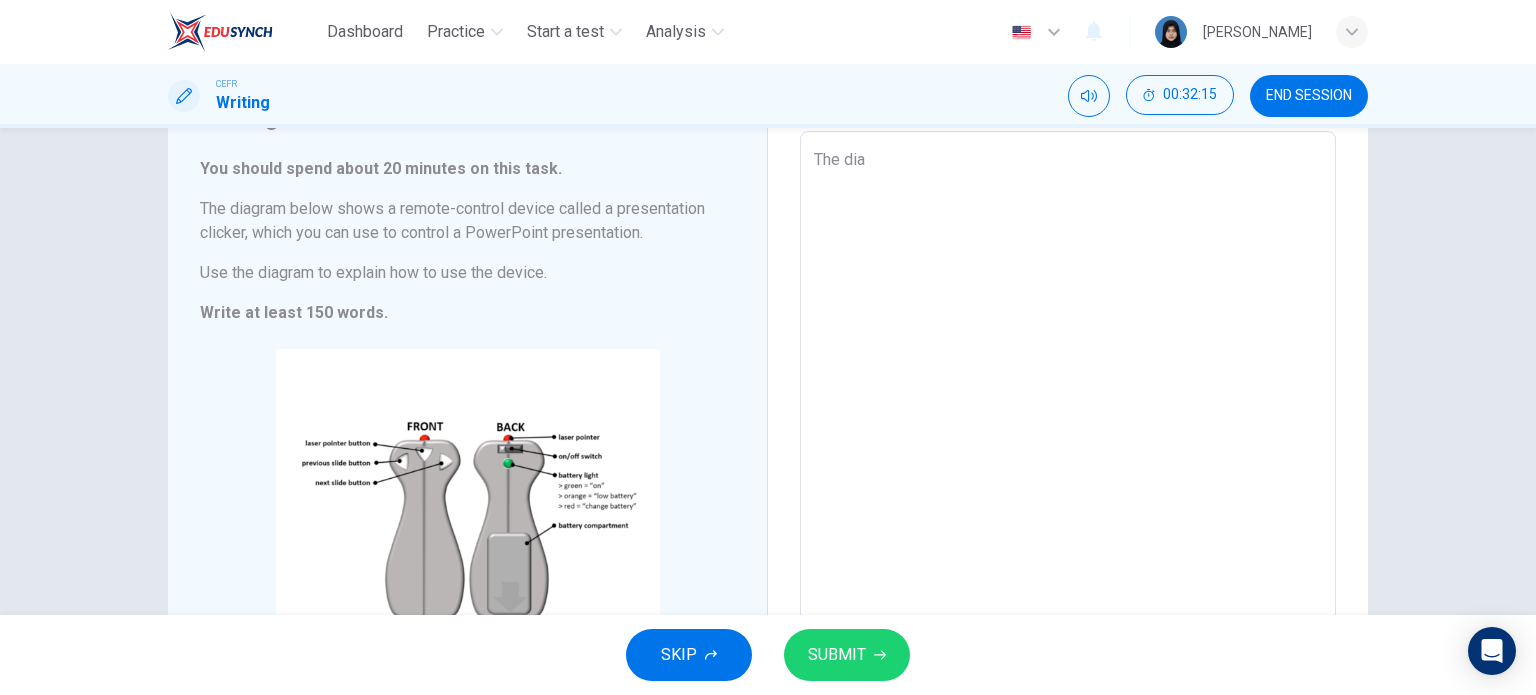 type on "The diag" 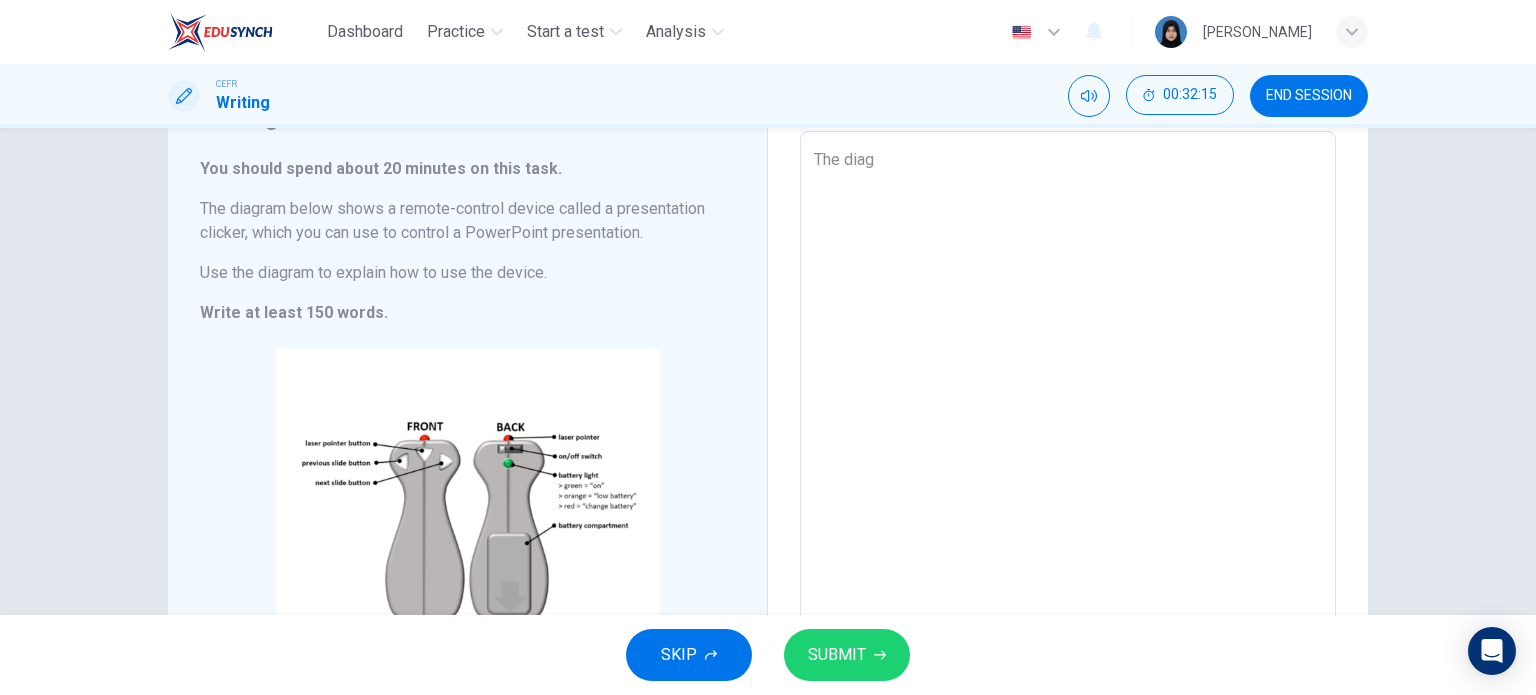 type on "The diagr" 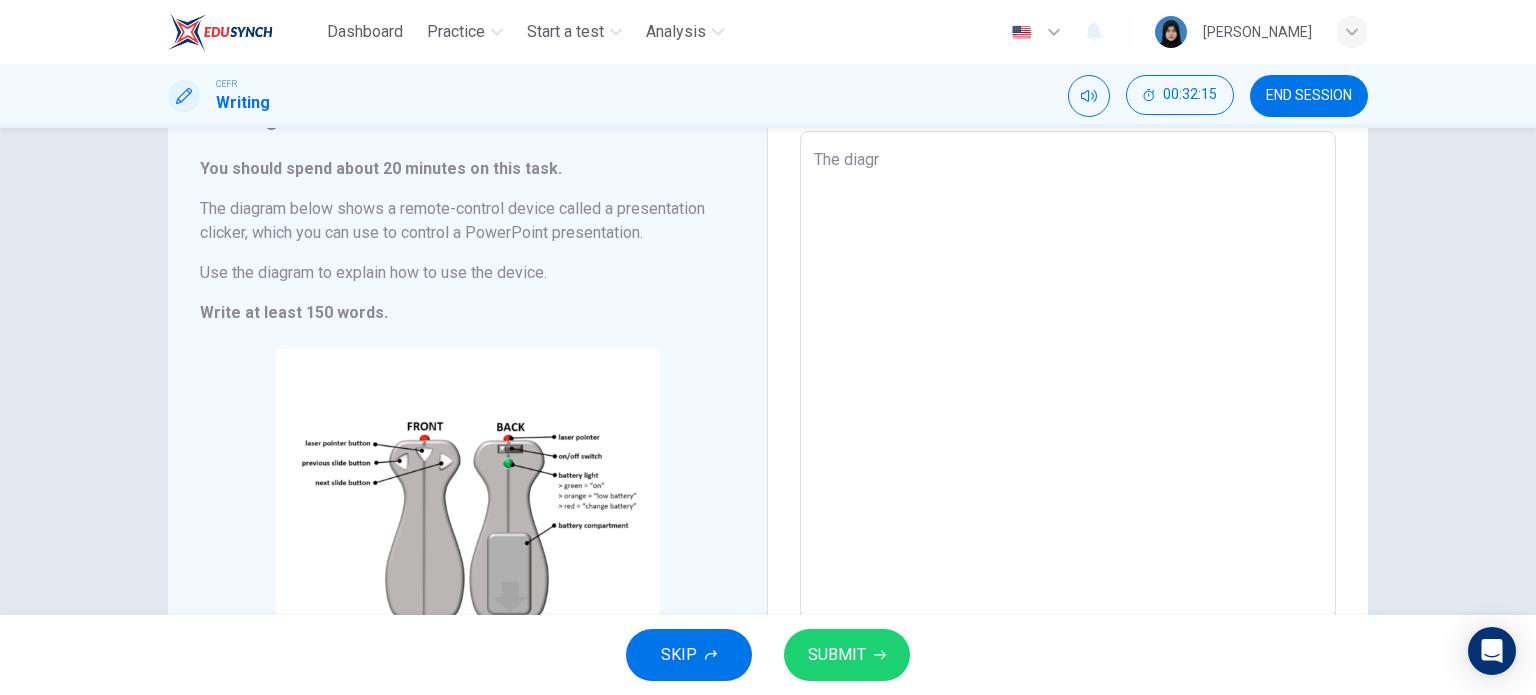 type on "x" 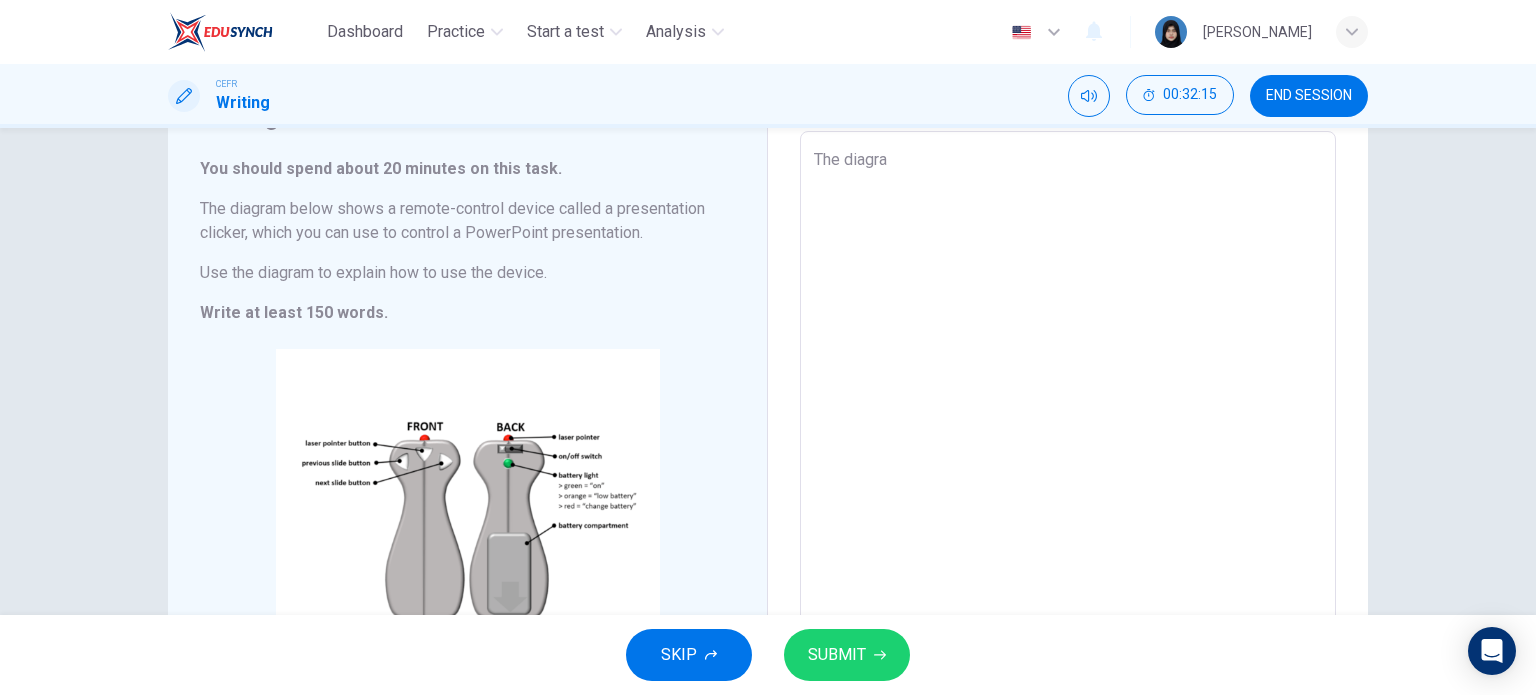 type on "x" 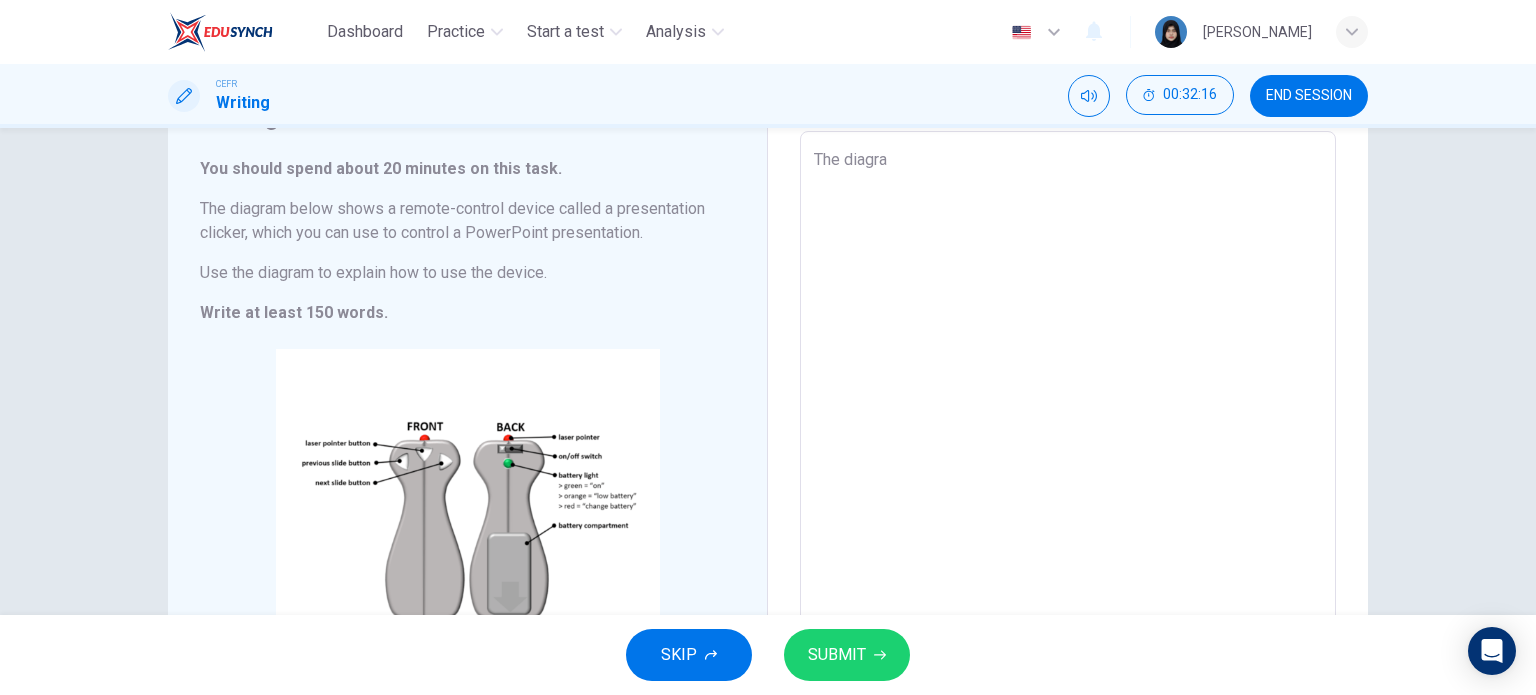type on "The diagr" 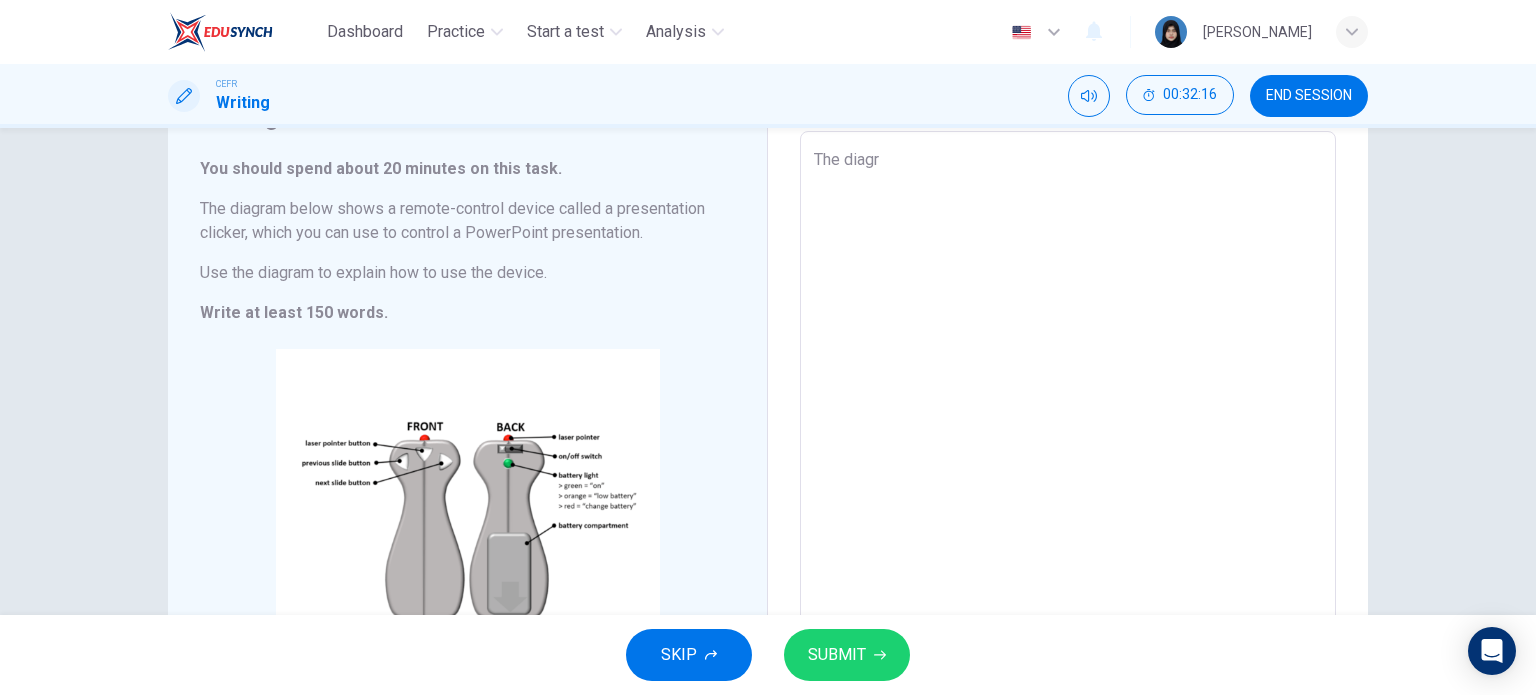 type on "x" 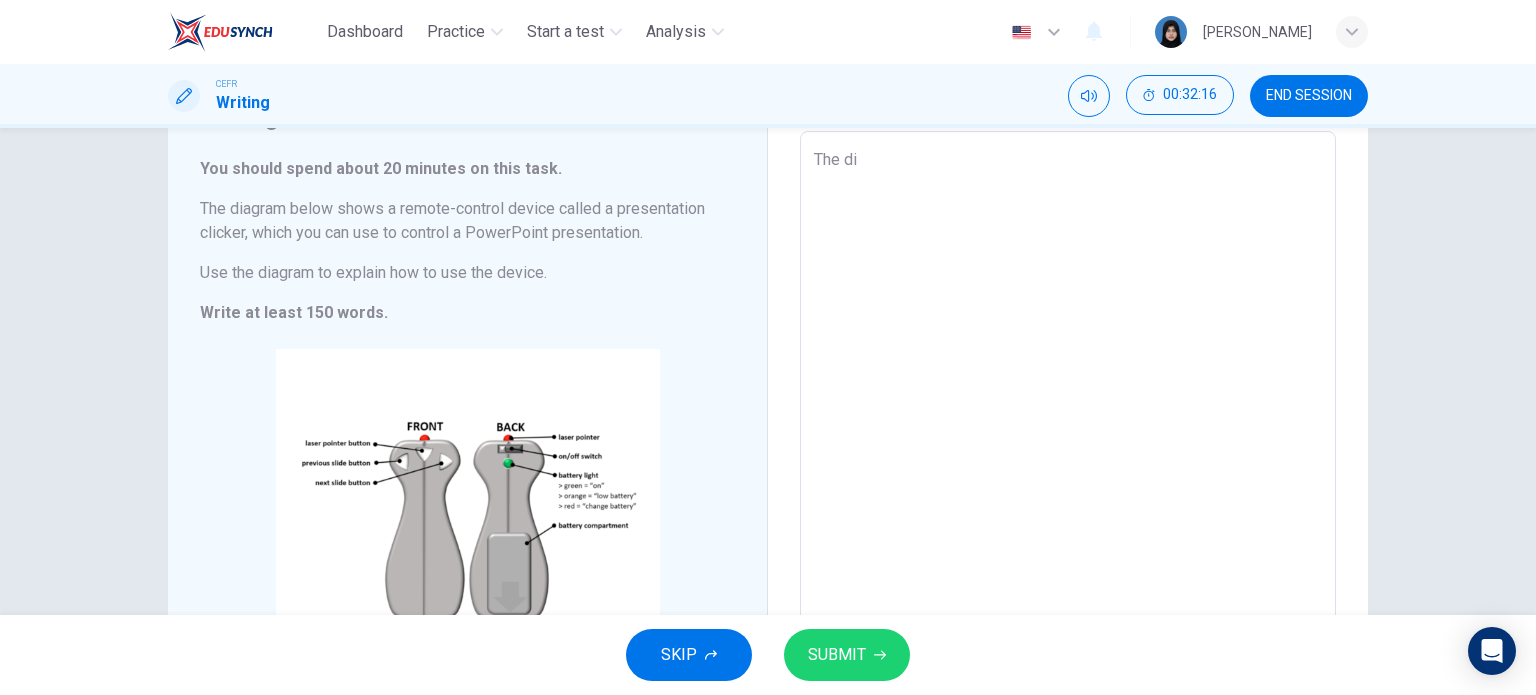 type on "The d" 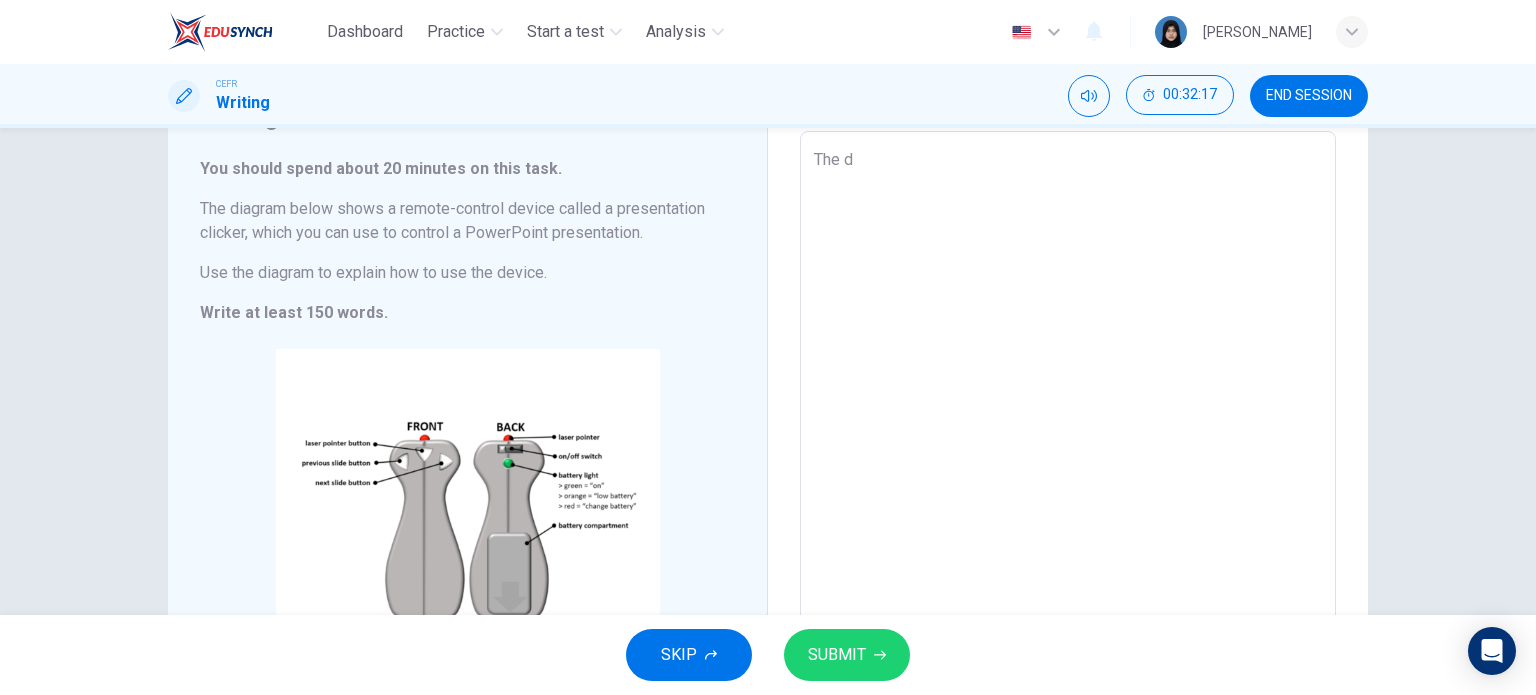 type on "The" 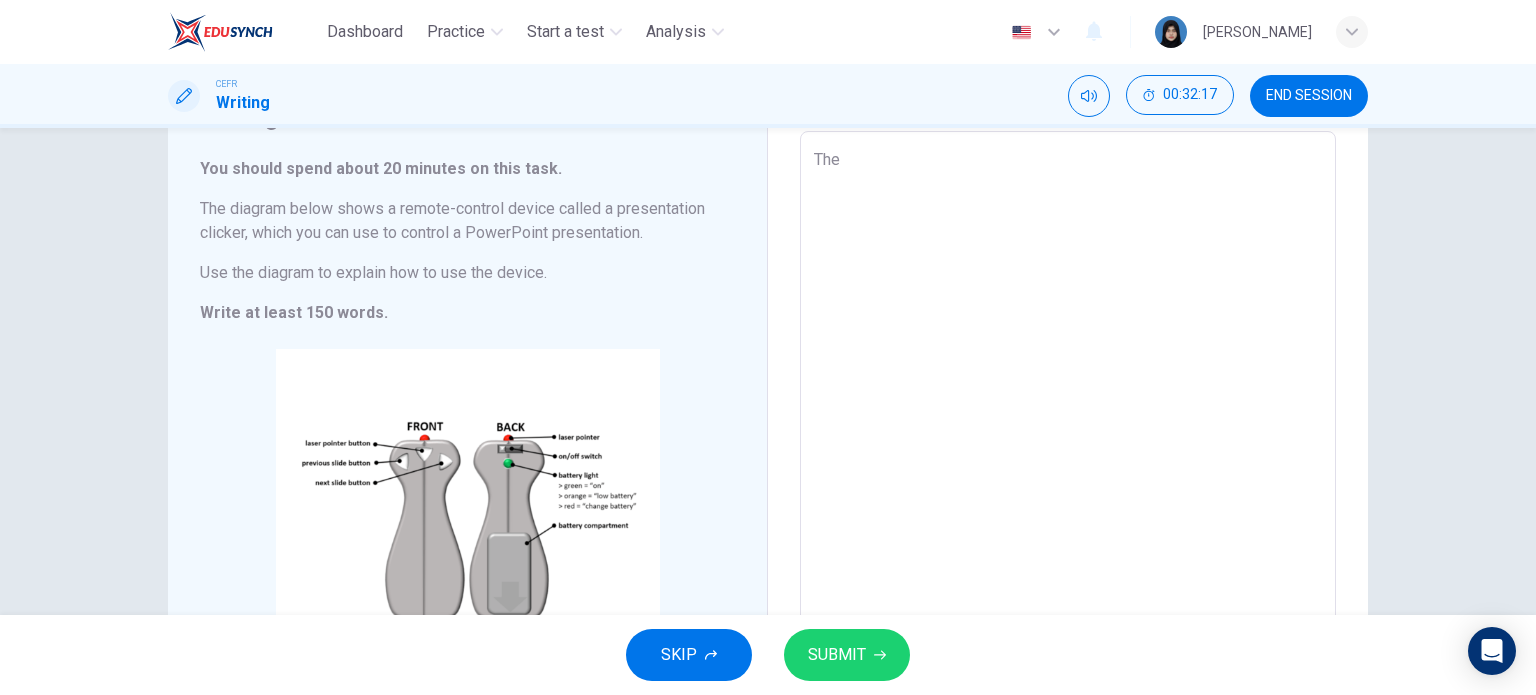 type on "The" 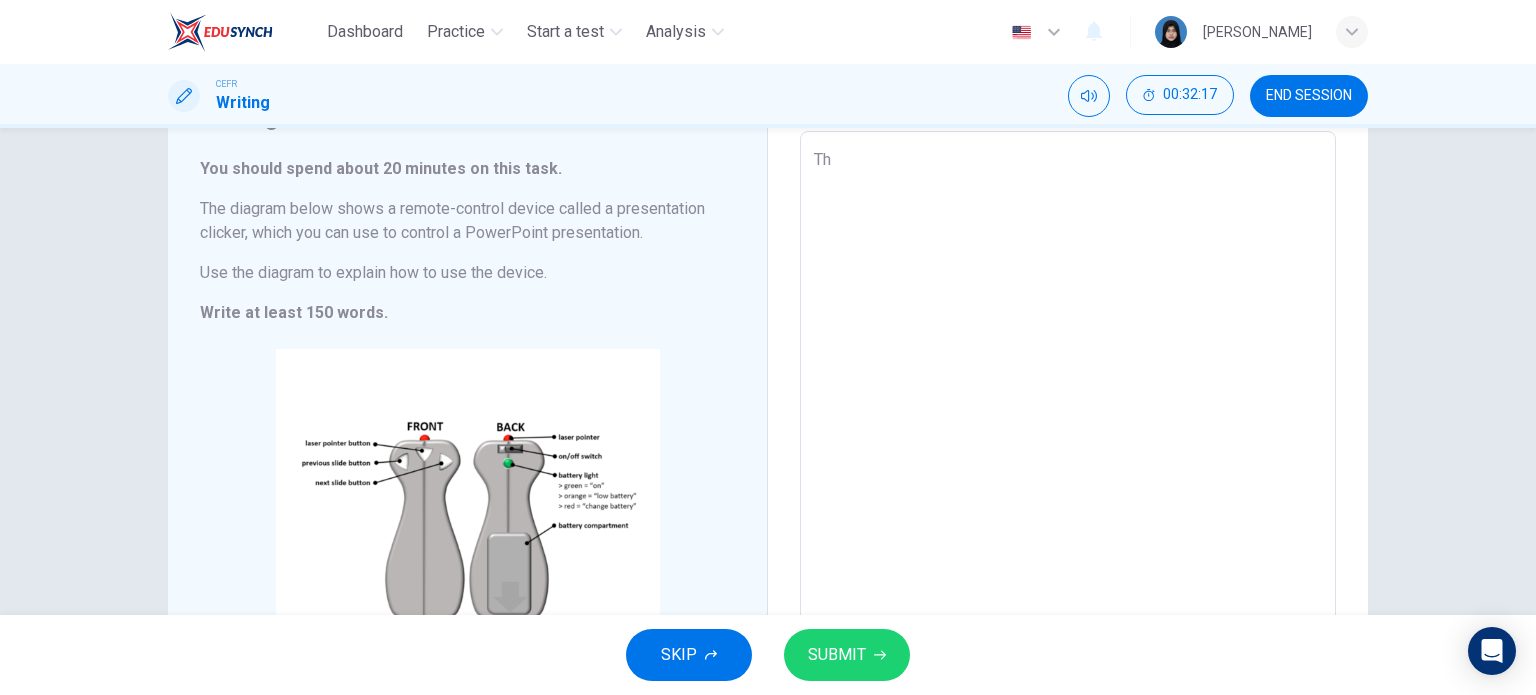 type on "T" 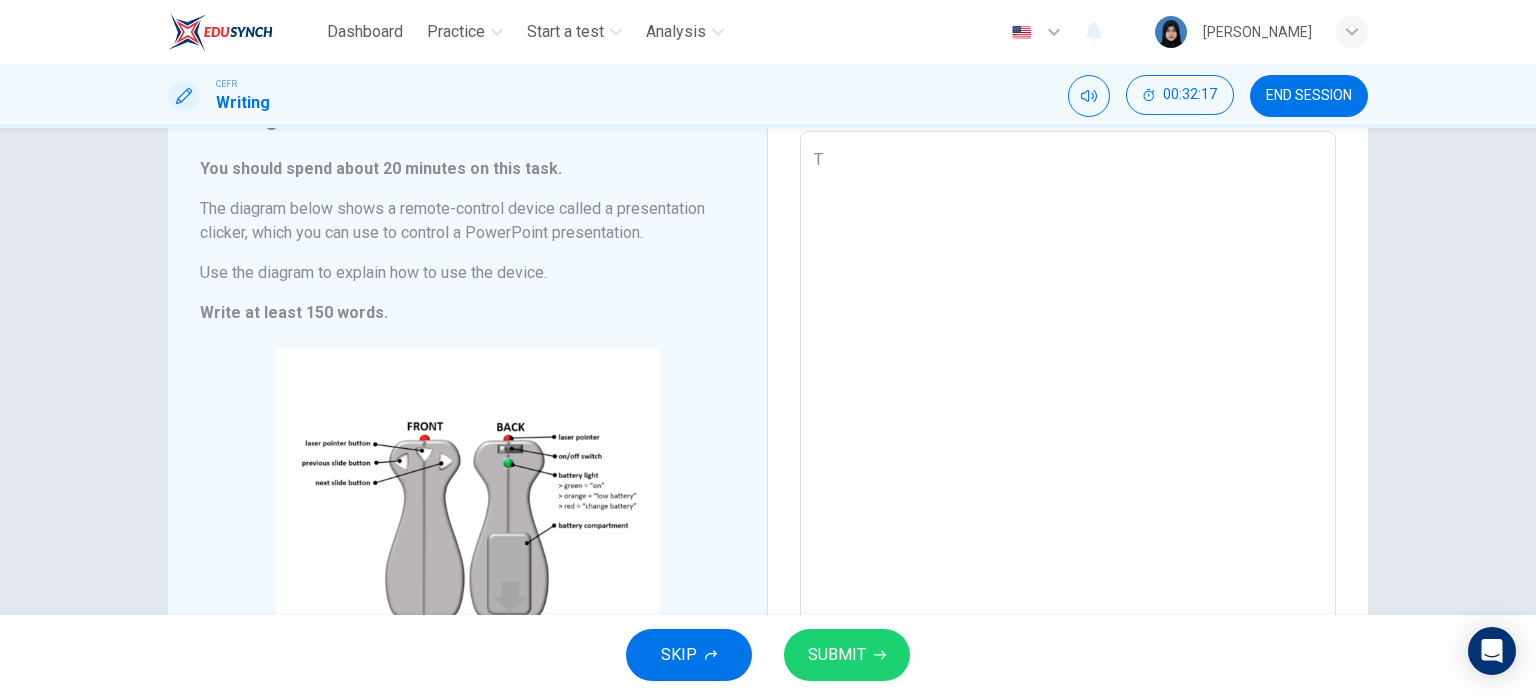 type 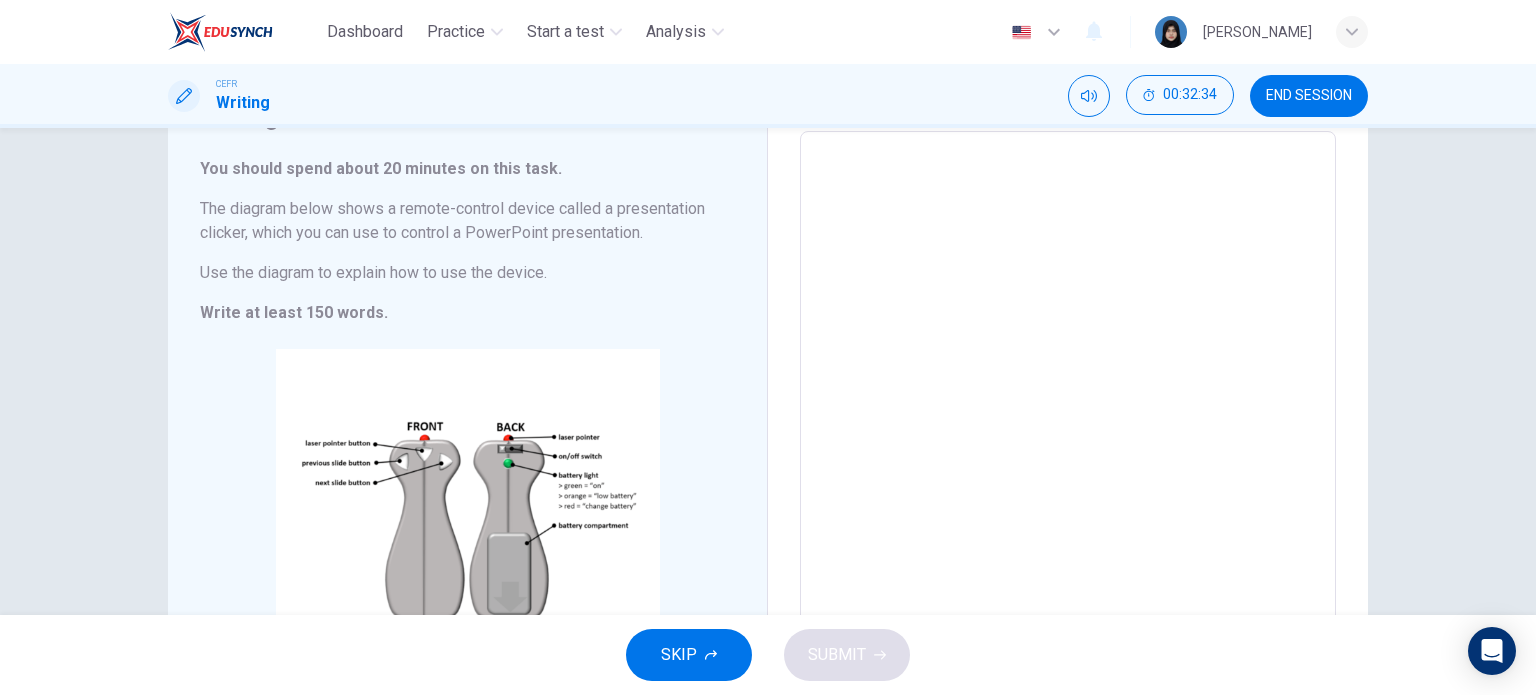 type on "t" 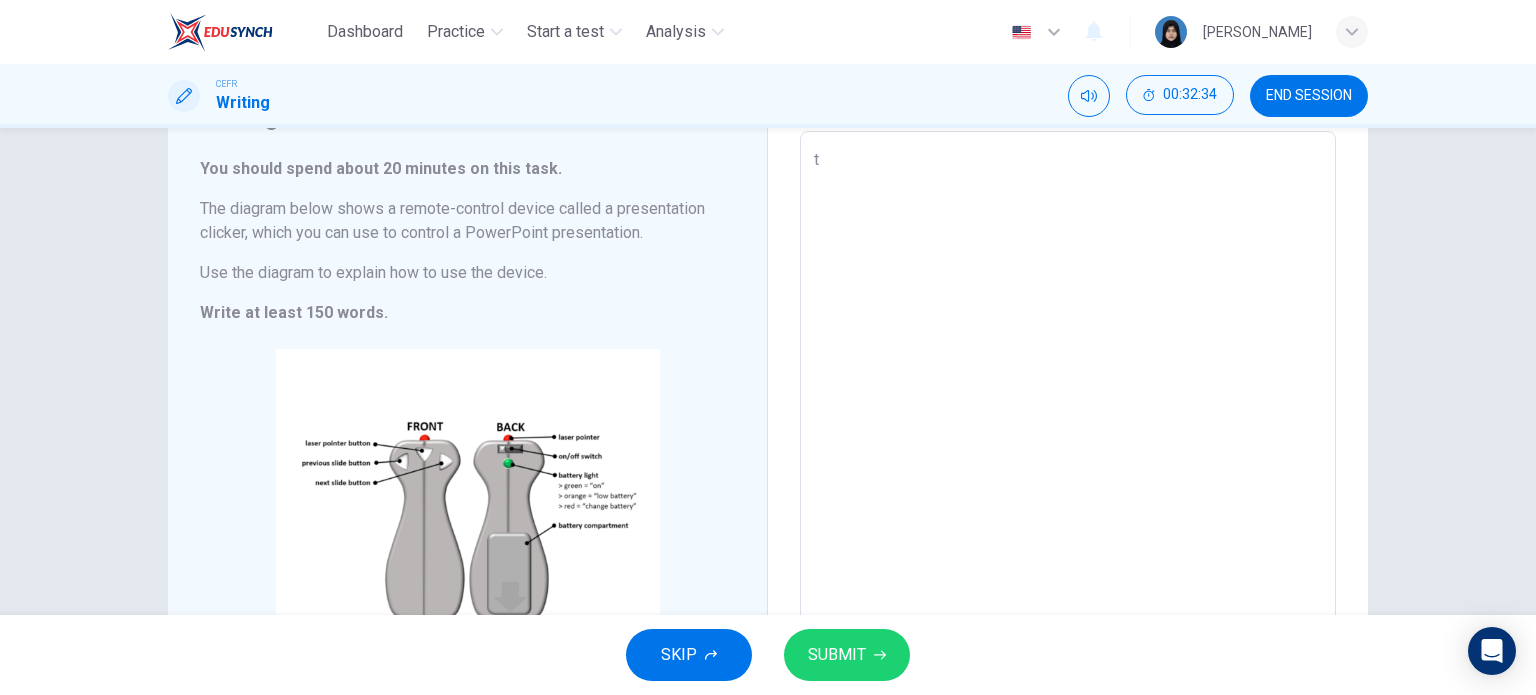 type on "th" 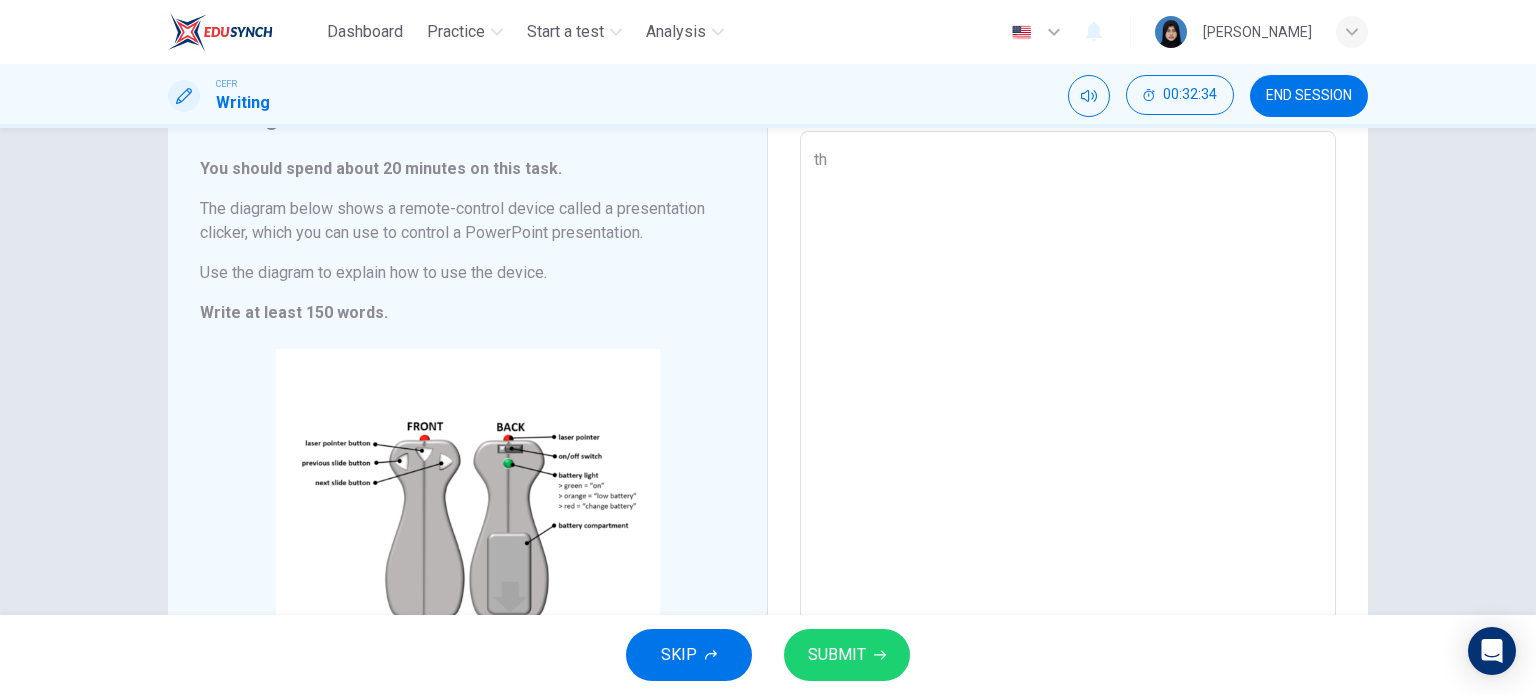type on "the" 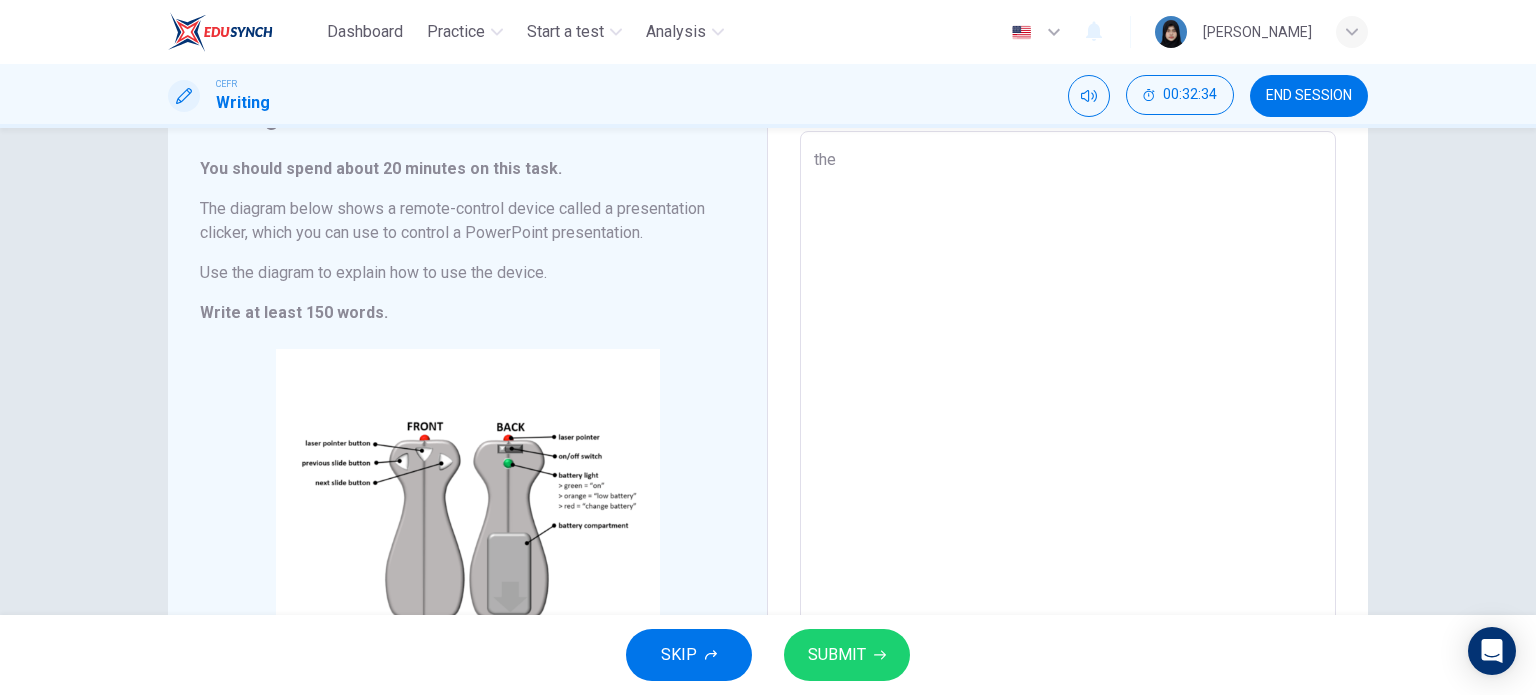 type on "x" 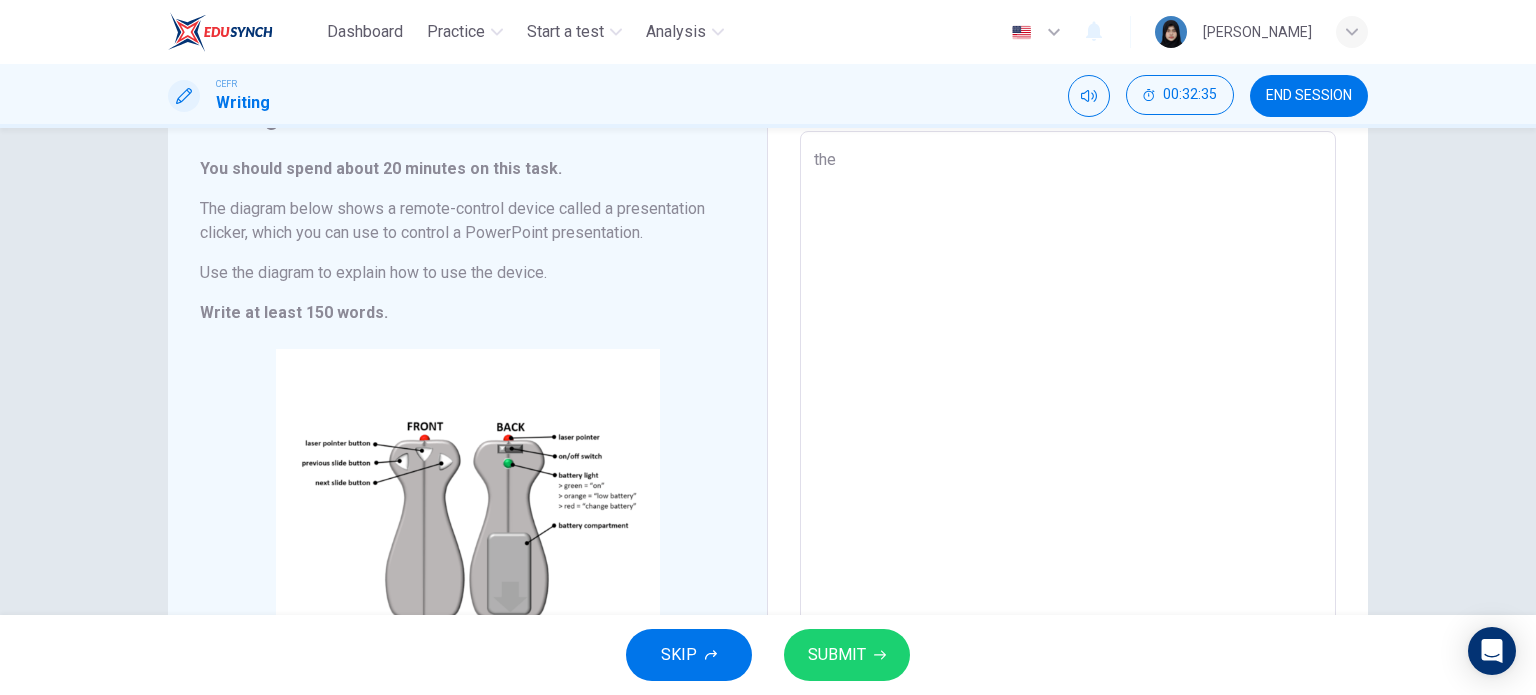 type on "th" 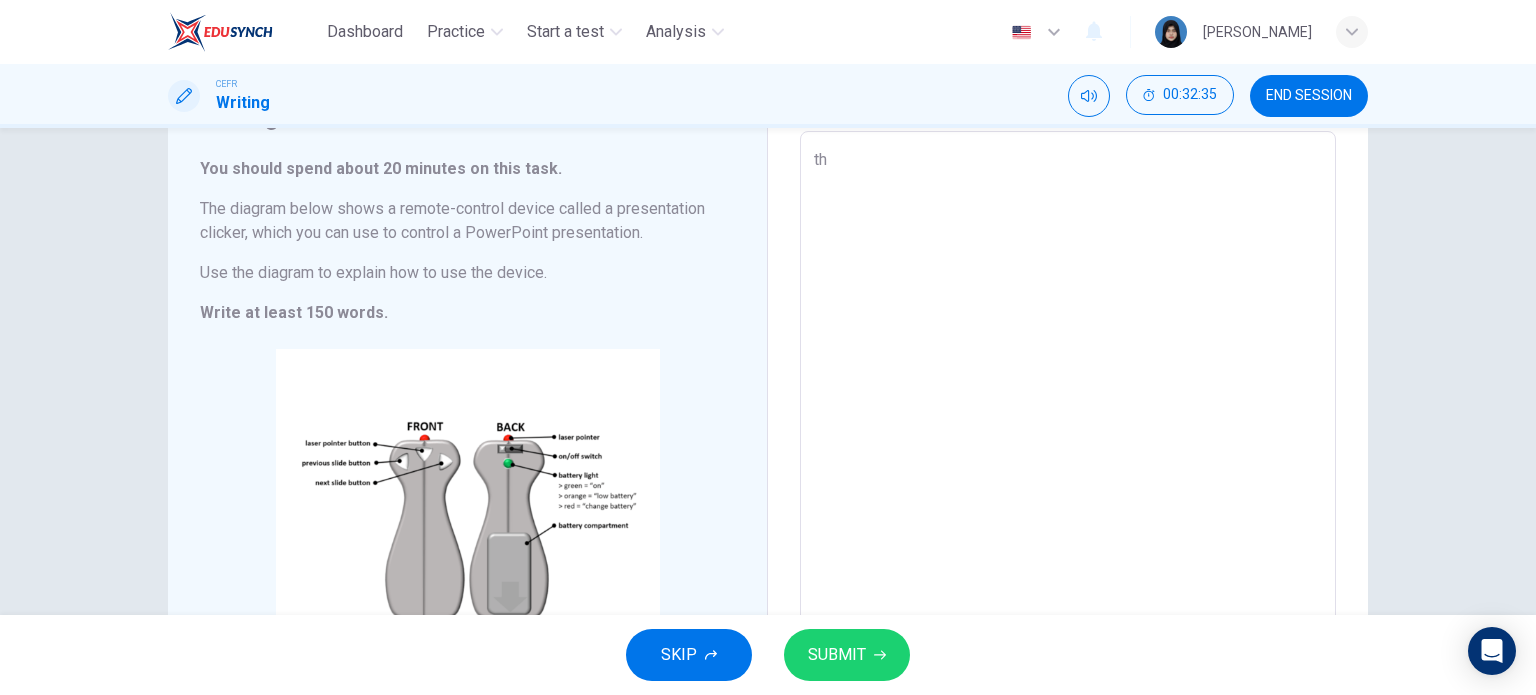 type on "x" 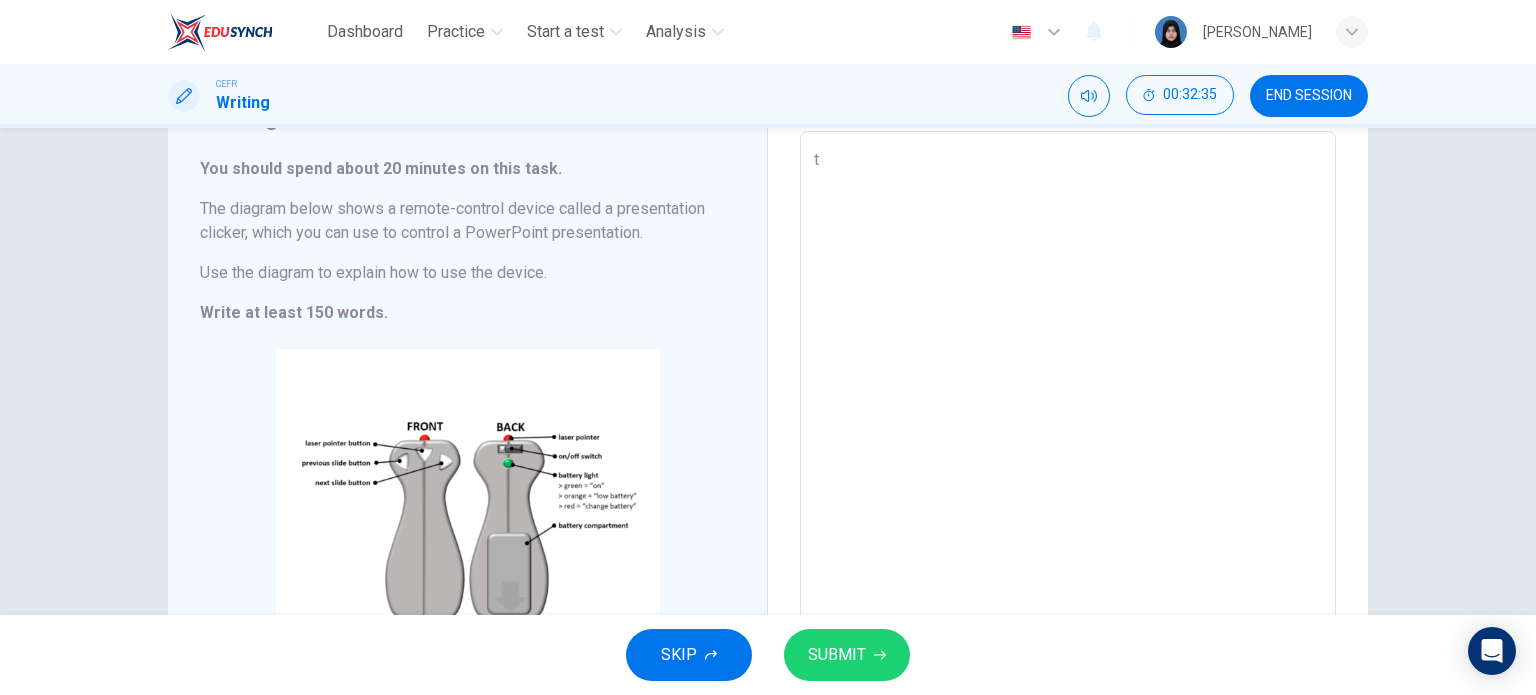 type on "x" 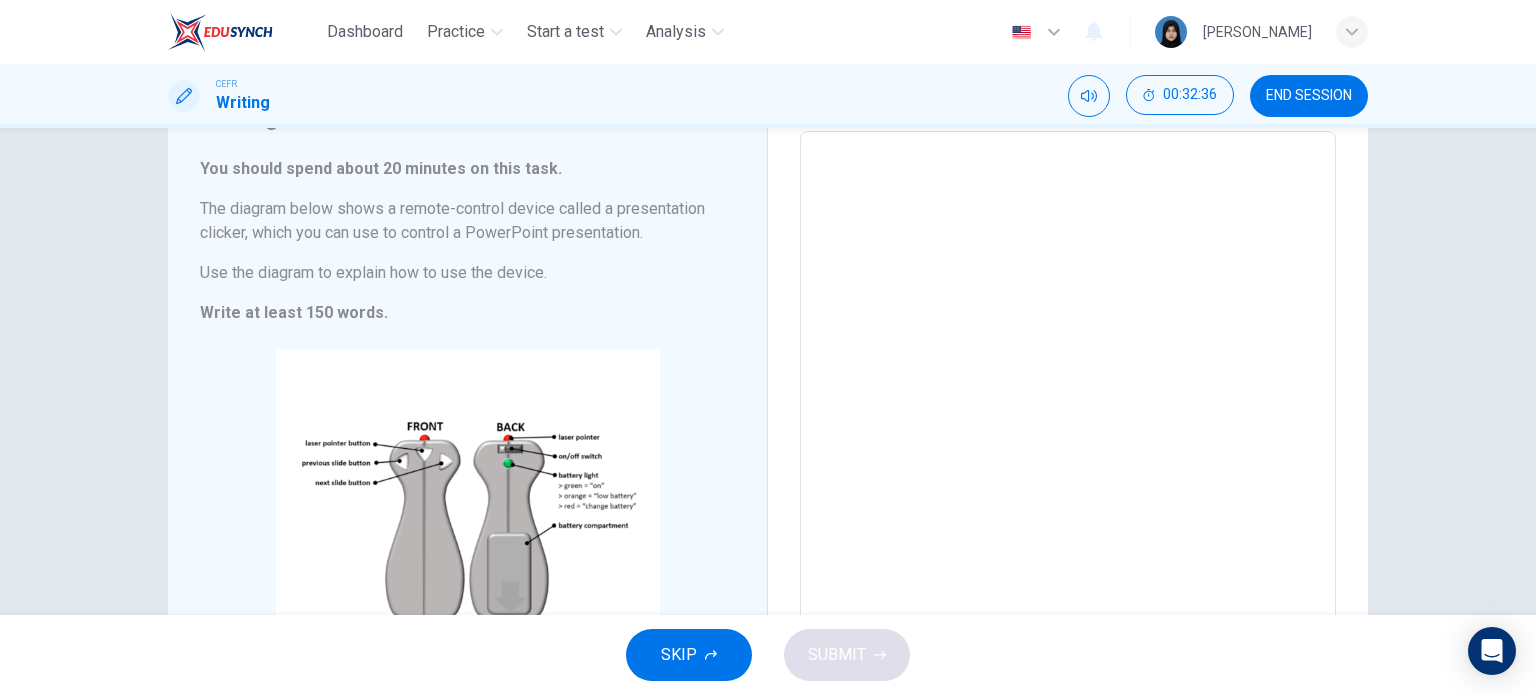 type on "T" 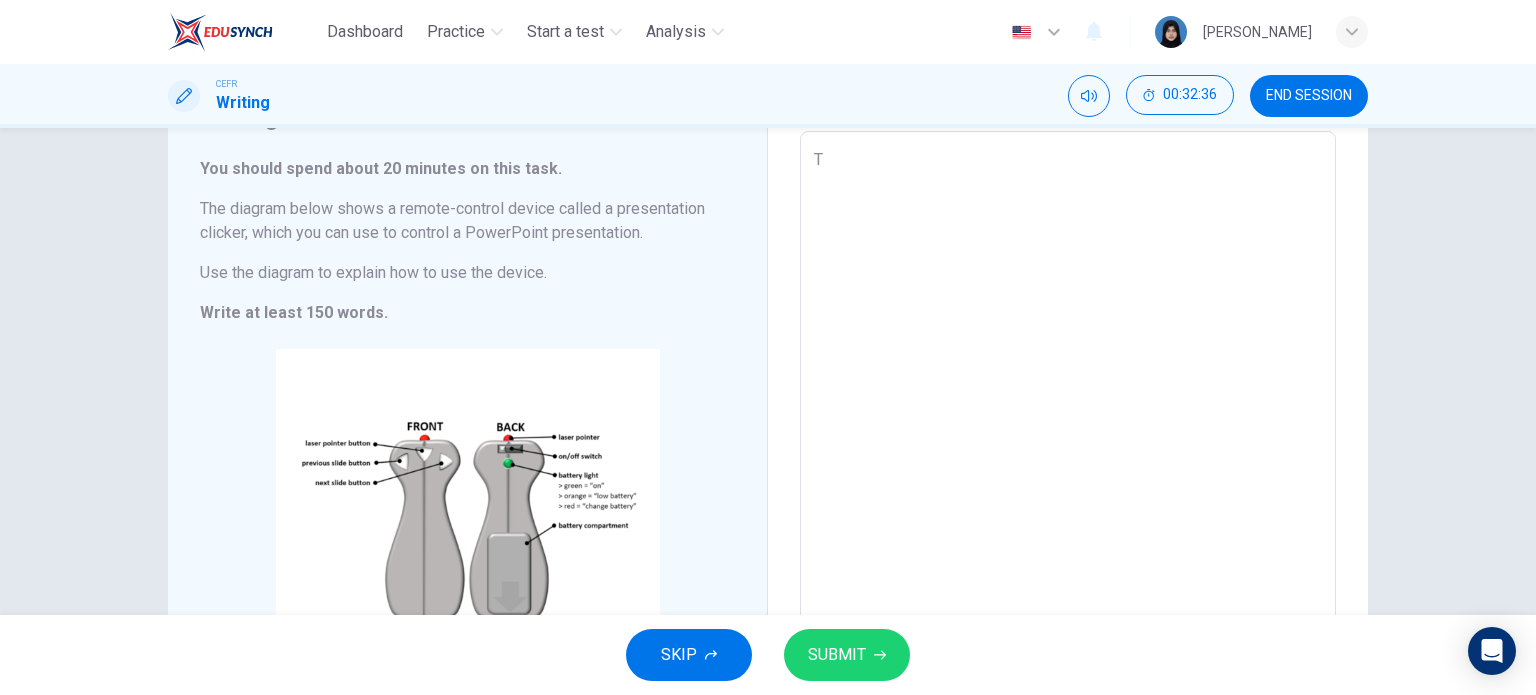 type on "Th" 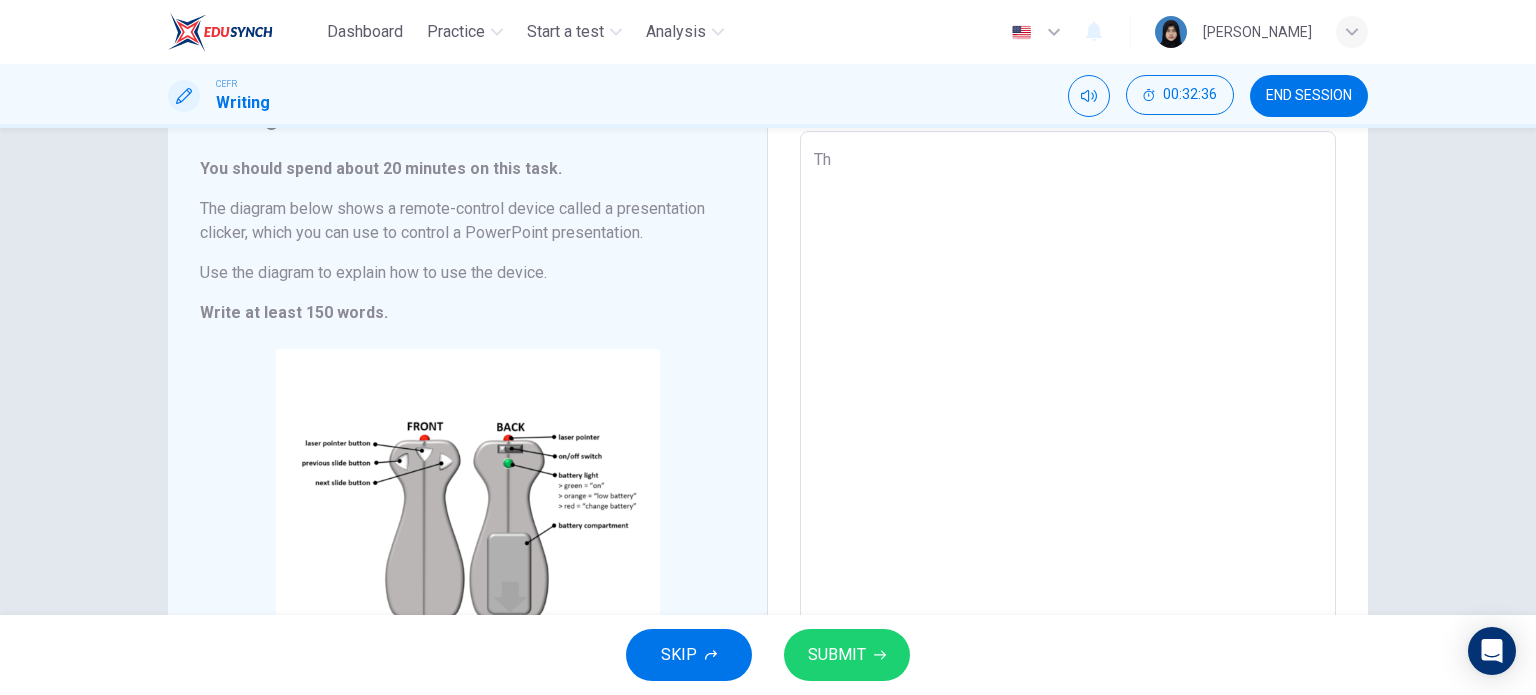 type on "x" 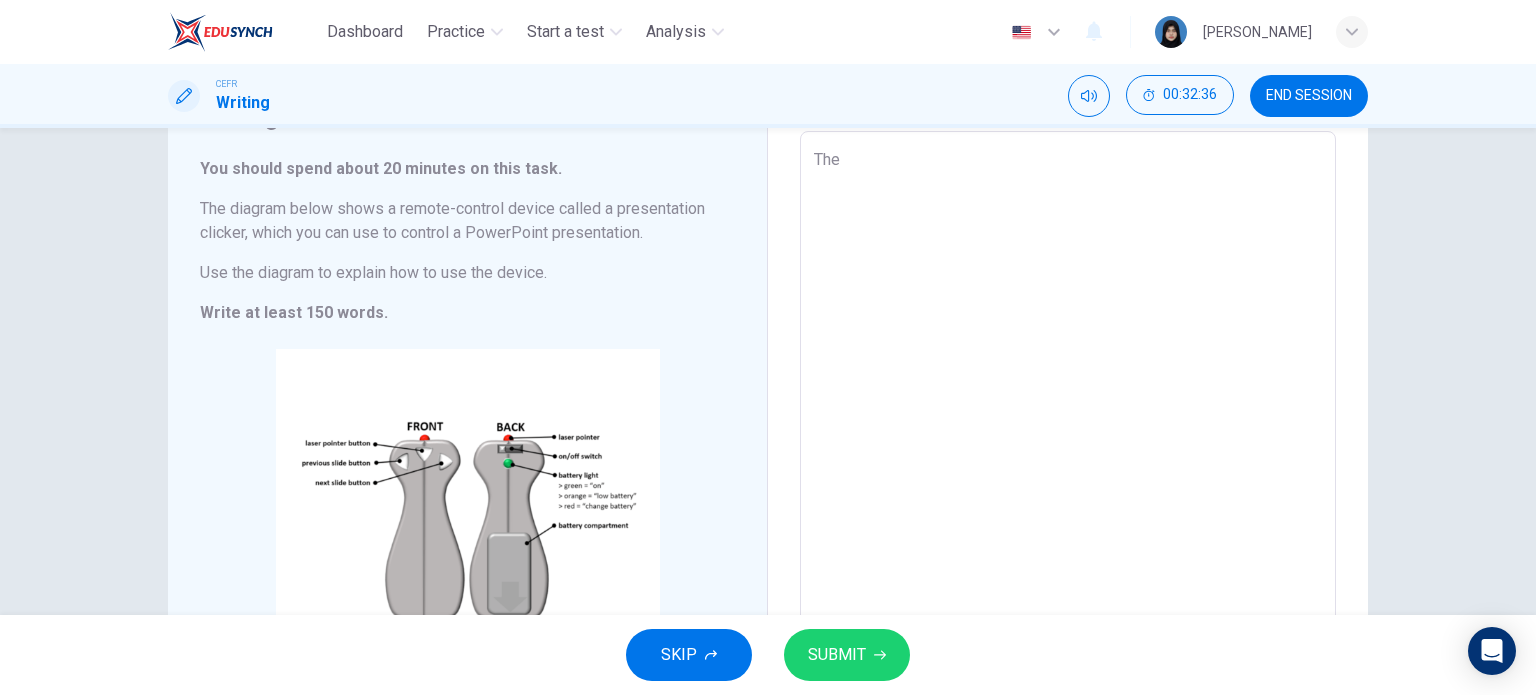 type on "x" 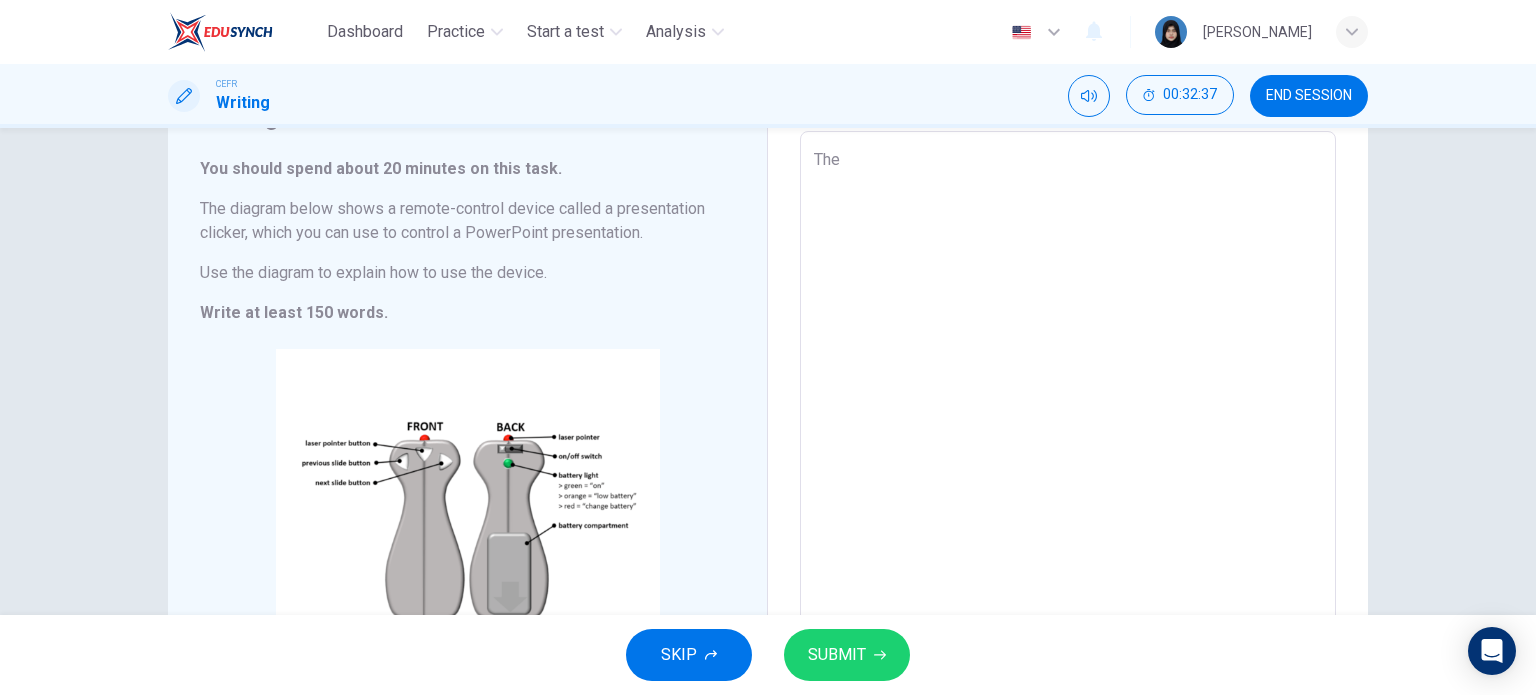 type on "The d" 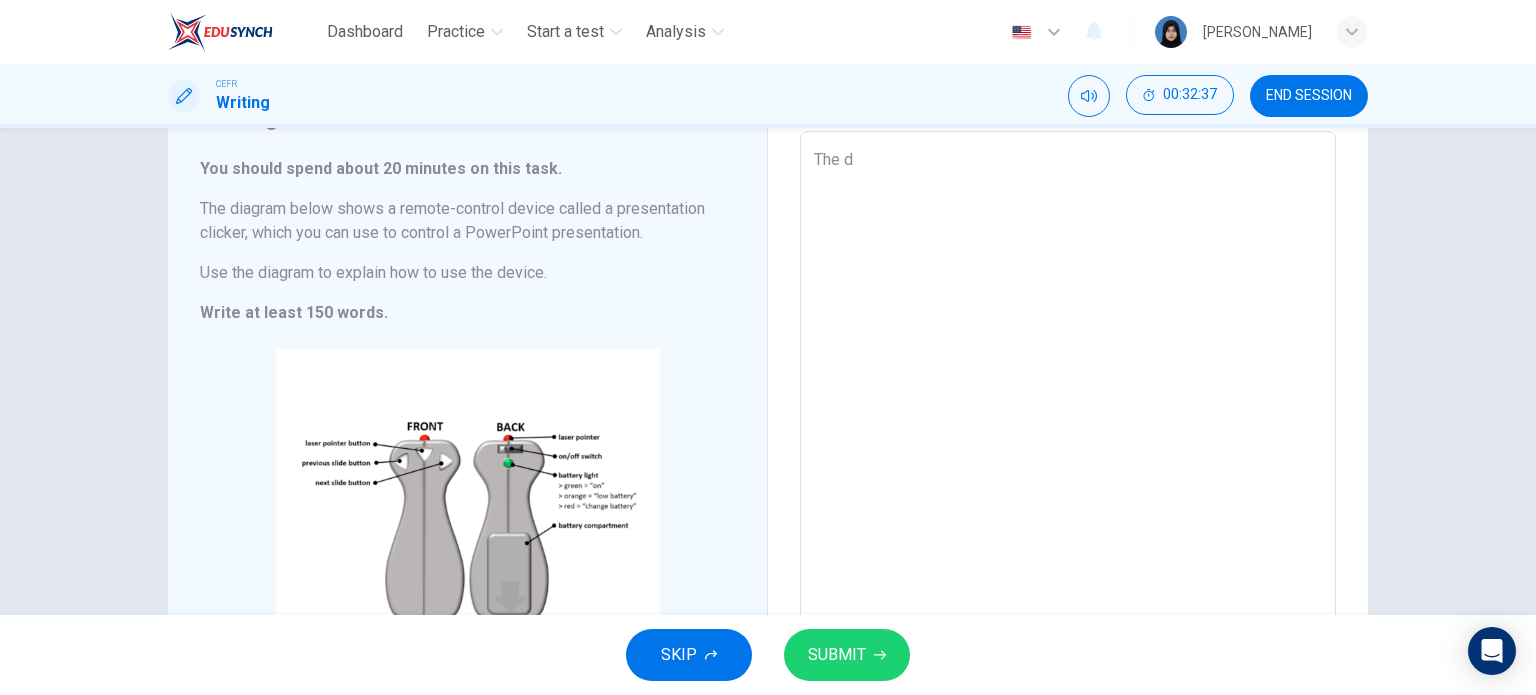 type on "The di" 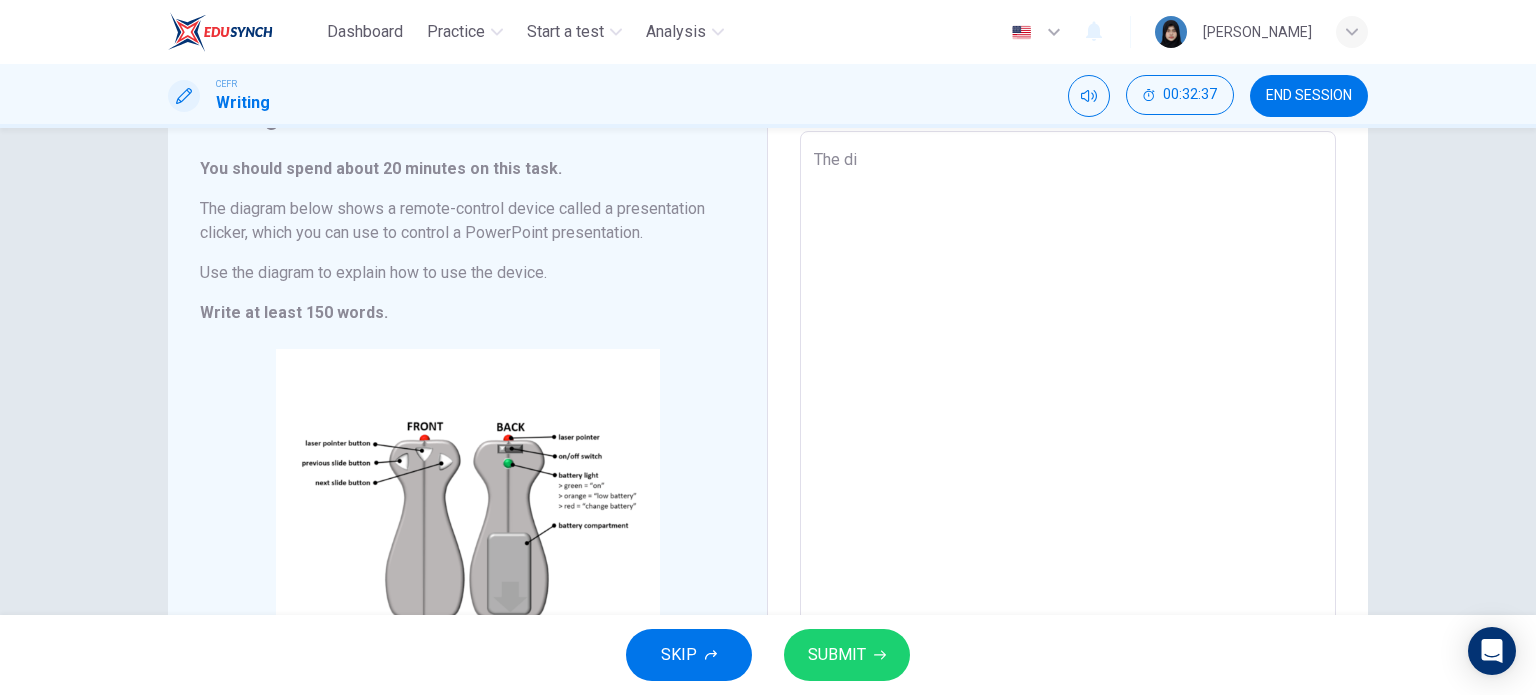 type on "x" 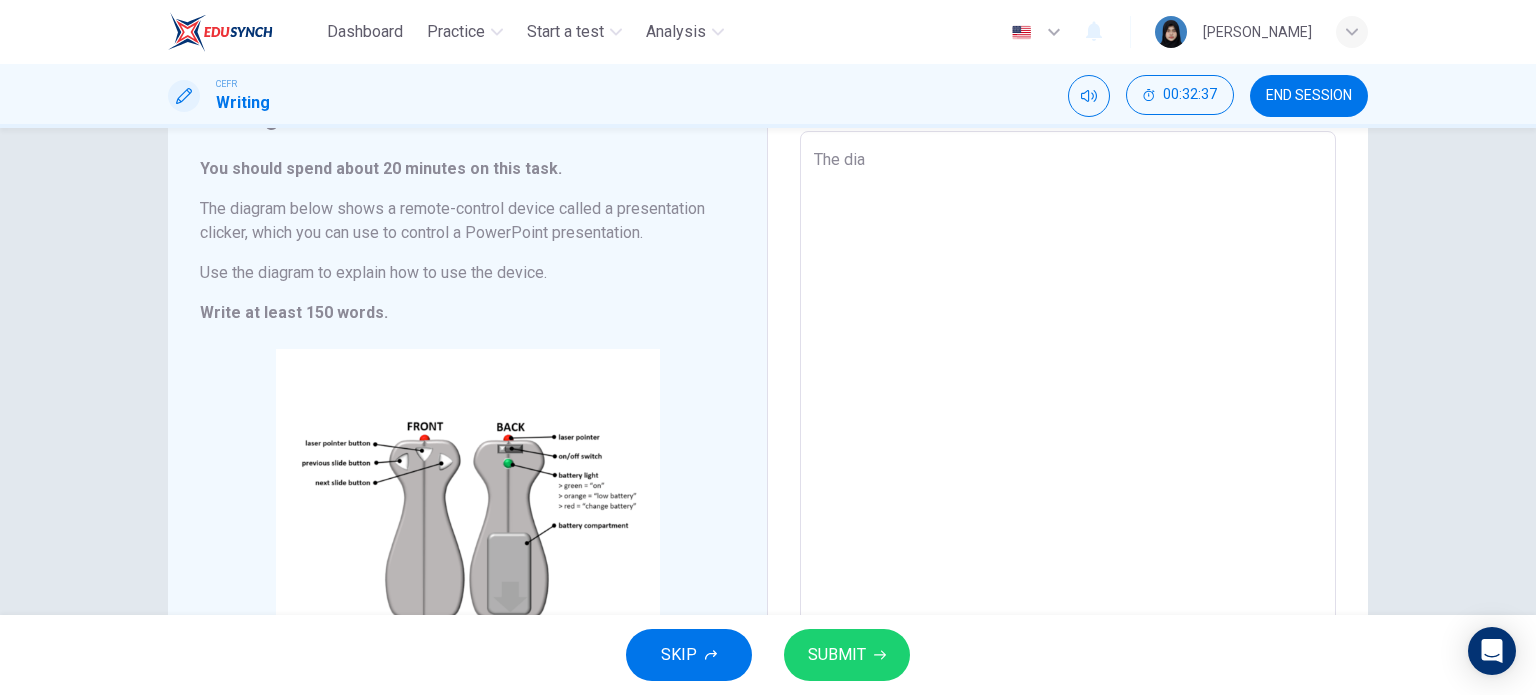 type on "x" 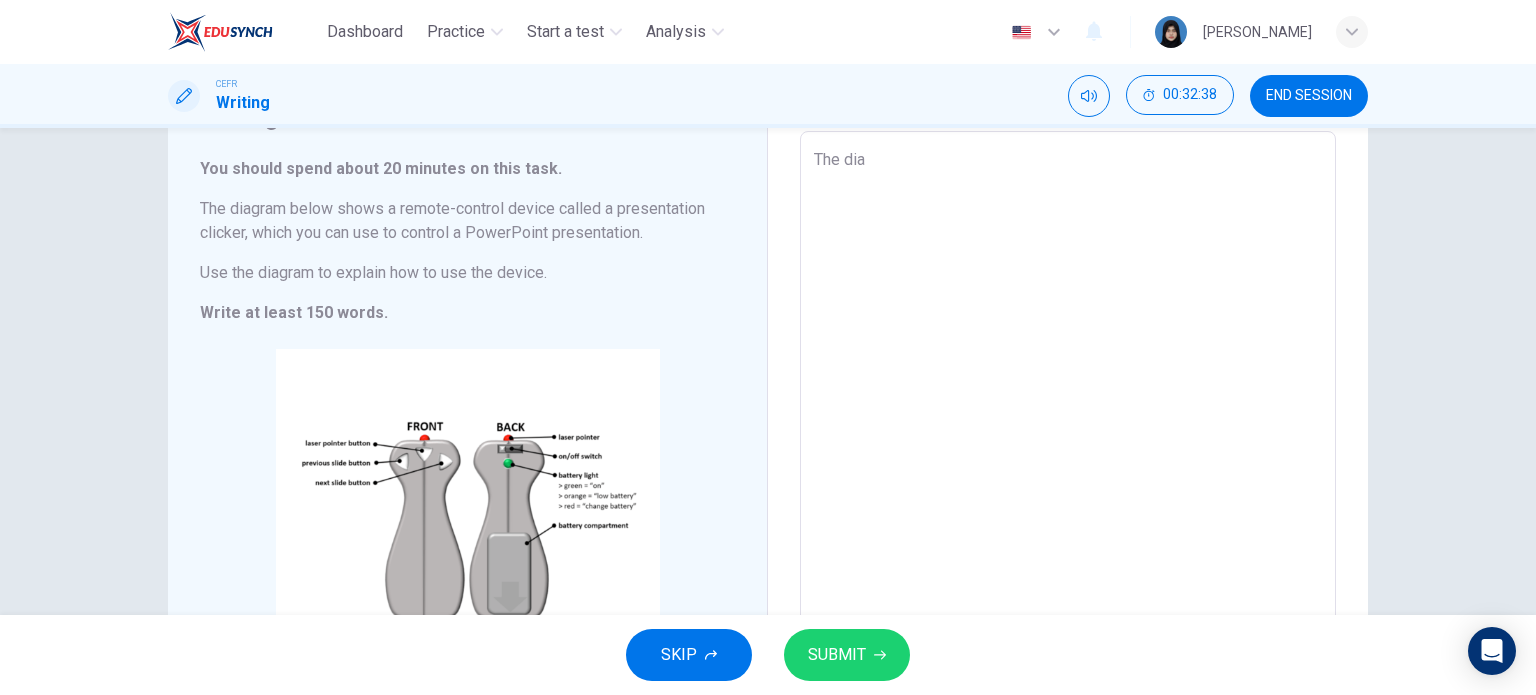 type on "The diag" 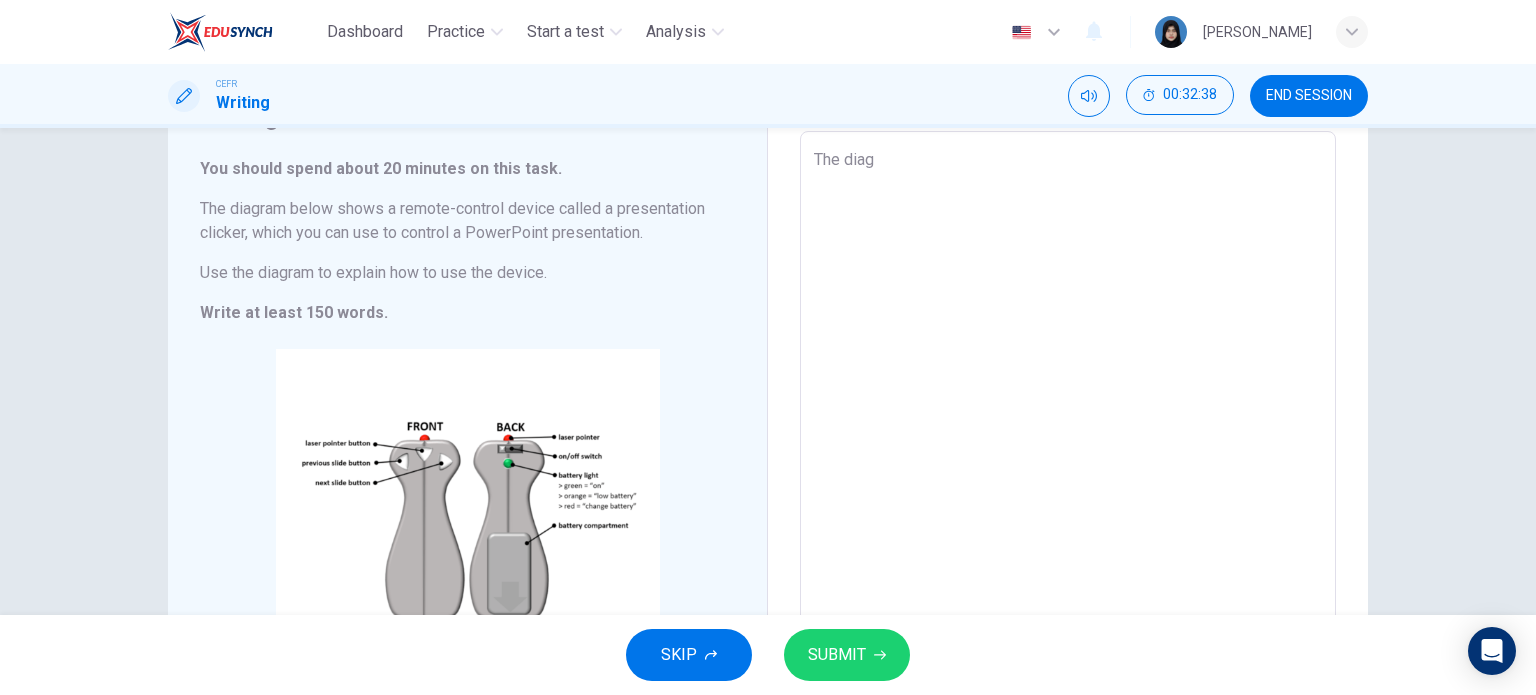 type on "The diagr" 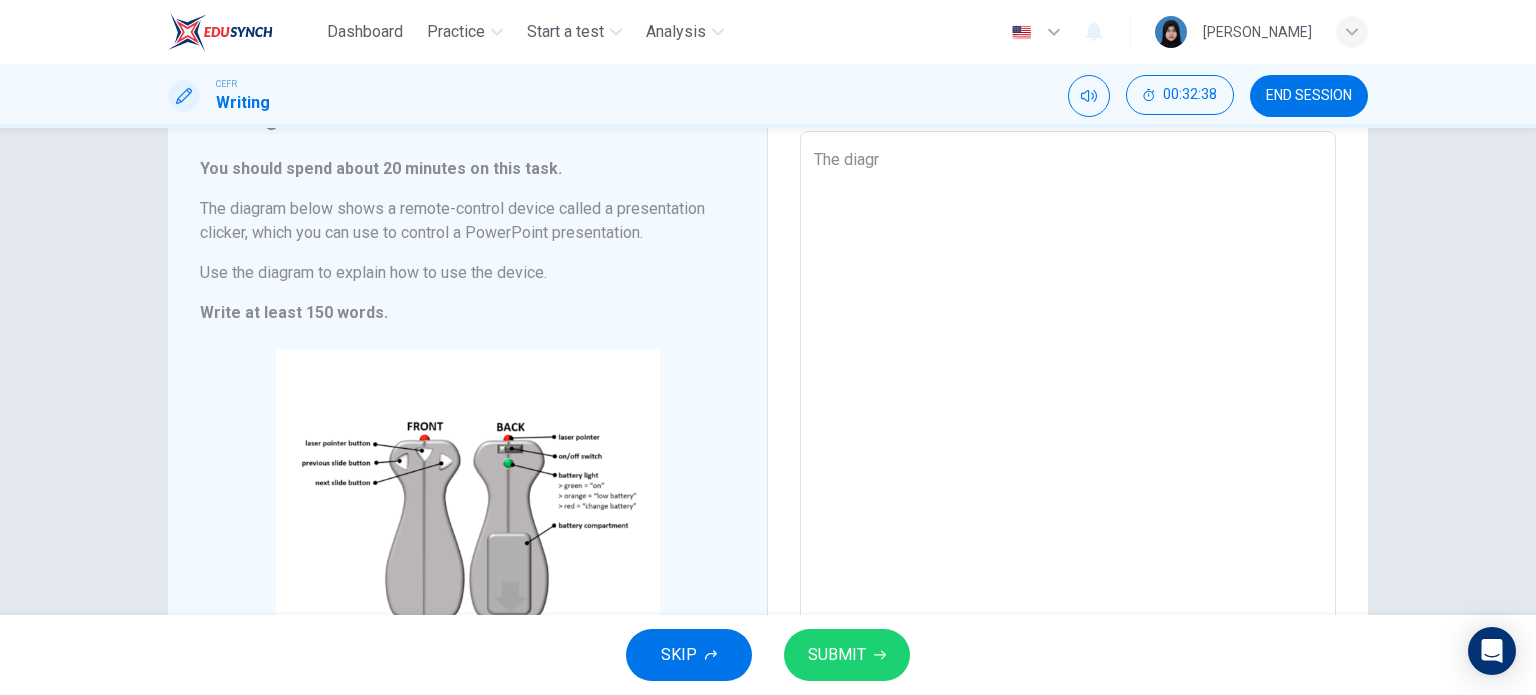 type on "x" 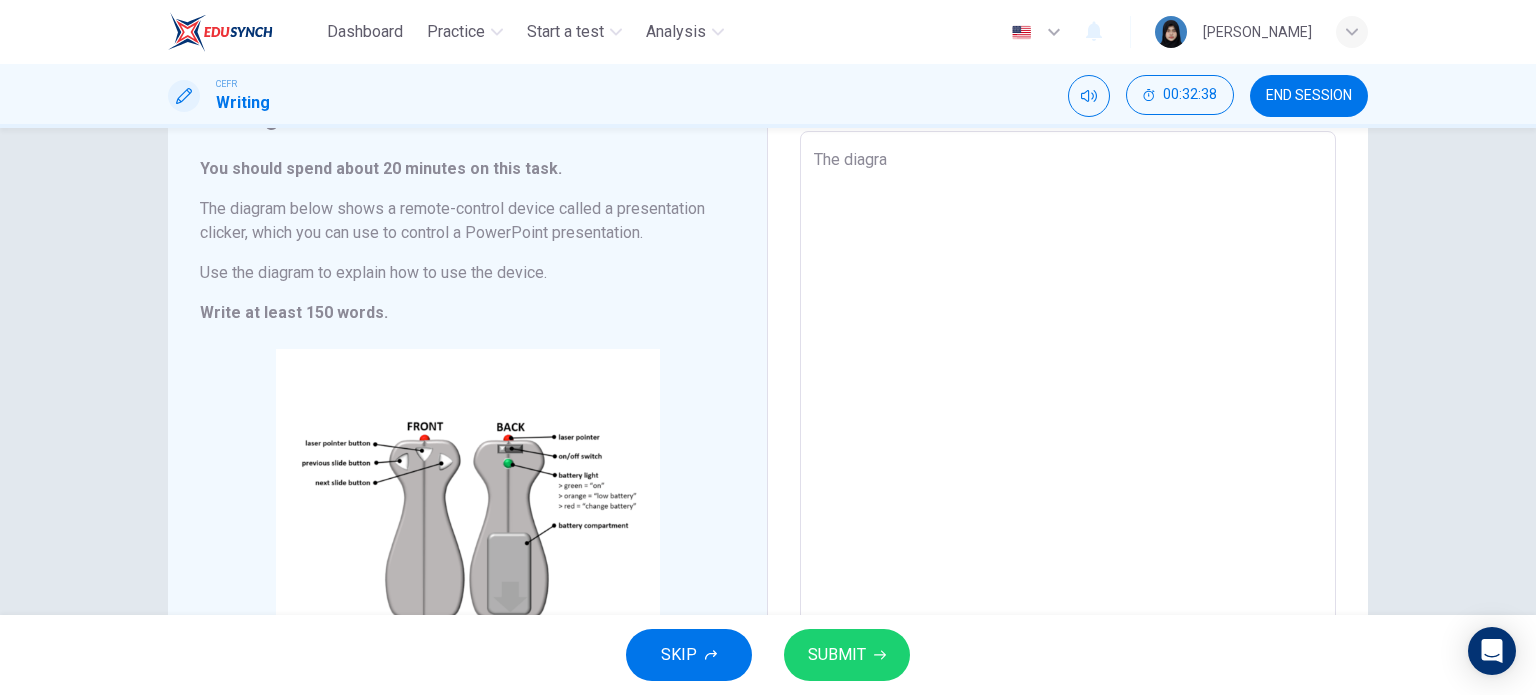 type on "x" 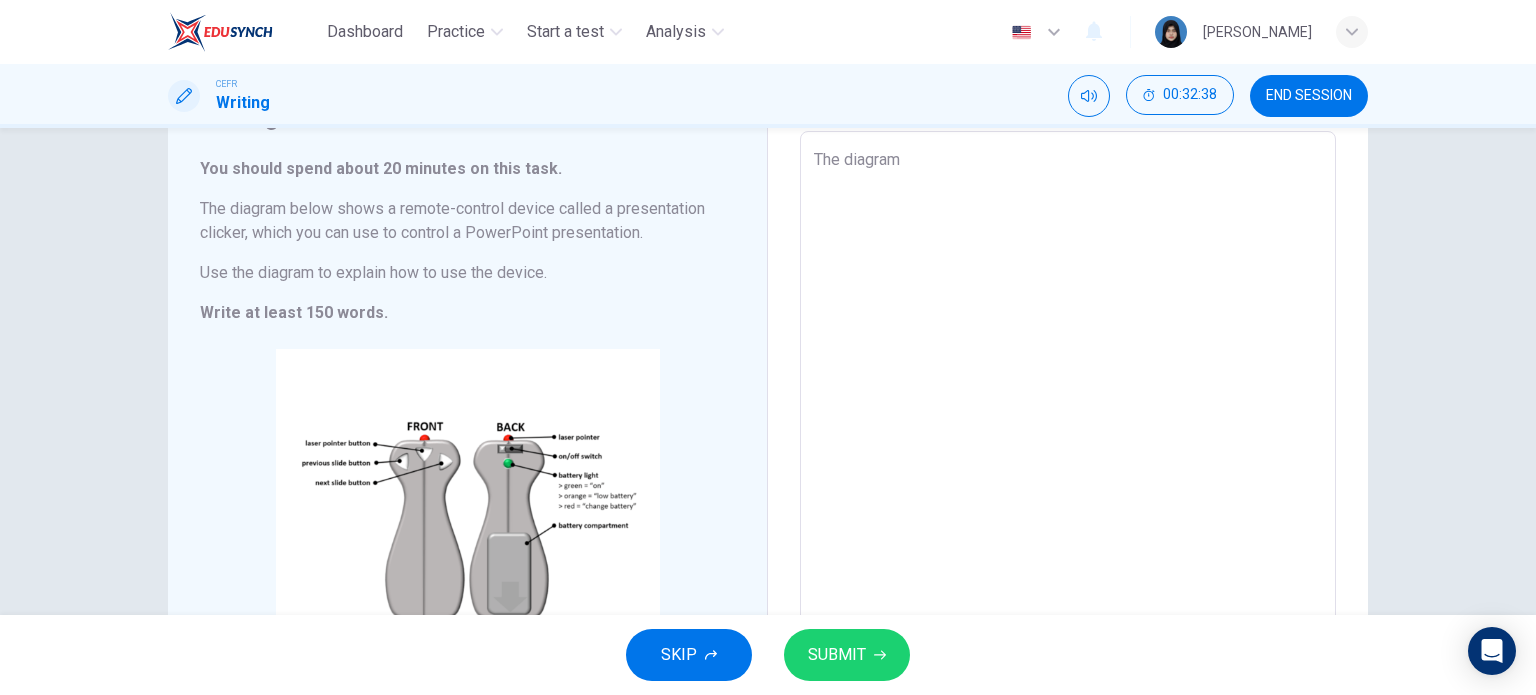 type on "x" 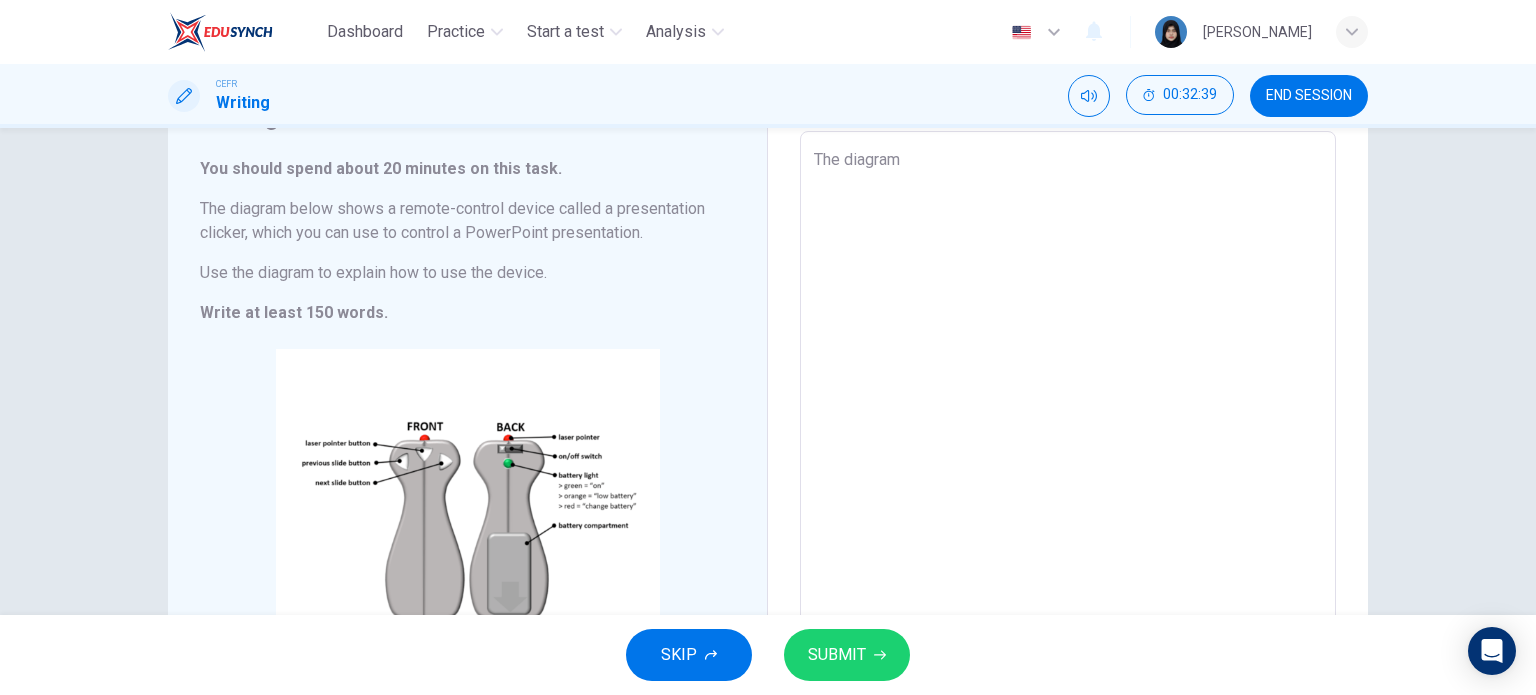 type on "The diagram s" 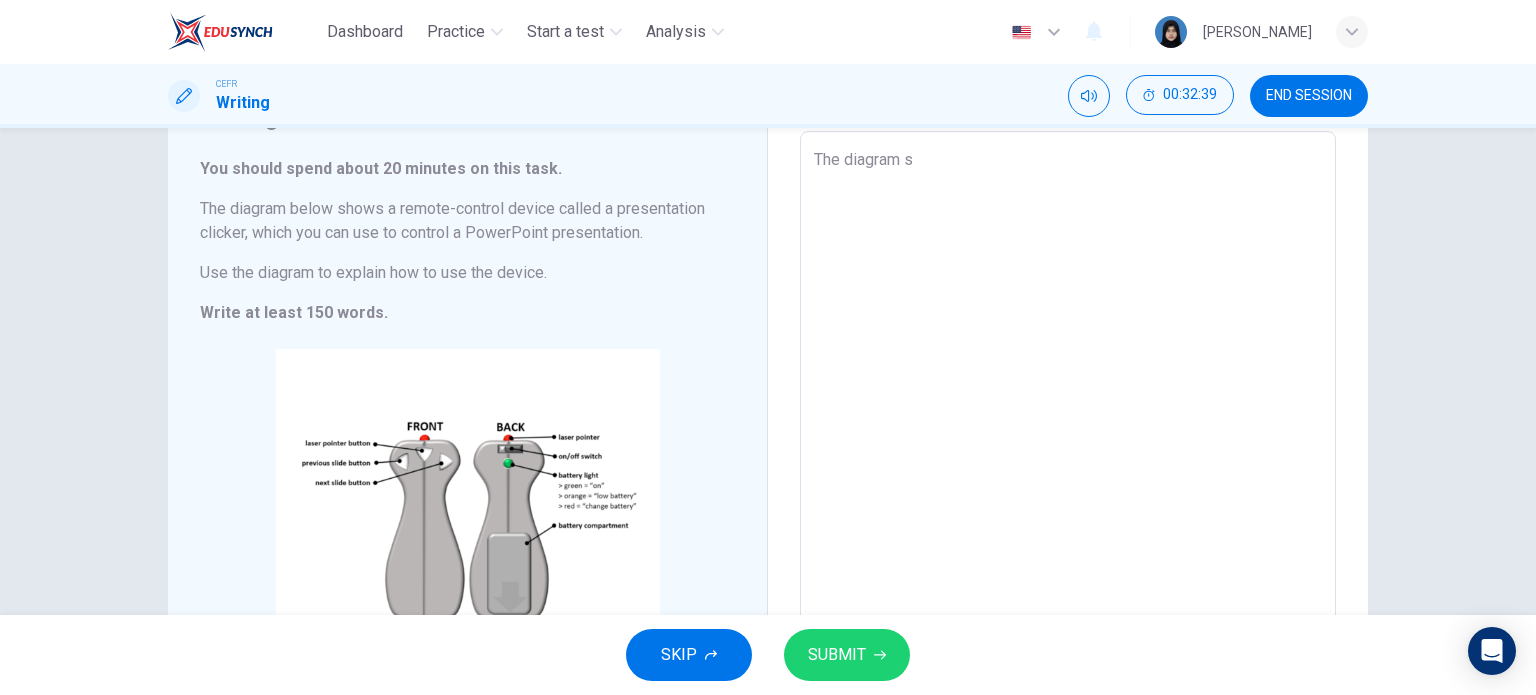 type on "The diagram sh" 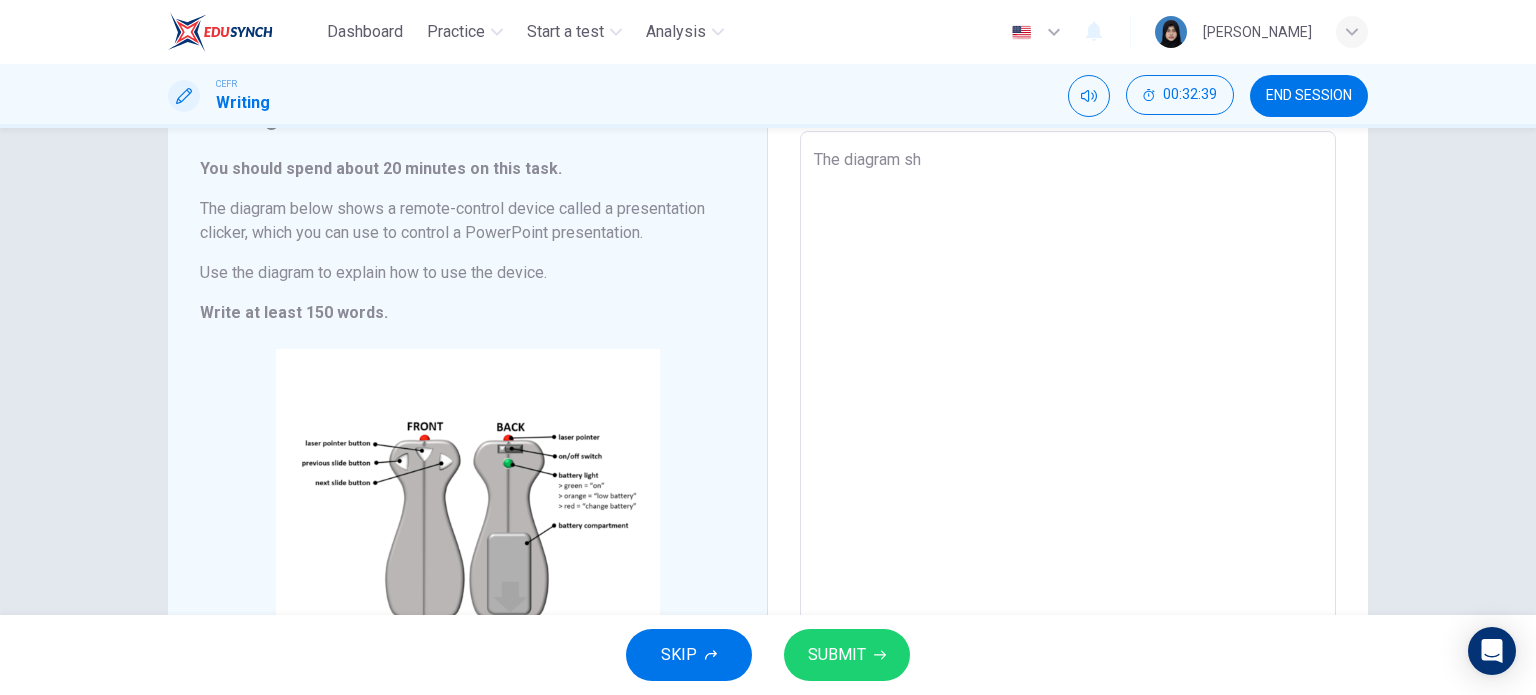 type on "x" 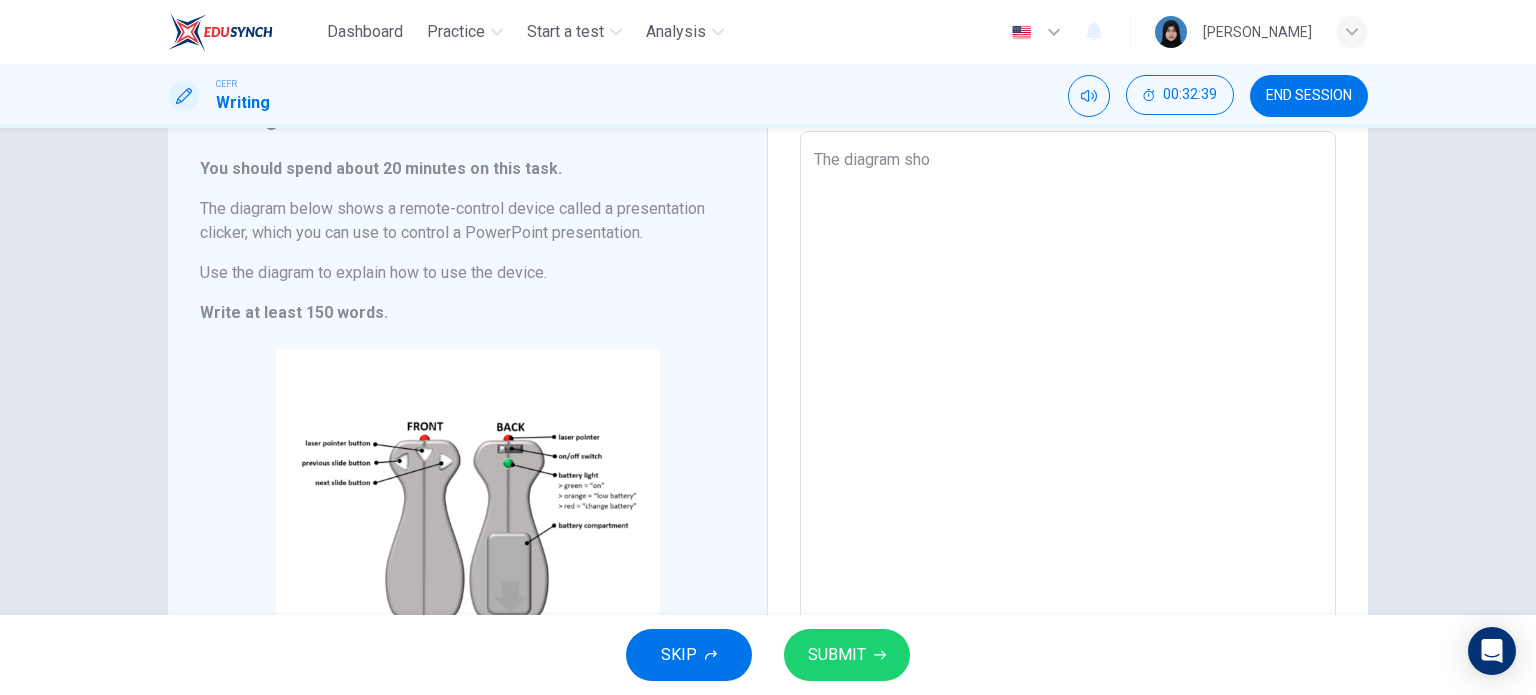 type on "x" 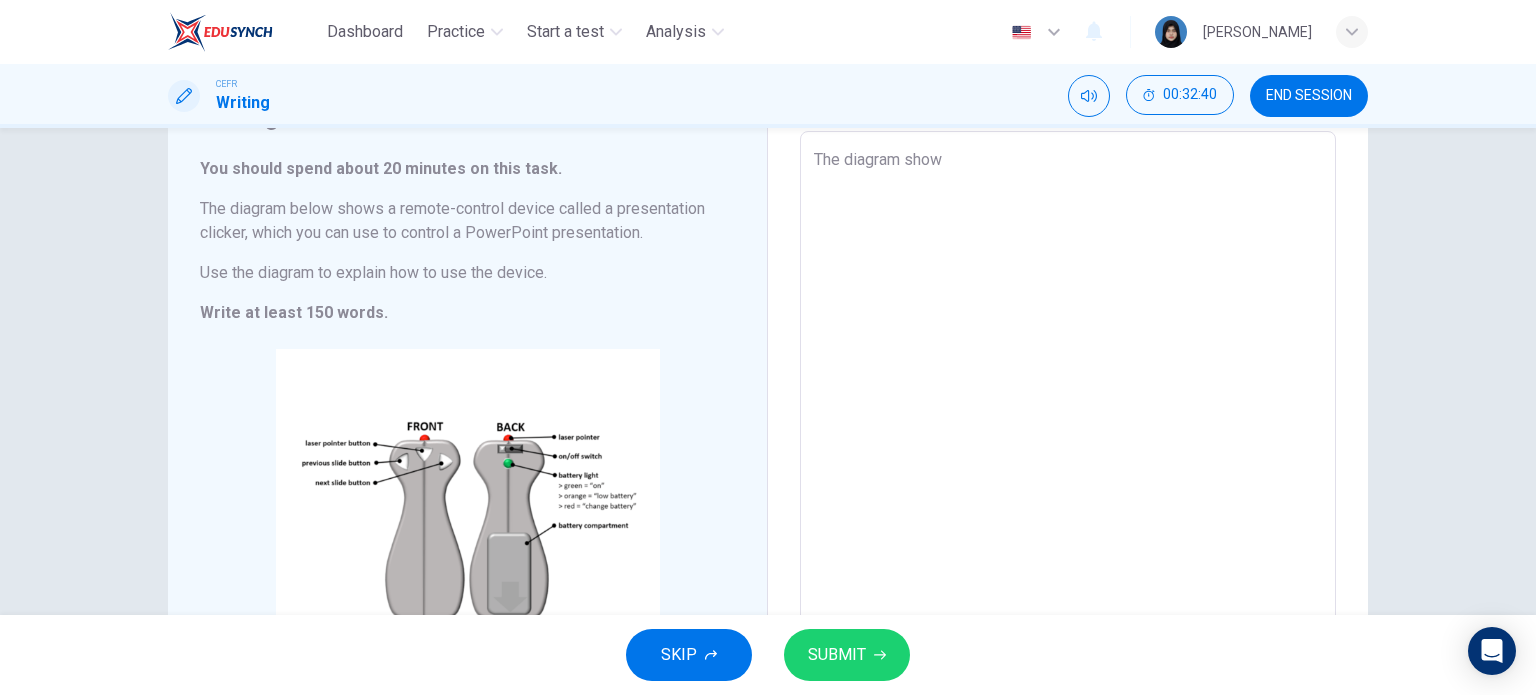 type on "The diagram showc" 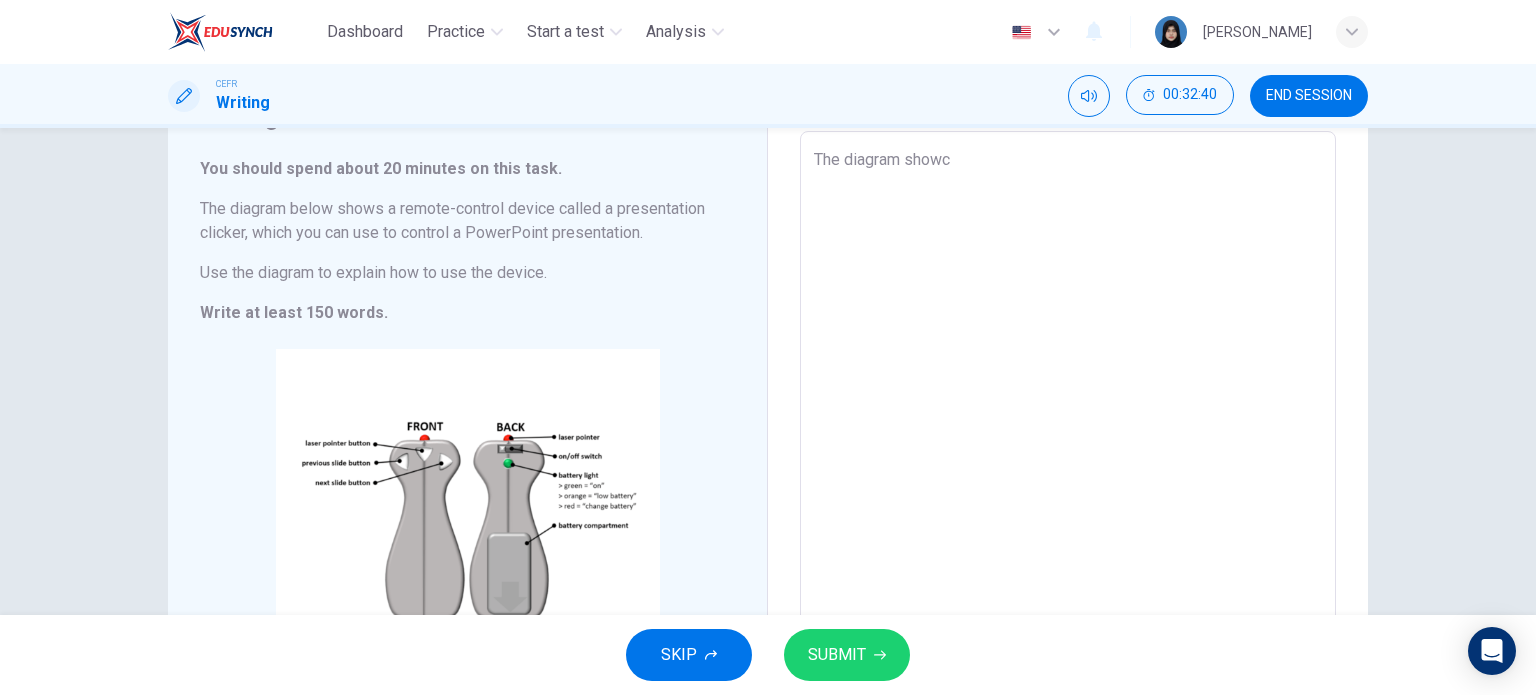 type on "x" 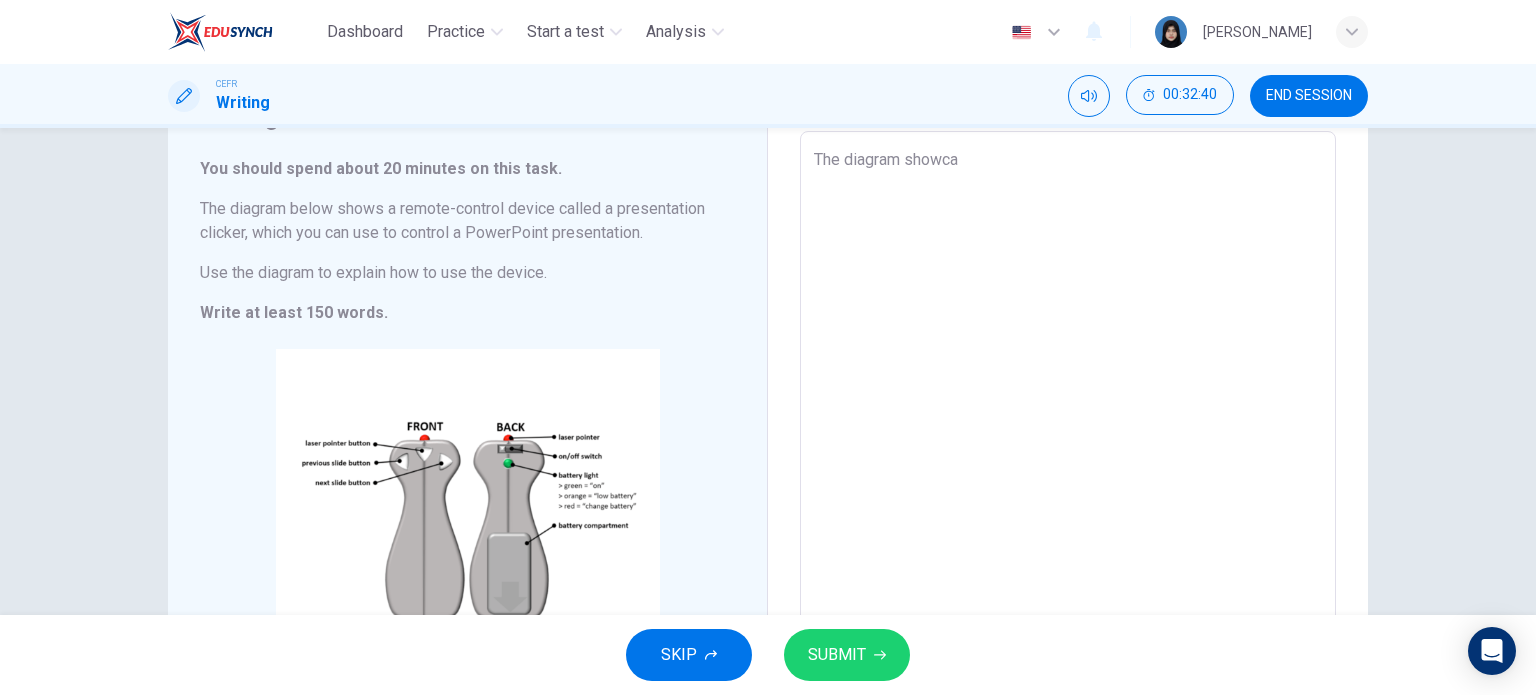 type on "x" 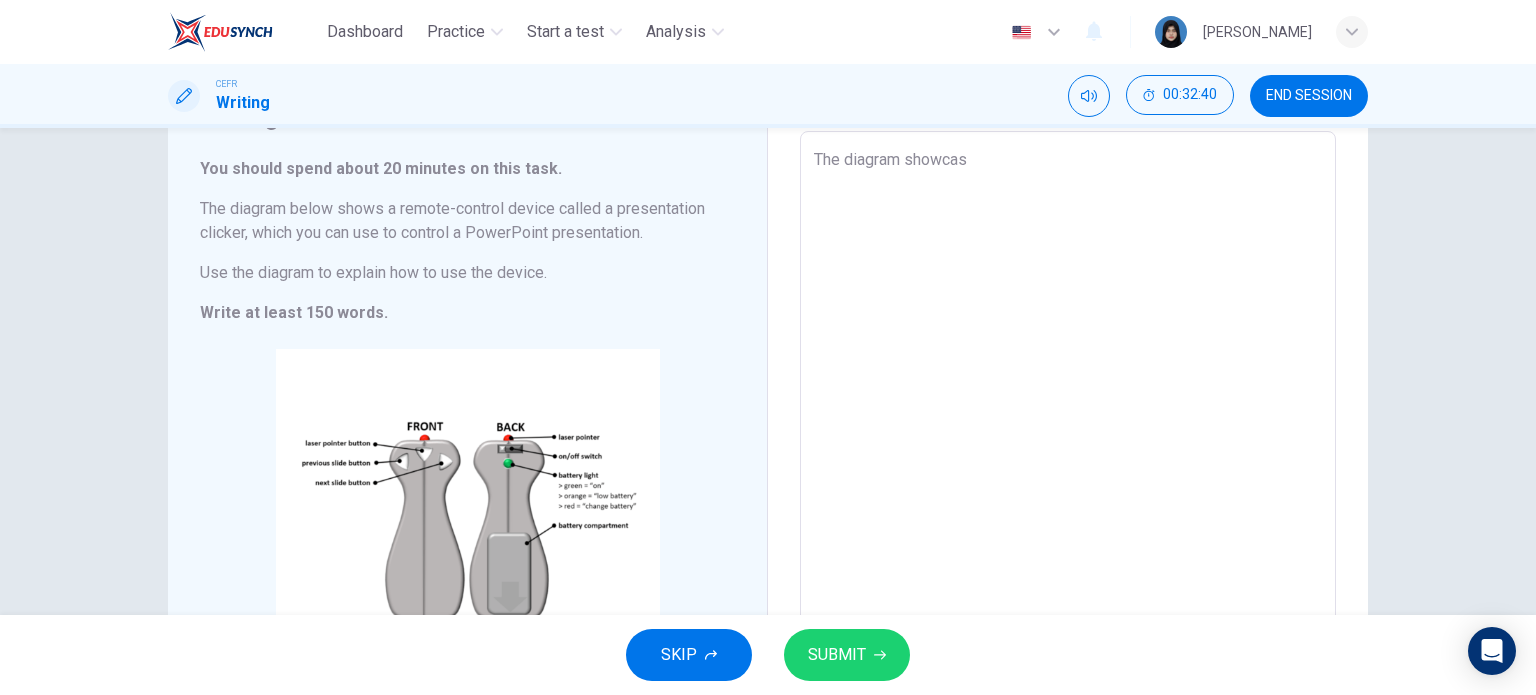 type on "x" 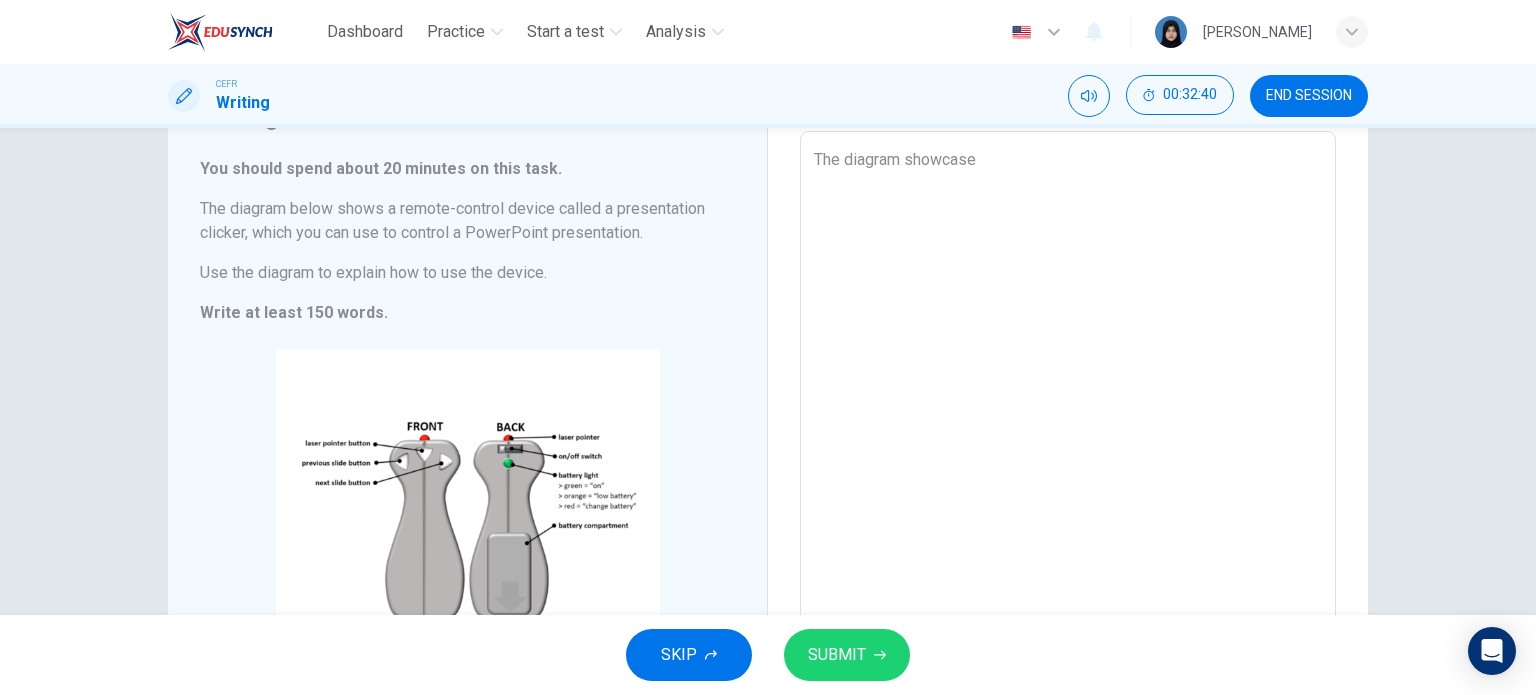 type on "x" 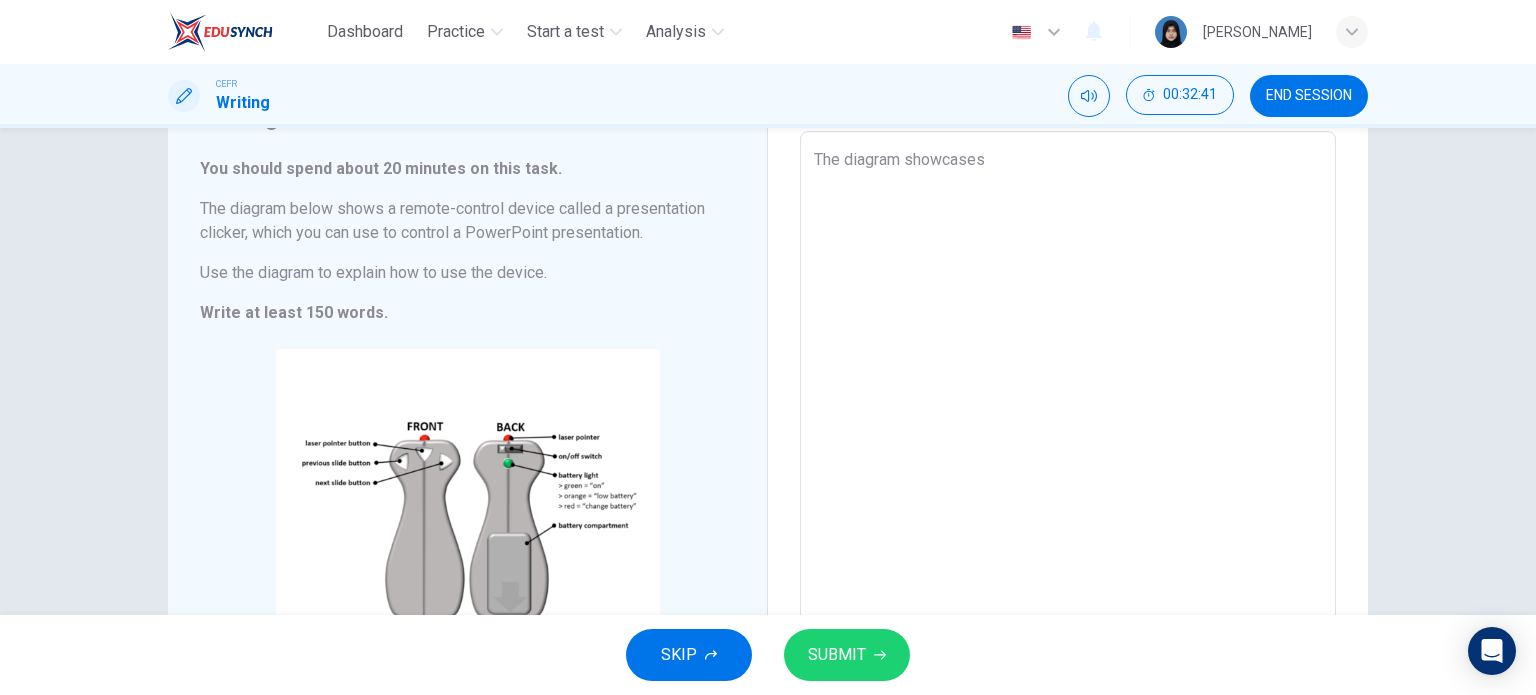 type on "The diagram showcases" 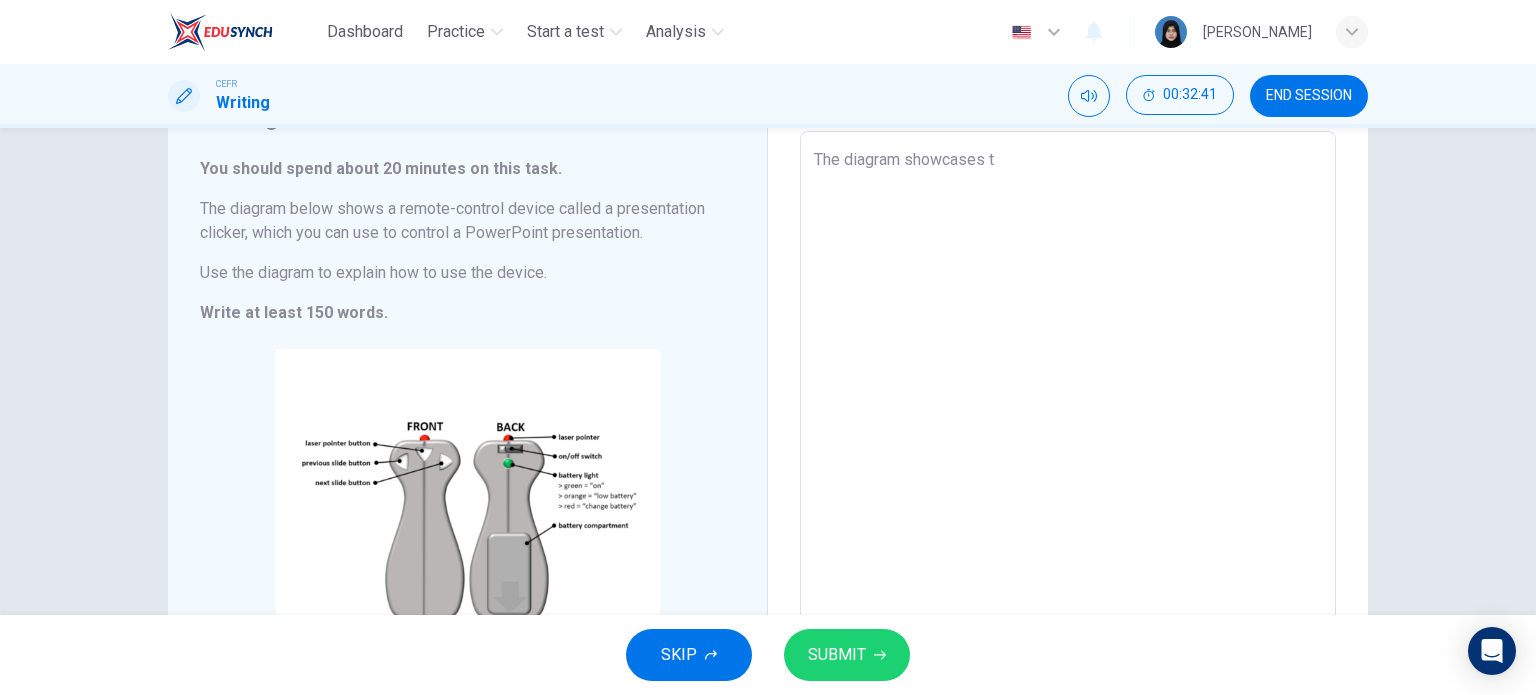 type on "x" 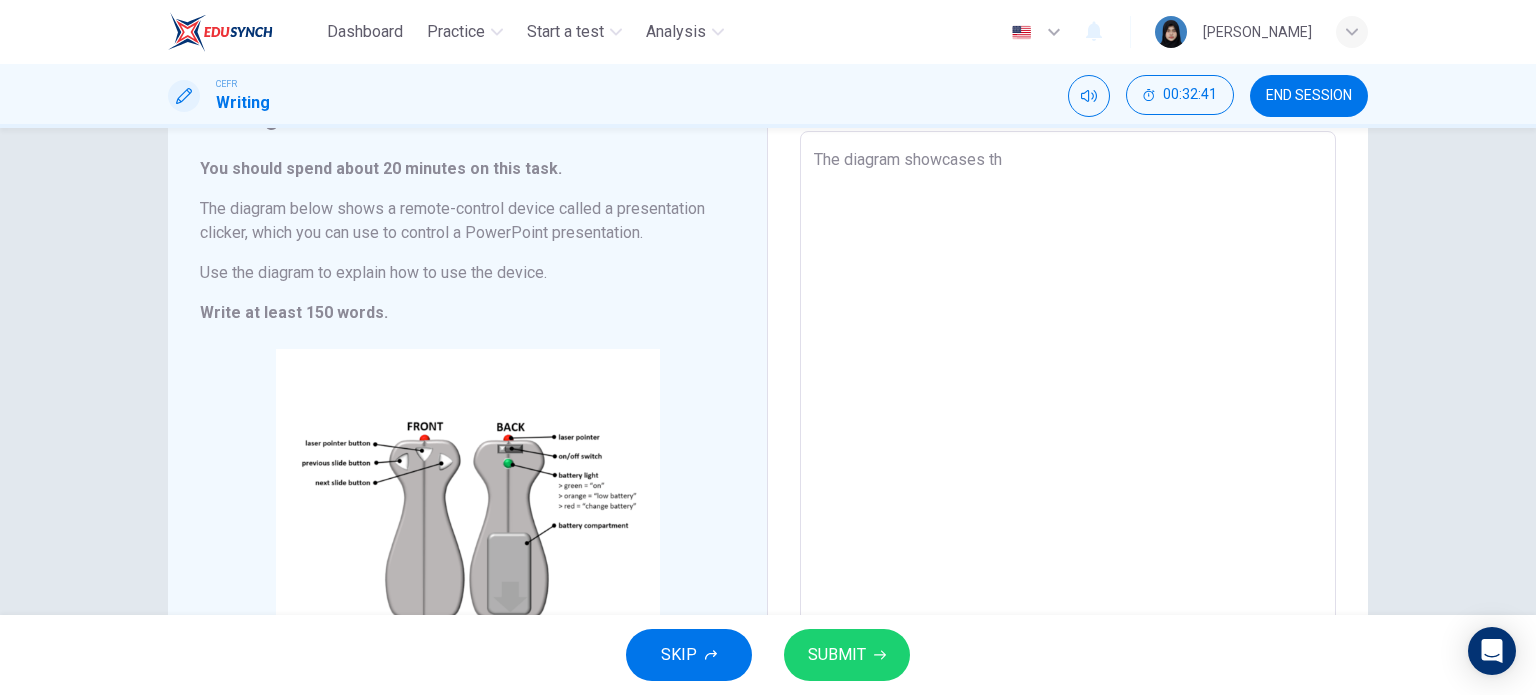 type on "x" 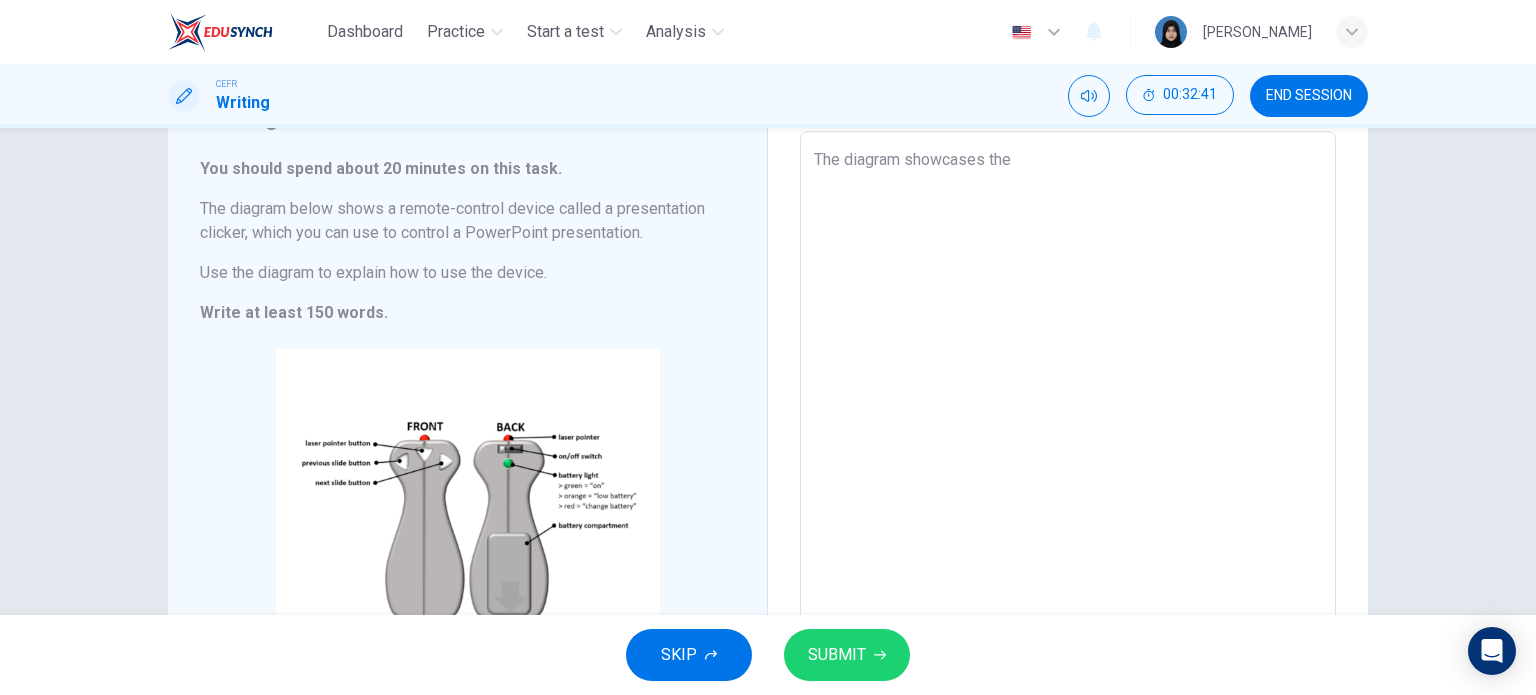 type on "x" 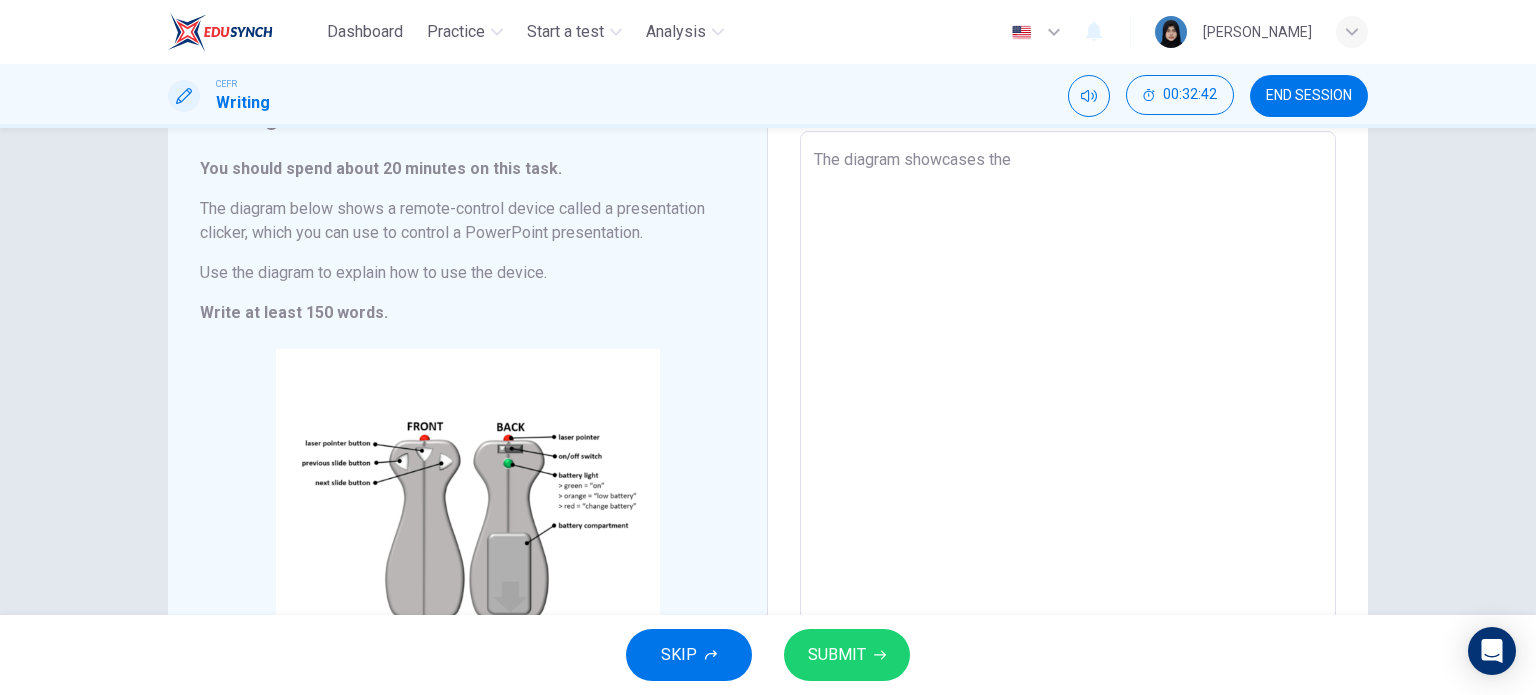 type on "The diagram showcases the i" 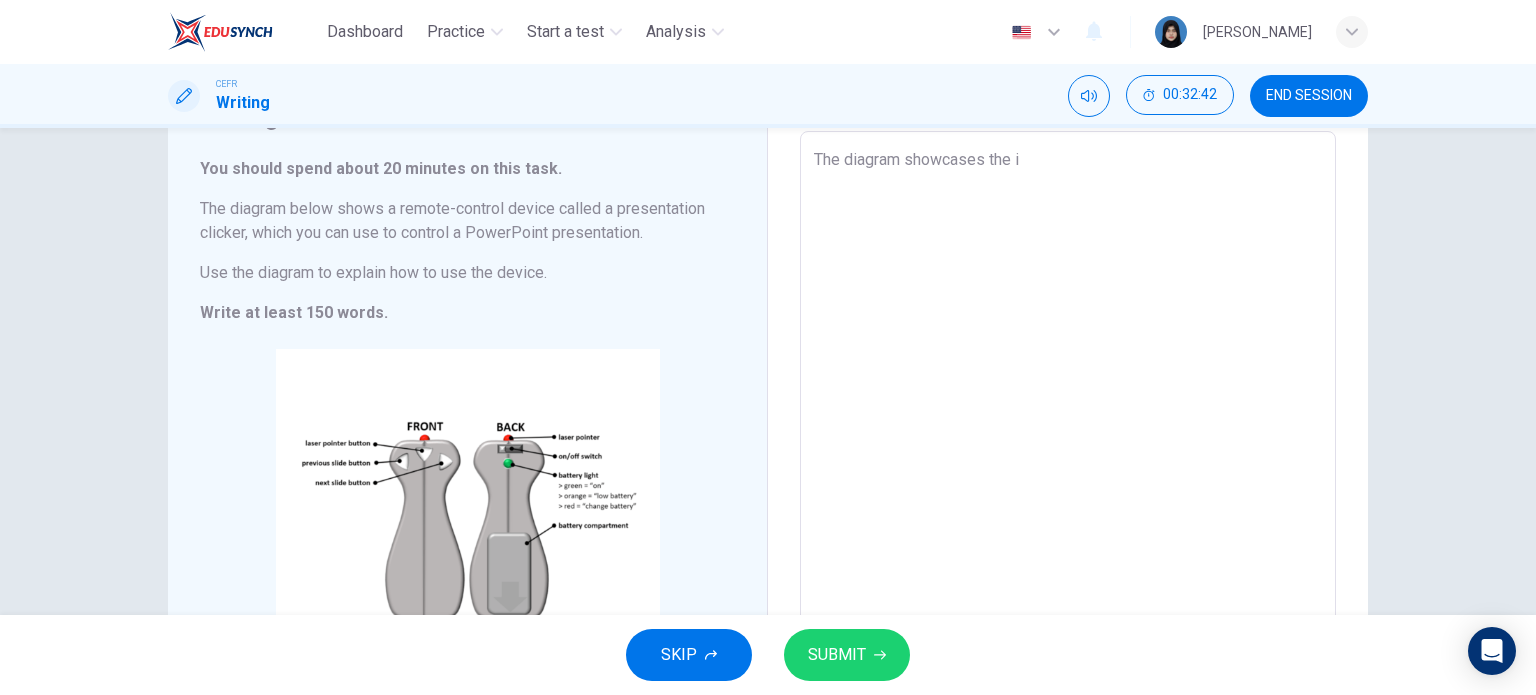 type on "x" 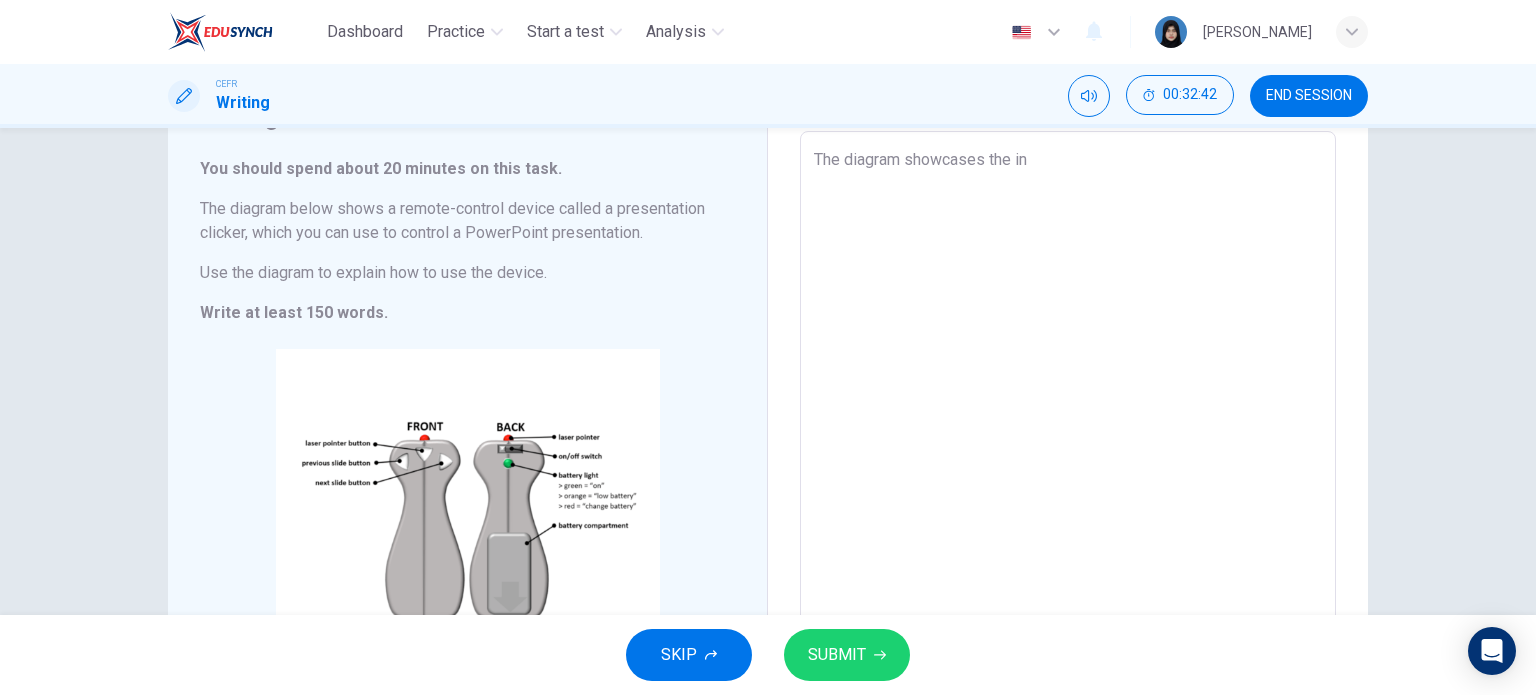type on "x" 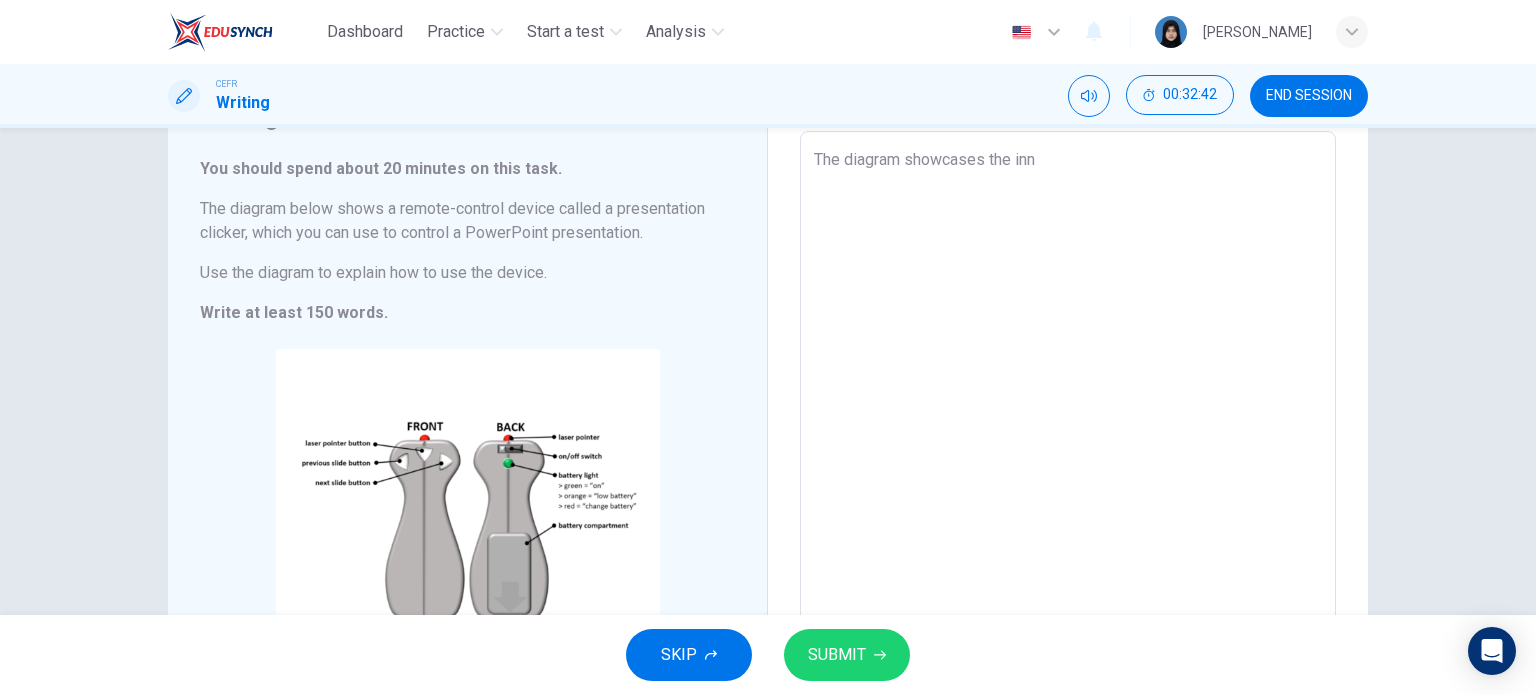type on "x" 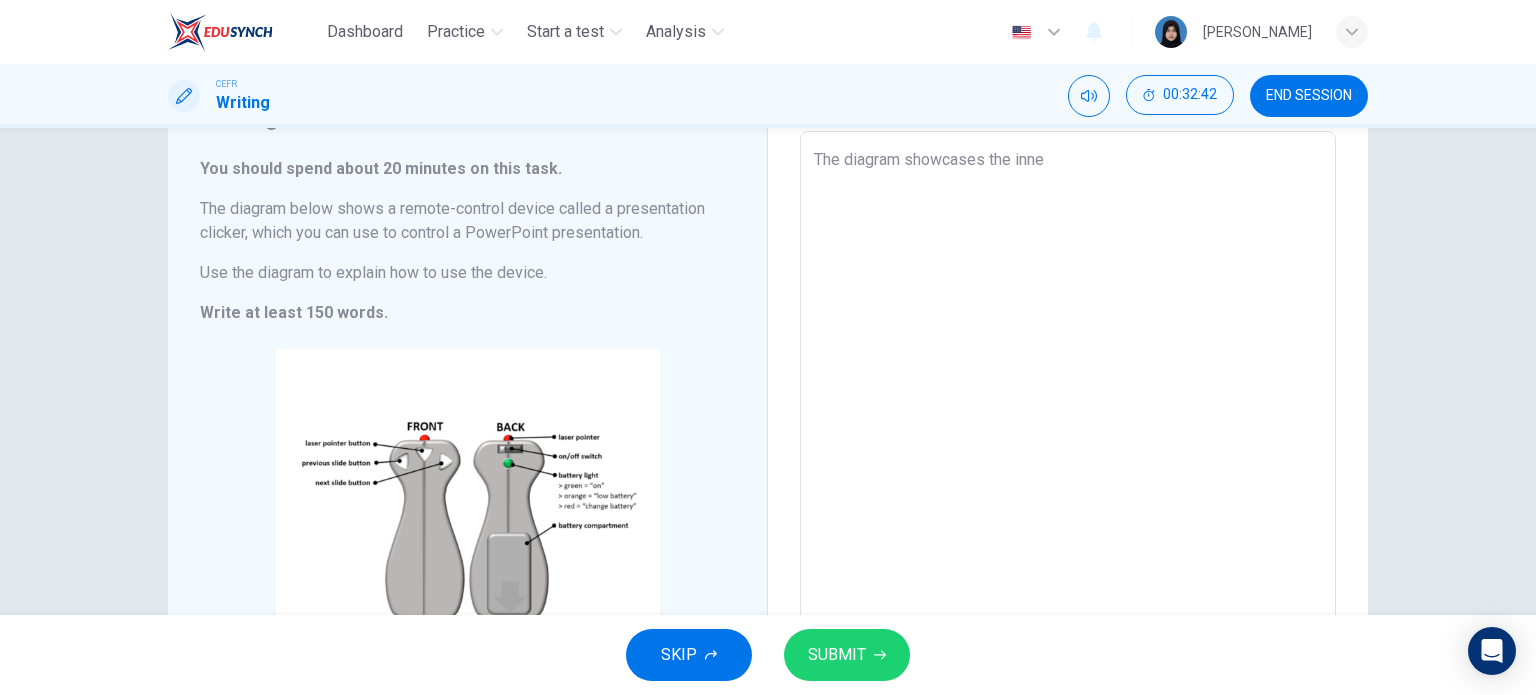 type on "x" 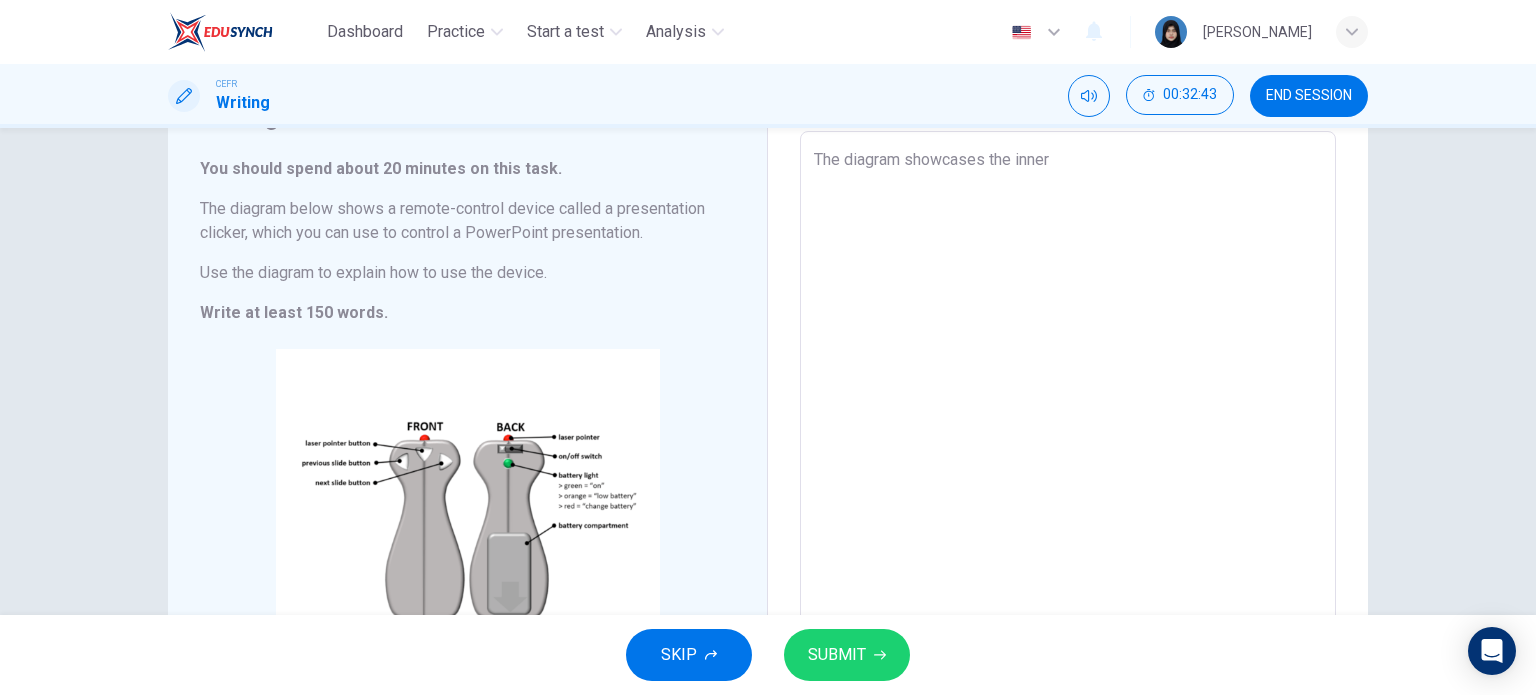 type on "The diagram showcases the inner" 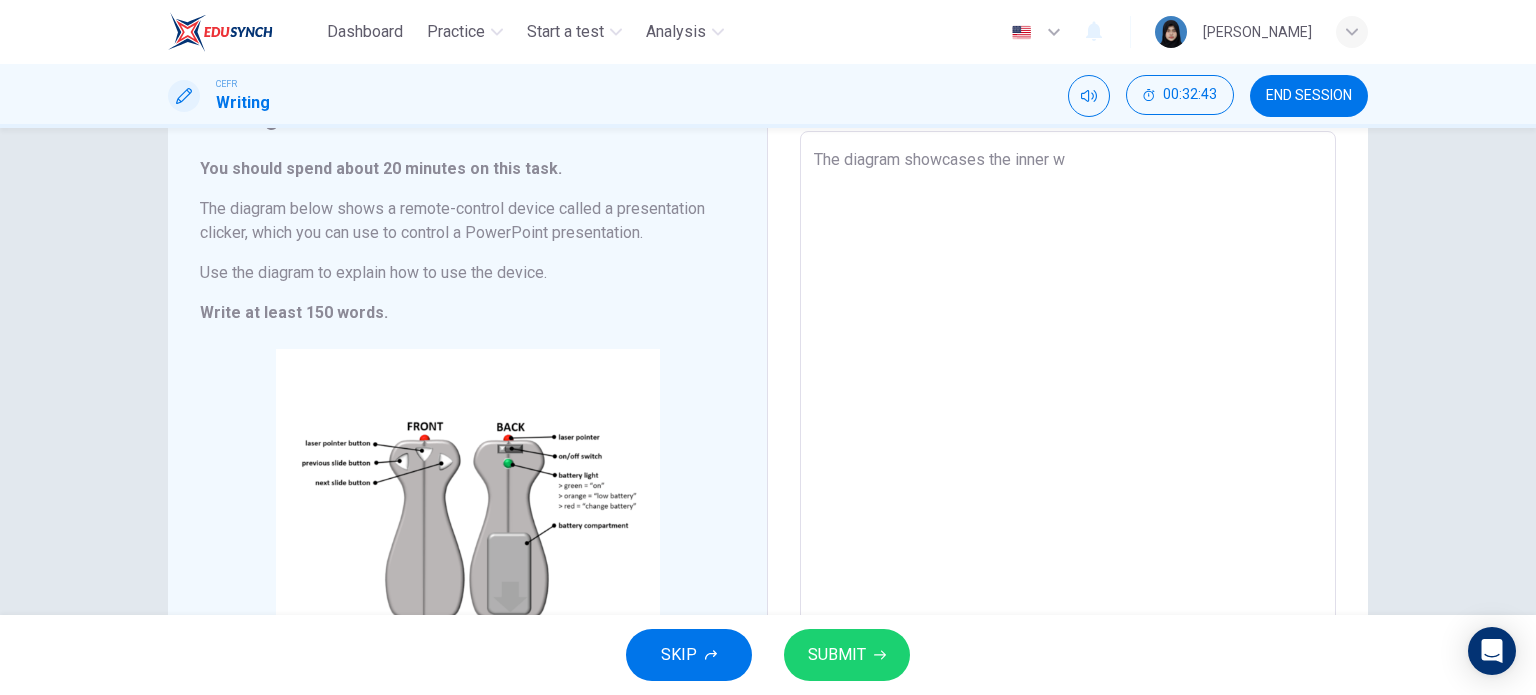 type on "x" 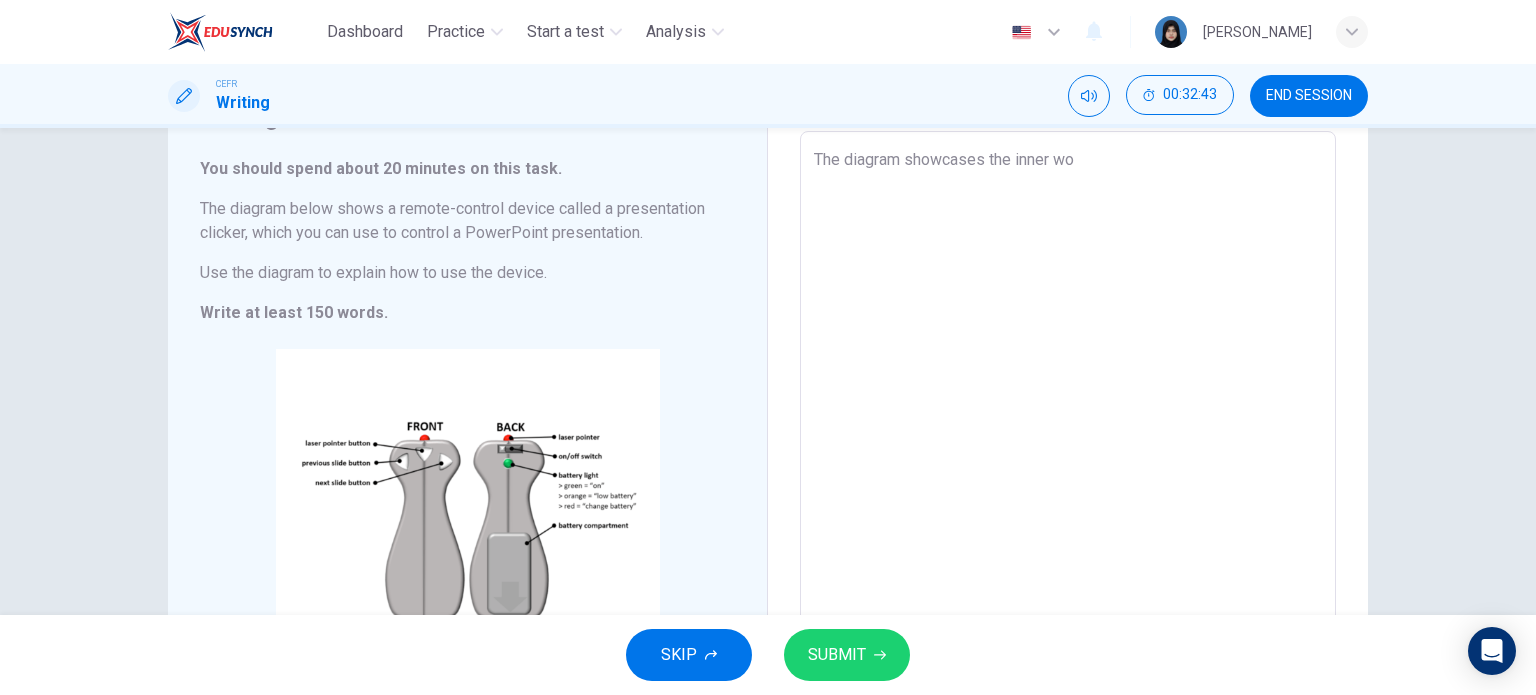 type on "x" 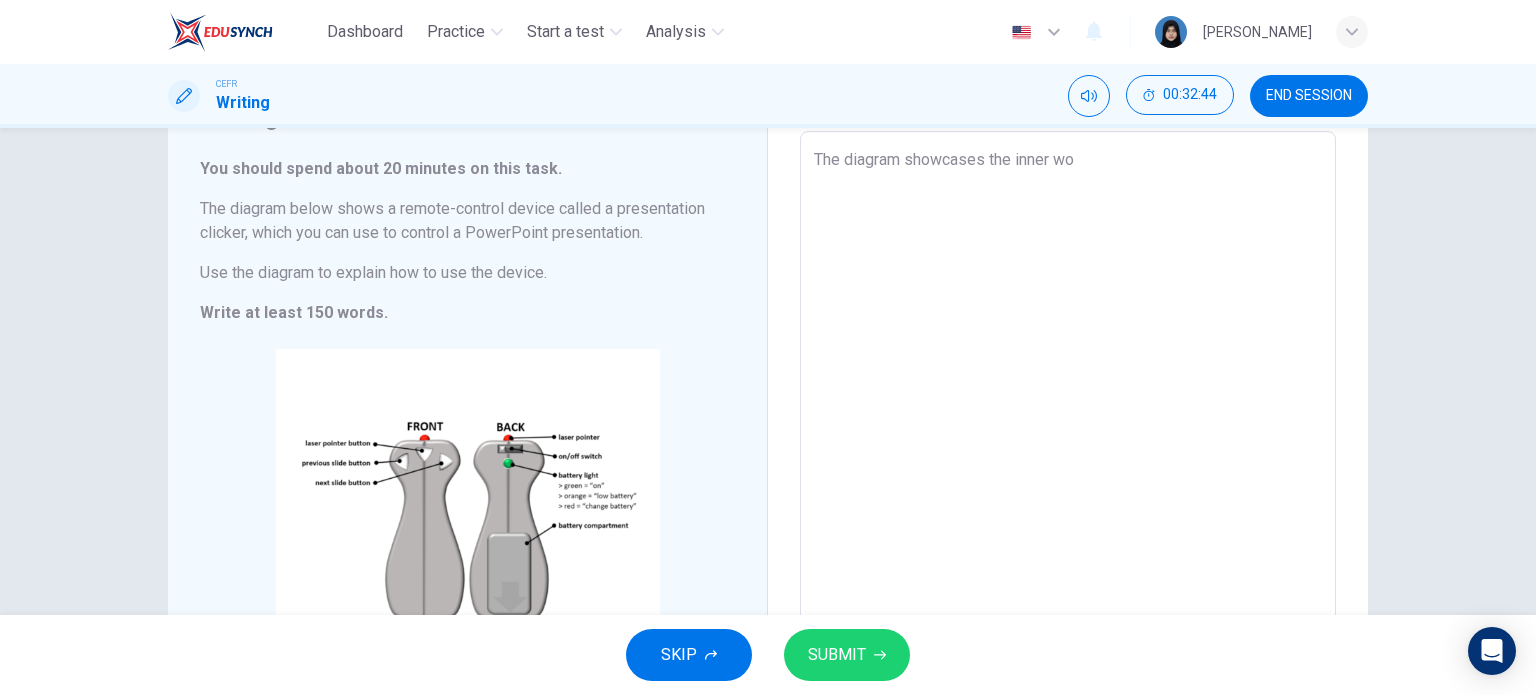 type on "The diagram showcases the inner wor" 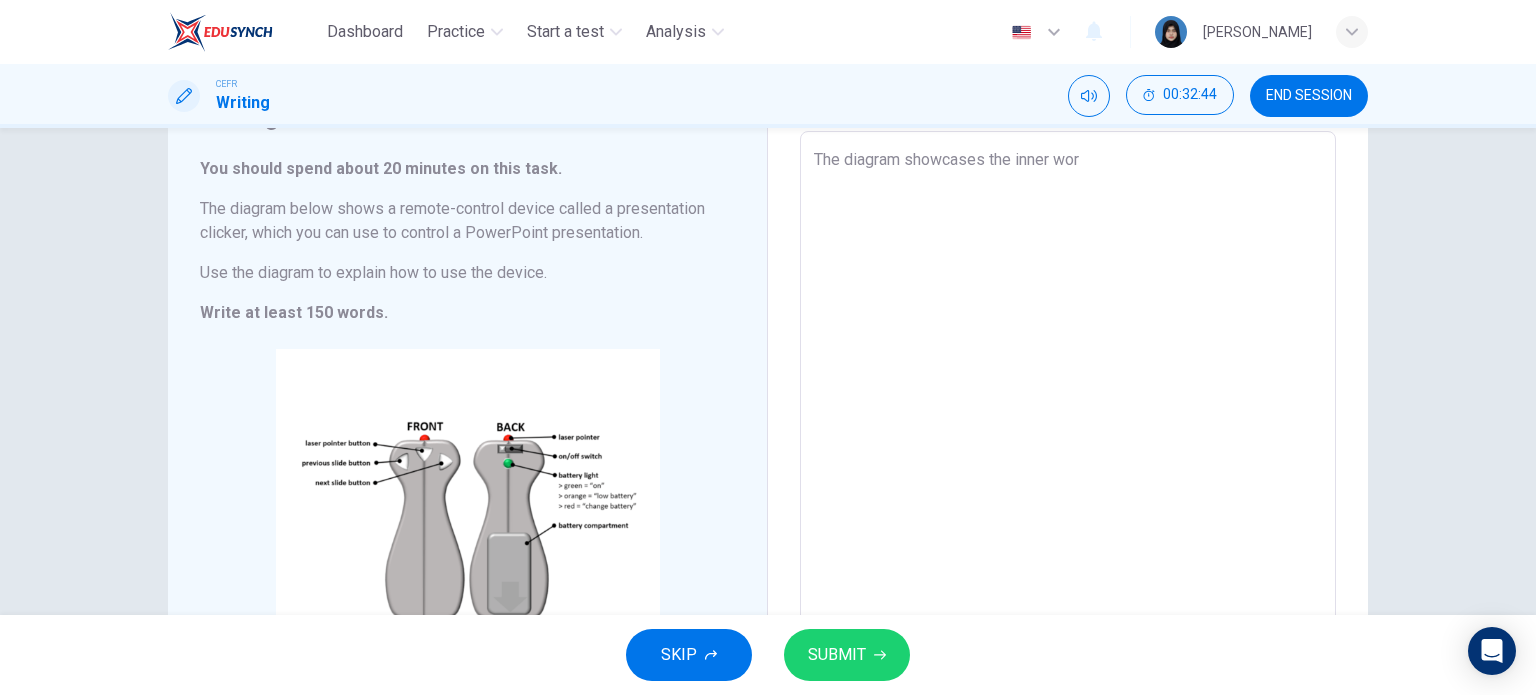 type on "The diagram showcases the inner work" 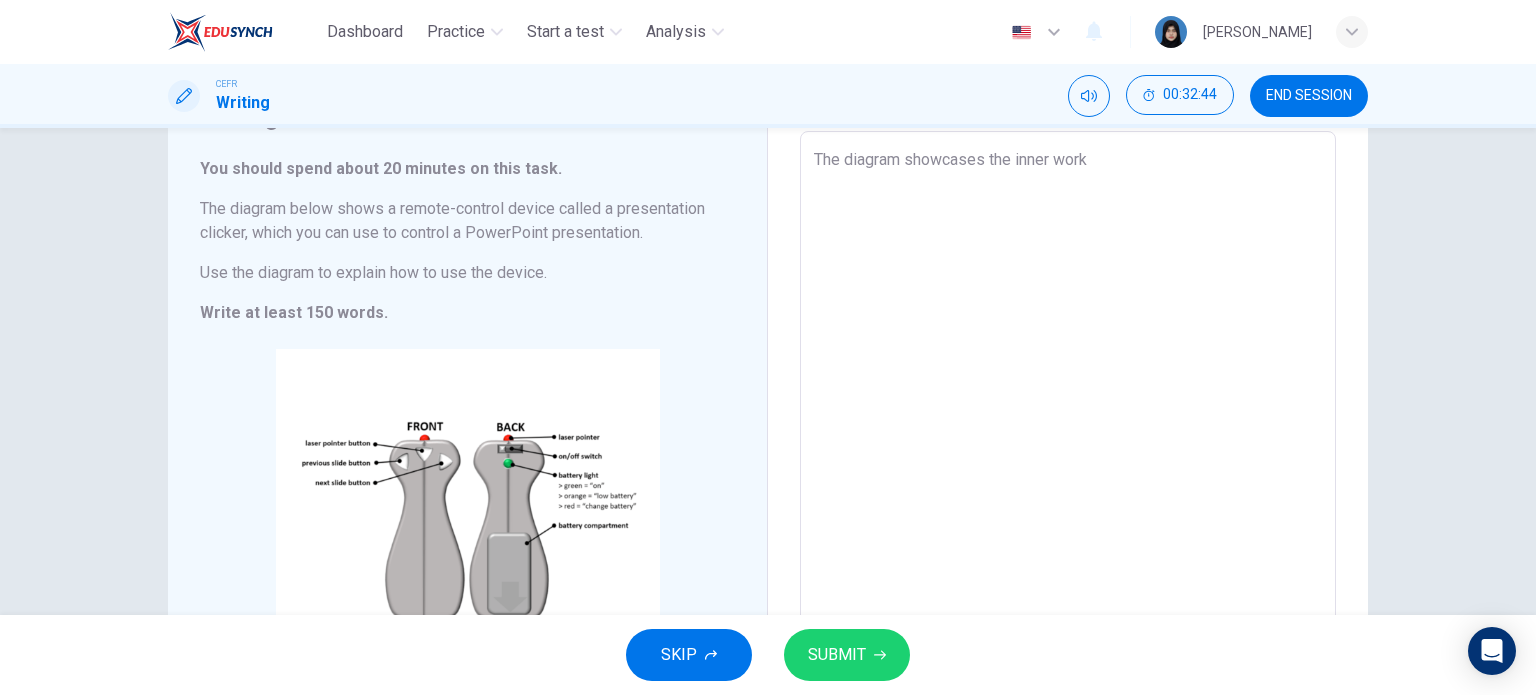 type on "x" 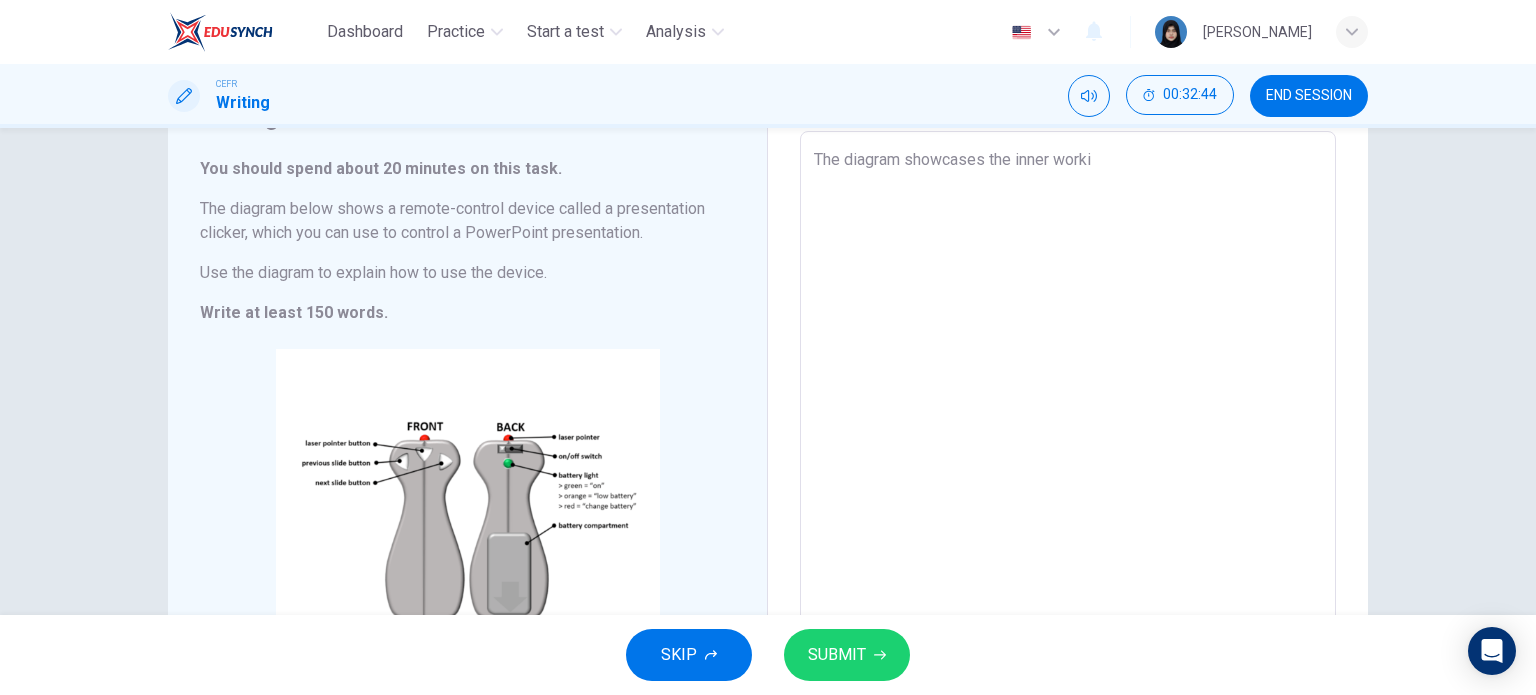 type on "x" 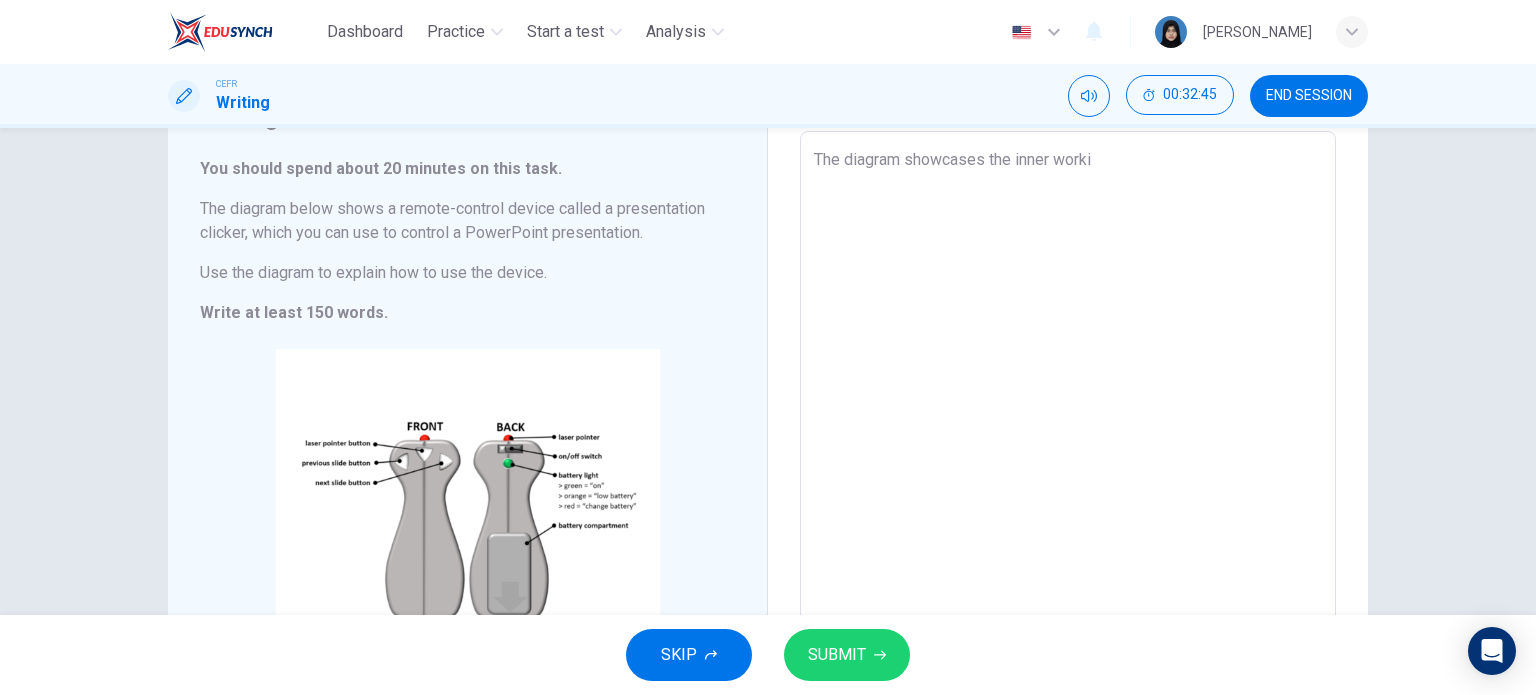type on "The diagram showcases the inner workin" 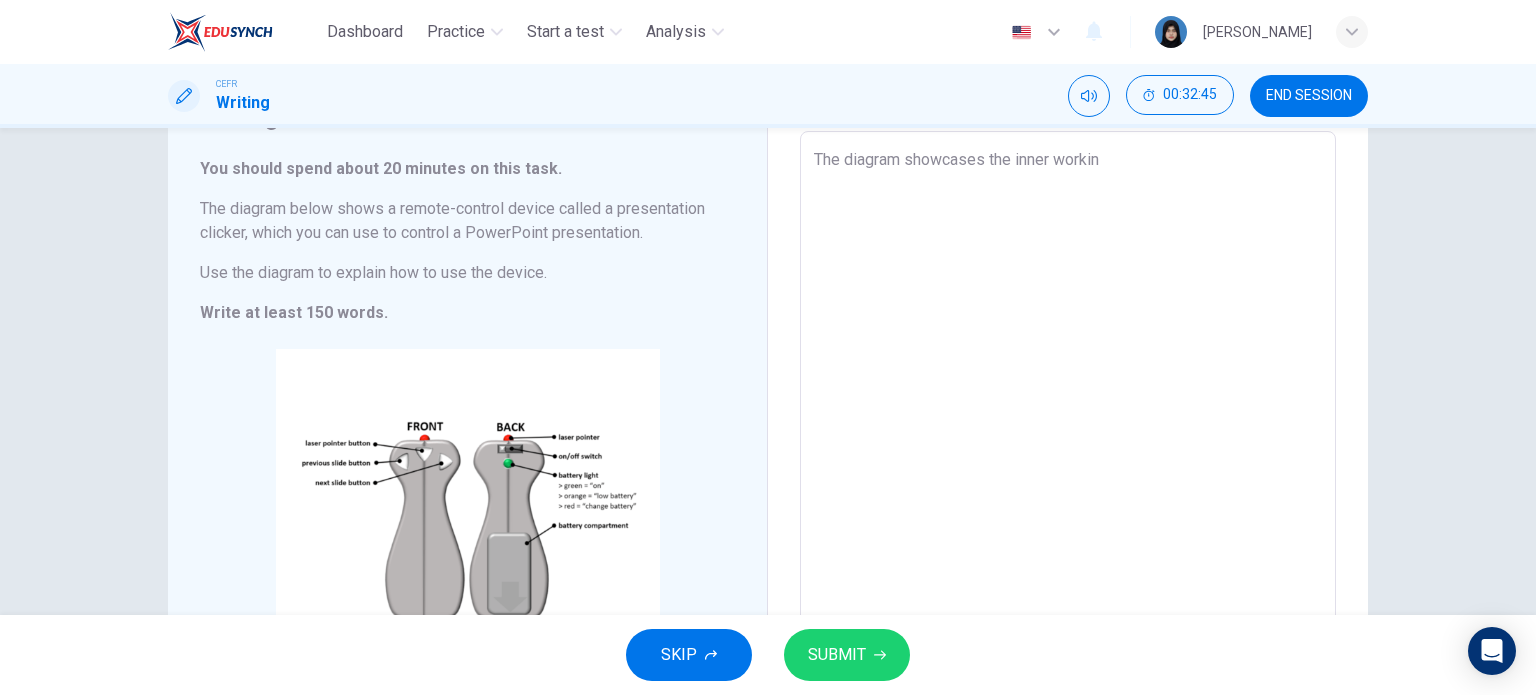type on "The diagram showcases the inner working" 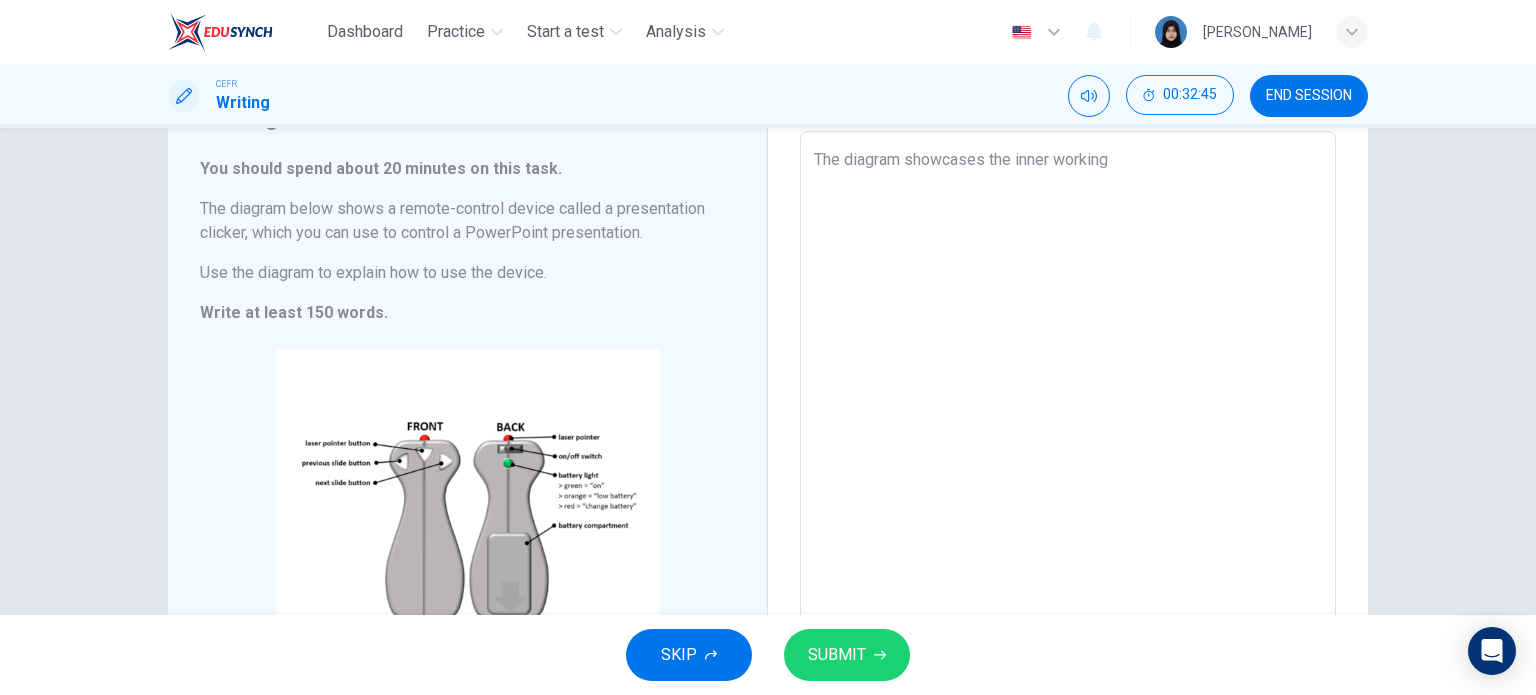type on "x" 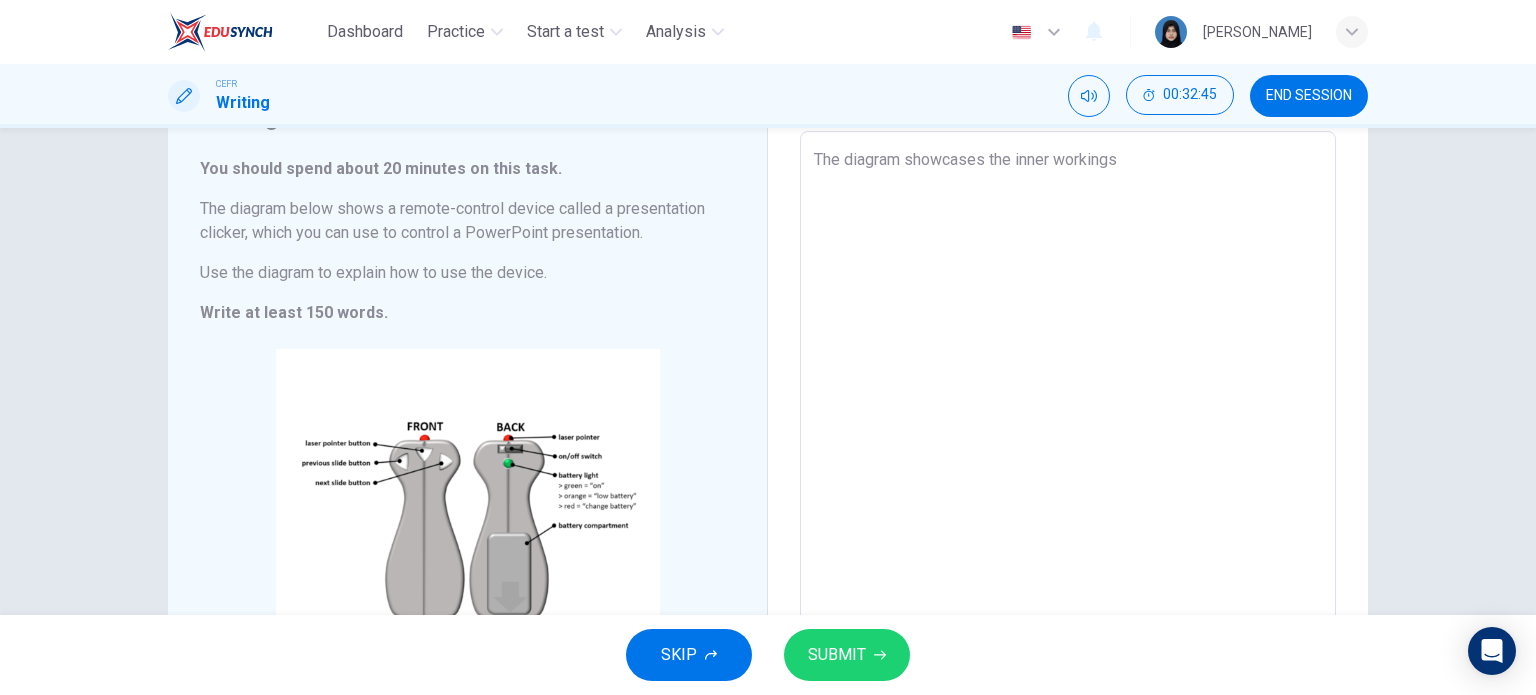type on "x" 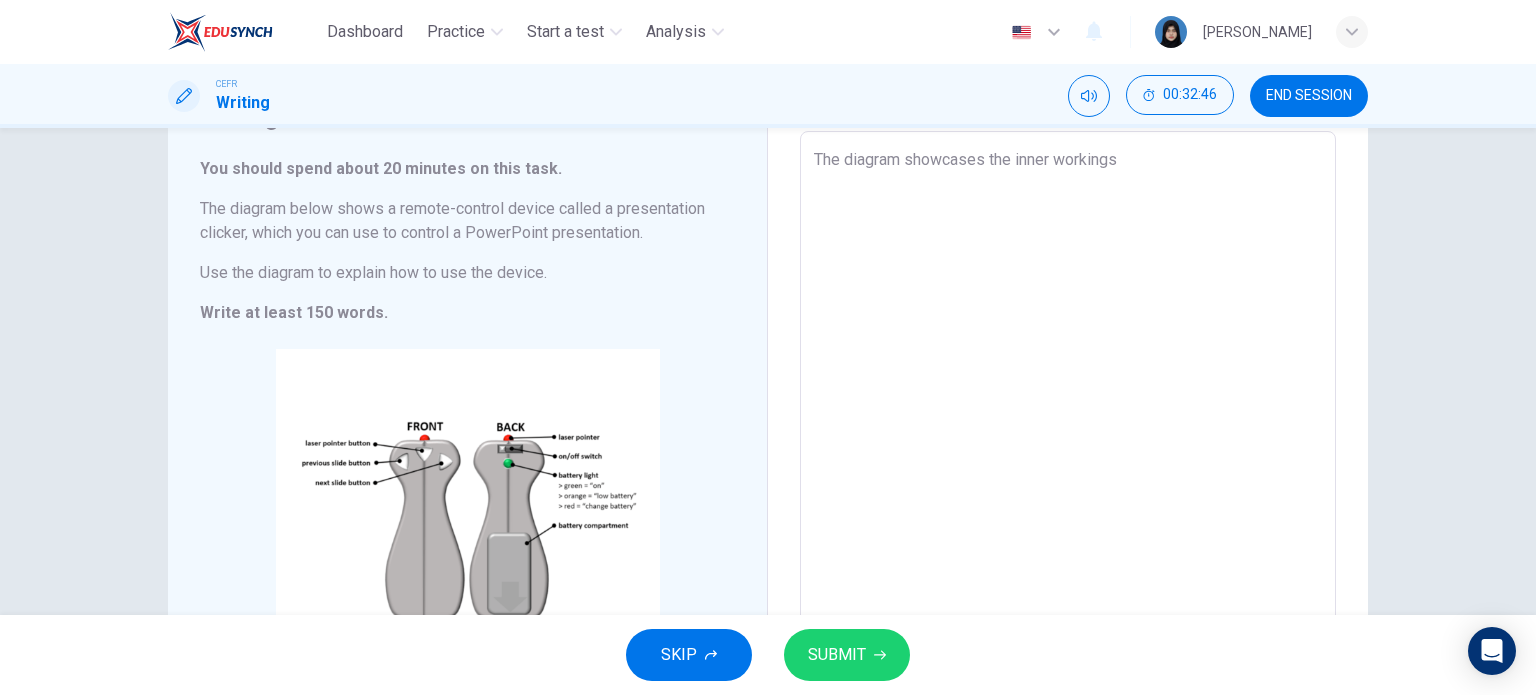 type on "The diagram showcases the inner workings f" 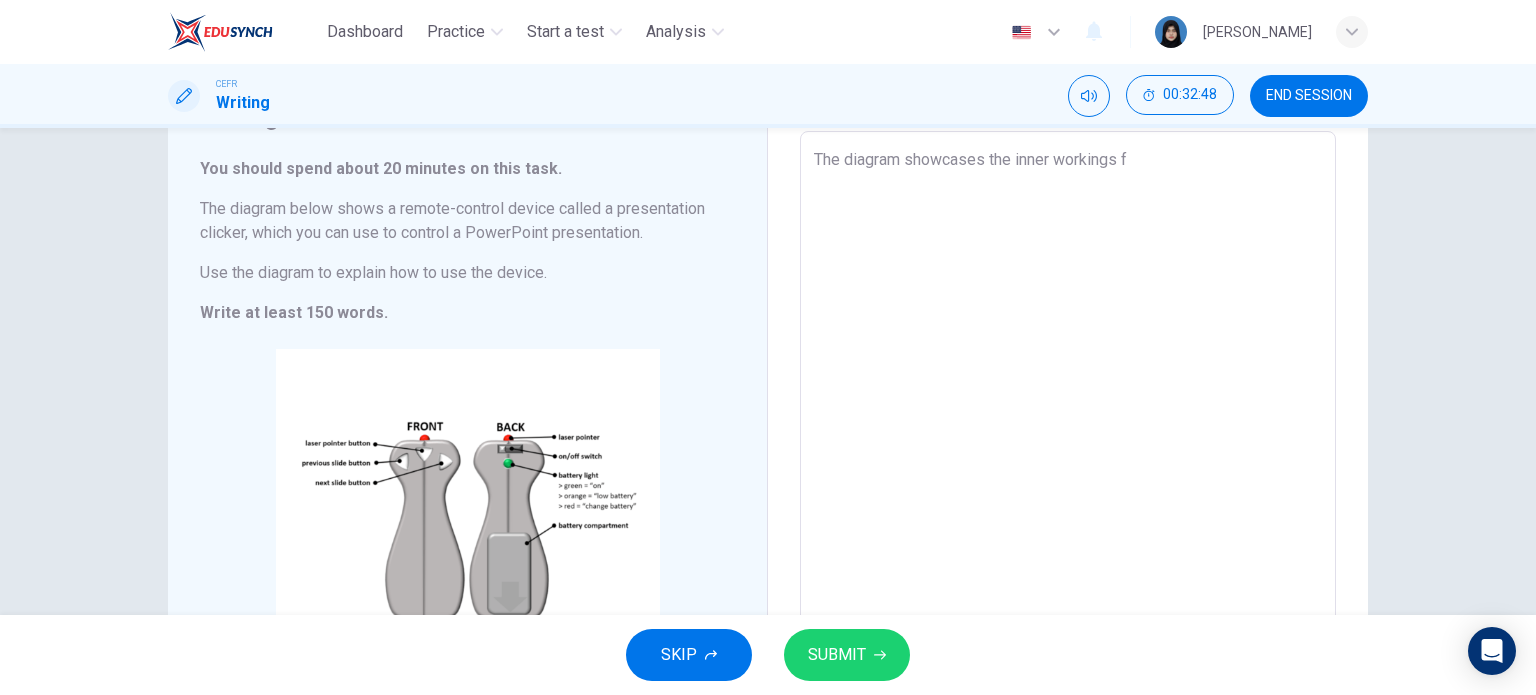 type on "The diagram showcases the inner workings" 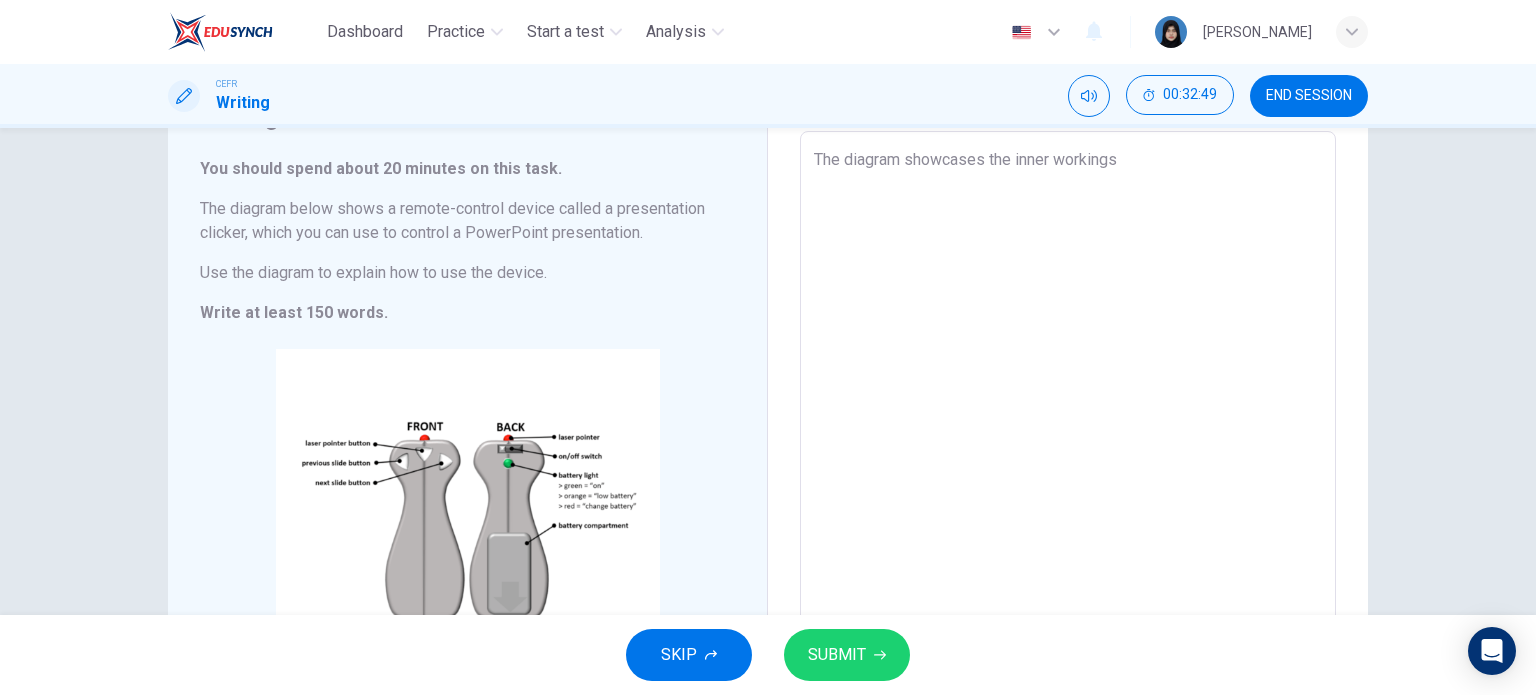 type on "The diagram showcases the inner workings o" 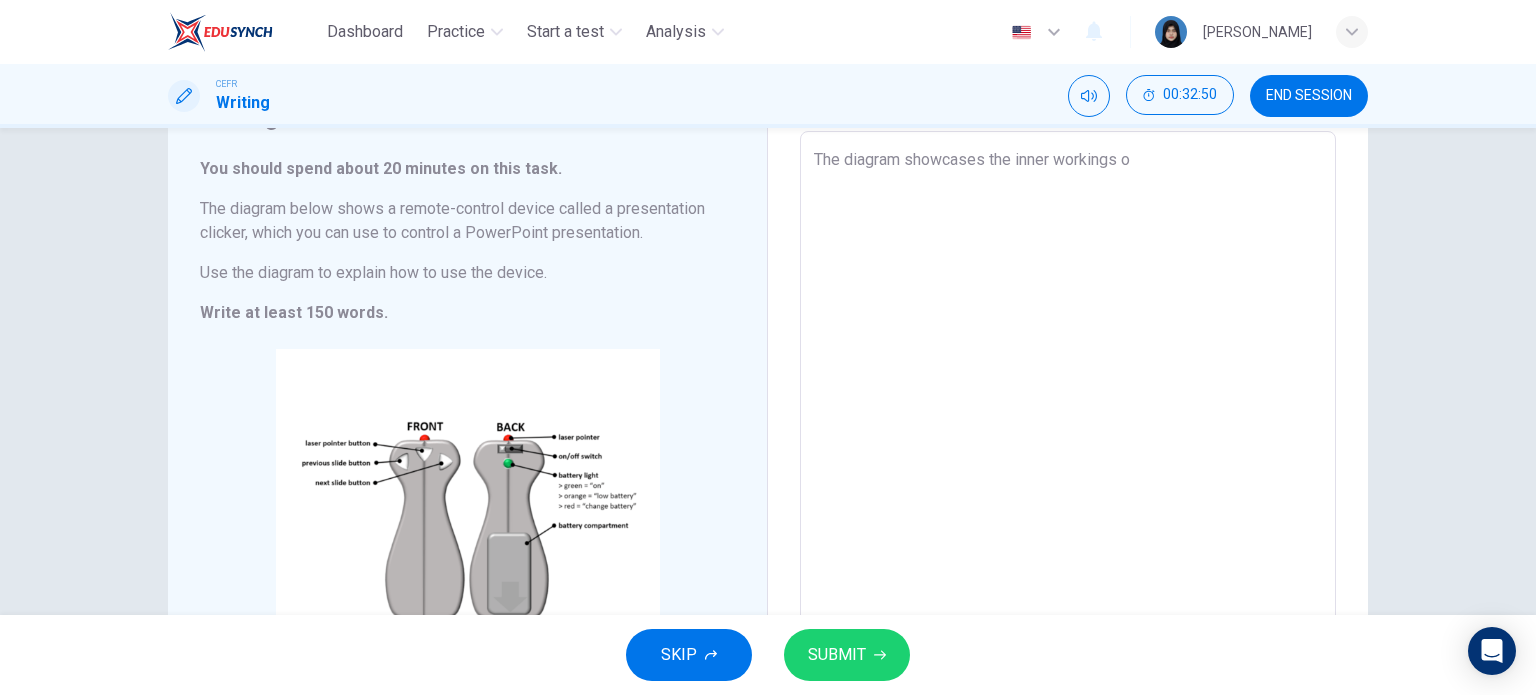type on "The diagram showcases the inner workings" 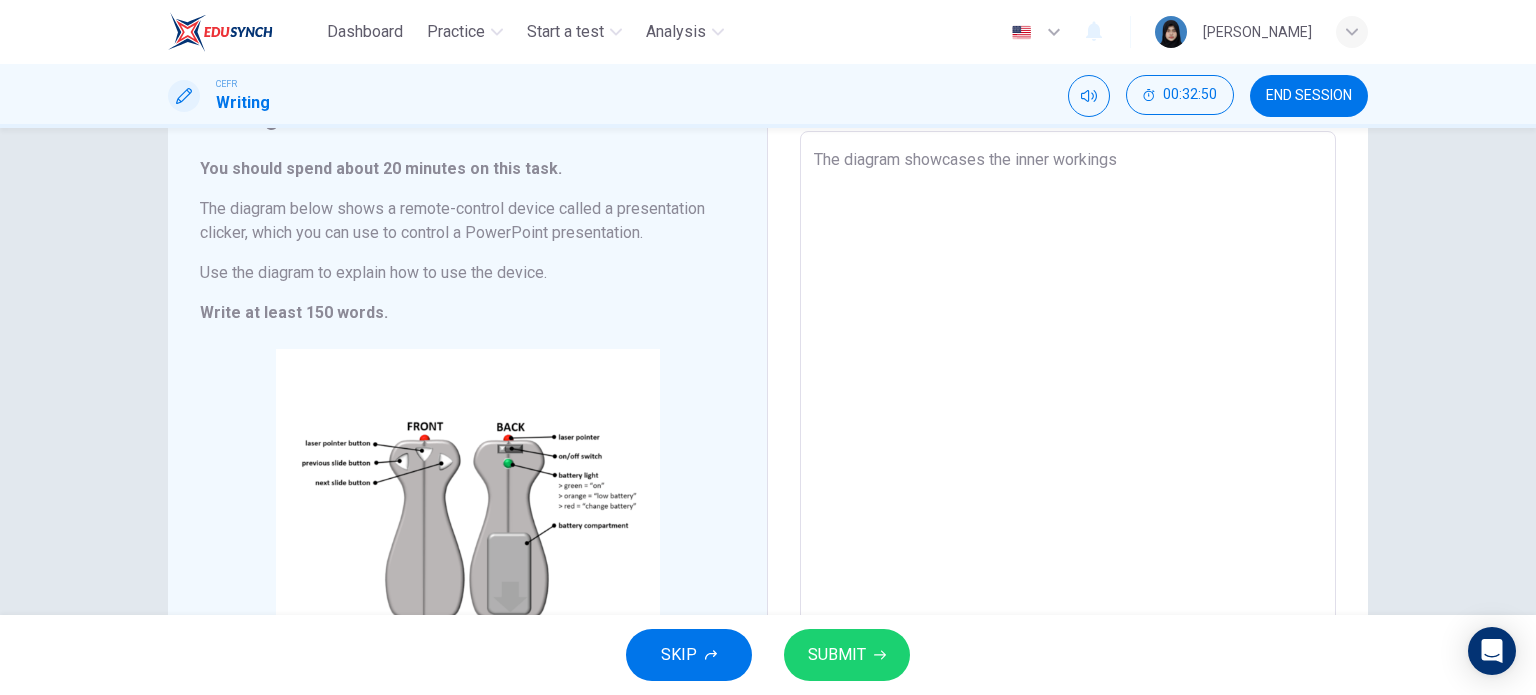 type on "The diagram showcases the inner workings" 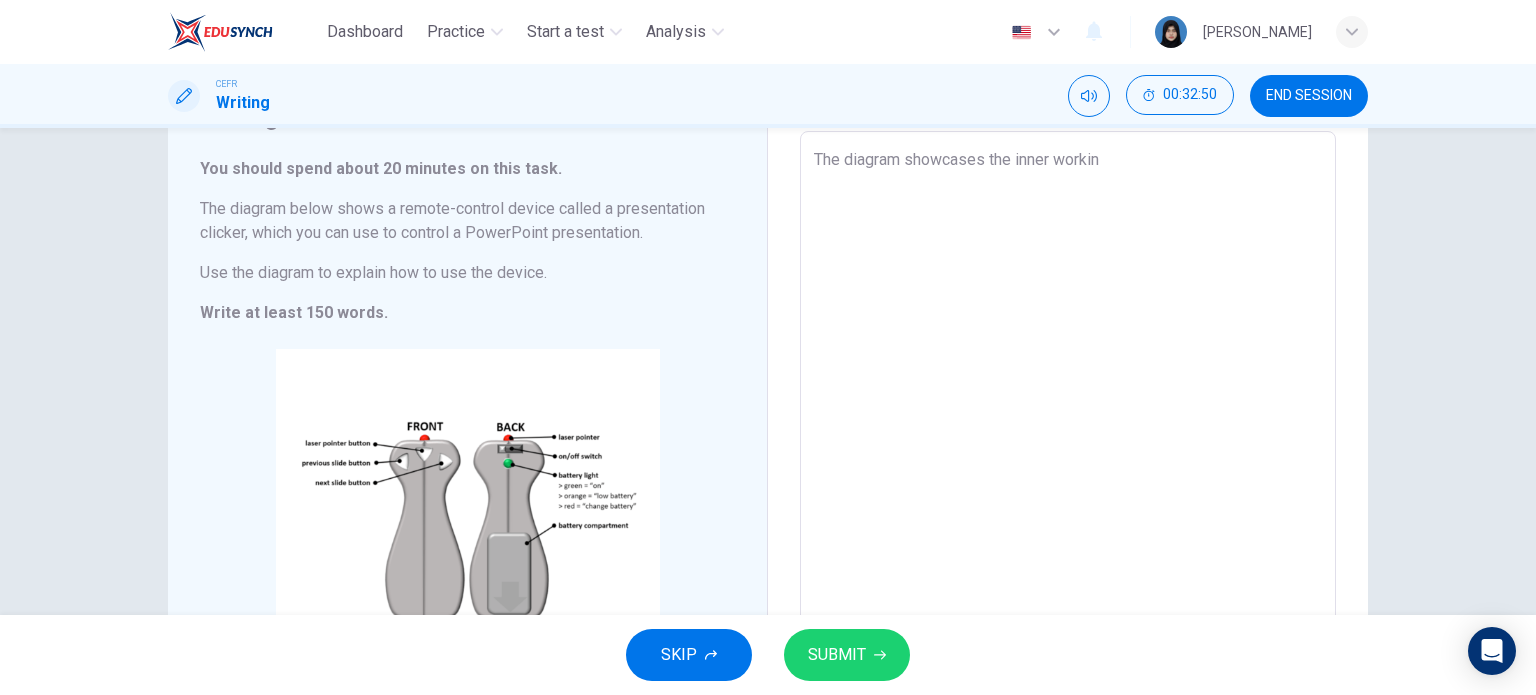 type on "The diagram showcases the inner worki" 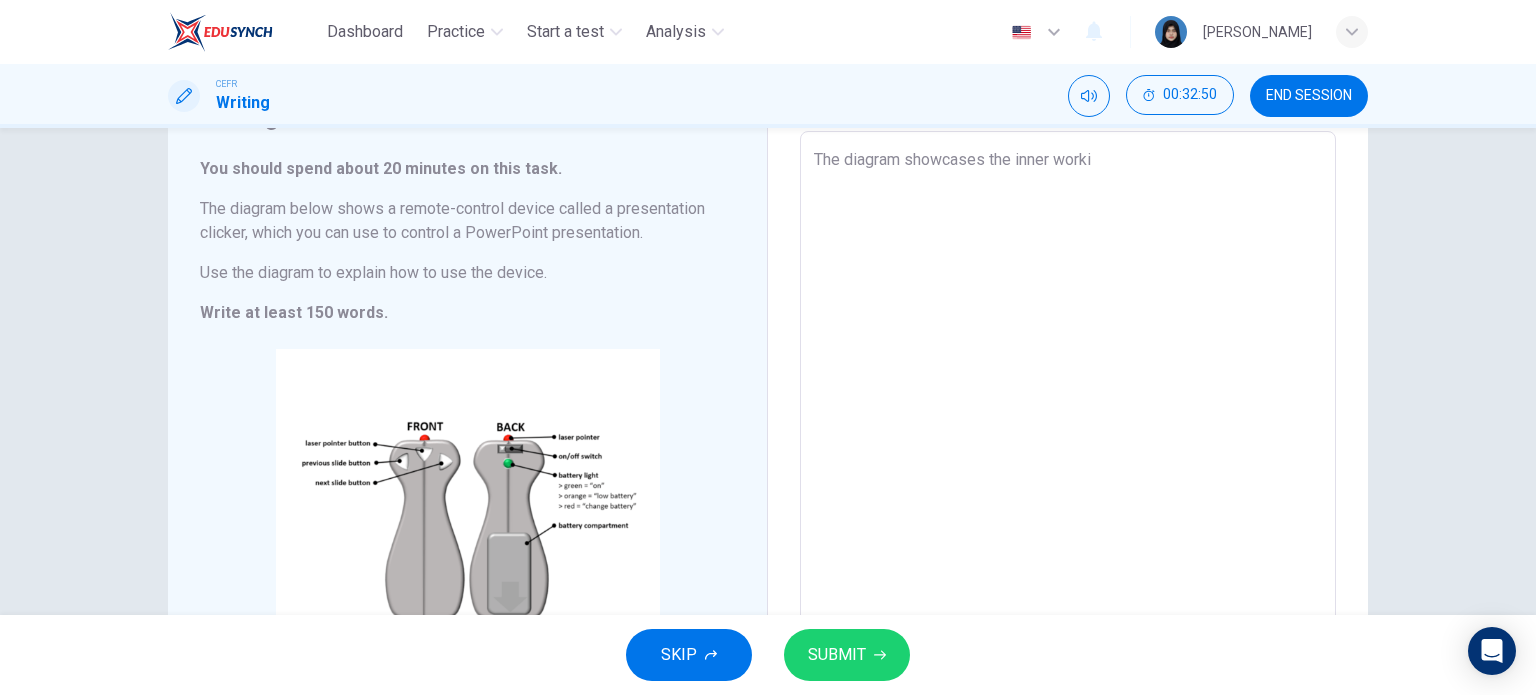 type on "The diagram showcases the inner work" 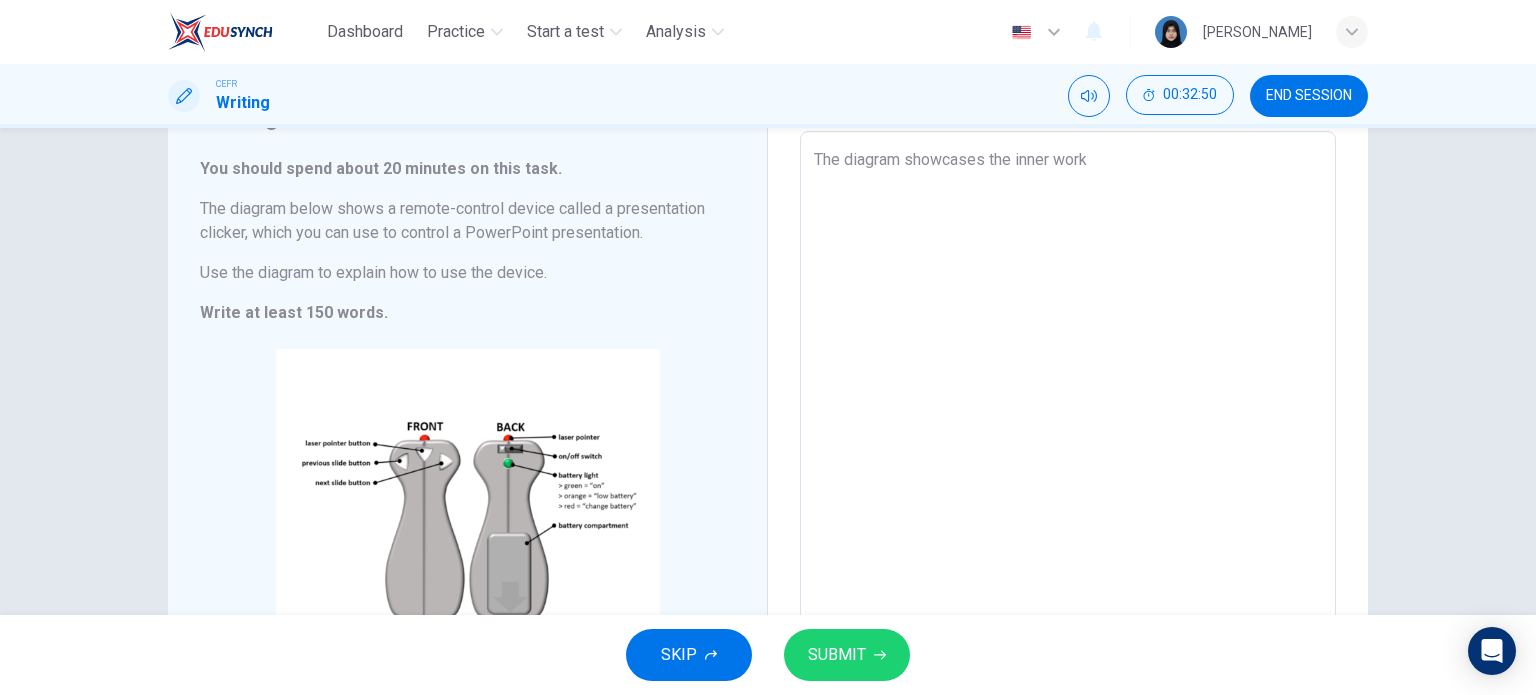 type on "The diagram showcases the inner wor" 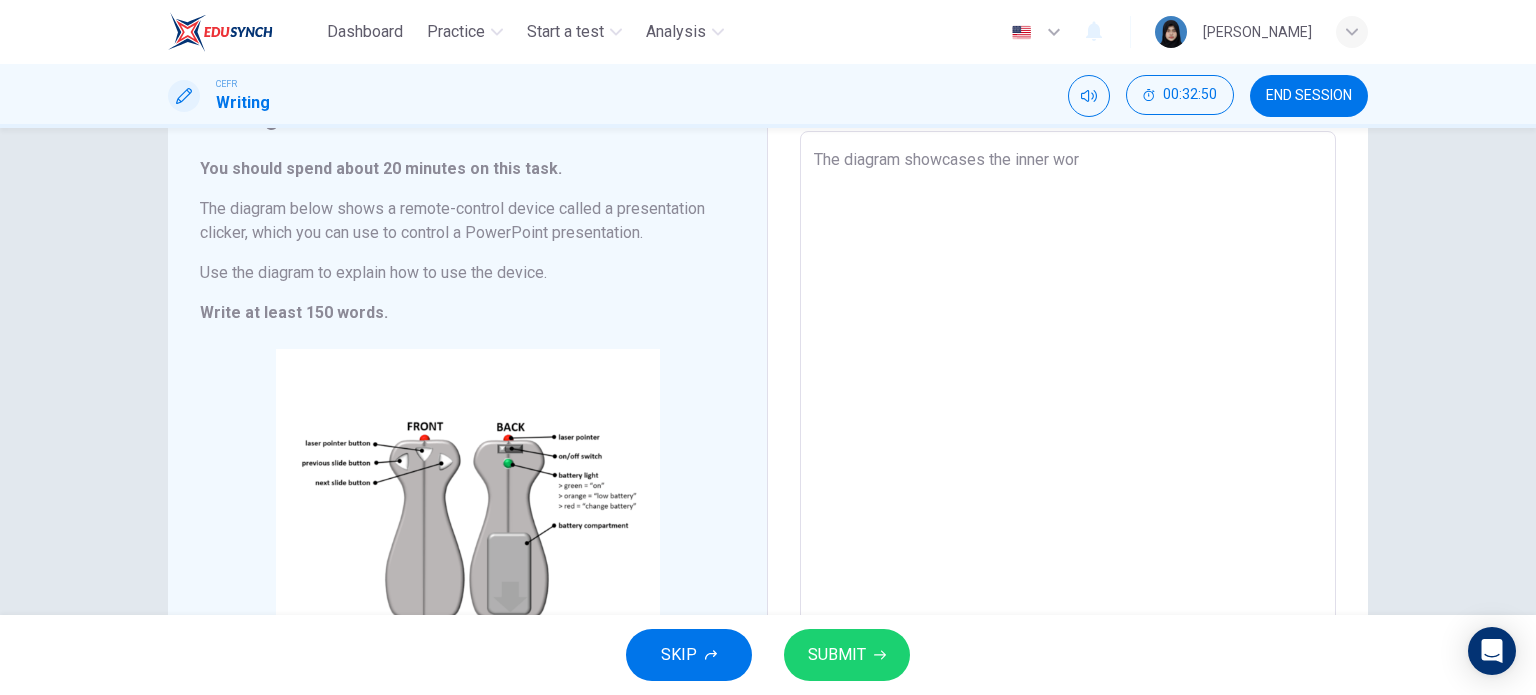 type on "The diagram showcases the inner wo" 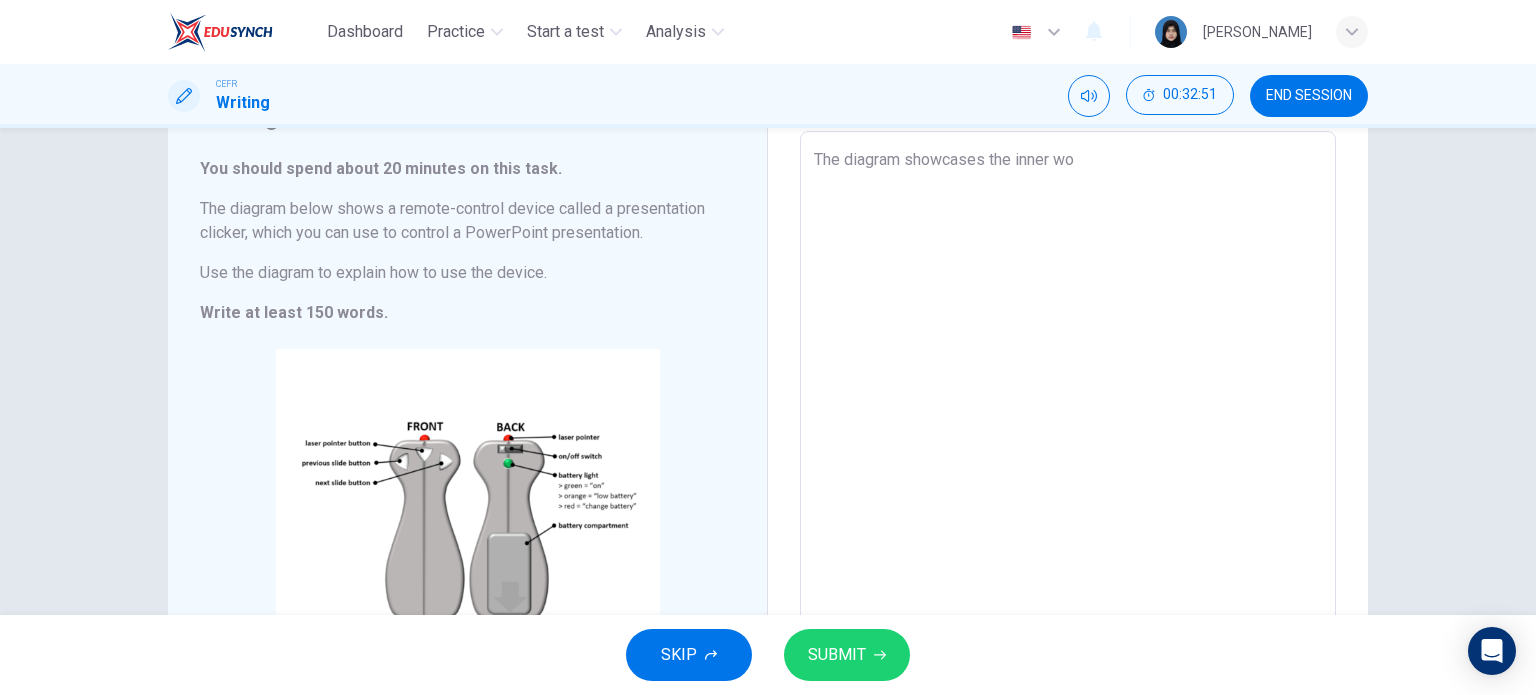 type on "The diagram showcases the inner w" 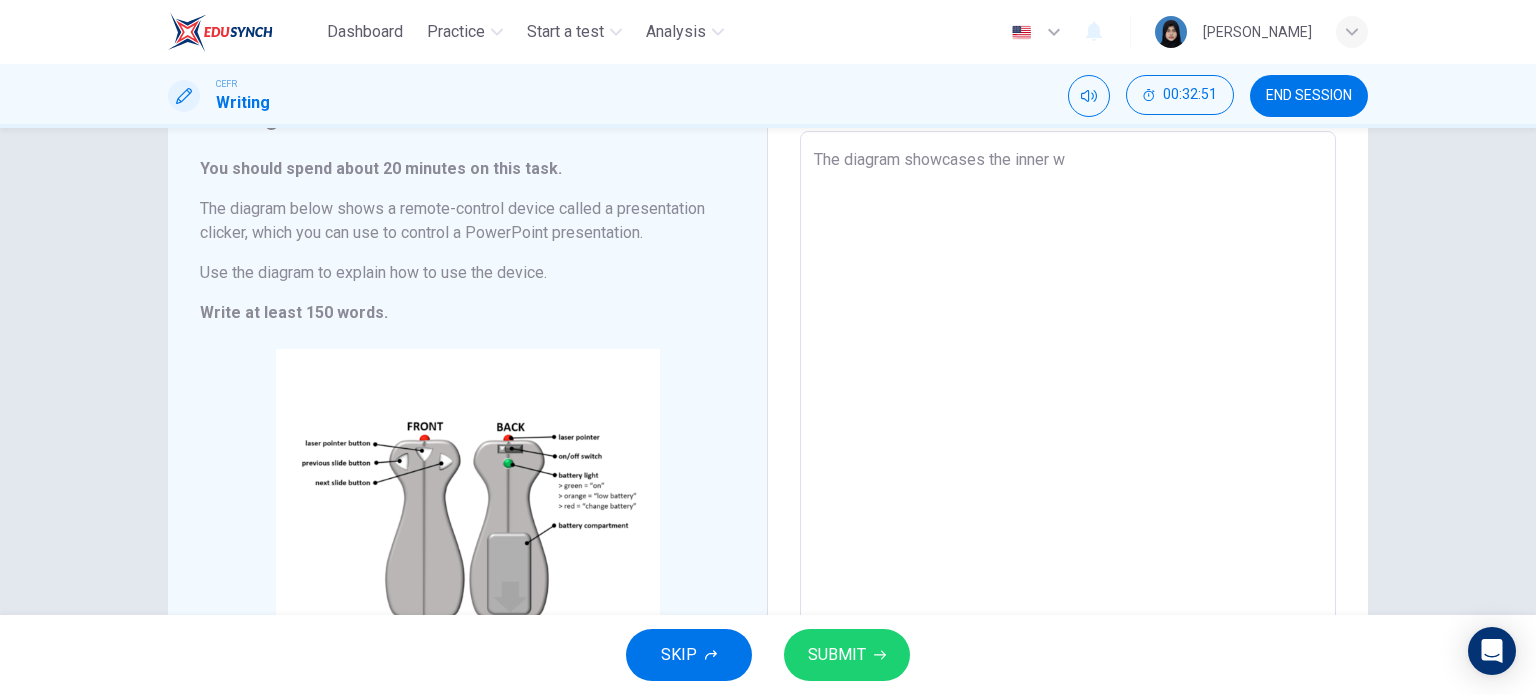 type on "The diagram showcases the inner" 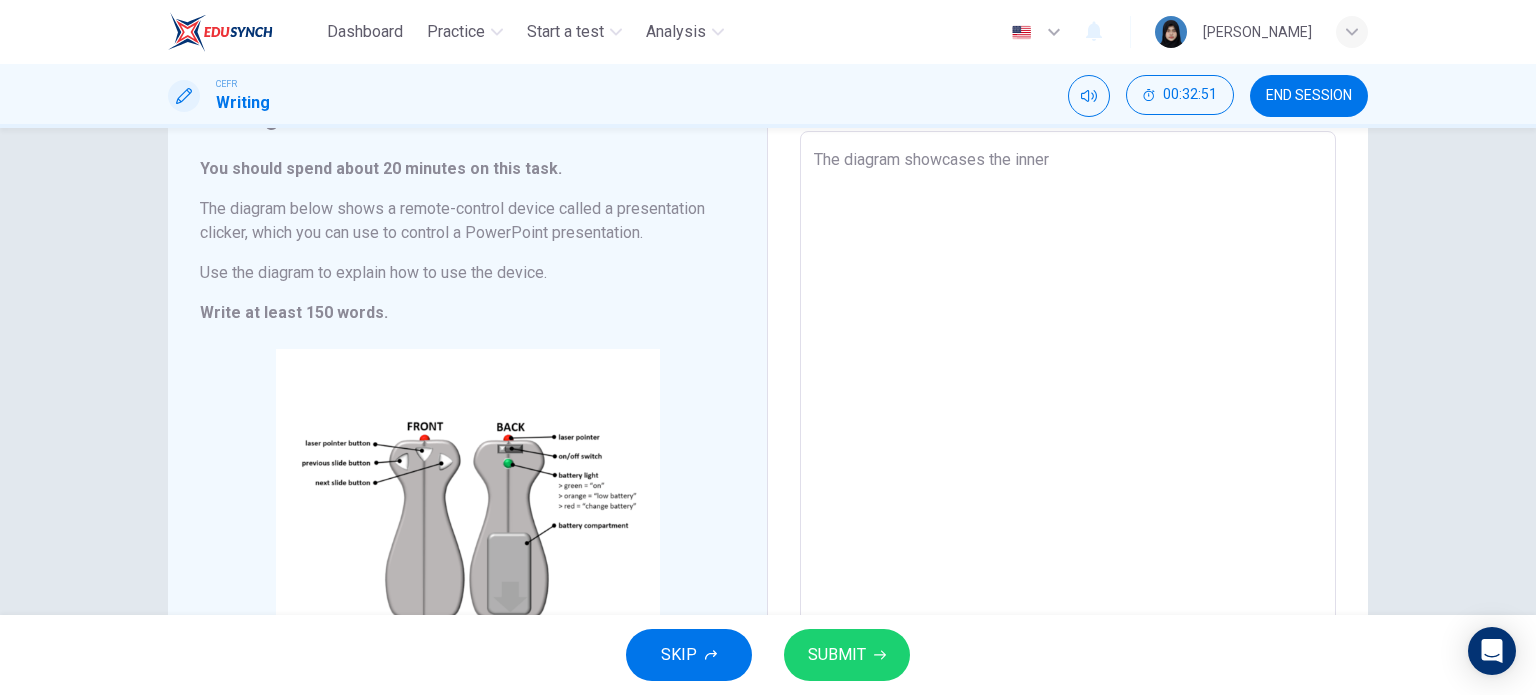 type on "x" 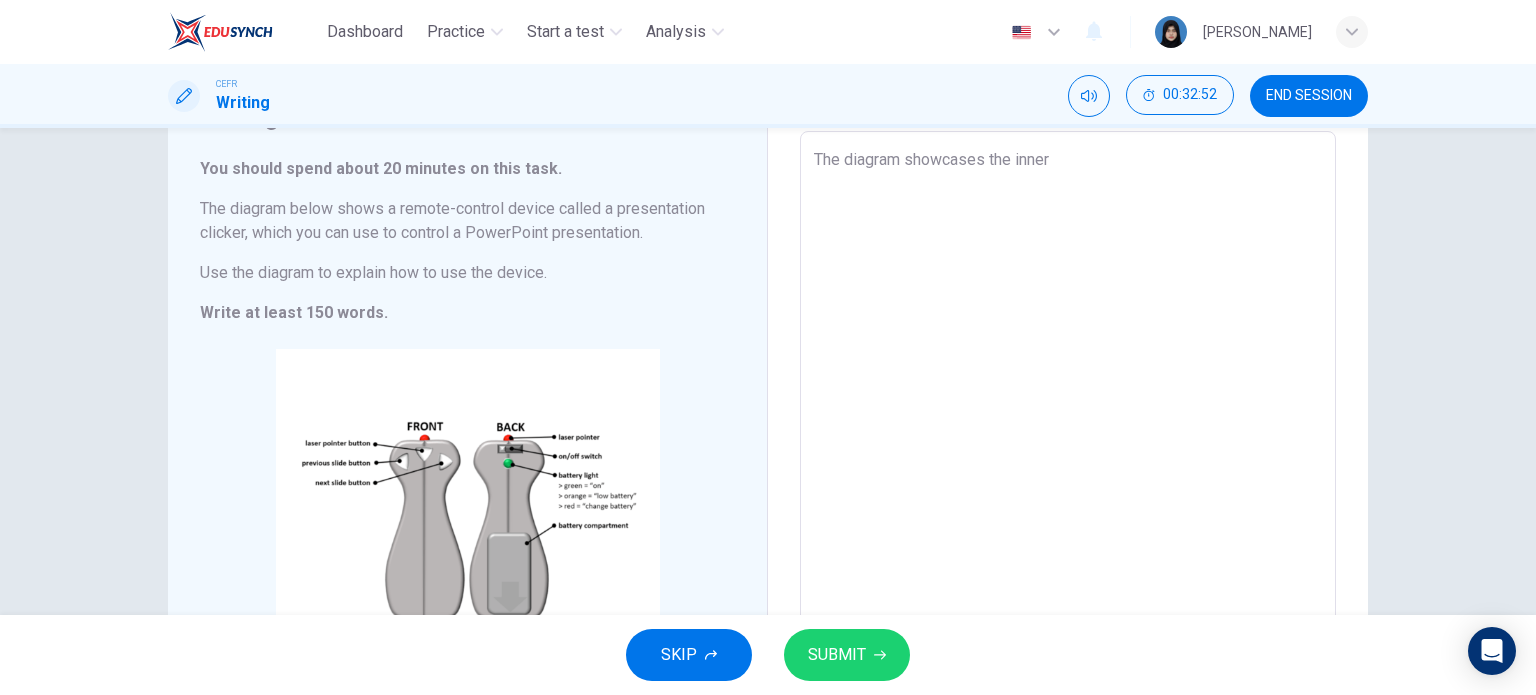 type on "The diagram showcases the inner-" 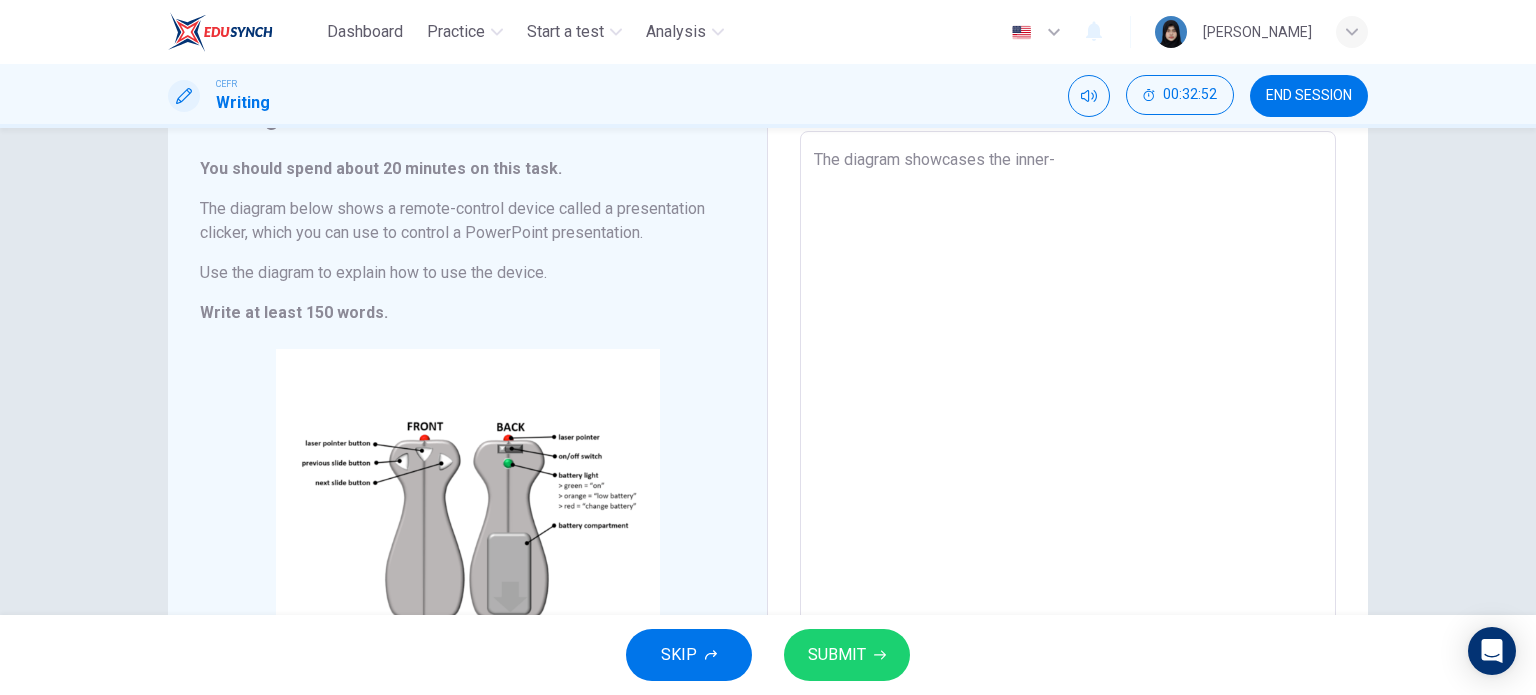 type on "The diagram showcases the inner-w" 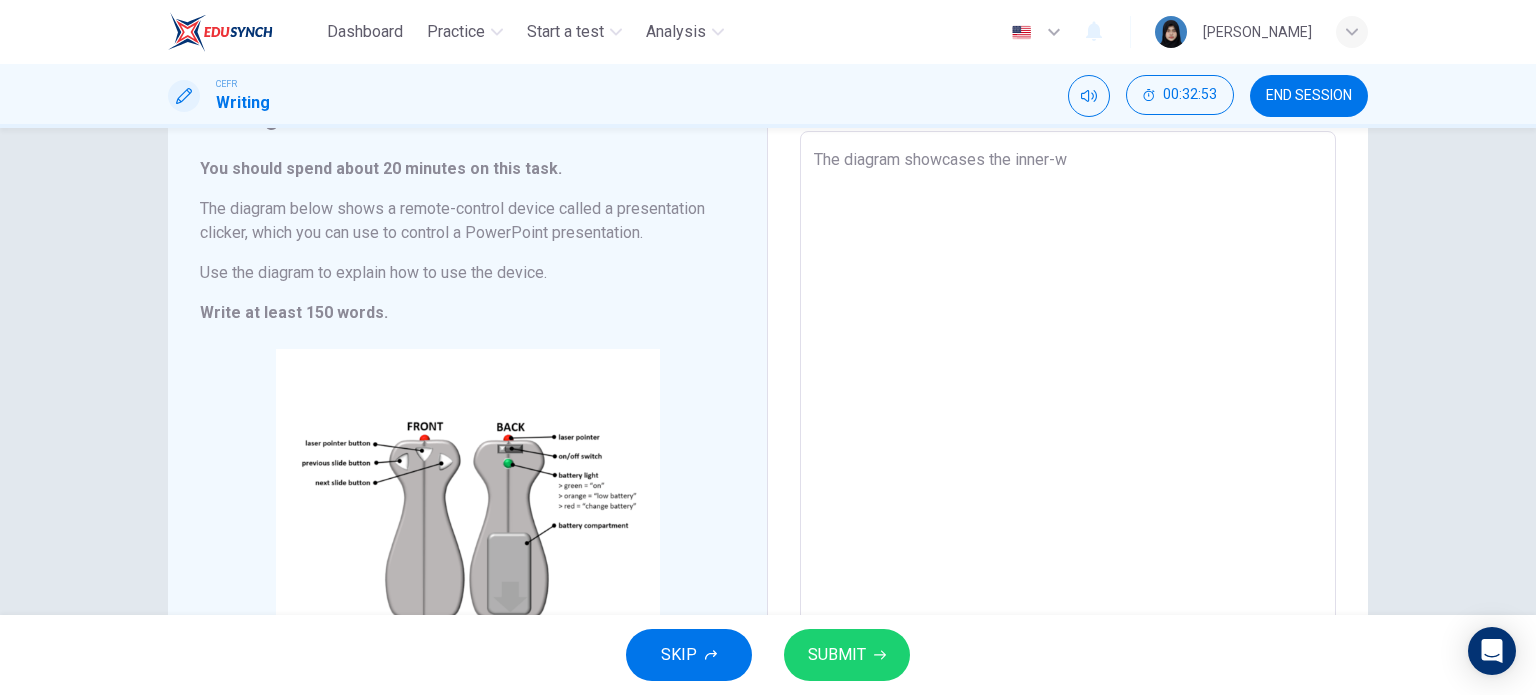 type on "The diagram showcases the inner-wo" 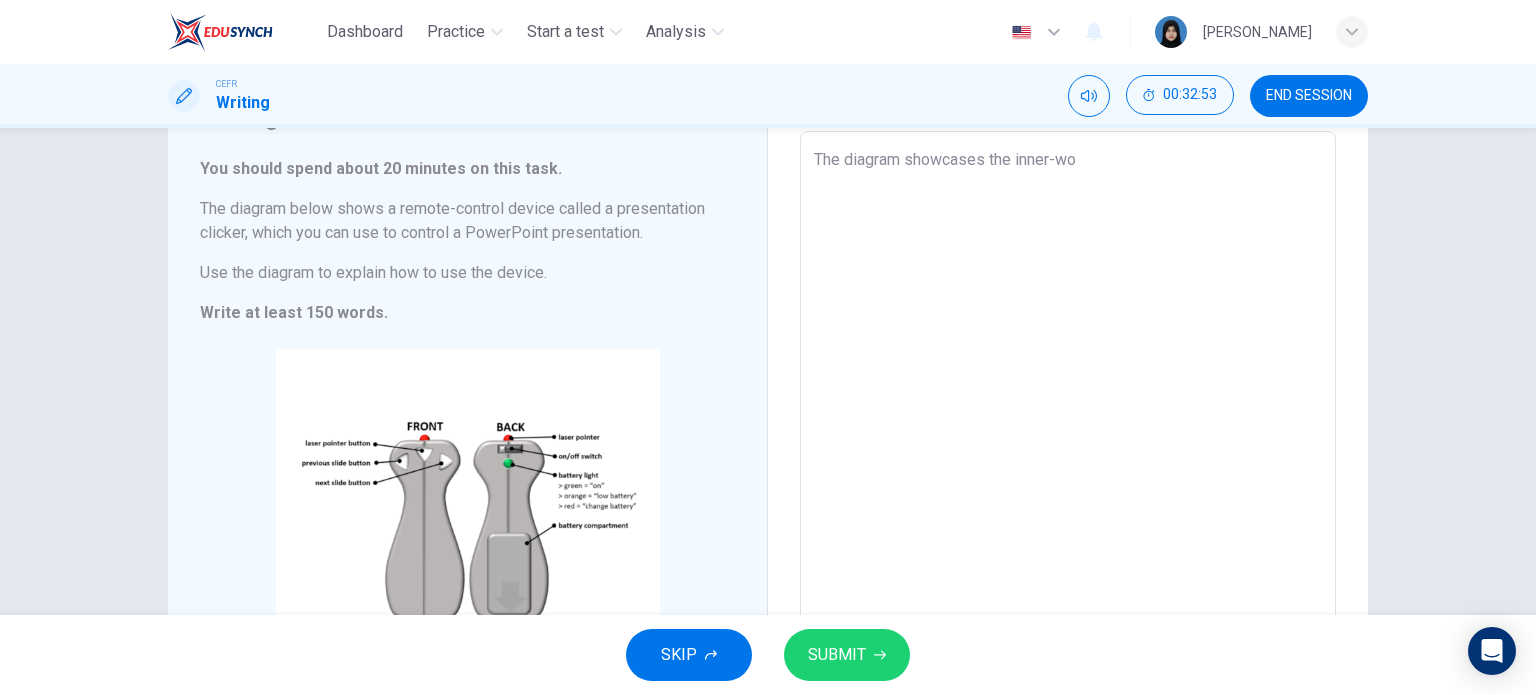 type on "x" 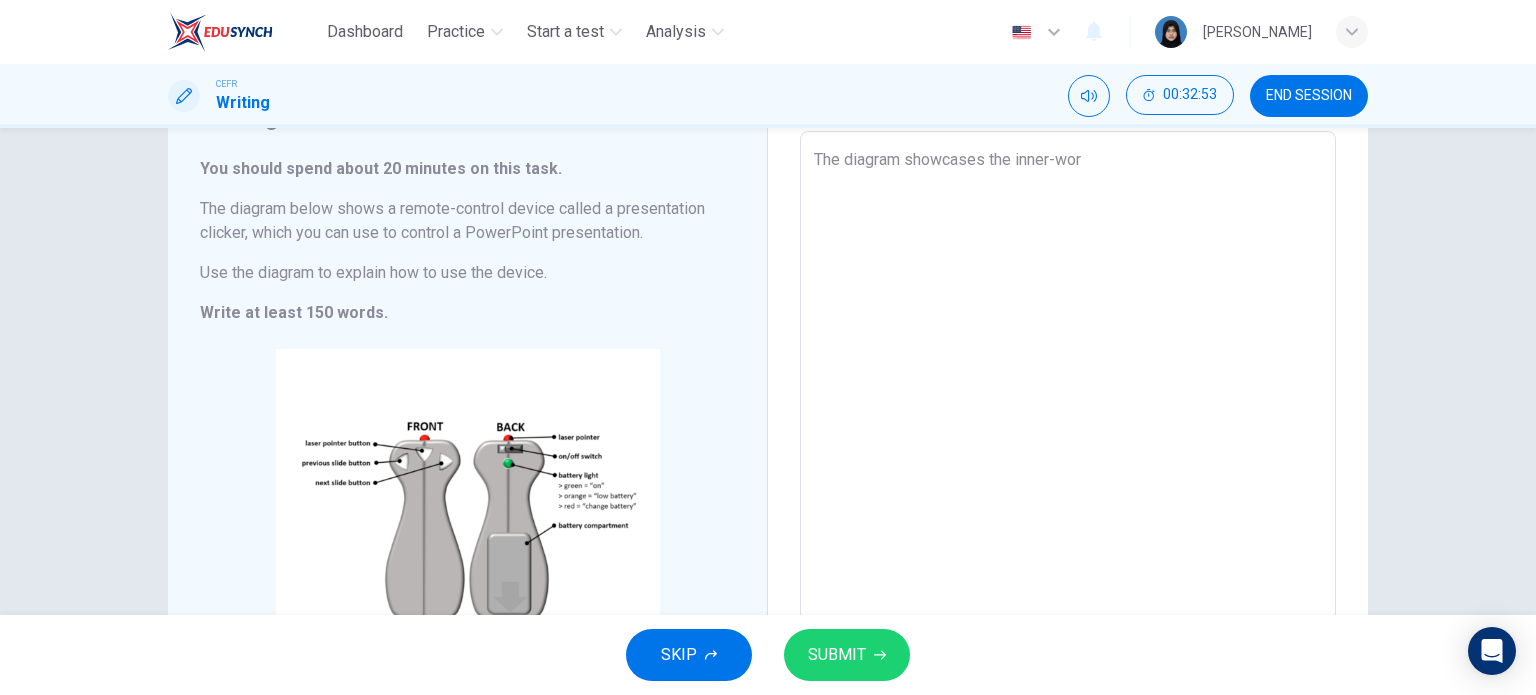 type on "x" 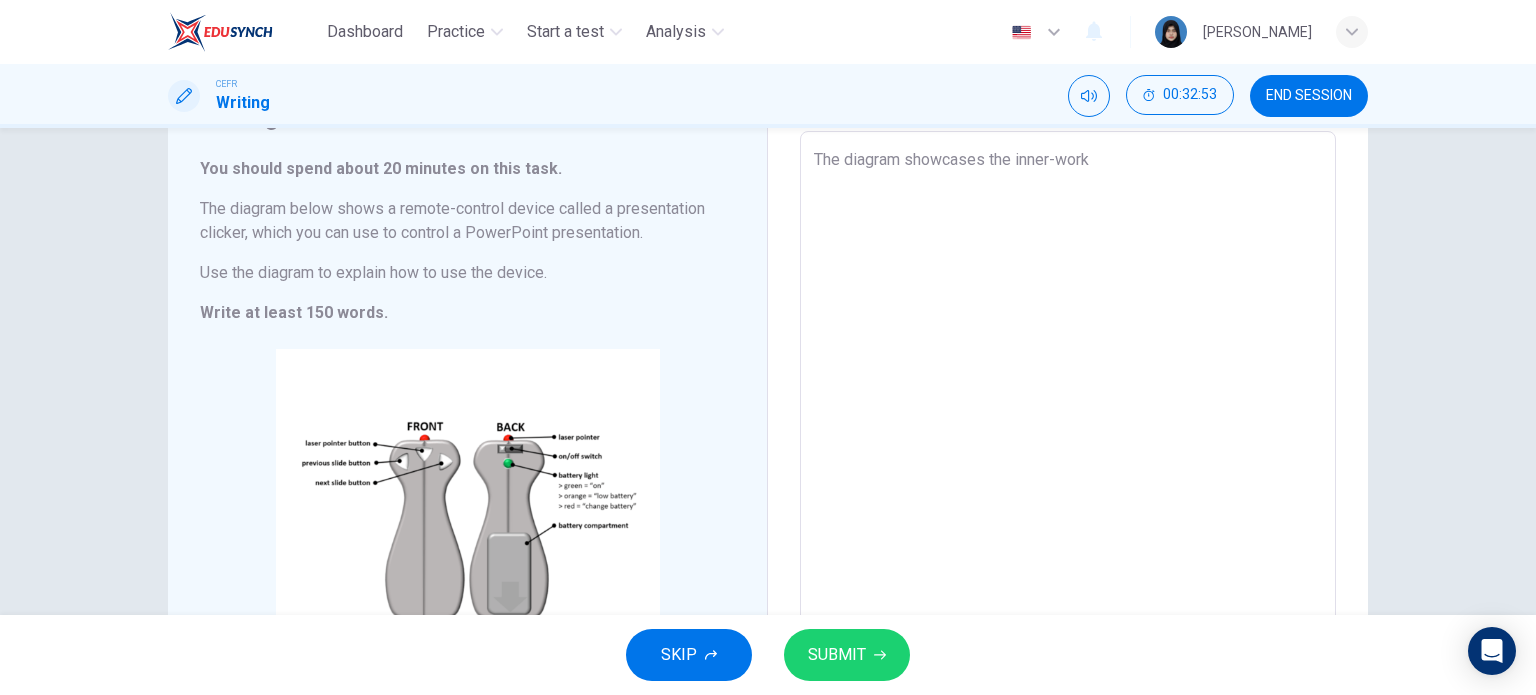 type on "x" 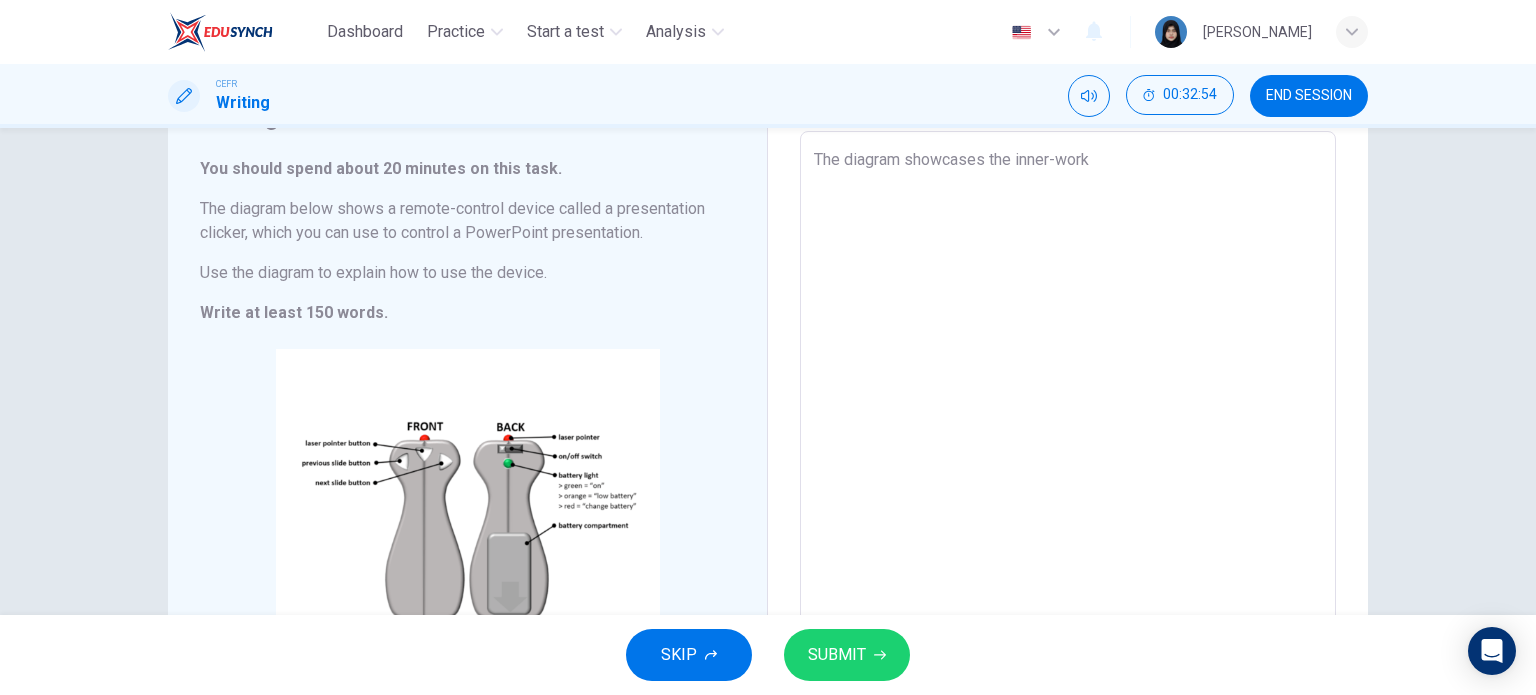 type on "The diagram showcases the inner-worki" 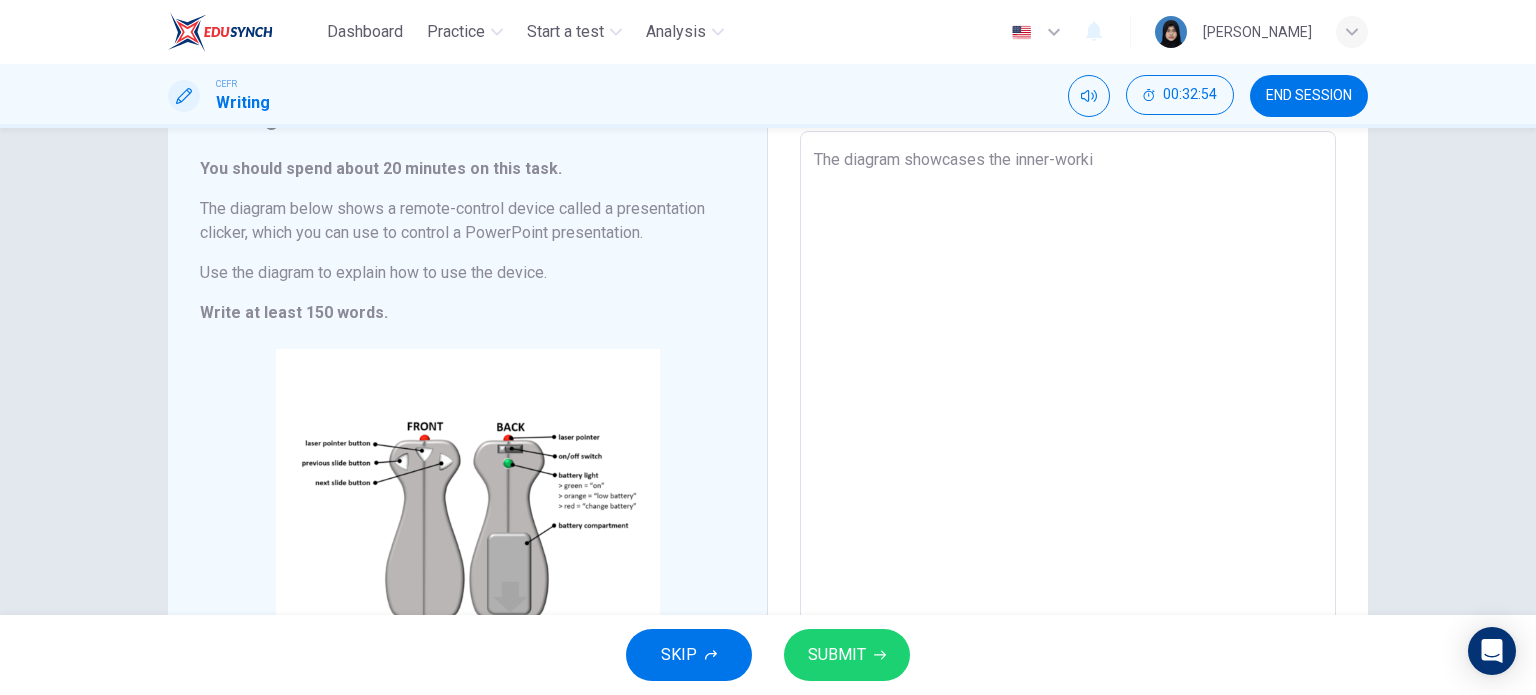 type on "The diagram showcases the inner-workin" 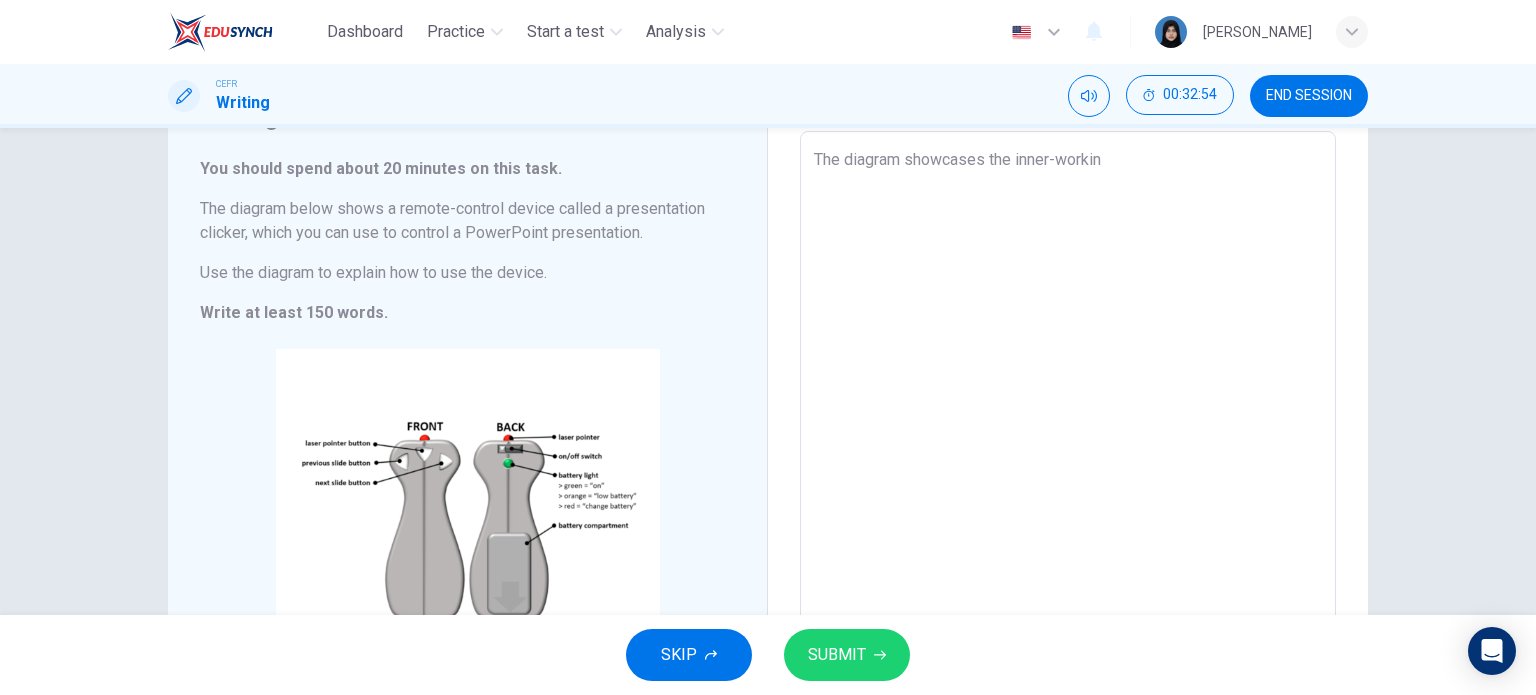 type on "The diagram showcases the inner-working" 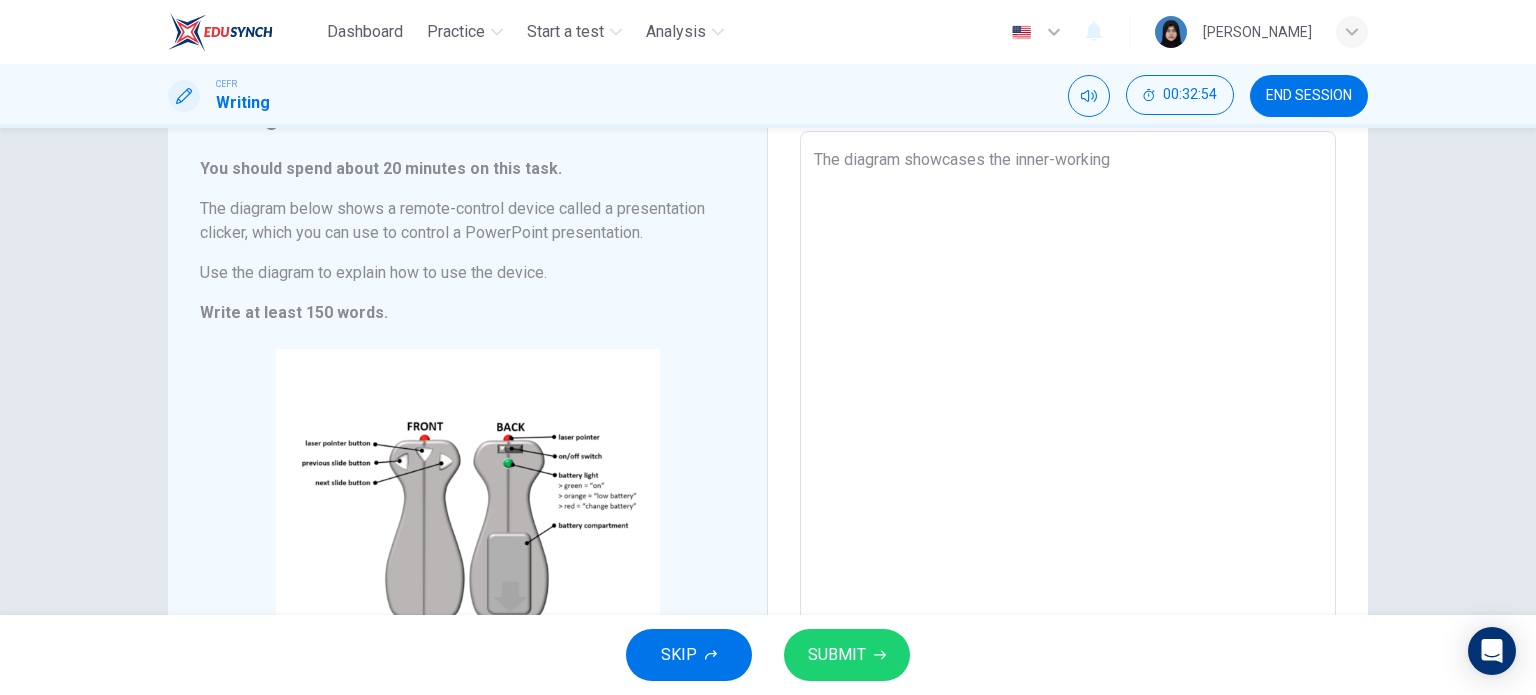 type on "x" 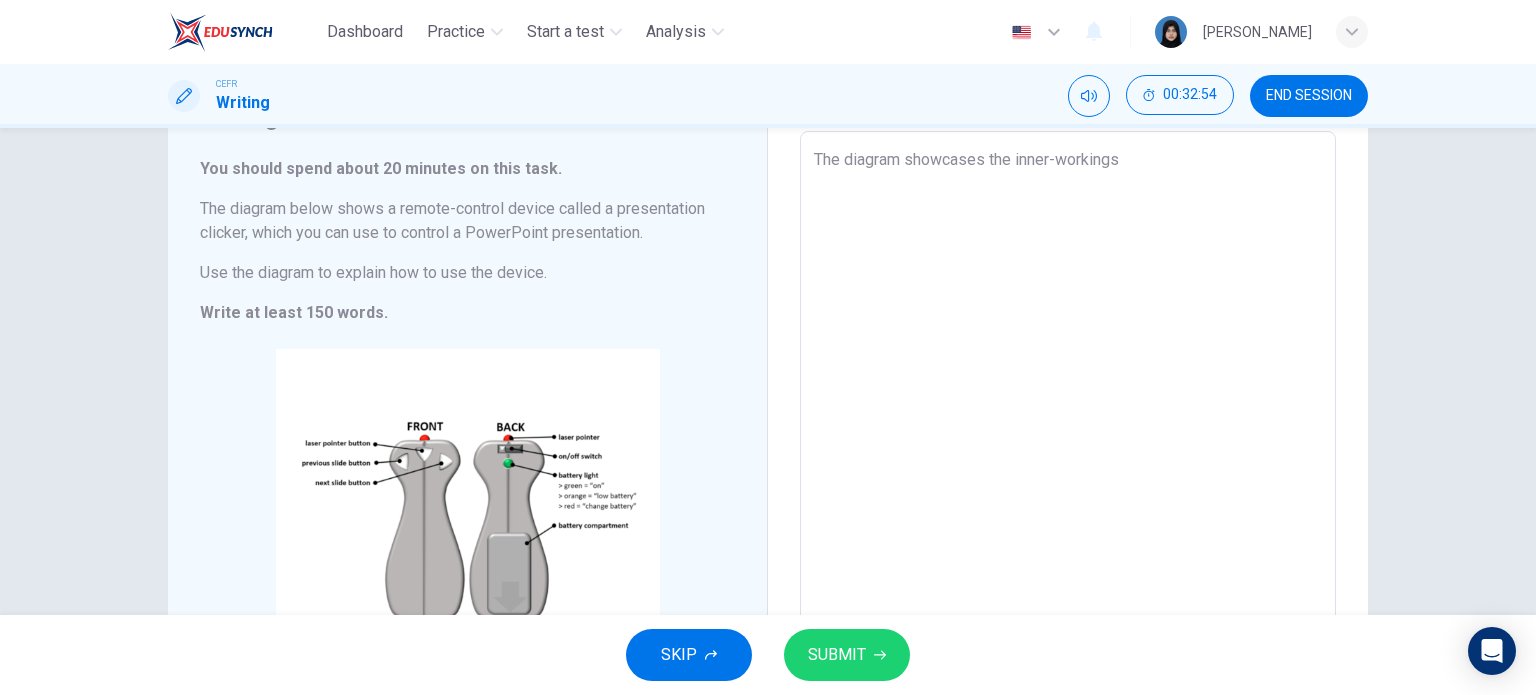 type on "x" 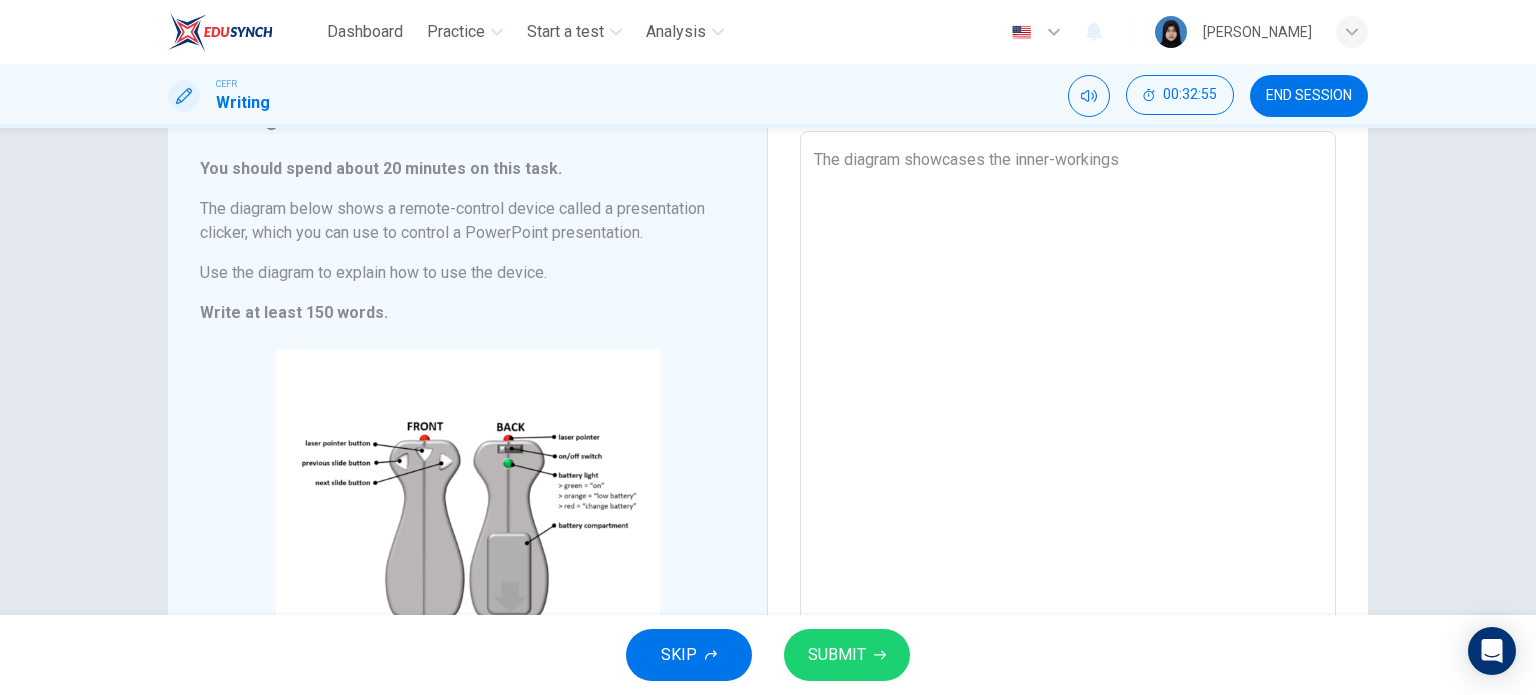 type on "The diagram showcases the inner-workings" 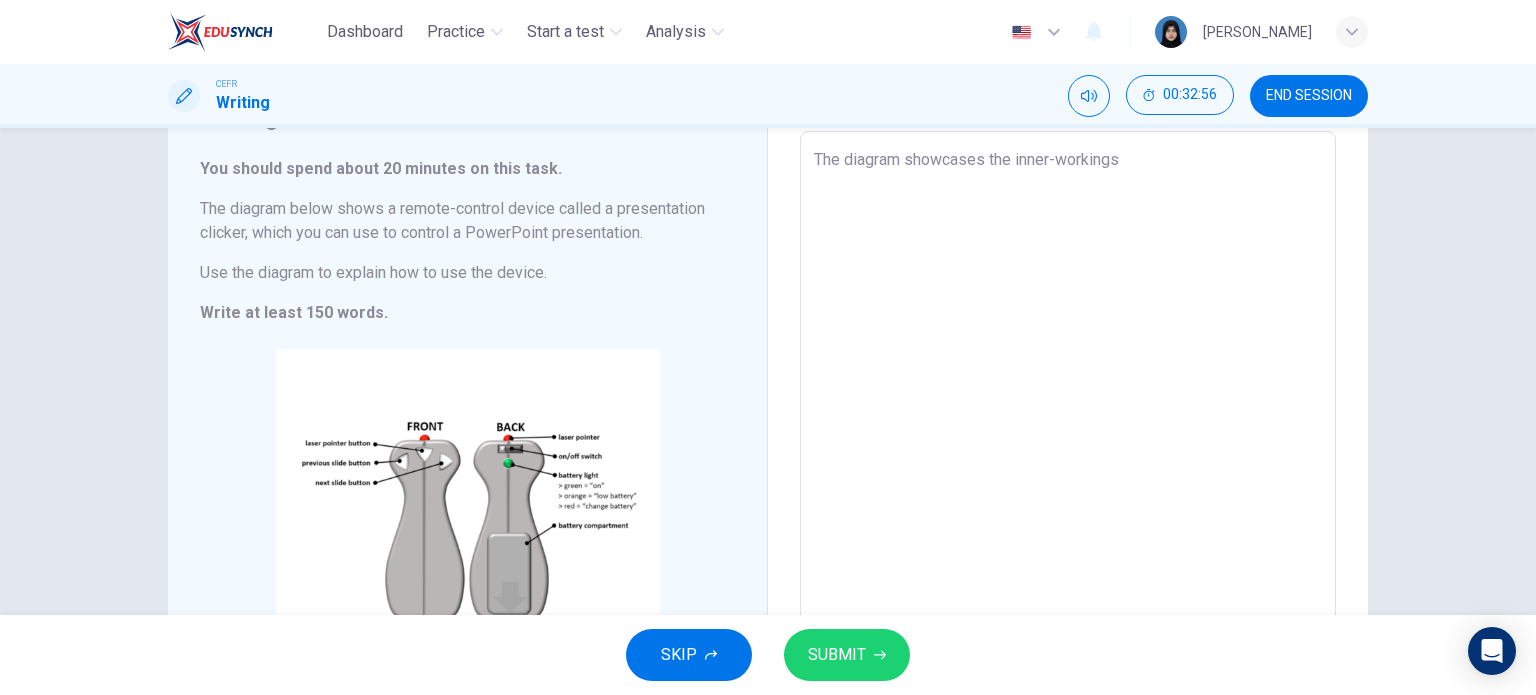 type on "The diagram showcases the inner-workings o" 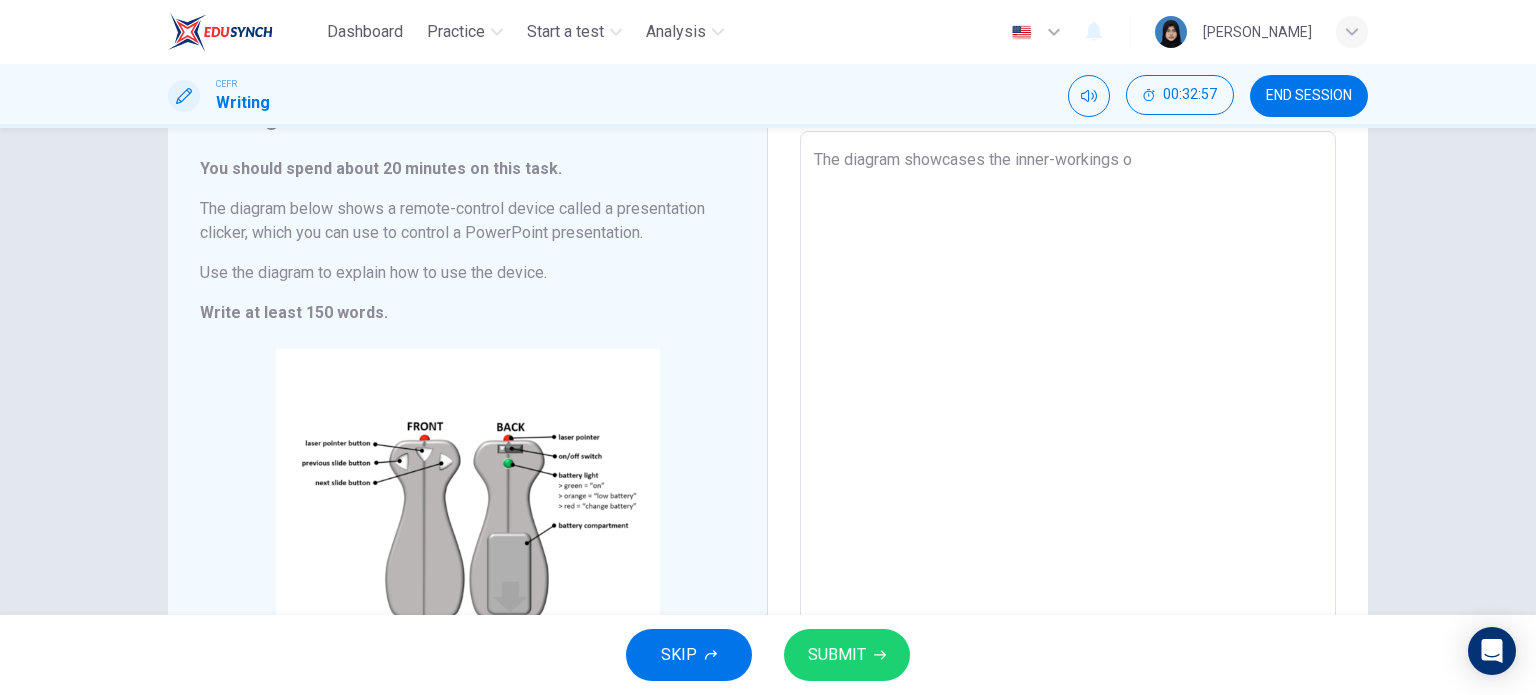 type on "The diagram showcases the inner-workings of" 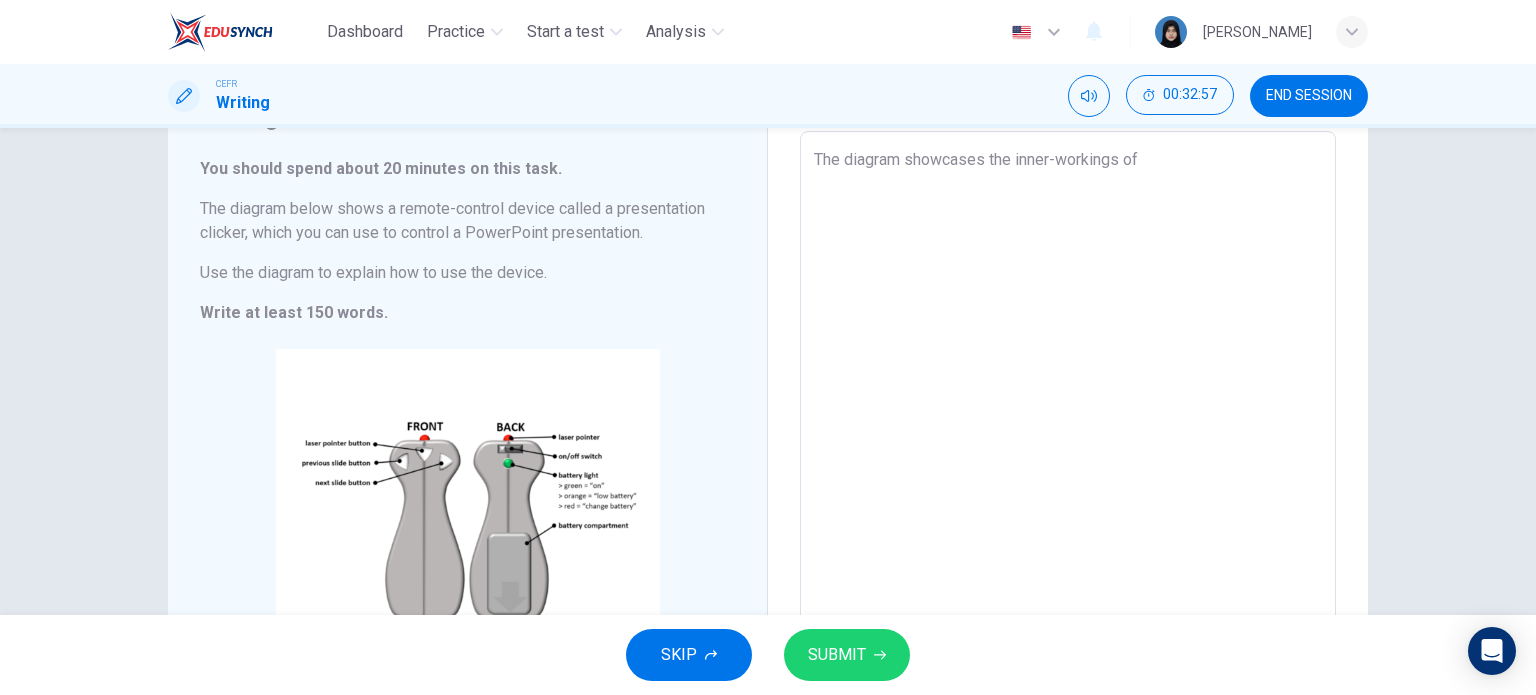 type on "x" 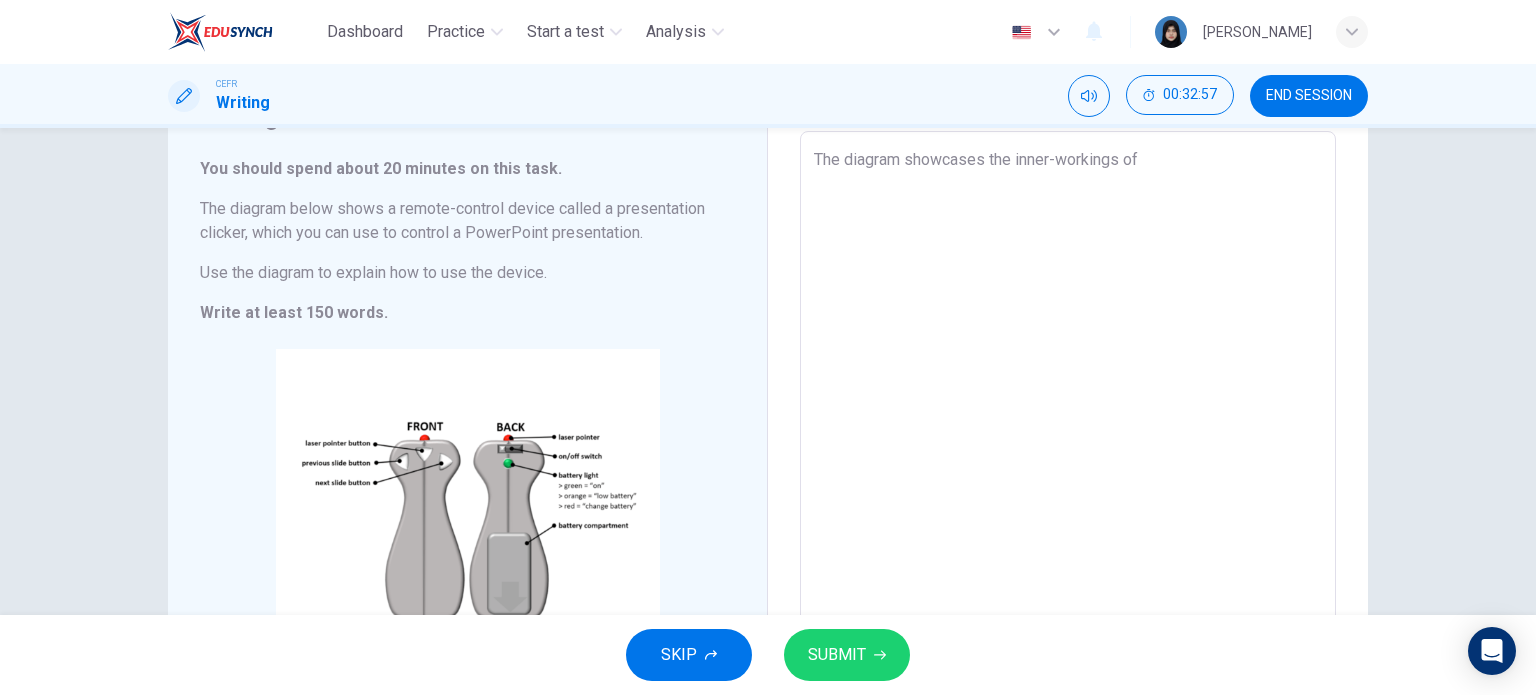 type on "The diagram showcases the inner-workings of" 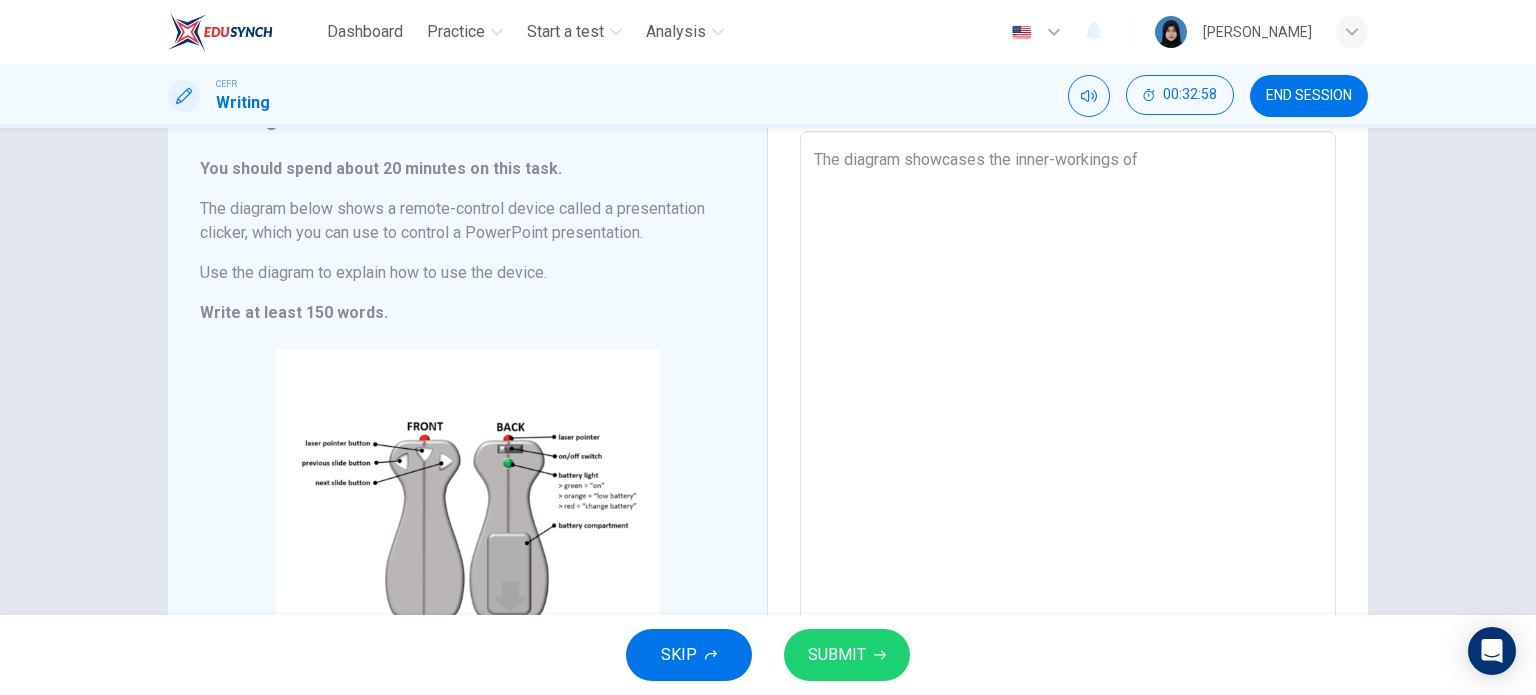 type on "The diagram showcases the inner-workings of a" 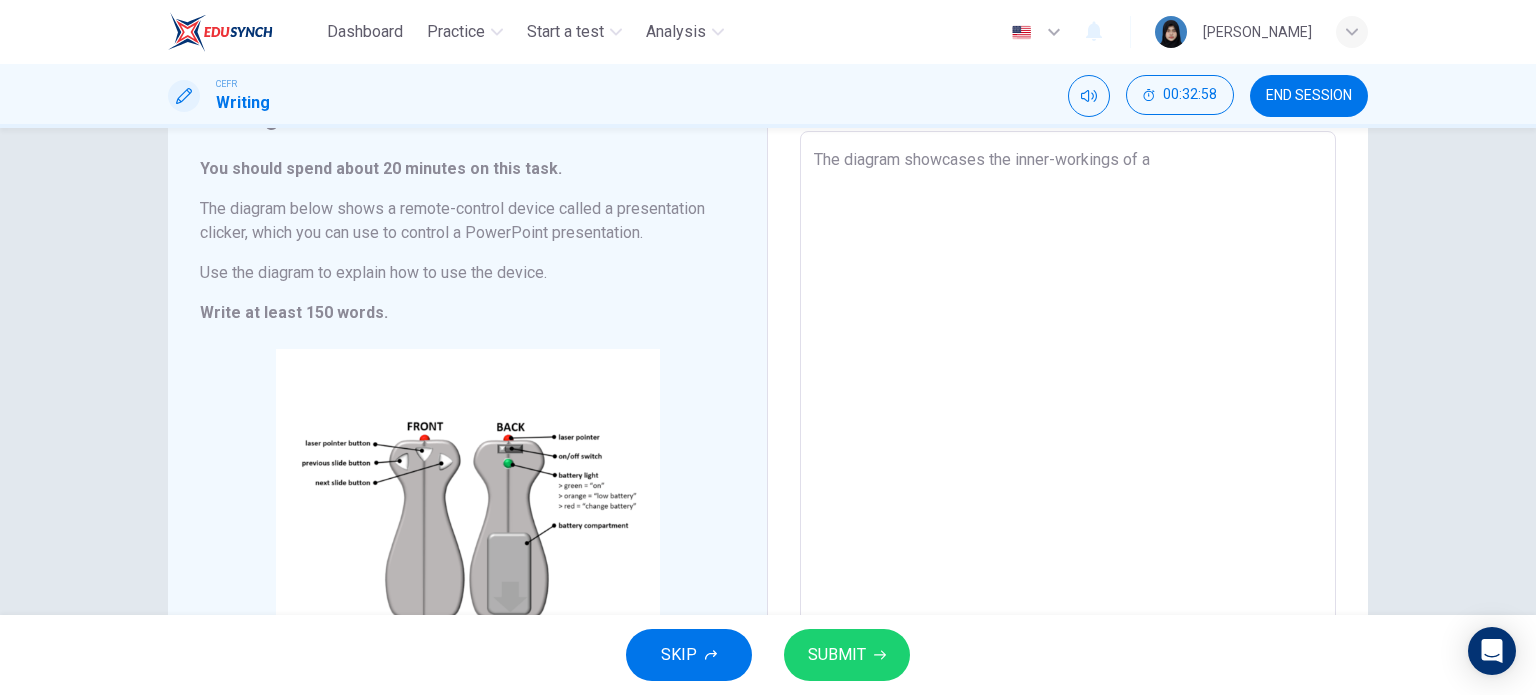 type on "The diagram showcases the inner-workings of a" 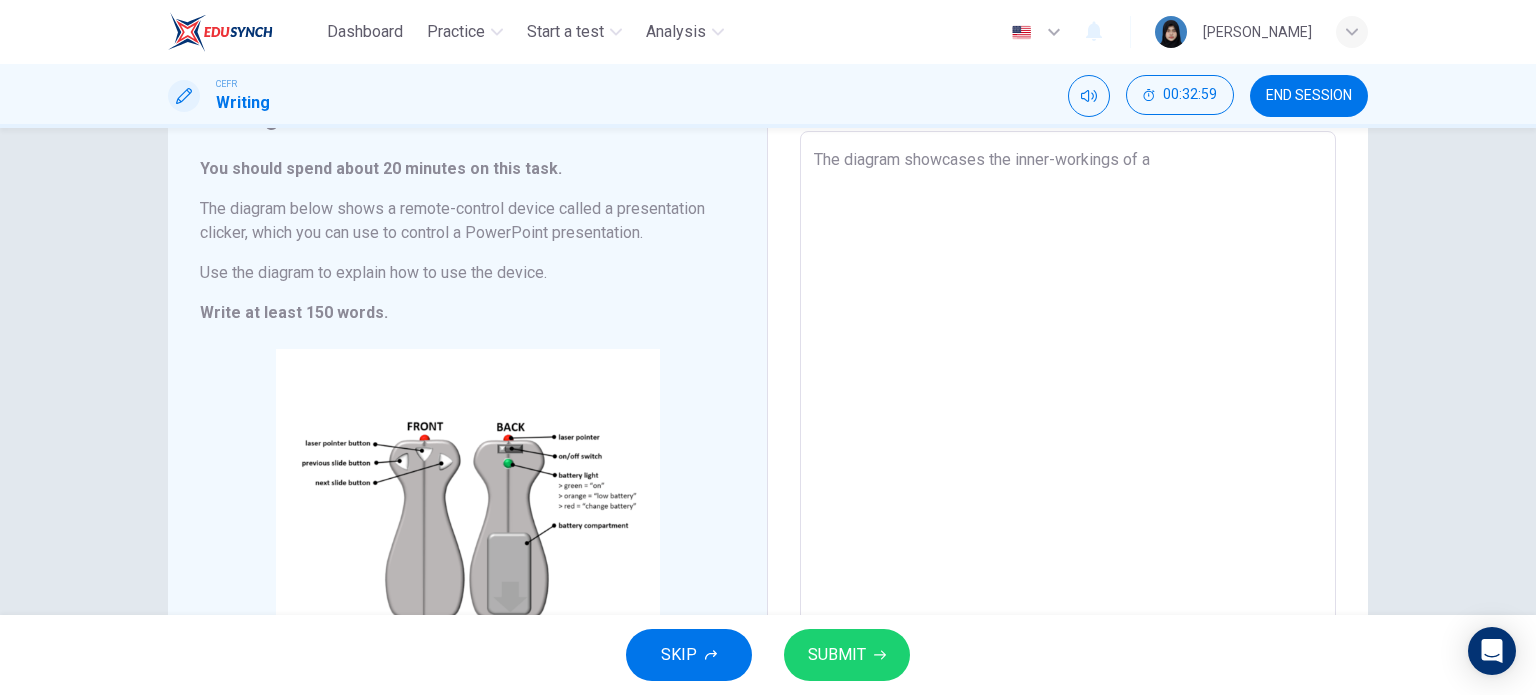 type on "The diagram showcases the inner-workings of a p" 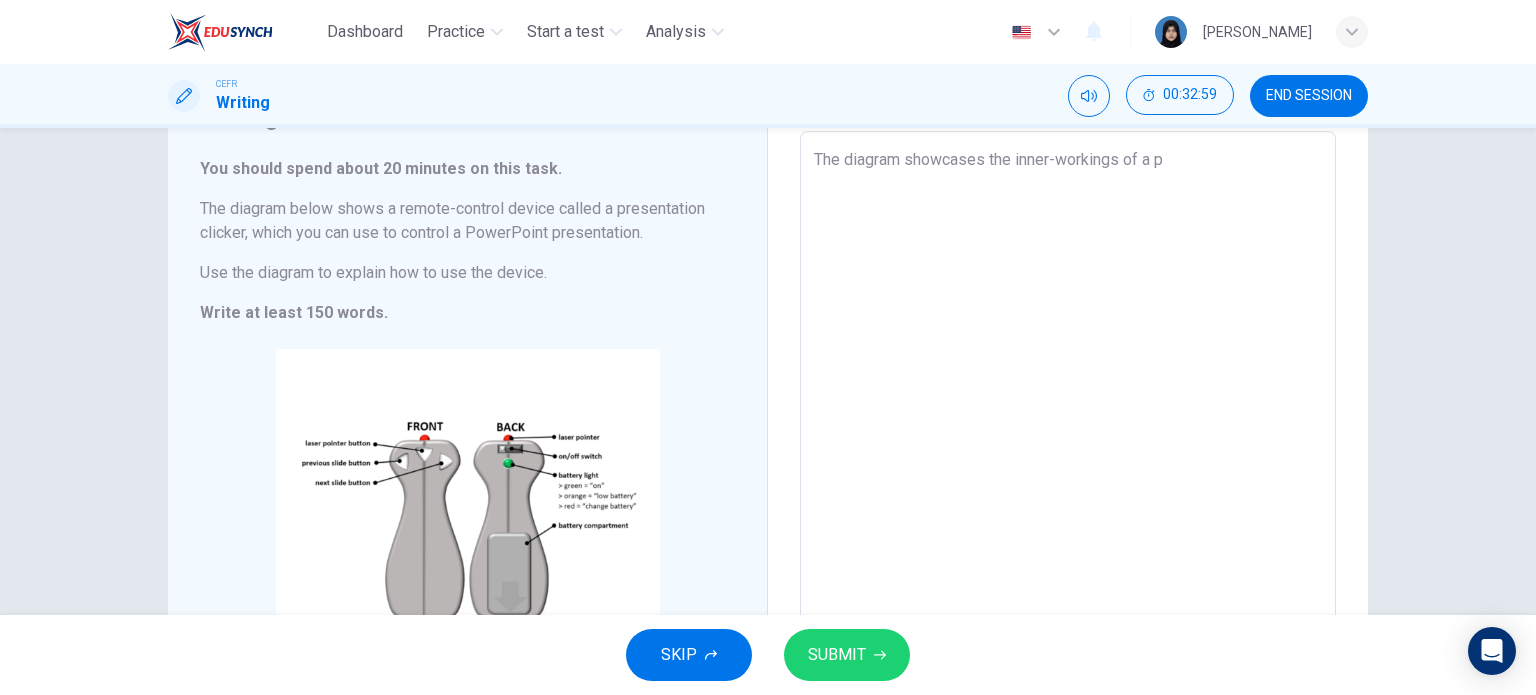 type on "The diagram showcases the inner-workings of a pr" 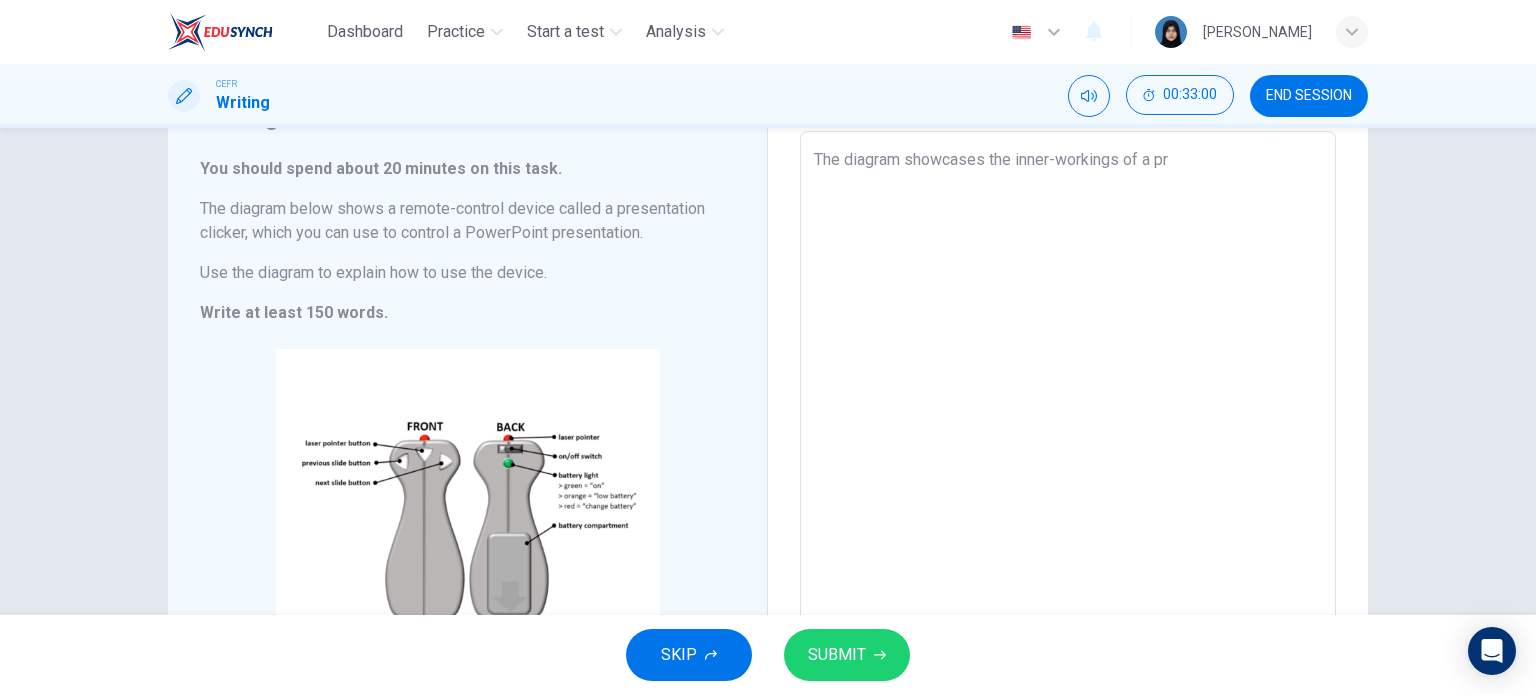 type on "The diagram showcases the inner-workings of a pre" 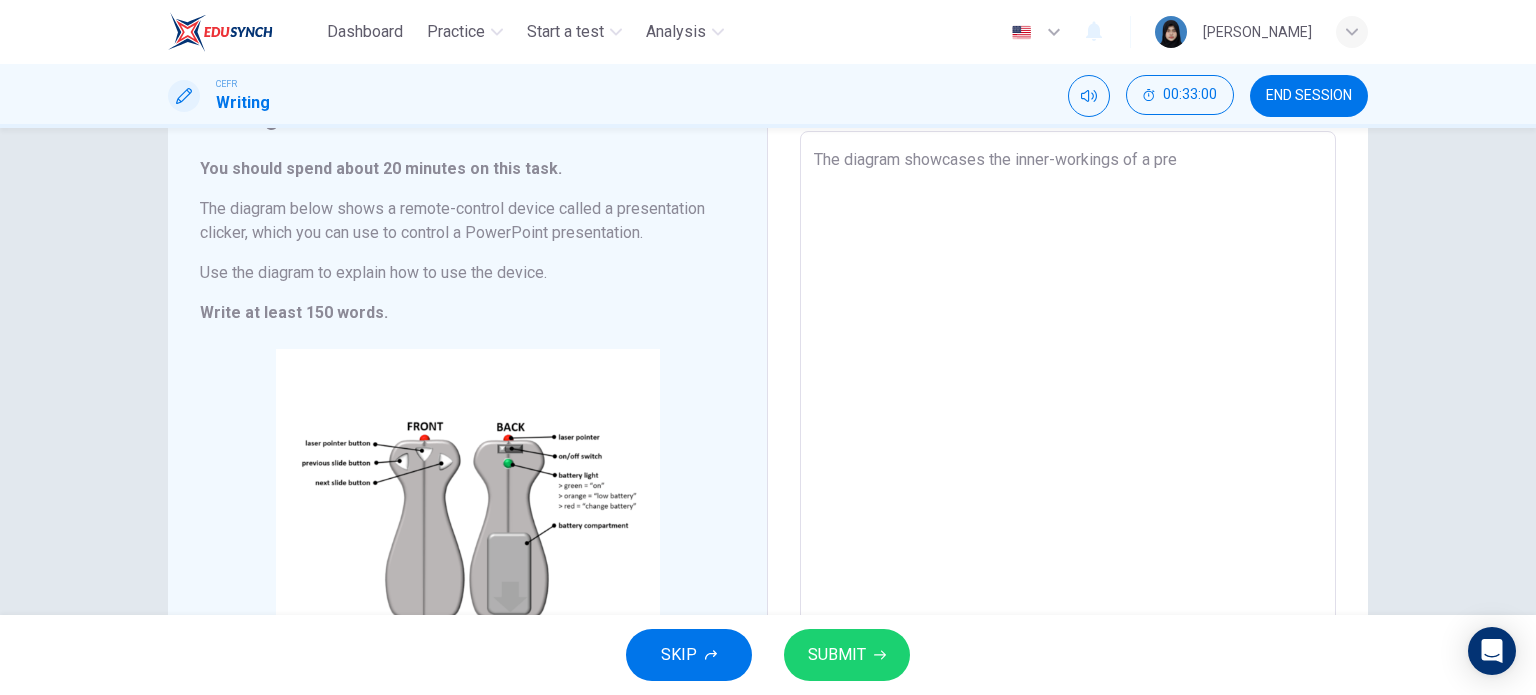 type on "x" 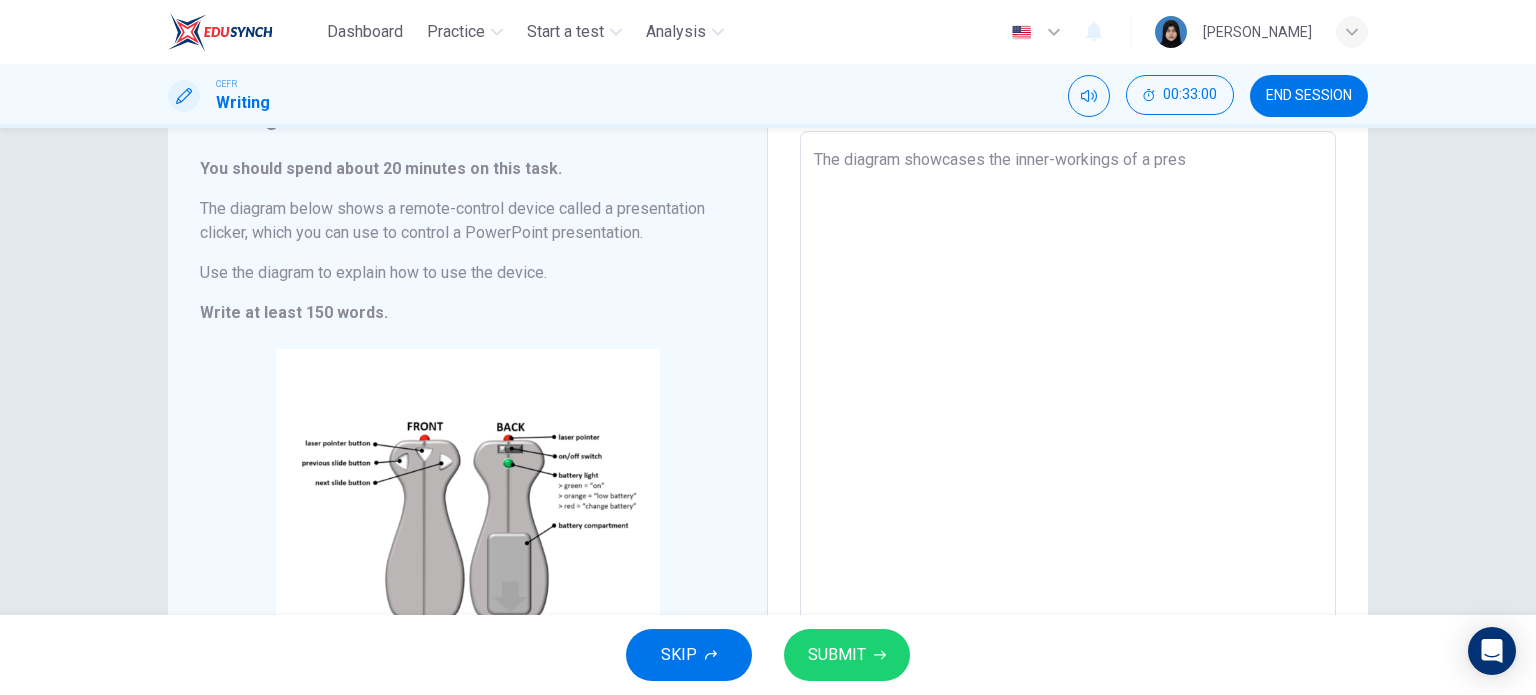 type on "The diagram showcases the inner-workings of a prese" 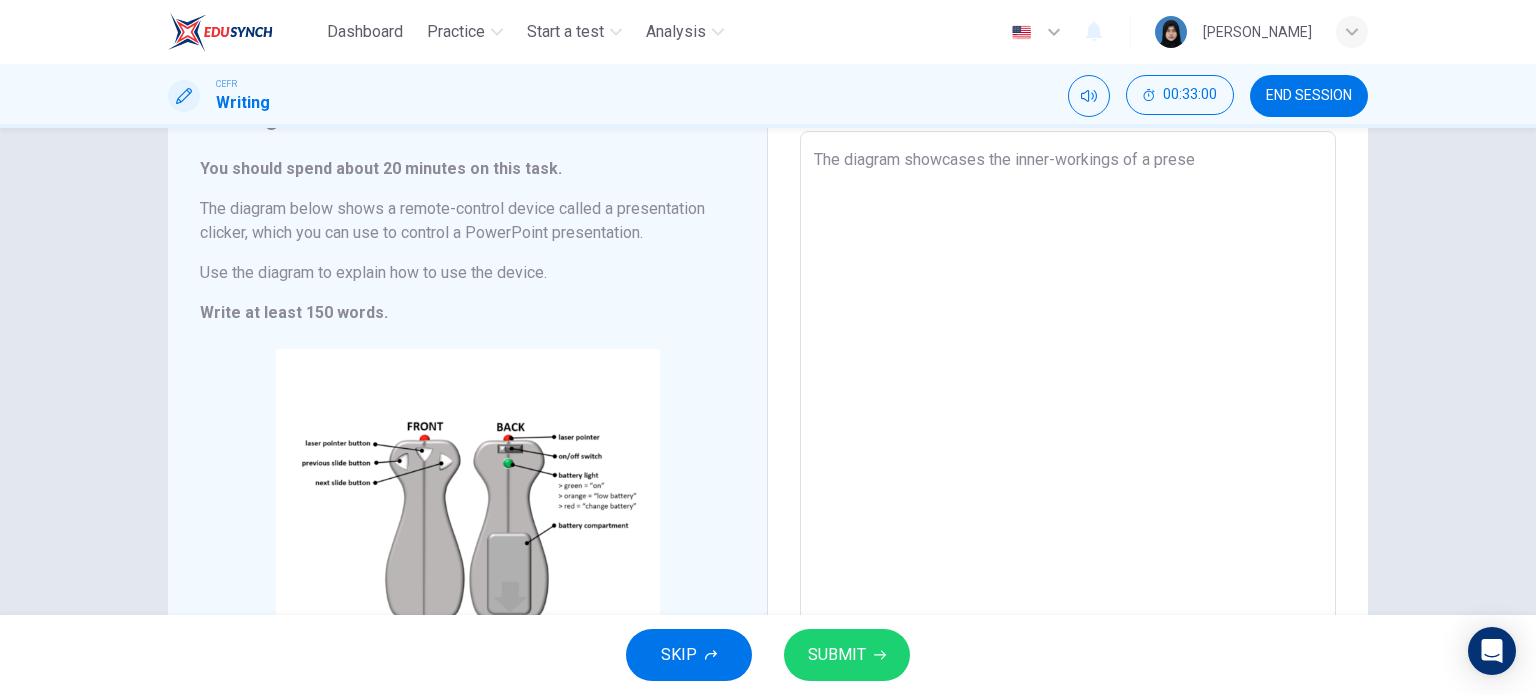 type on "x" 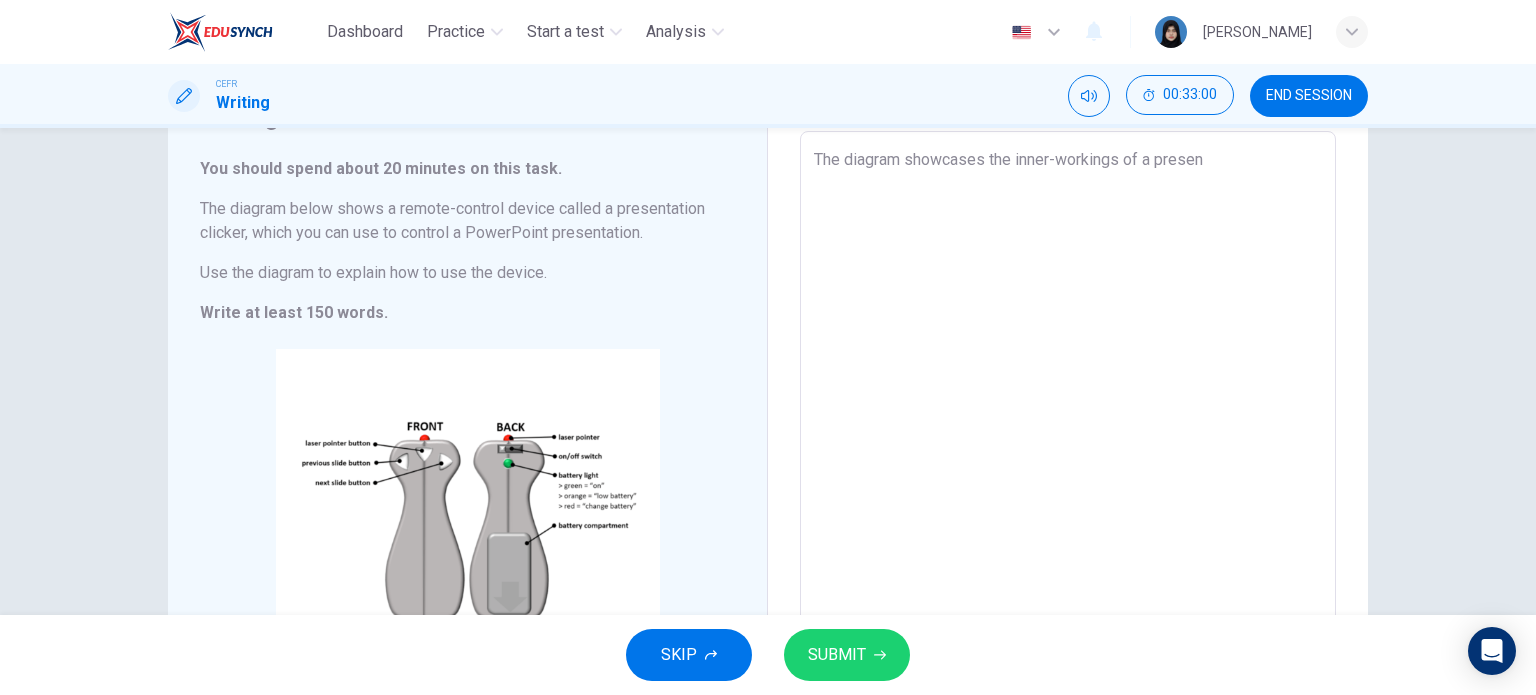 type on "x" 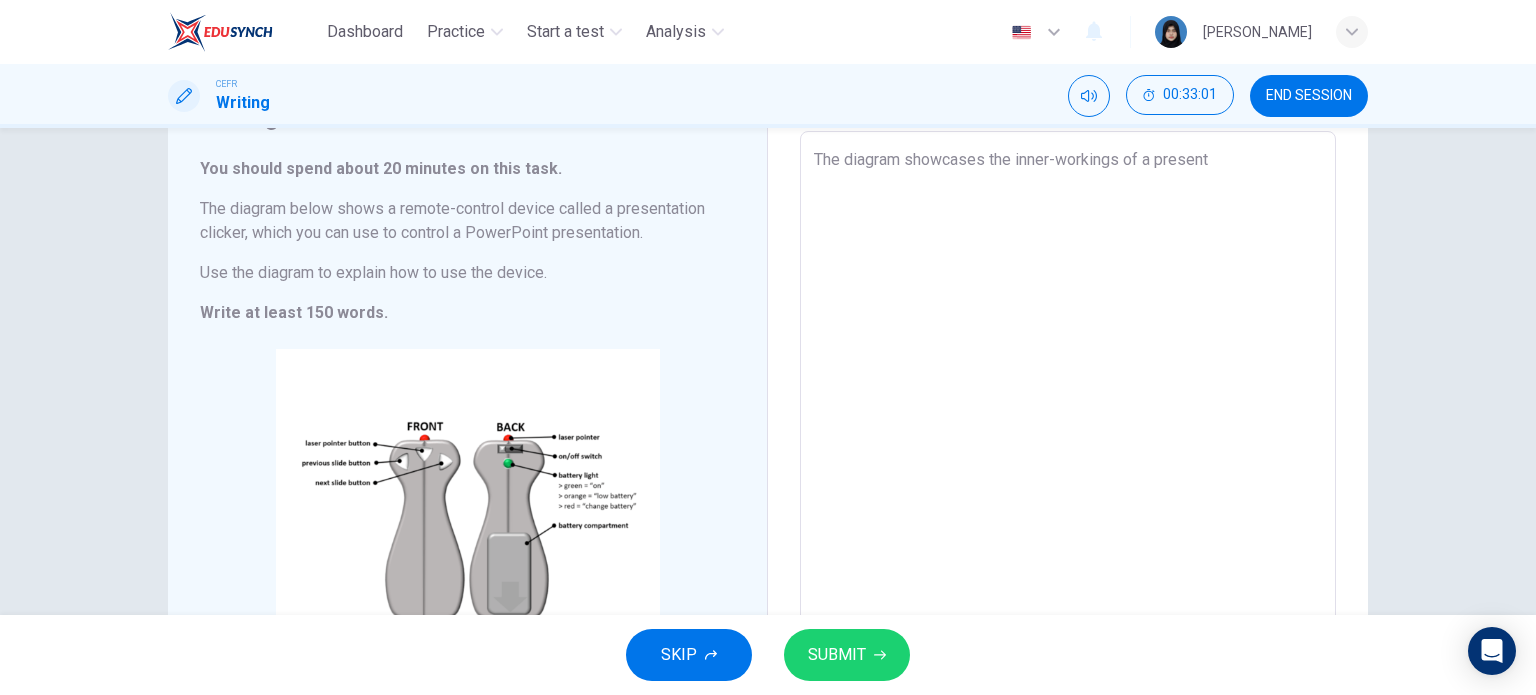type on "The diagram showcases the inner-workings of a presenta" 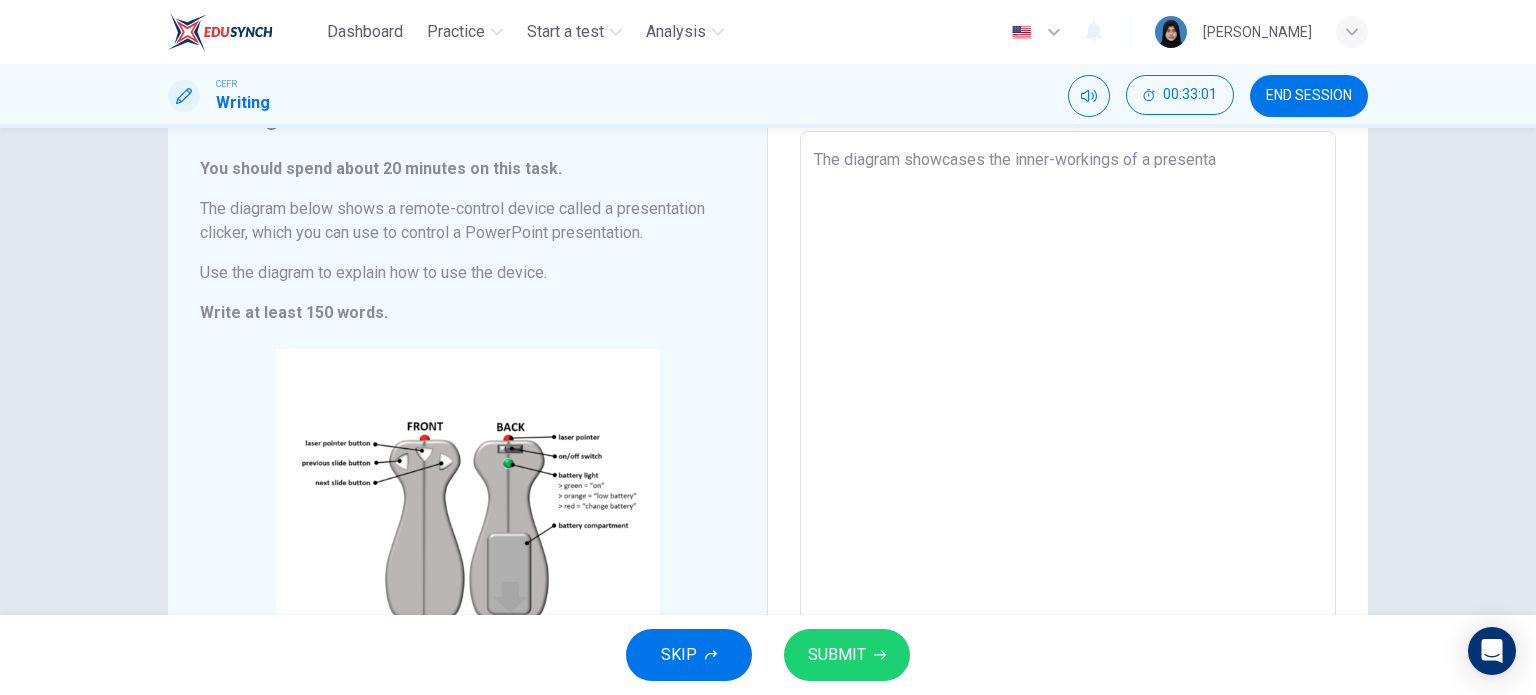 type on "x" 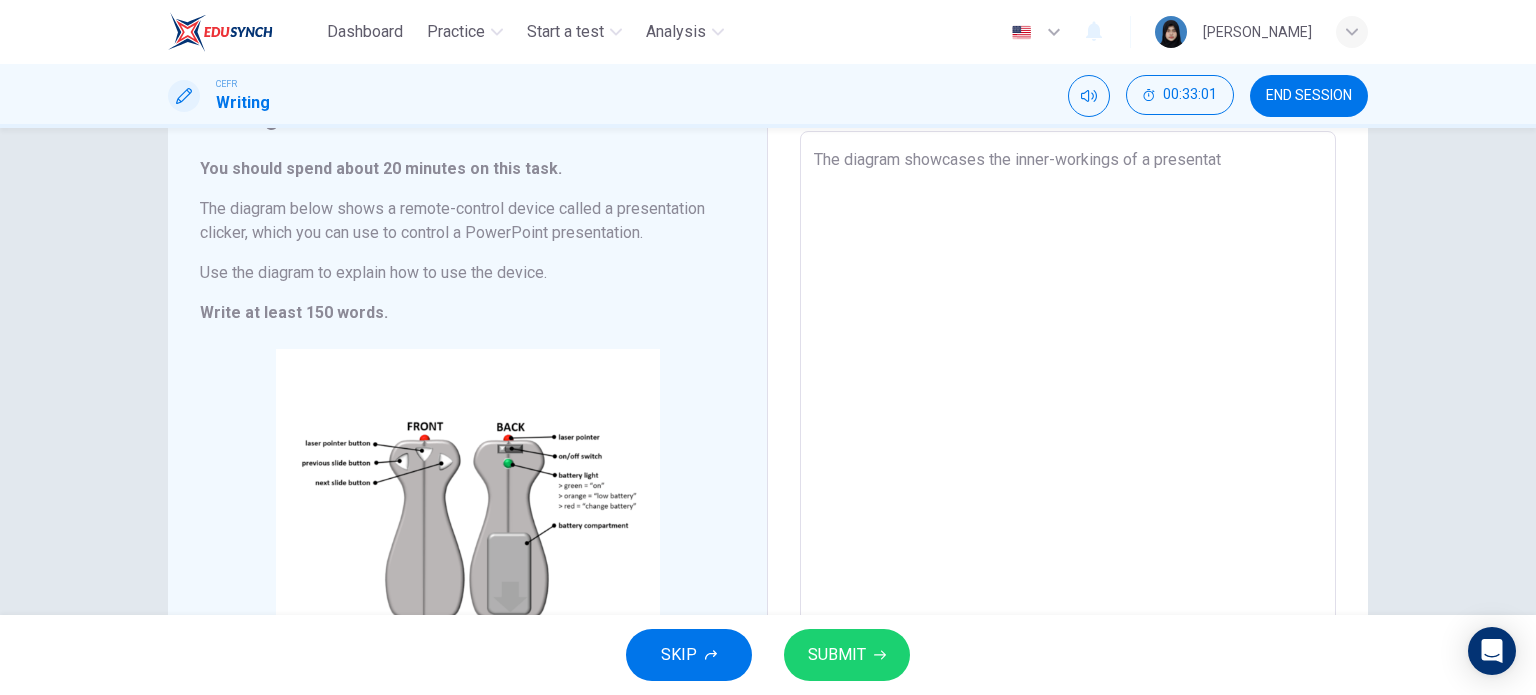 type on "x" 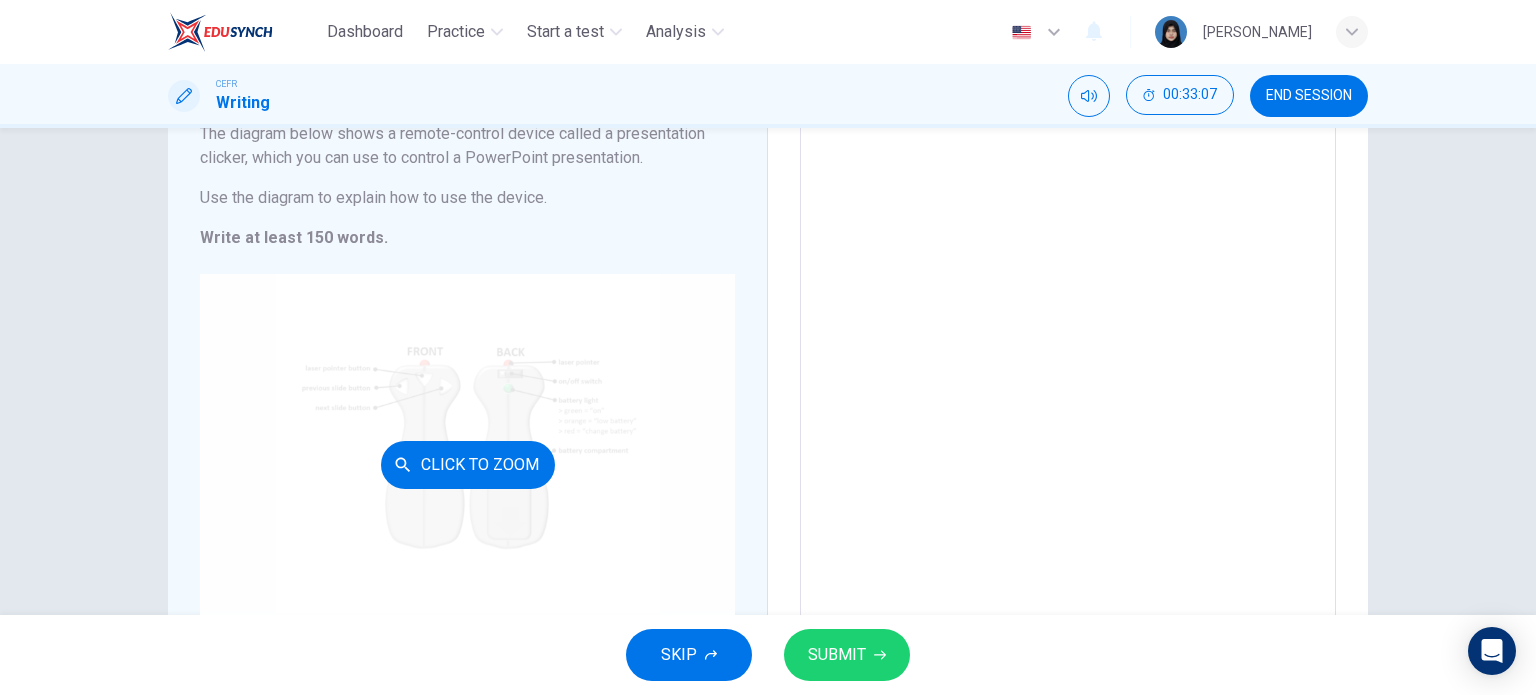 scroll, scrollTop: 184, scrollLeft: 0, axis: vertical 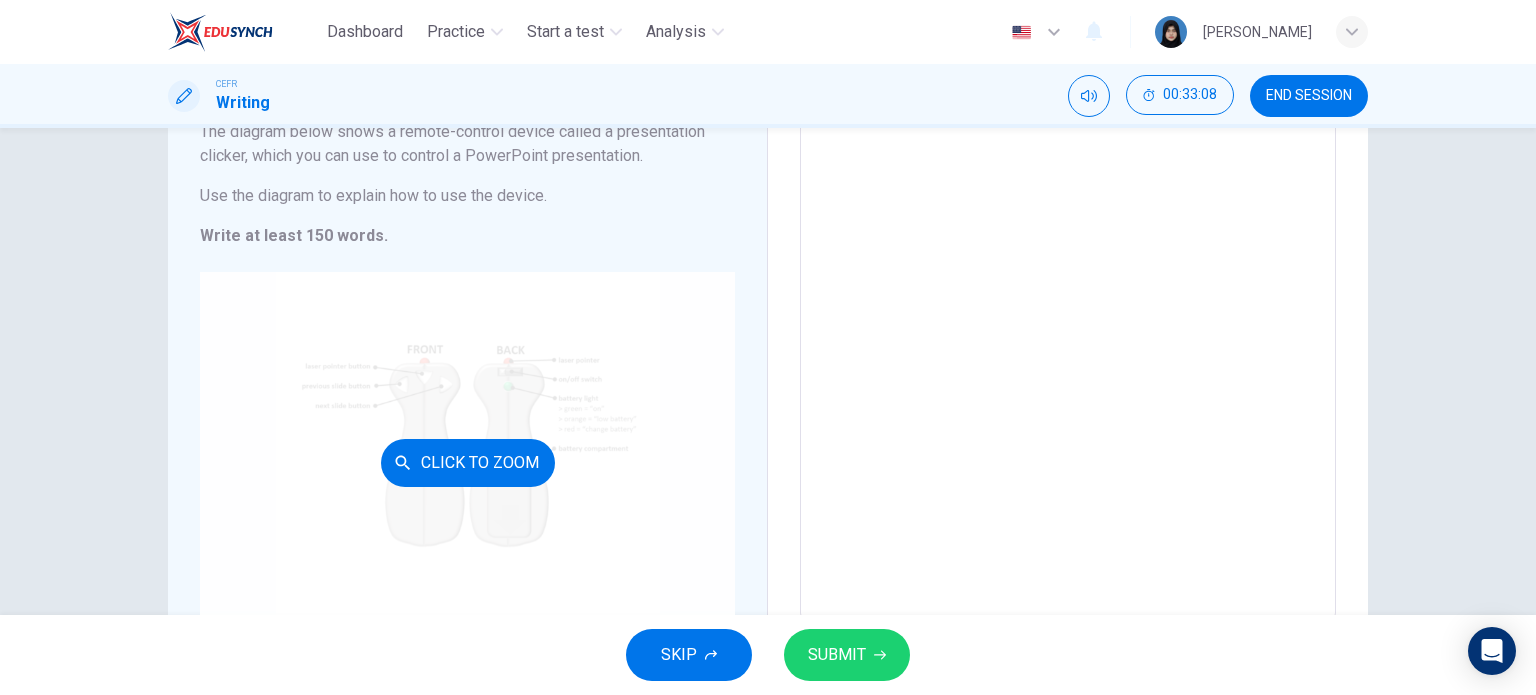 click on "Click to Zoom" at bounding box center [467, 462] 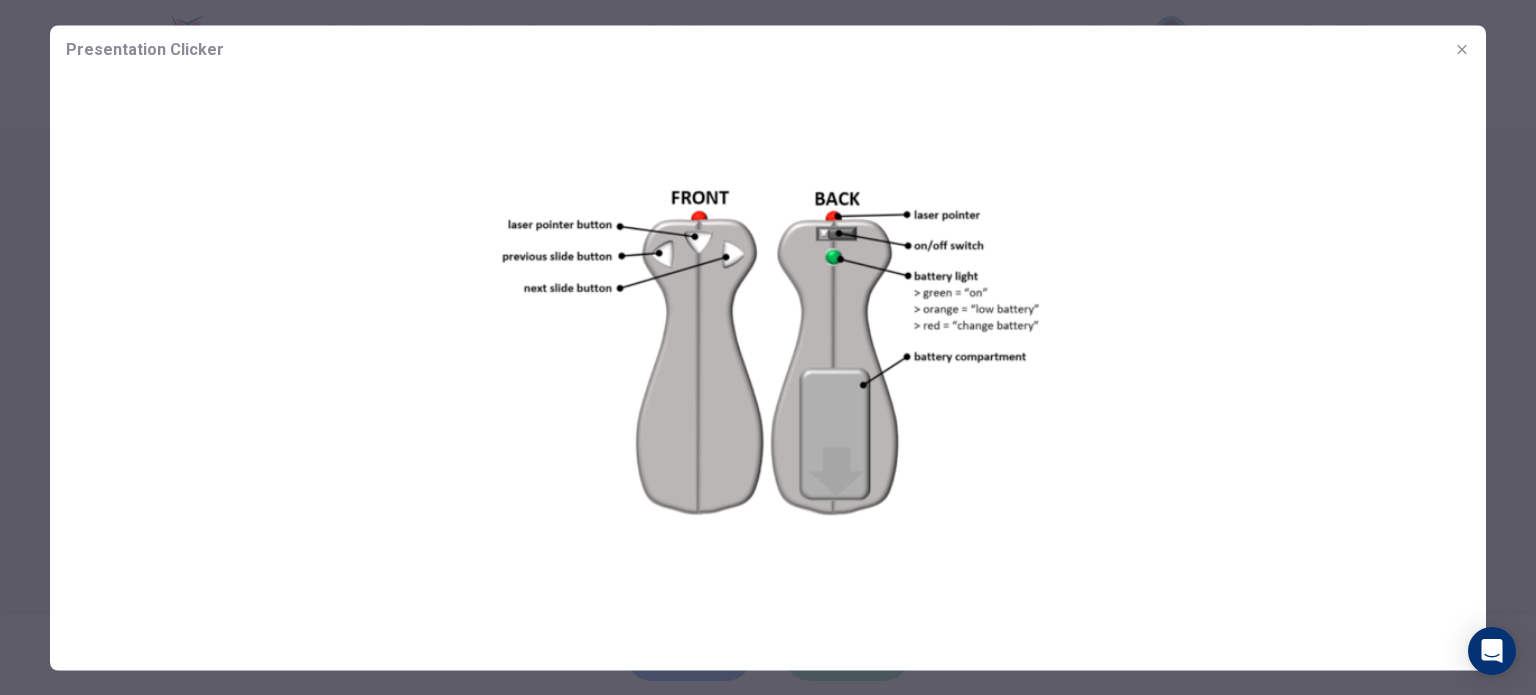 click at bounding box center (768, 347) 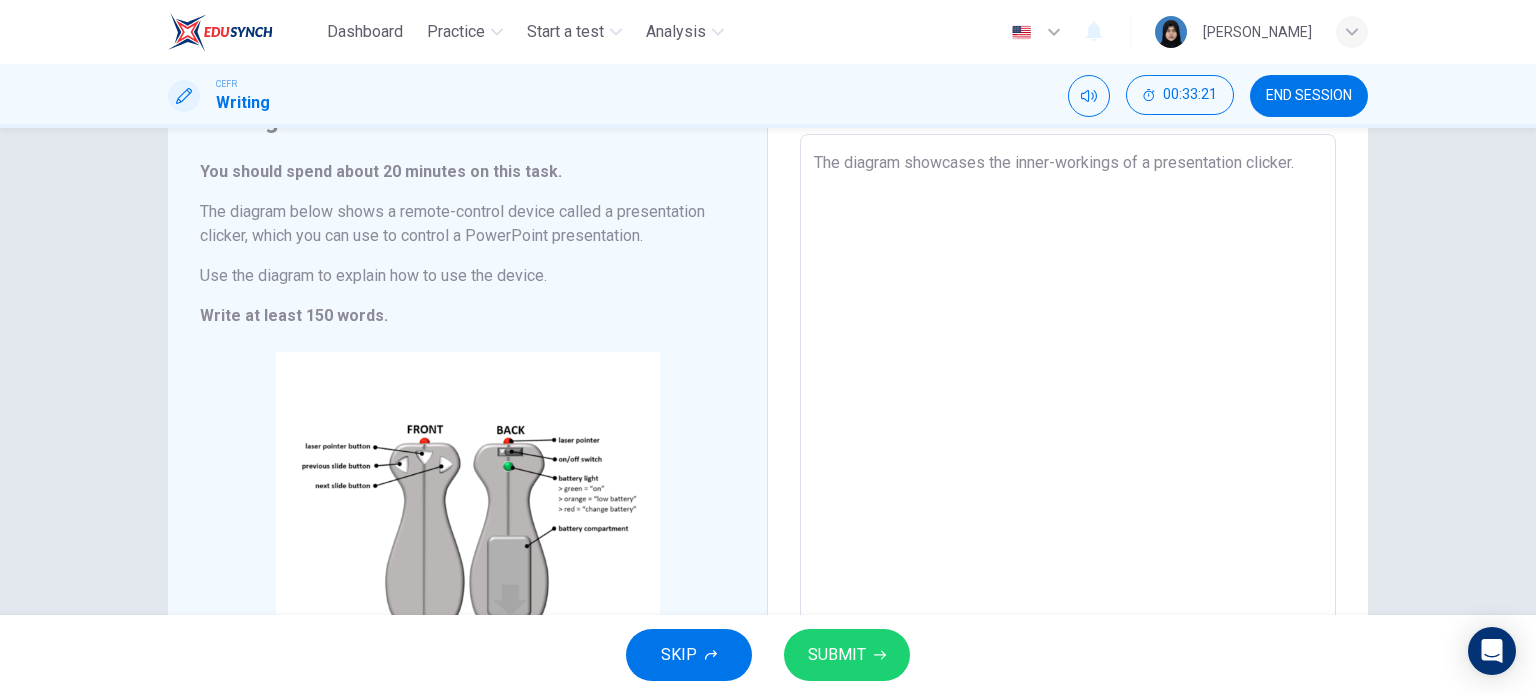 scroll, scrollTop: 99, scrollLeft: 0, axis: vertical 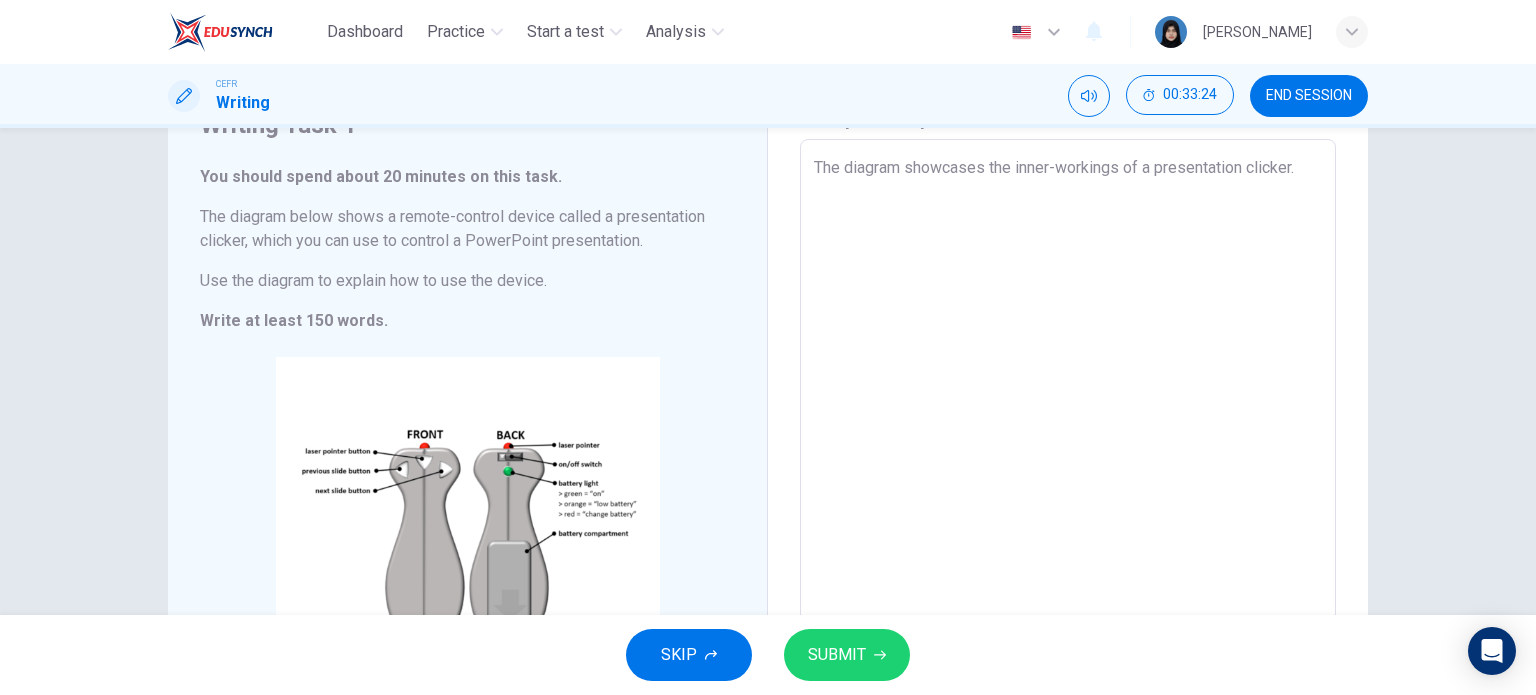 click on "The diagram showcases the inner-workings of a presentation clicker." at bounding box center (1068, 423) 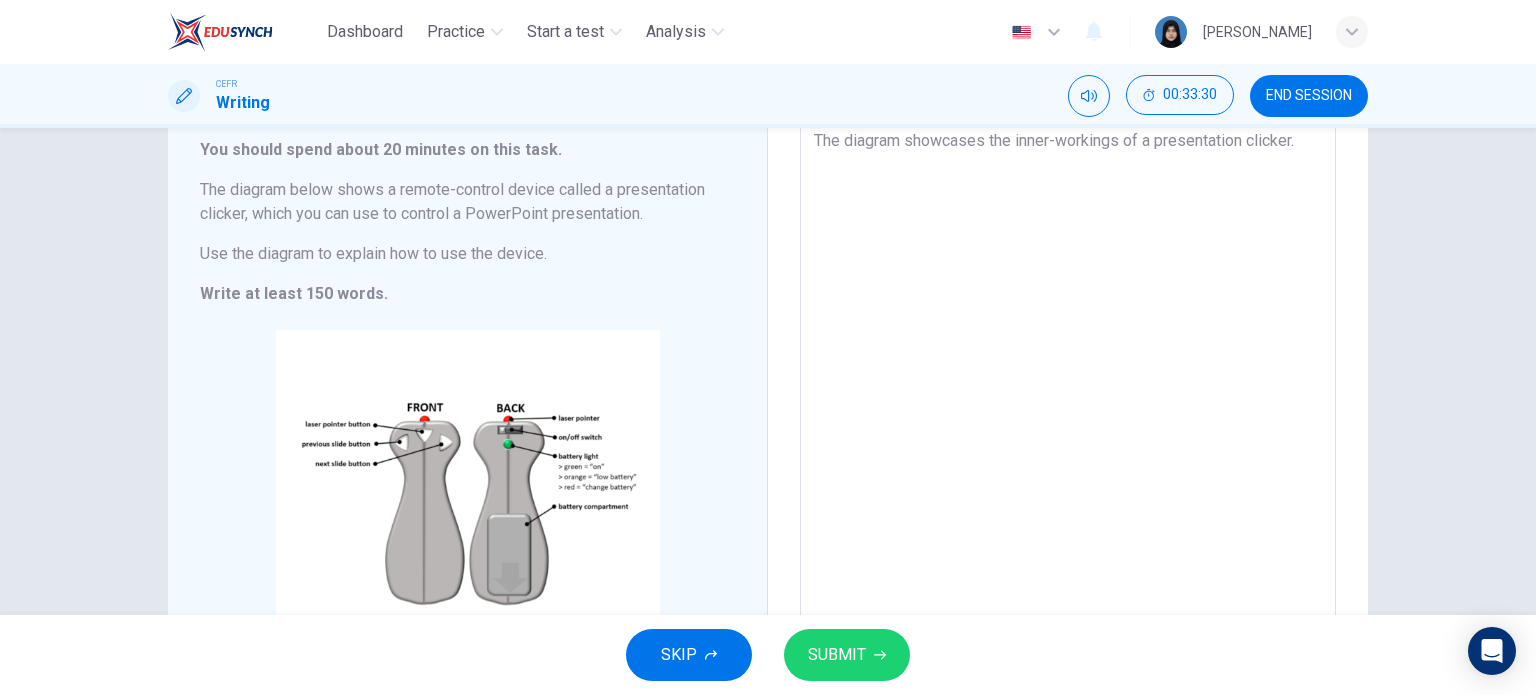 scroll, scrollTop: 102, scrollLeft: 0, axis: vertical 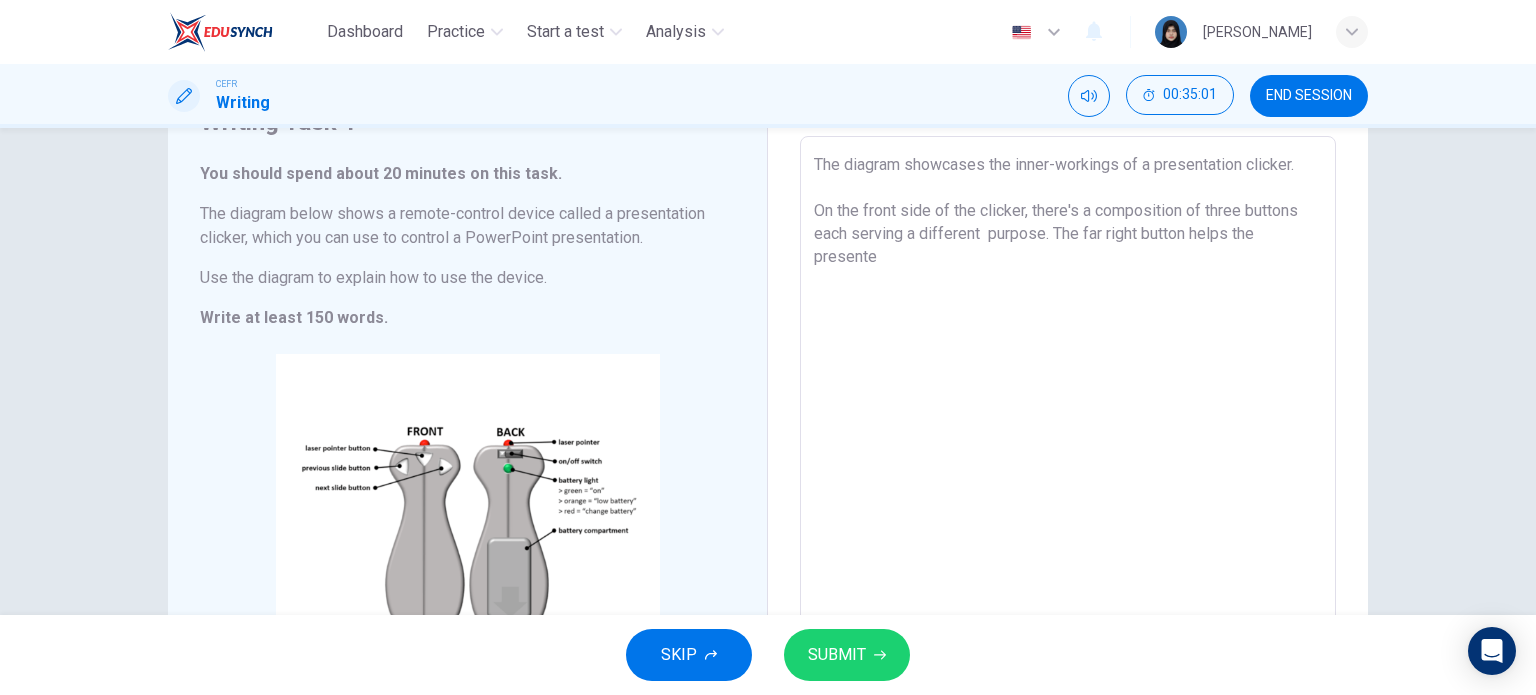 click on "The diagram showcases the inner-workings of a presentation clicker.
On the front side of the clicker, there's a composition of three buttons each serving a different  purpose. The far right button helps the presente" at bounding box center [1068, 420] 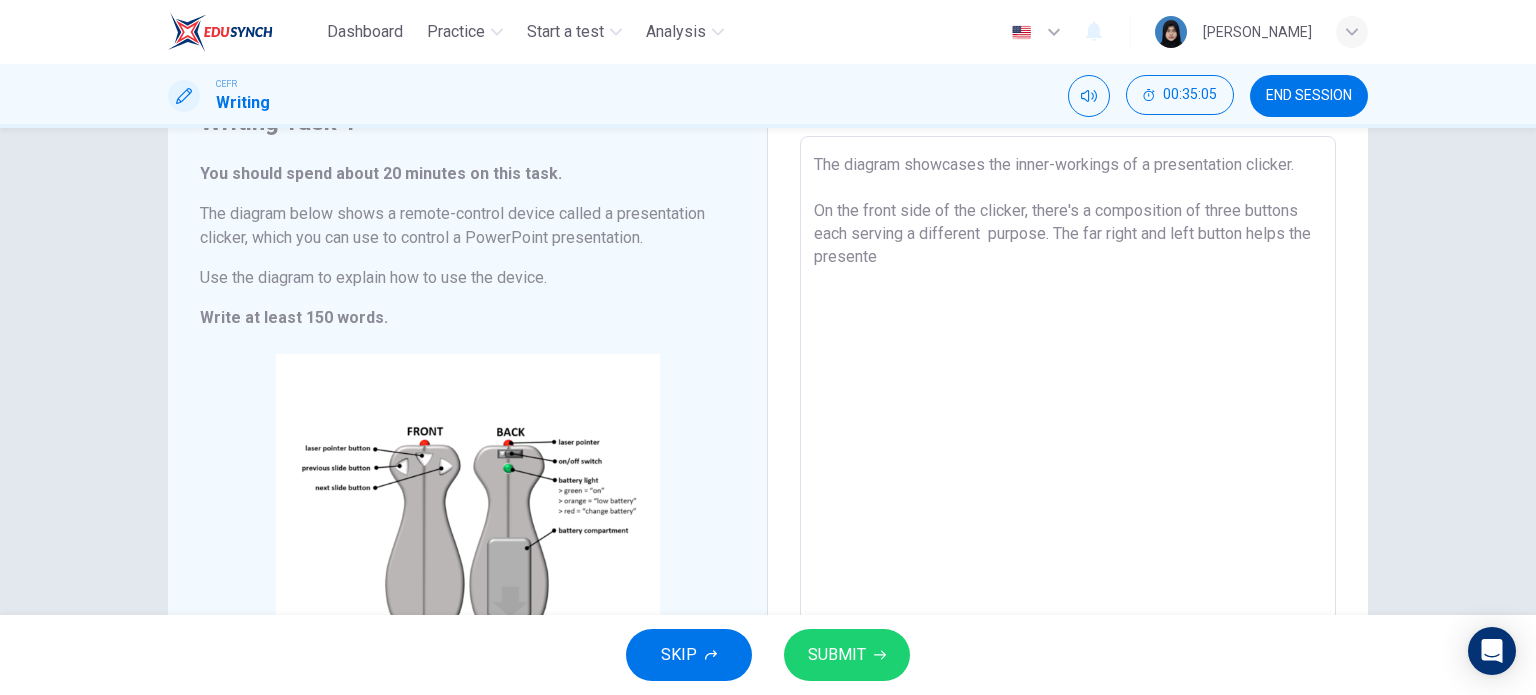 click on "The diagram showcases the inner-workings of a presentation clicker.
On the front side of the clicker, there's a composition of three buttons each serving a different  purpose. The far right and left button helps the presente" at bounding box center (1068, 420) 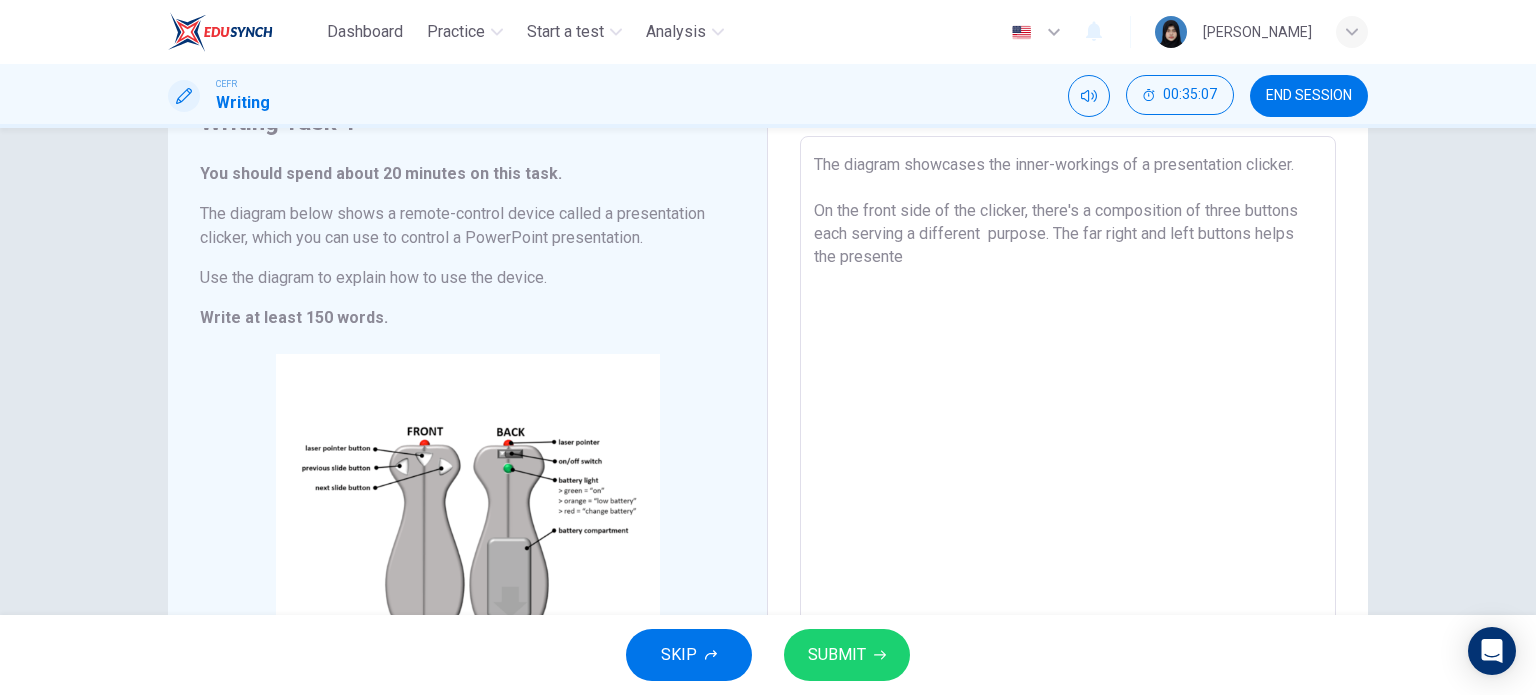click on "The diagram showcases the inner-workings of a presentation clicker.
On the front side of the clicker, there's a composition of three buttons each serving a different  purpose. The far right and left buttons helps the presente" at bounding box center (1068, 420) 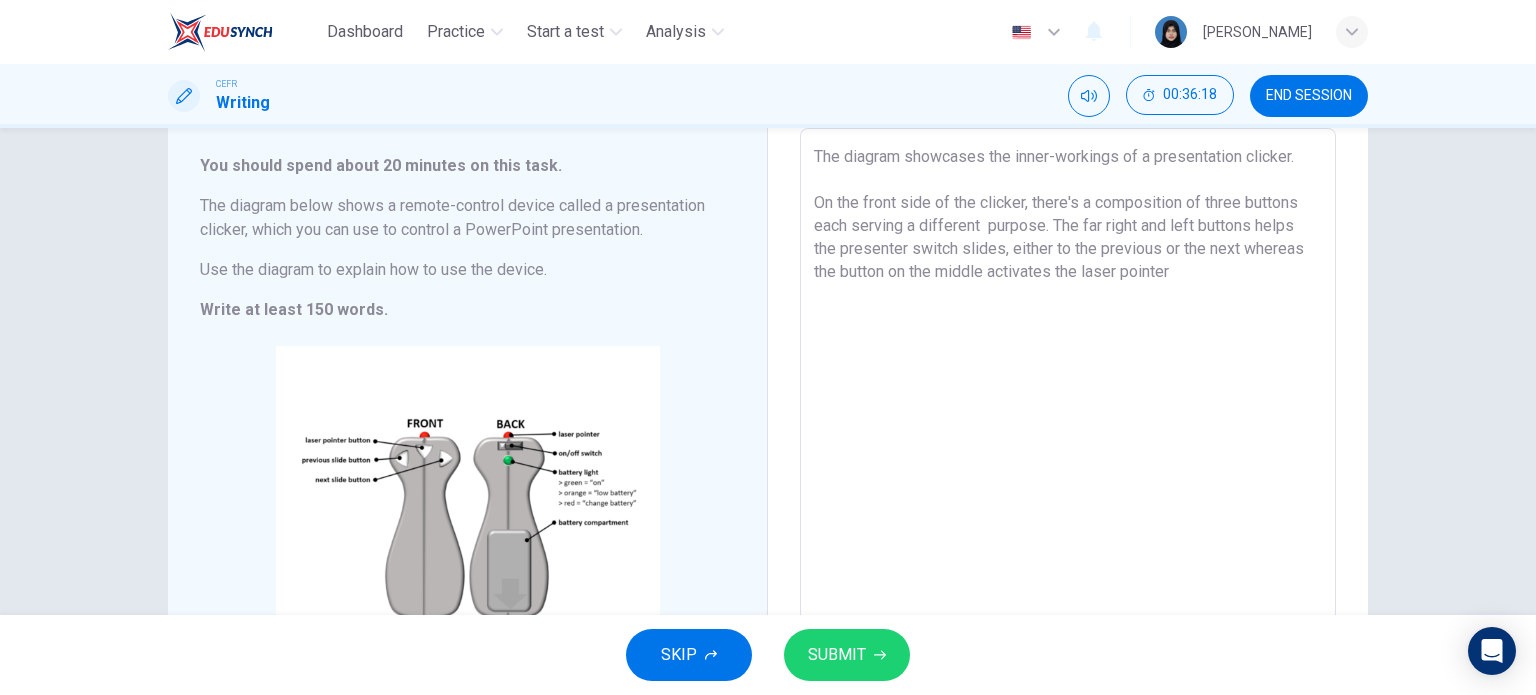 scroll, scrollTop: 124, scrollLeft: 0, axis: vertical 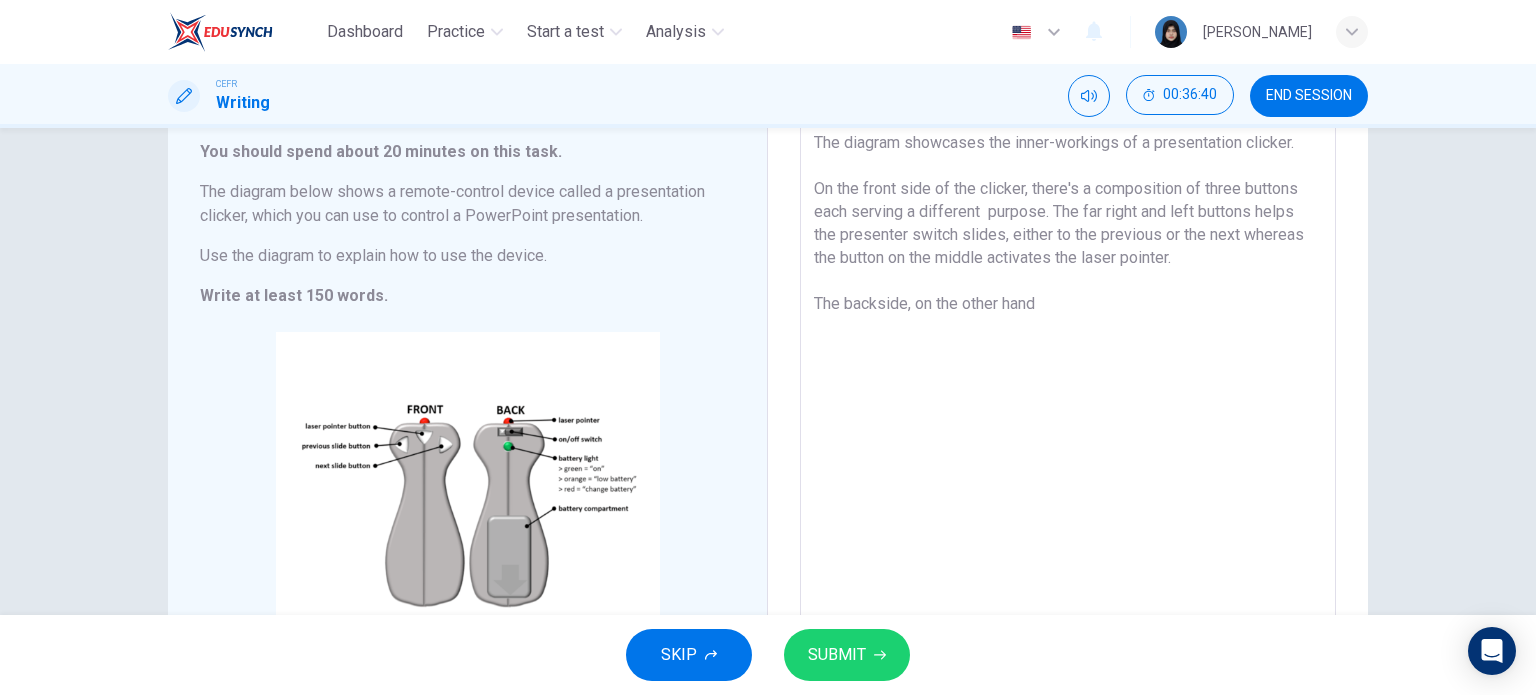 click on "The diagram showcases the inner-workings of a presentation clicker.
On the front side of the clicker, there's a composition of three buttons each serving a different  purpose. The far right and left buttons helps the presenter switch slides, either to the previous or the next whereas the button on the middle activates the laser pointer.
The backside, on the other hand" at bounding box center (1068, 398) 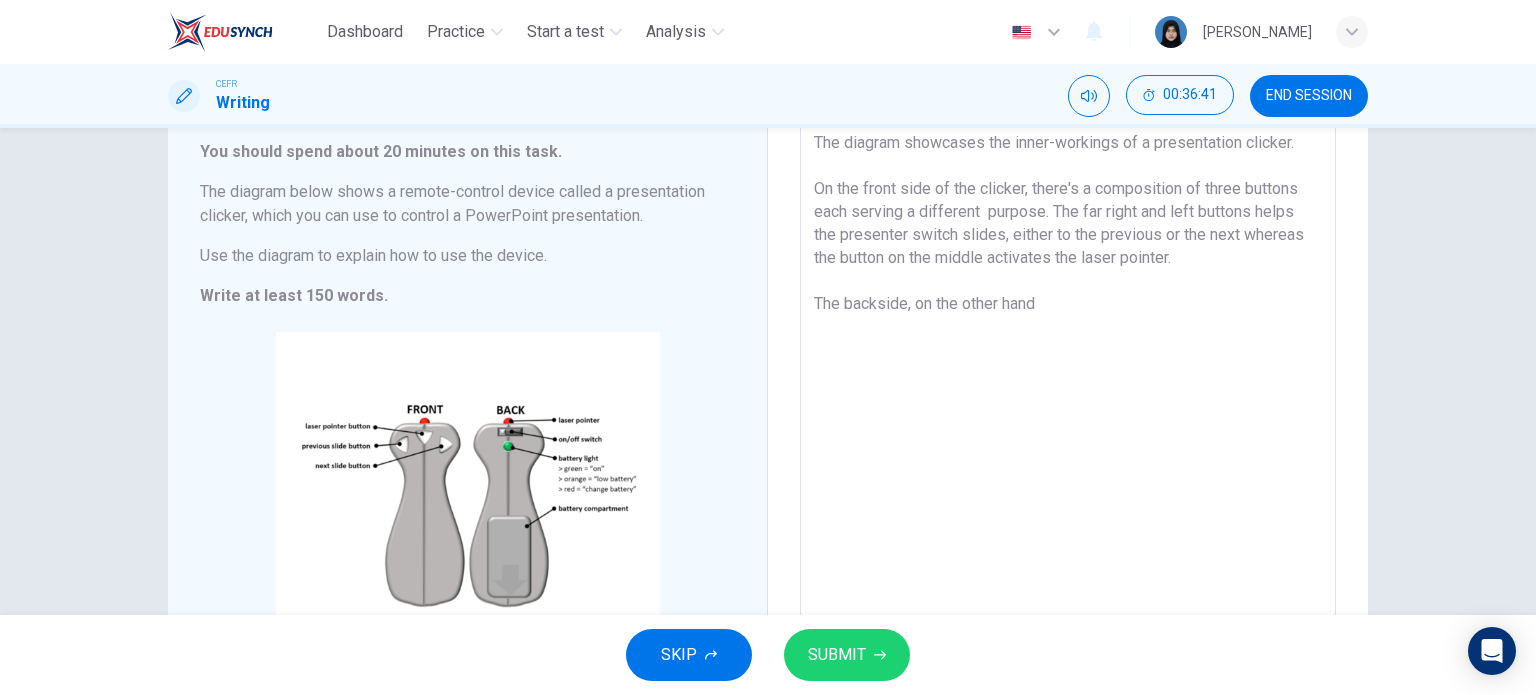 click on "The diagram showcases the inner-workings of a presentation clicker.
On the front side of the clicker, there's a composition of three buttons each serving a different  purpose. The far right and left buttons helps the presenter switch slides, either to the previous or the next whereas the button on the middle activates the laser pointer.
The backside, on the other hand" at bounding box center (1068, 398) 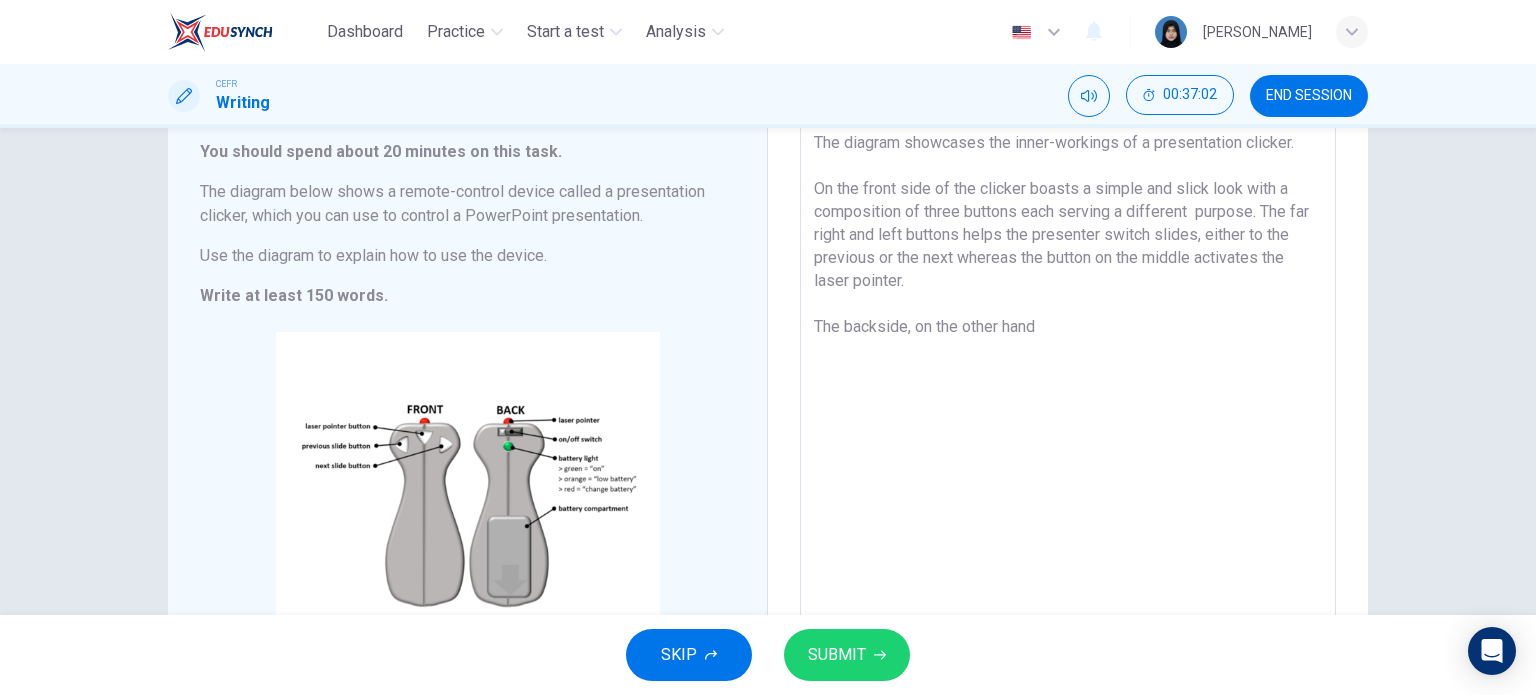 click on "The diagram showcases the inner-workings of a presentation clicker.
On the front side of the clicker boasts a simple and slick look with a composition of three buttons each serving a different  purpose. The far right and left buttons helps the presenter switch slides, either to the previous or the next whereas the button on the middle activates the laser pointer.
The backside, on the other hand" at bounding box center (1068, 398) 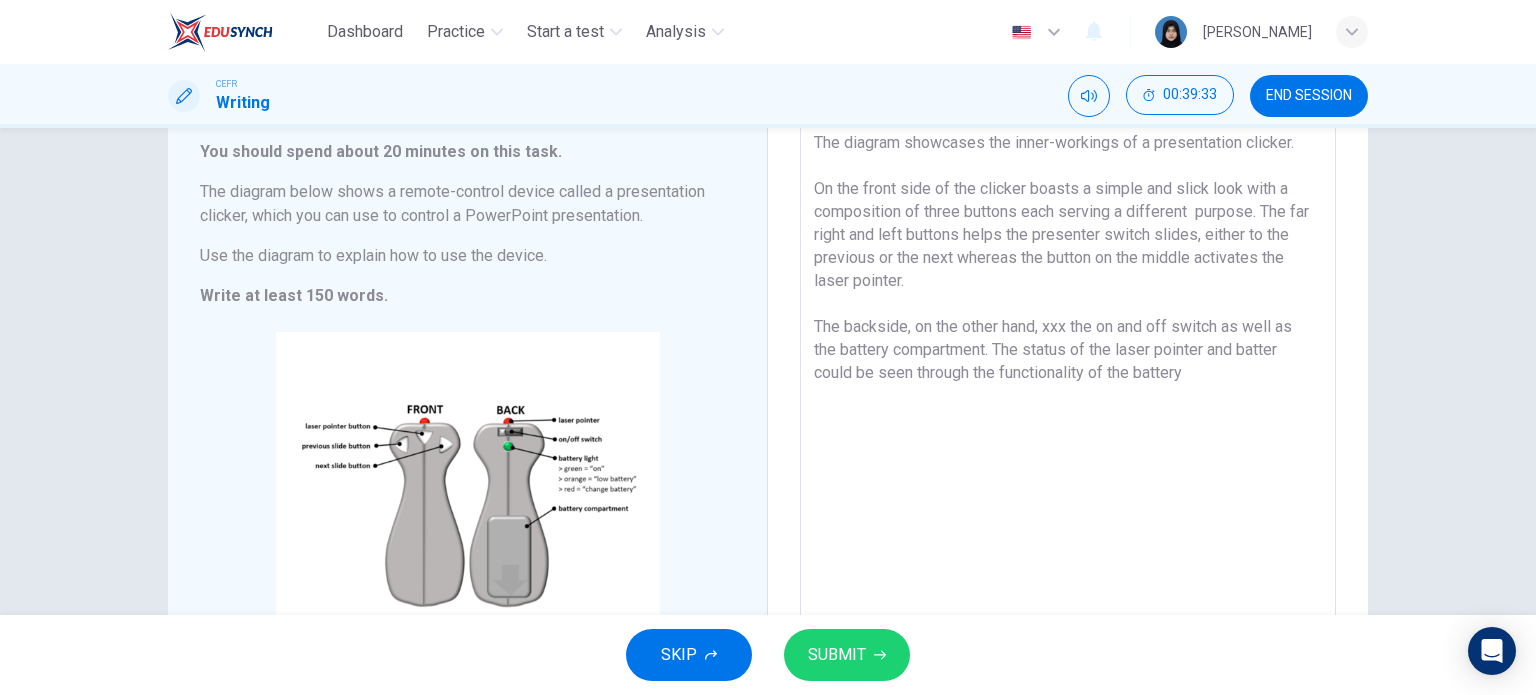 click on "The diagram showcases the inner-workings of a presentation clicker.
On the front side of the clicker boasts a simple and slick look with a composition of three buttons each serving a different  purpose. The far right and left buttons helps the presenter switch slides, either to the previous or the next whereas the button on the middle activates the laser pointer.
The backside, on the other hand, xxx the on and off switch as well as the battery compartment. The status of the laser pointer and batter could be seen through the functionality of the battery" at bounding box center [1068, 398] 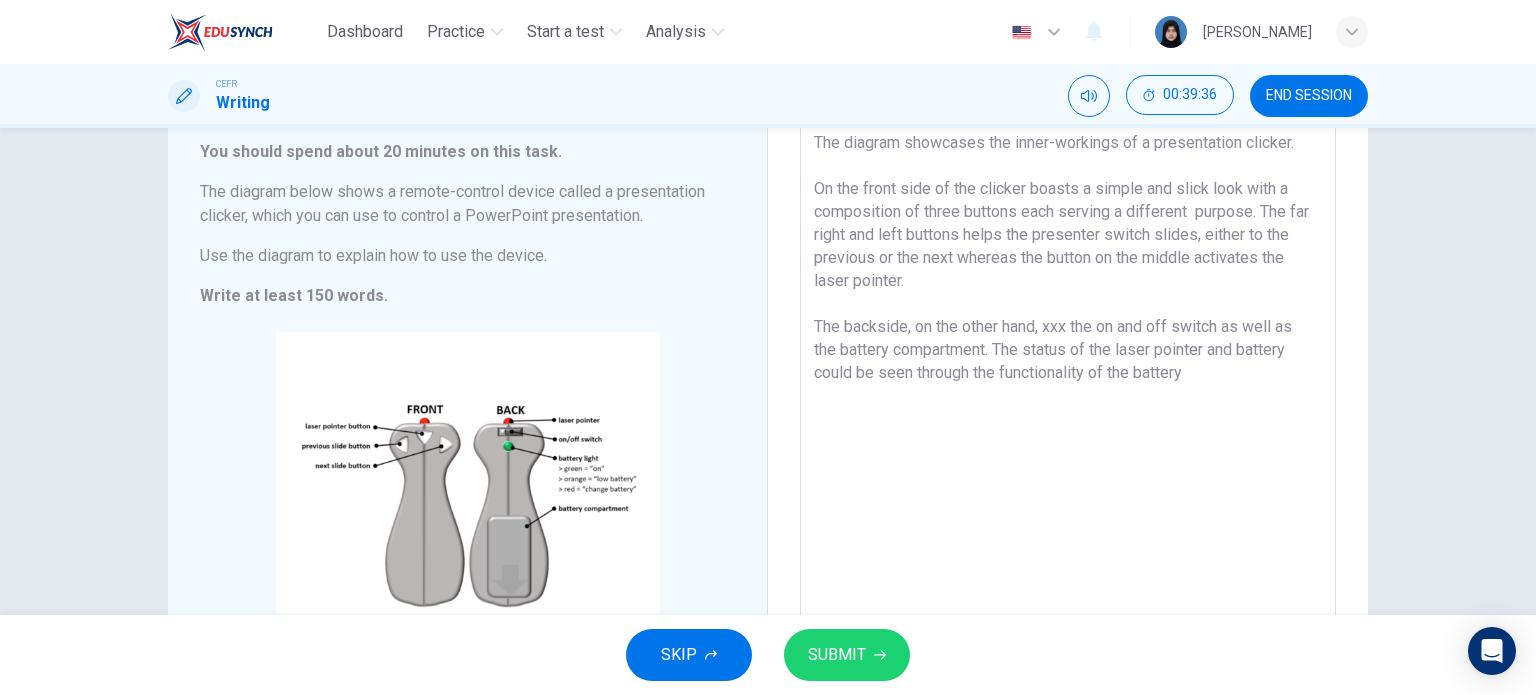 click on "The diagram showcases the inner-workings of a presentation clicker.
On the front side of the clicker boasts a simple and slick look with a composition of three buttons each serving a different  purpose. The far right and left buttons helps the presenter switch slides, either to the previous or the next whereas the button on the middle activates the laser pointer.
The backside, on the other hand, xxx the on and off switch as well as the battery compartment. The status of the laser pointer and battery could be seen through the functionality of the battery" at bounding box center (1068, 398) 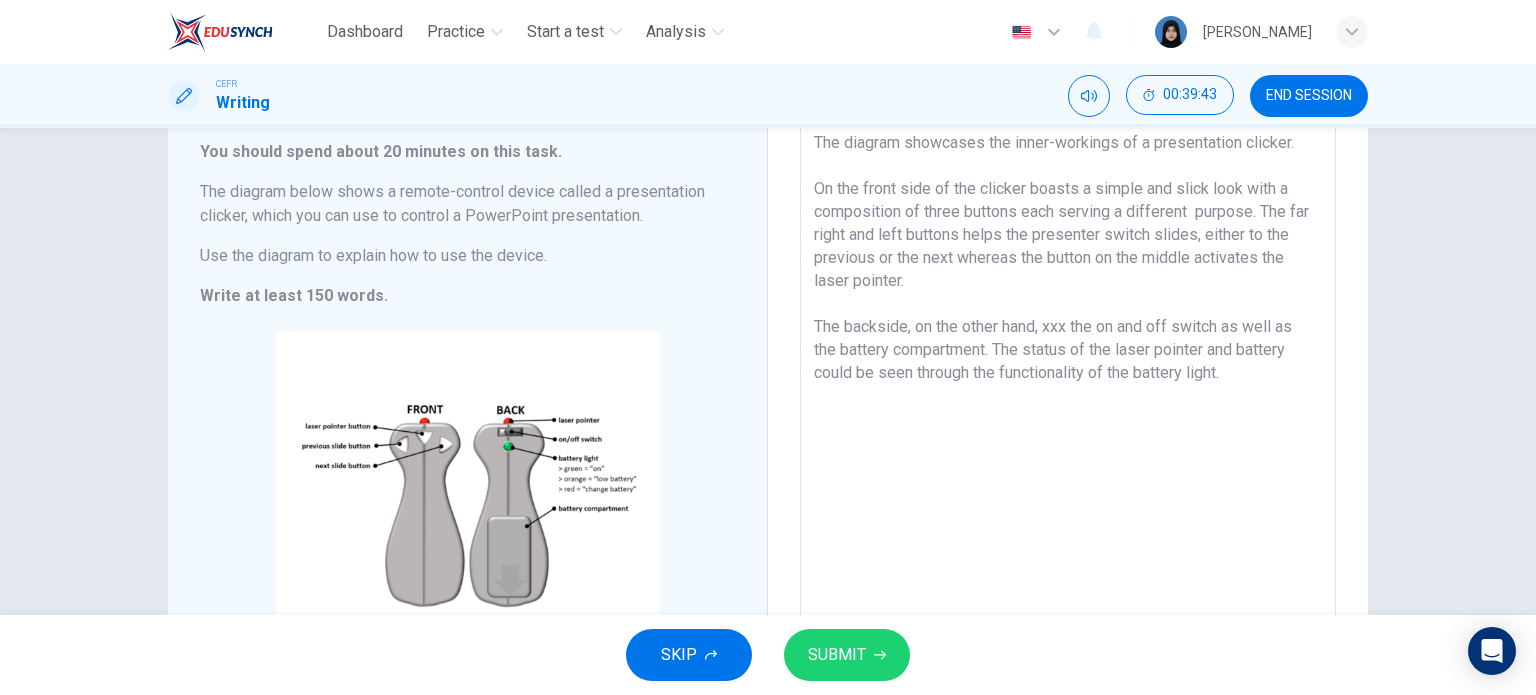 click on "The diagram showcases the inner-workings of a presentation clicker.
On the front side of the clicker boasts a simple and slick look with a composition of three buttons each serving a different  purpose. The far right and left buttons helps the presenter switch slides, either to the previous or the next whereas the button on the middle activates the laser pointer.
The backside, on the other hand, xxx the on and off switch as well as the battery compartment. The status of the laser pointer and battery could be seen through the functionality of the battery light." at bounding box center [1068, 398] 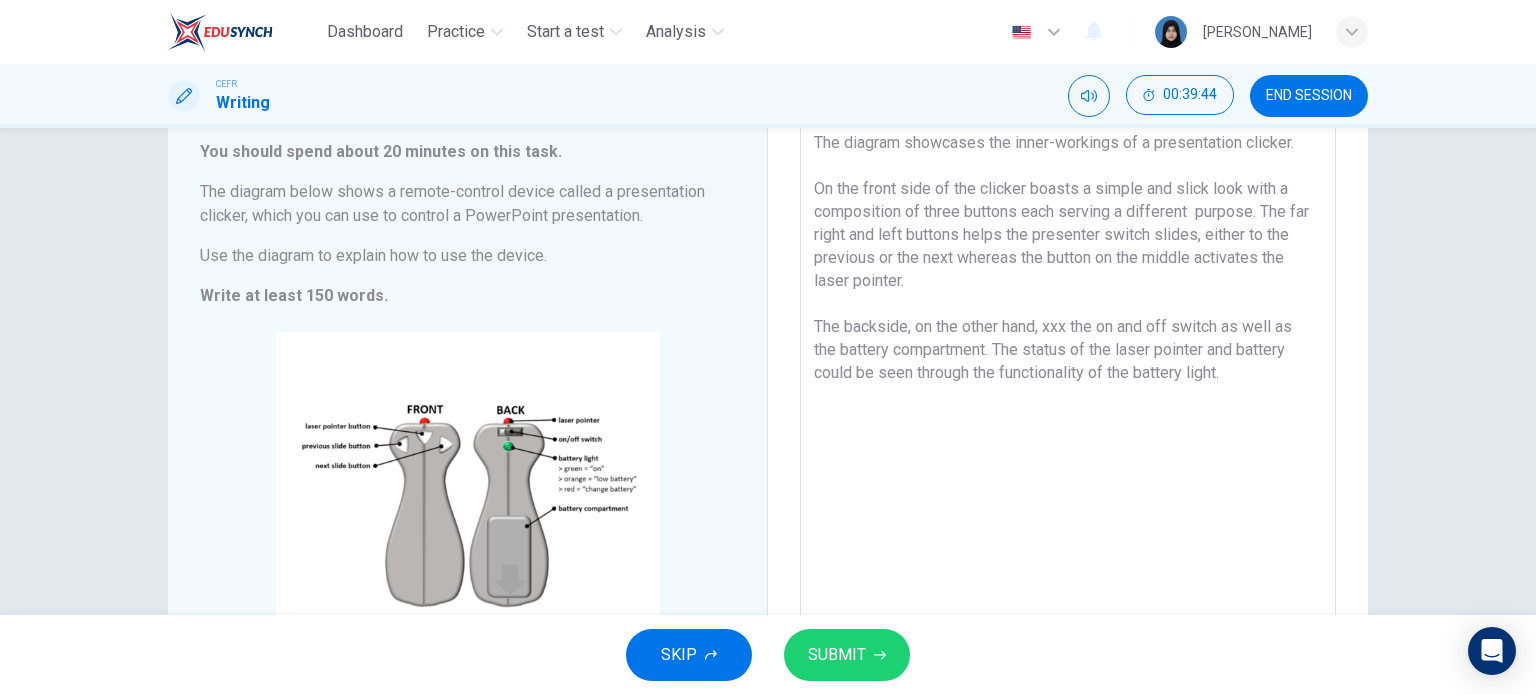 click on "The diagram showcases the inner-workings of a presentation clicker.
On the front side of the clicker boasts a simple and slick look with a composition of three buttons each serving a different  purpose. The far right and left buttons helps the presenter switch slides, either to the previous or the next whereas the button on the middle activates the laser pointer.
The backside, on the other hand, xxx the on and off switch as well as the battery compartment. The status of the laser pointer and battery could be seen through the functionality of the battery light." at bounding box center [1068, 398] 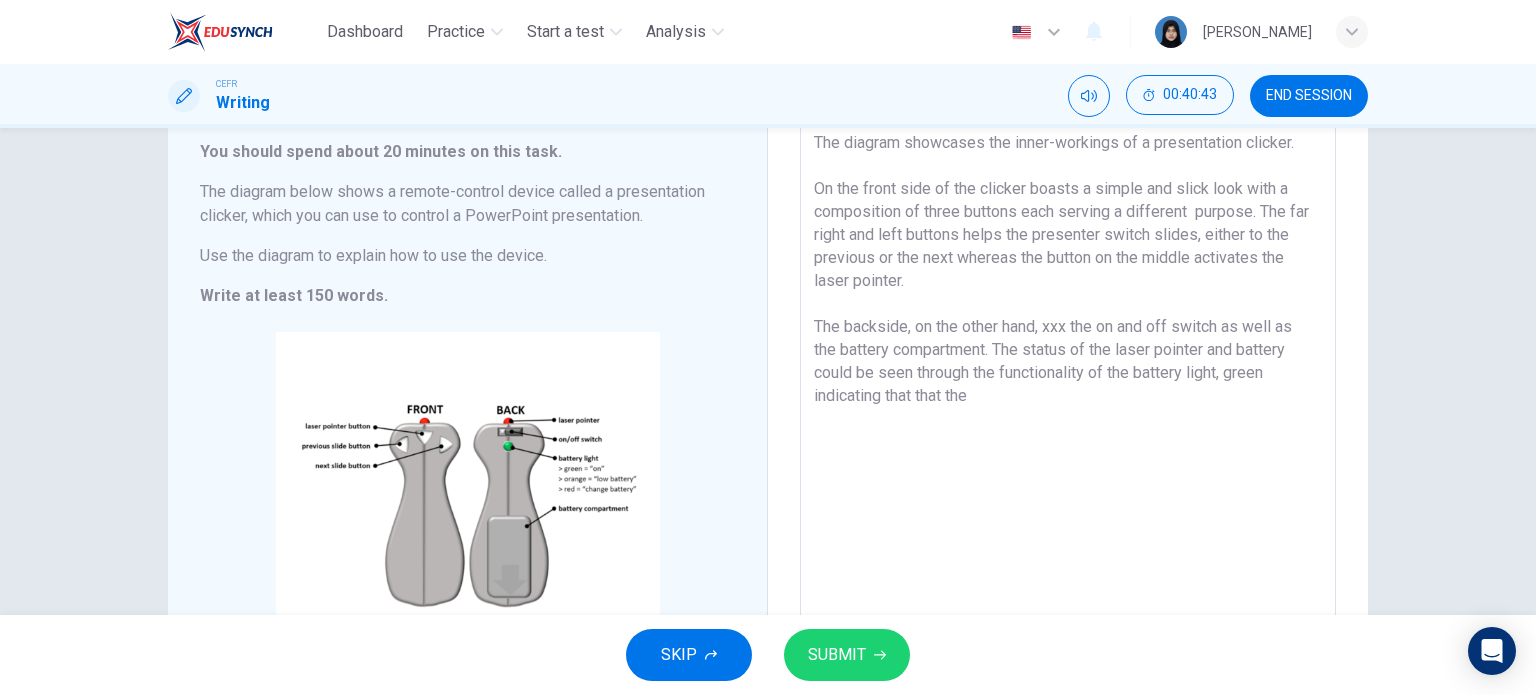 click on "The diagram showcases the inner-workings of a presentation clicker.
On the front side of the clicker boasts a simple and slick look with a composition of three buttons each serving a different  purpose. The far right and left buttons helps the presenter switch slides, either to the previous or the next whereas the button on the middle activates the laser pointer.
The backside, on the other hand, xxx the on and off switch as well as the battery compartment. The status of the laser pointer and battery could be seen through the functionality of the battery light, green indicating that that the" at bounding box center [1068, 398] 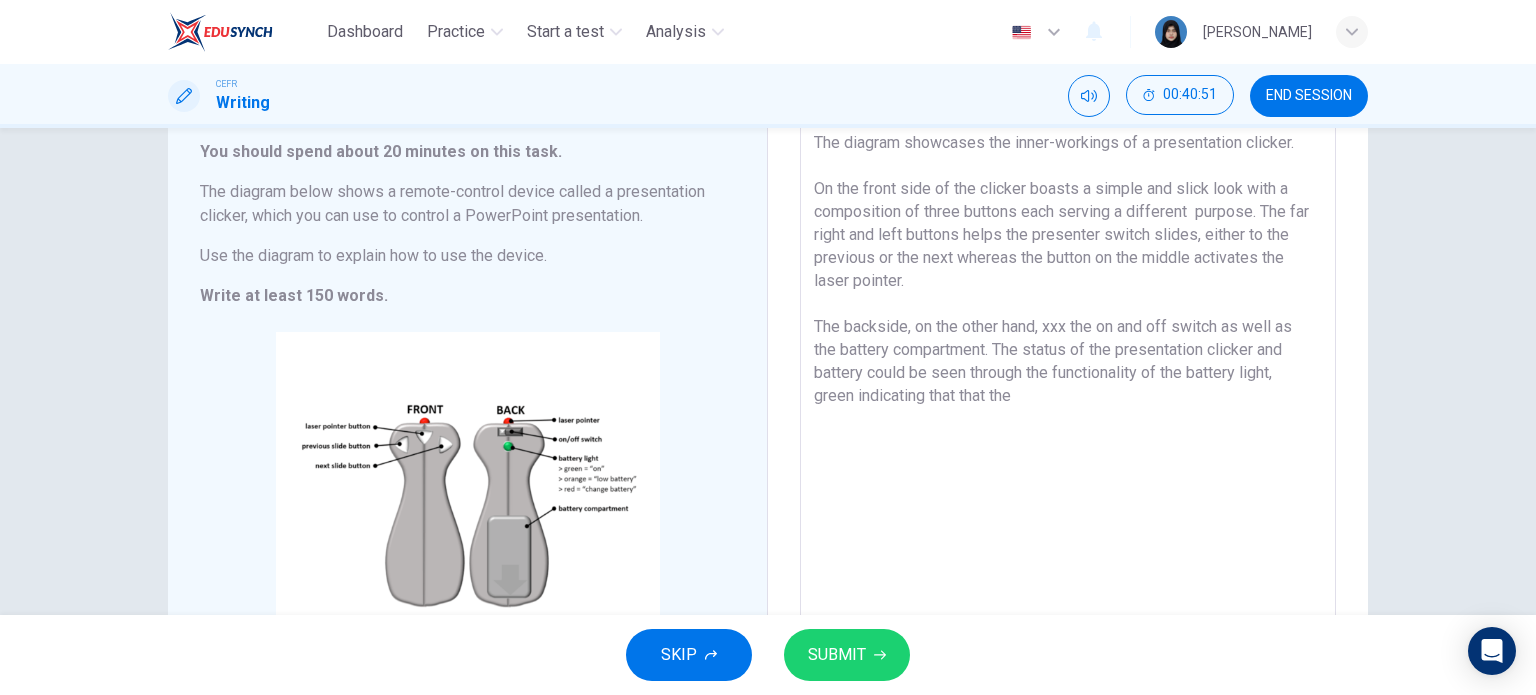click on "The diagram showcases the inner-workings of a presentation clicker.
On the front side of the clicker boasts a simple and slick look with a composition of three buttons each serving a different  purpose. The far right and left buttons helps the presenter switch slides, either to the previous or the next whereas the button on the middle activates the laser pointer.
The backside, on the other hand, xxx the on and off switch as well as the battery compartment. The status of the presentation clicker and battery could be seen through the functionality of the battery light, green indicating that that the" at bounding box center (1068, 398) 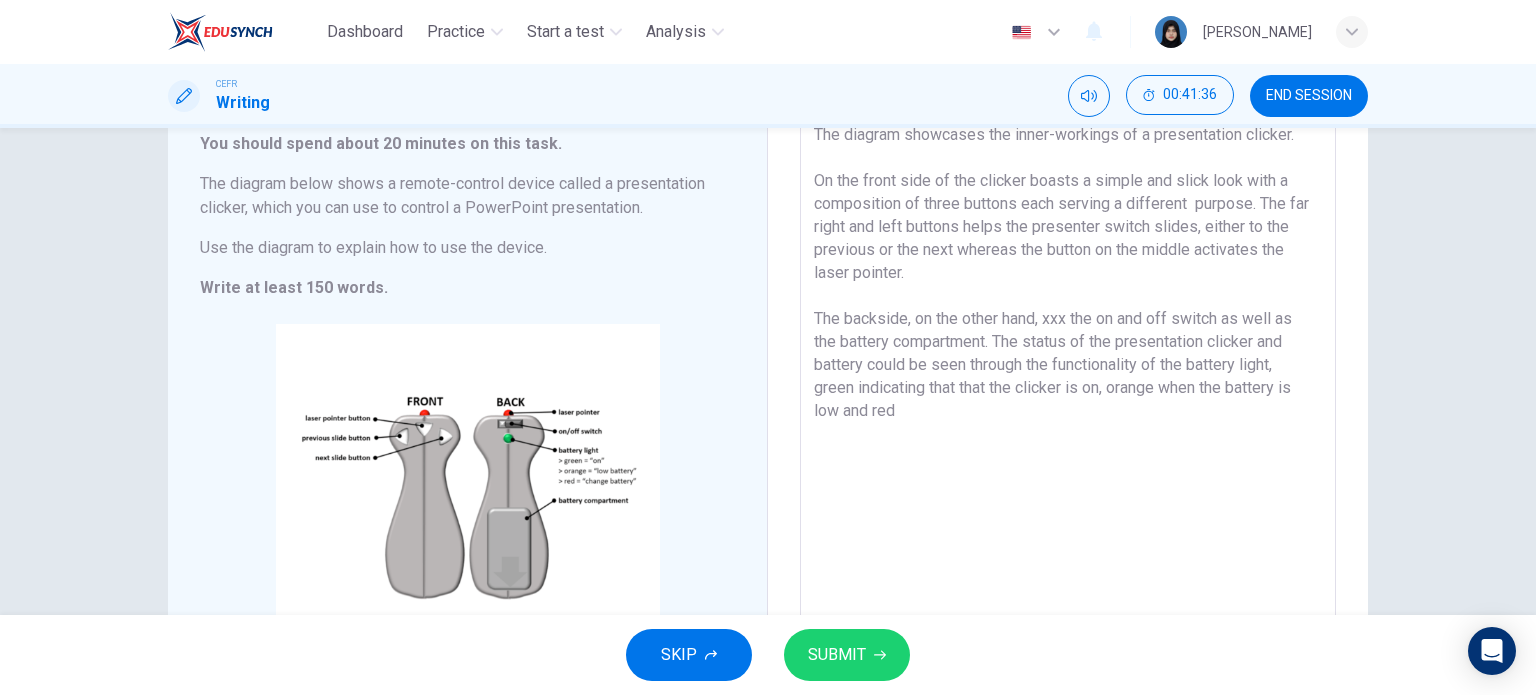 scroll, scrollTop: 129, scrollLeft: 0, axis: vertical 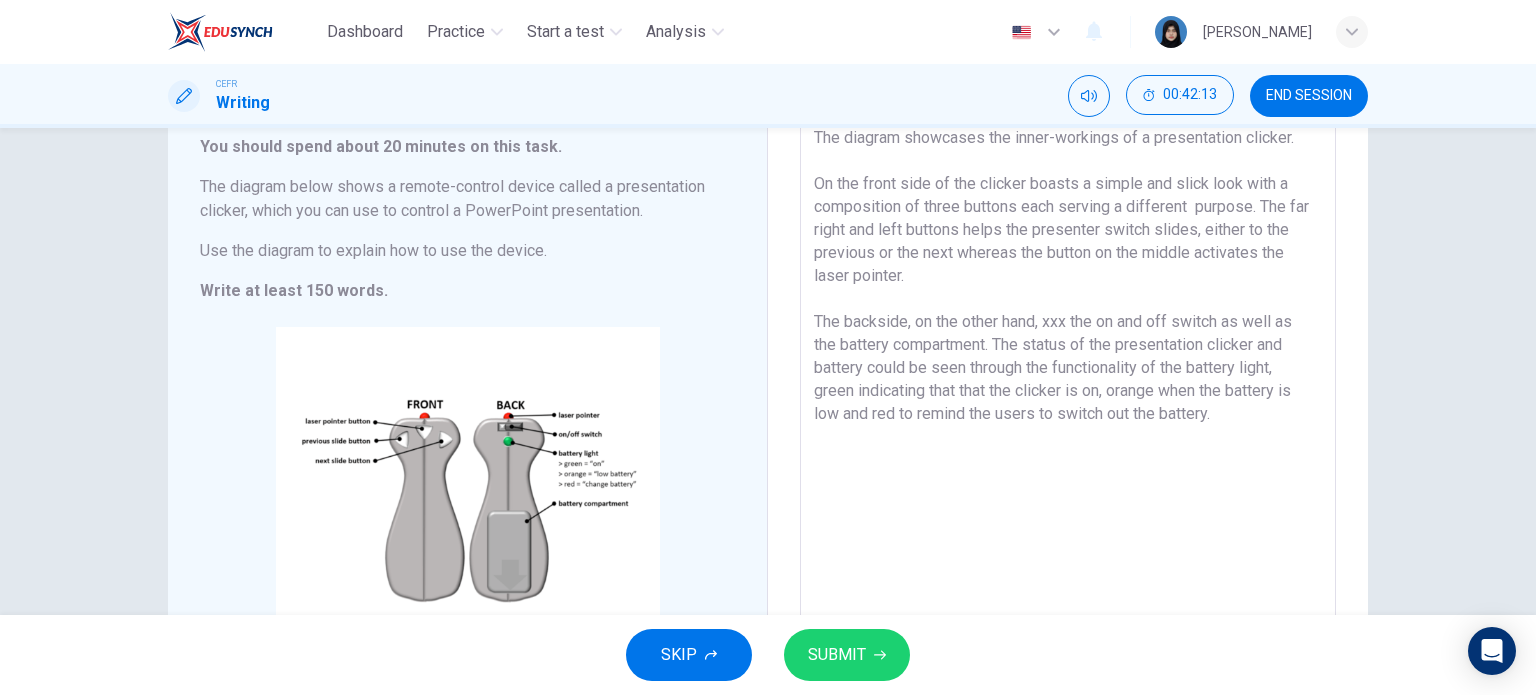 click on "The diagram showcases the inner-workings of a presentation clicker.
On the front side of the clicker boasts a simple and slick look with a composition of three buttons each serving a different  purpose. The far right and left buttons helps the presenter switch slides, either to the previous or the next whereas the button on the middle activates the laser pointer.
The backside, on the other hand, xxx the on and off switch as well as the battery compartment. The status of the presentation clicker and battery could be seen through the functionality of the battery light, green indicating that that the clicker is on, orange when the battery is low and red to remind the users to switch out the battery." at bounding box center [1068, 393] 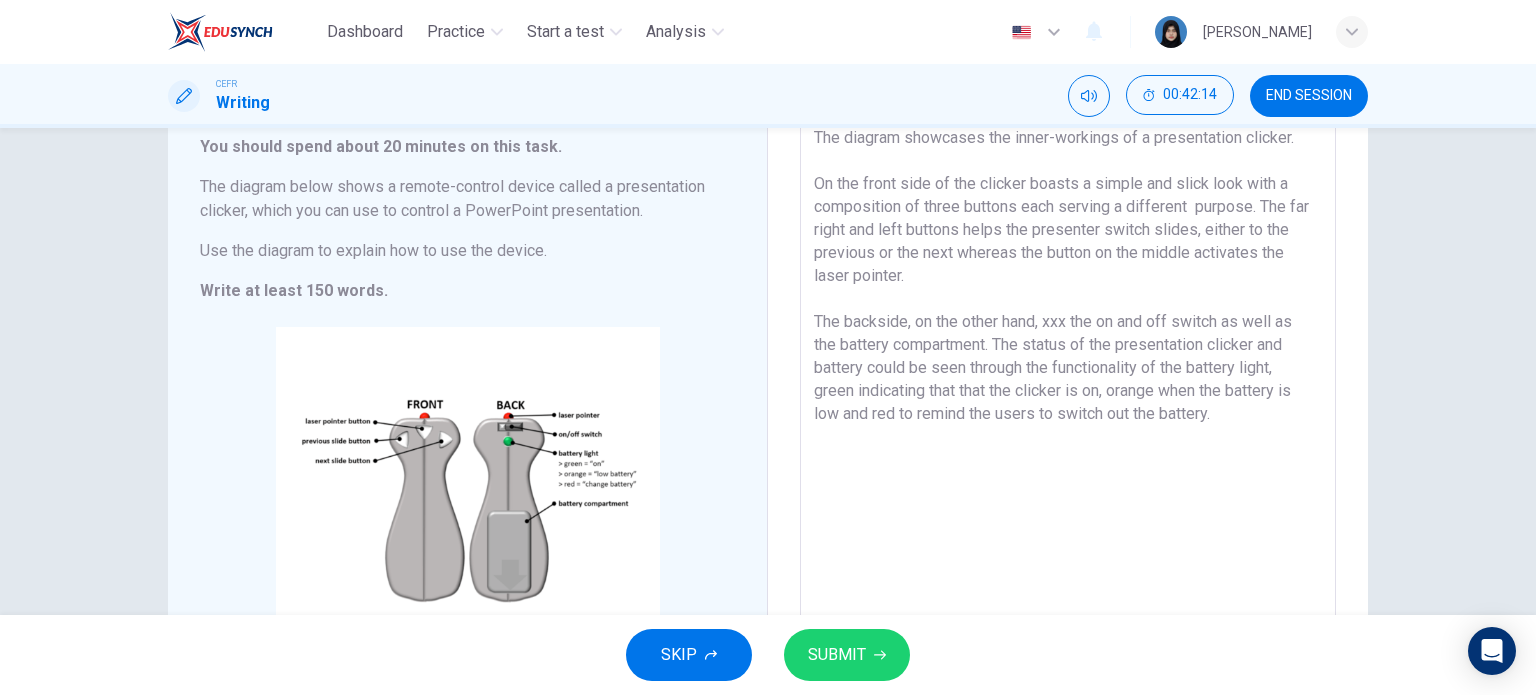 click on "The diagram showcases the inner-workings of a presentation clicker.
On the front side of the clicker boasts a simple and slick look with a composition of three buttons each serving a different  purpose. The far right and left buttons helps the presenter switch slides, either to the previous or the next whereas the button on the middle activates the laser pointer.
The backside, on the other hand, xxx the on and off switch as well as the battery compartment. The status of the presentation clicker and battery could be seen through the functionality of the battery light, green indicating that that the clicker is on, orange when the battery is low and red to remind the users to switch out the battery." at bounding box center (1068, 393) 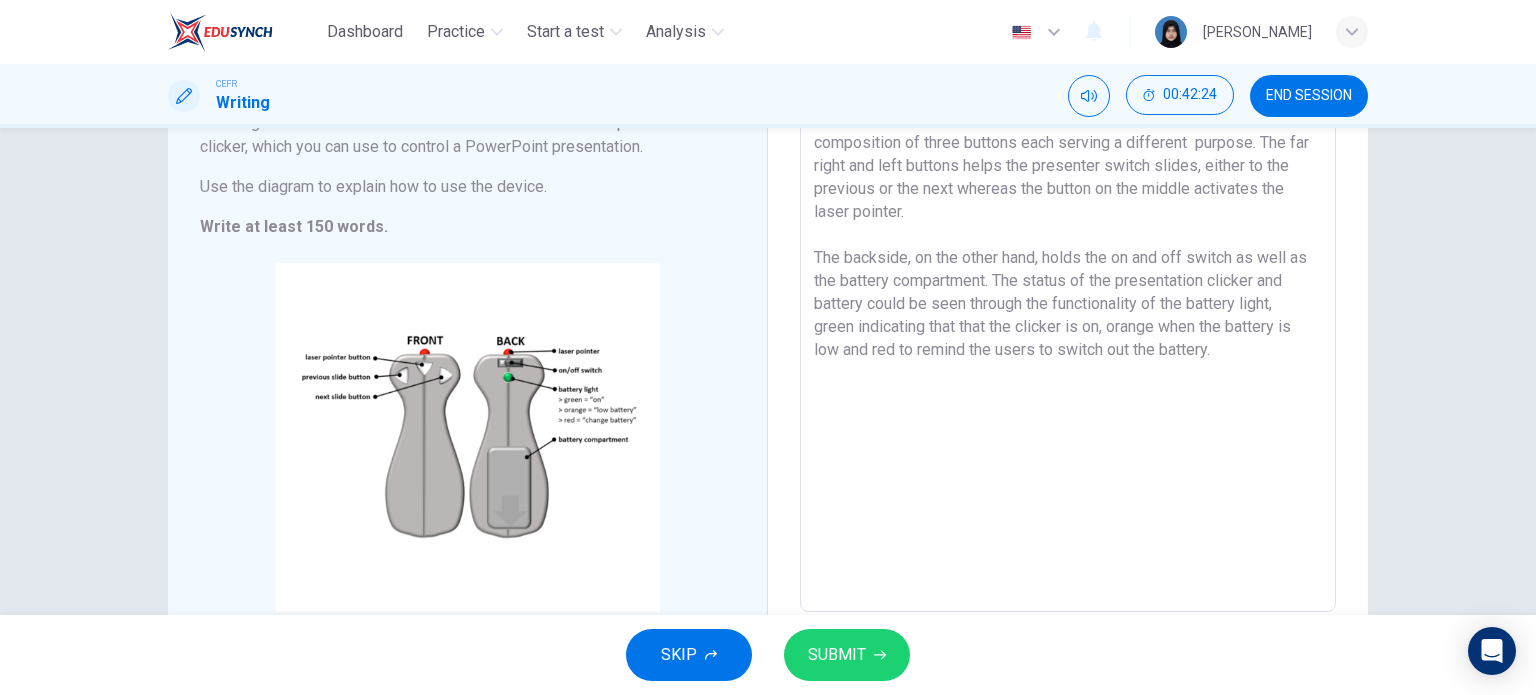 scroll, scrollTop: 196, scrollLeft: 0, axis: vertical 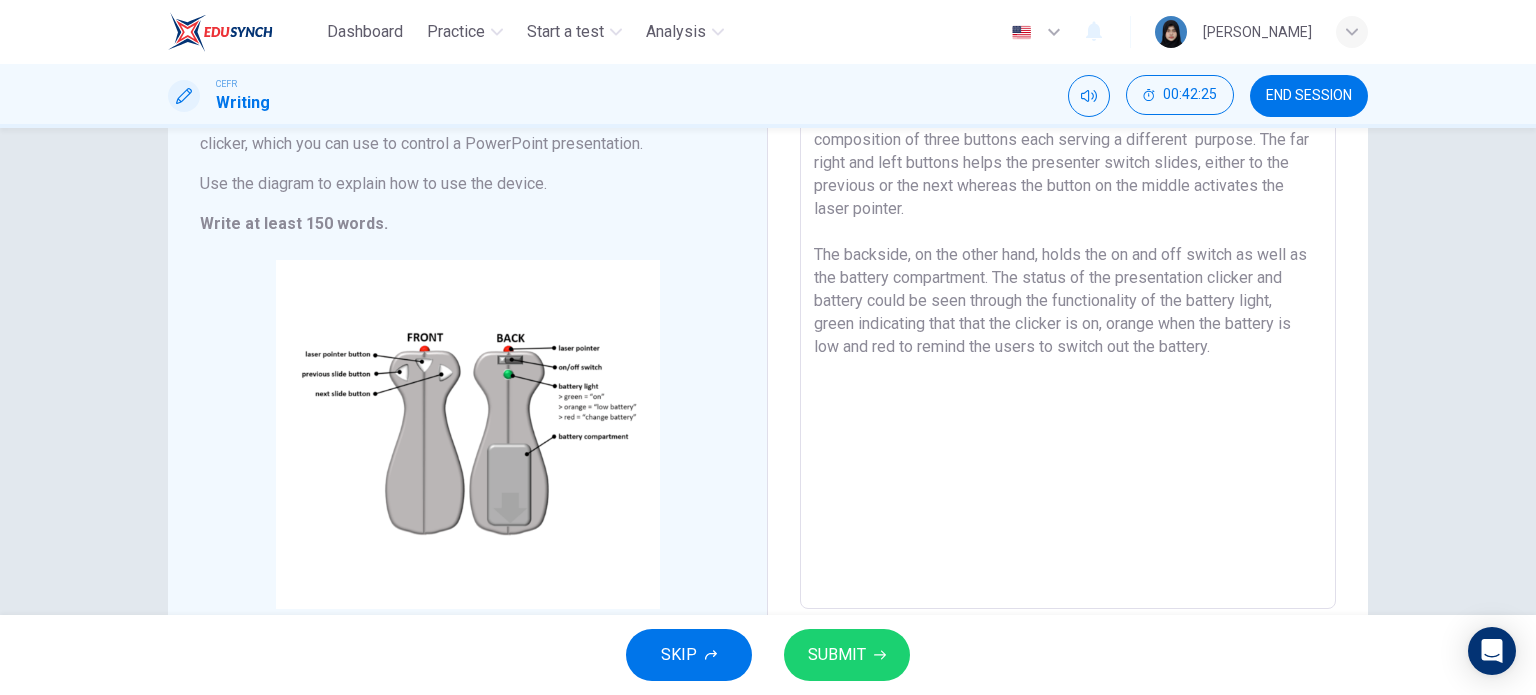 click on "The diagram showcases the inner-workings of a presentation clicker.
On the front side of the clicker boasts a simple and slick look with a composition of three buttons each serving a different  purpose. The far right and left buttons helps the presenter switch slides, either to the previous or the next whereas the button on the middle activates the laser pointer.
The backside, on the other hand, holds the on and off switch as well as the battery compartment. The status of the presentation clicker and battery could be seen through the functionality of the battery light, green indicating that that the clicker is on, orange when the battery is low and red to remind the users to switch out the battery." at bounding box center (1068, 326) 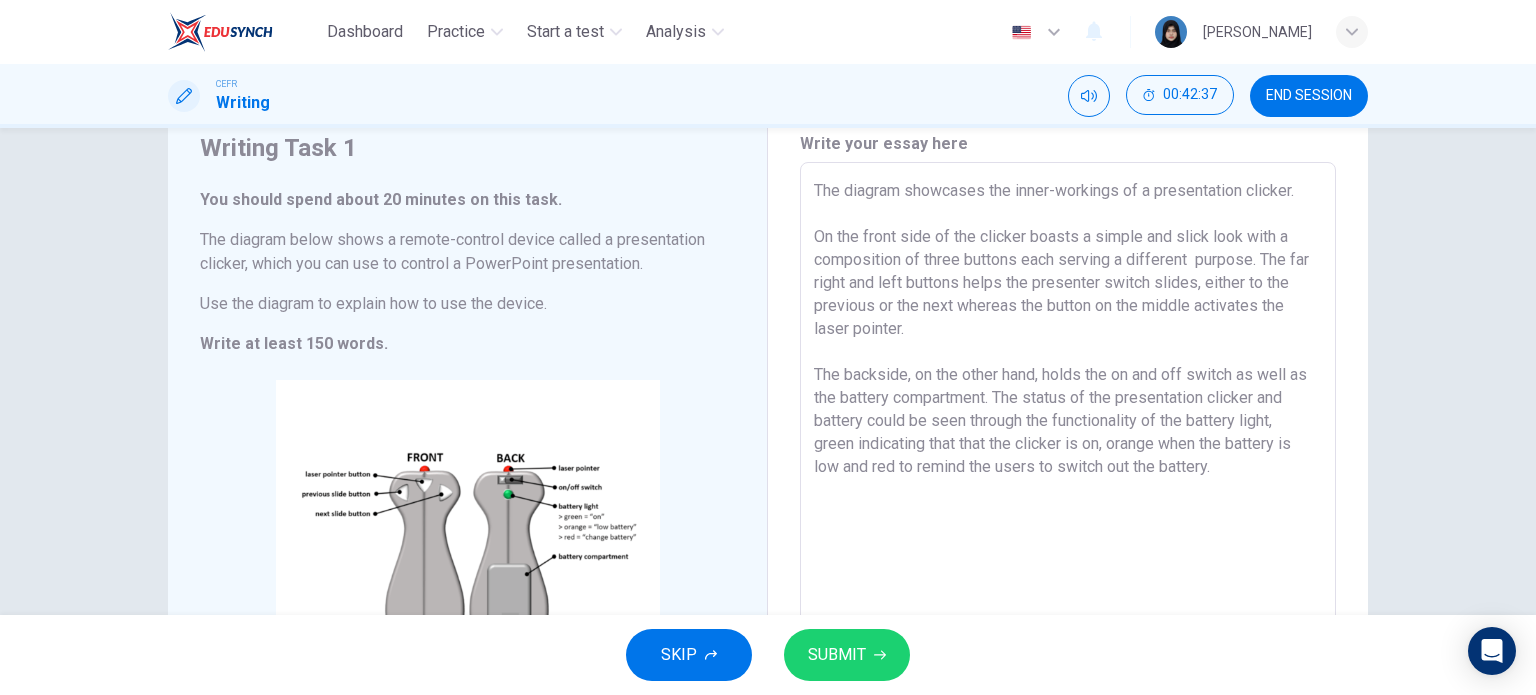 scroll, scrollTop: 136, scrollLeft: 0, axis: vertical 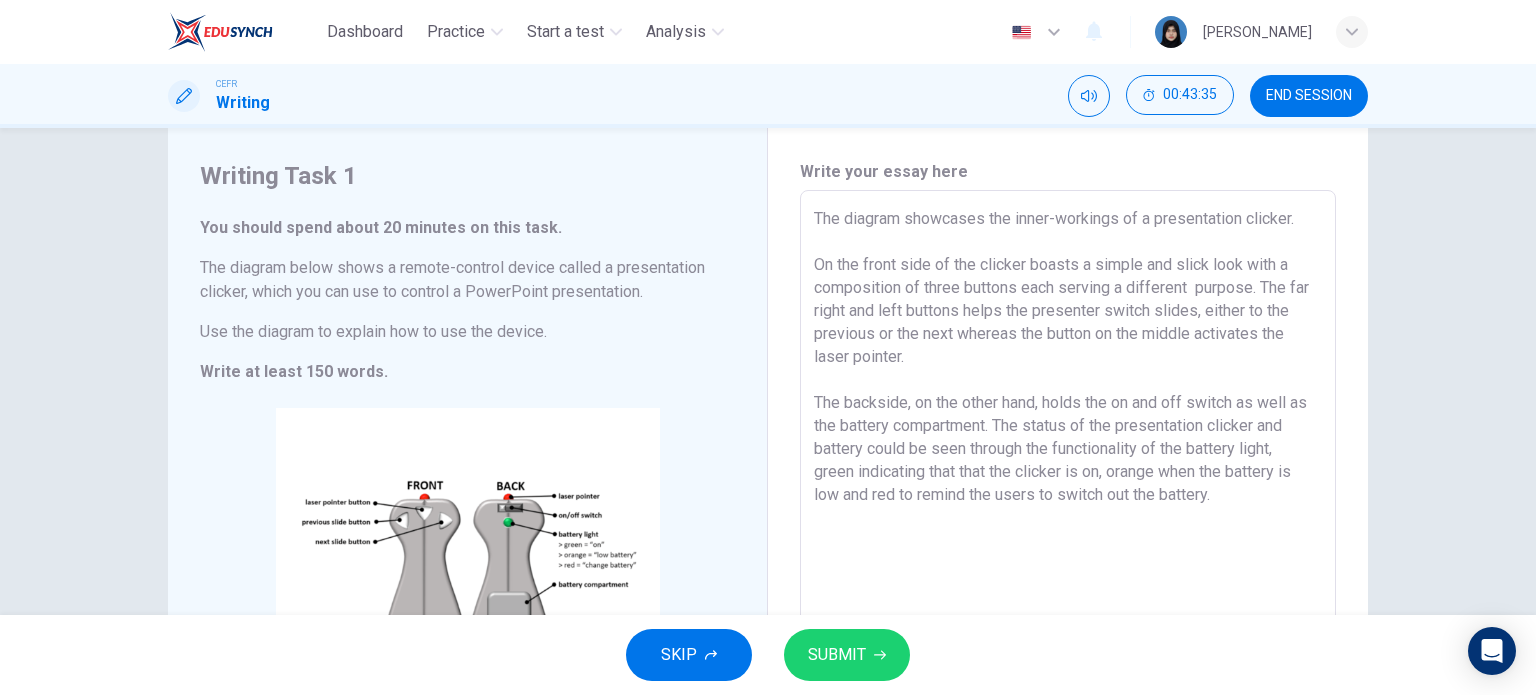 click on "The diagram showcases the inner-workings of a presentation clicker.
On the front side of the clicker boasts a simple and slick look with a composition of three buttons each serving a different  purpose. The far right and left buttons helps the presenter switch slides, either to the previous or the next whereas the button on the middle activates the laser pointer.
The backside, on the other hand, holds the on and off switch as well as the battery compartment. The status of the presentation clicker and battery could be seen through the functionality of the battery light, green indicating that that the clicker is on, orange when the battery is low and red to remind the users to switch out the battery." at bounding box center (1068, 474) 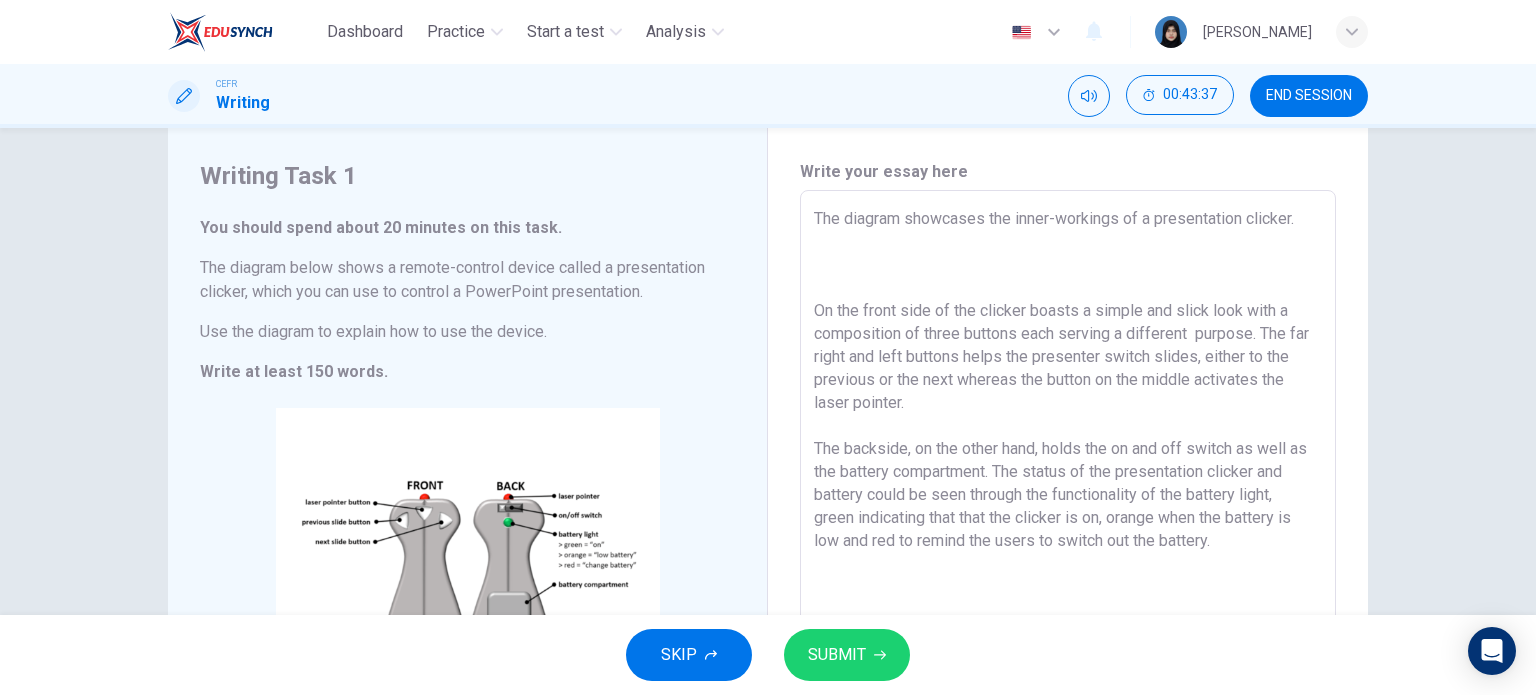 paste on "v" 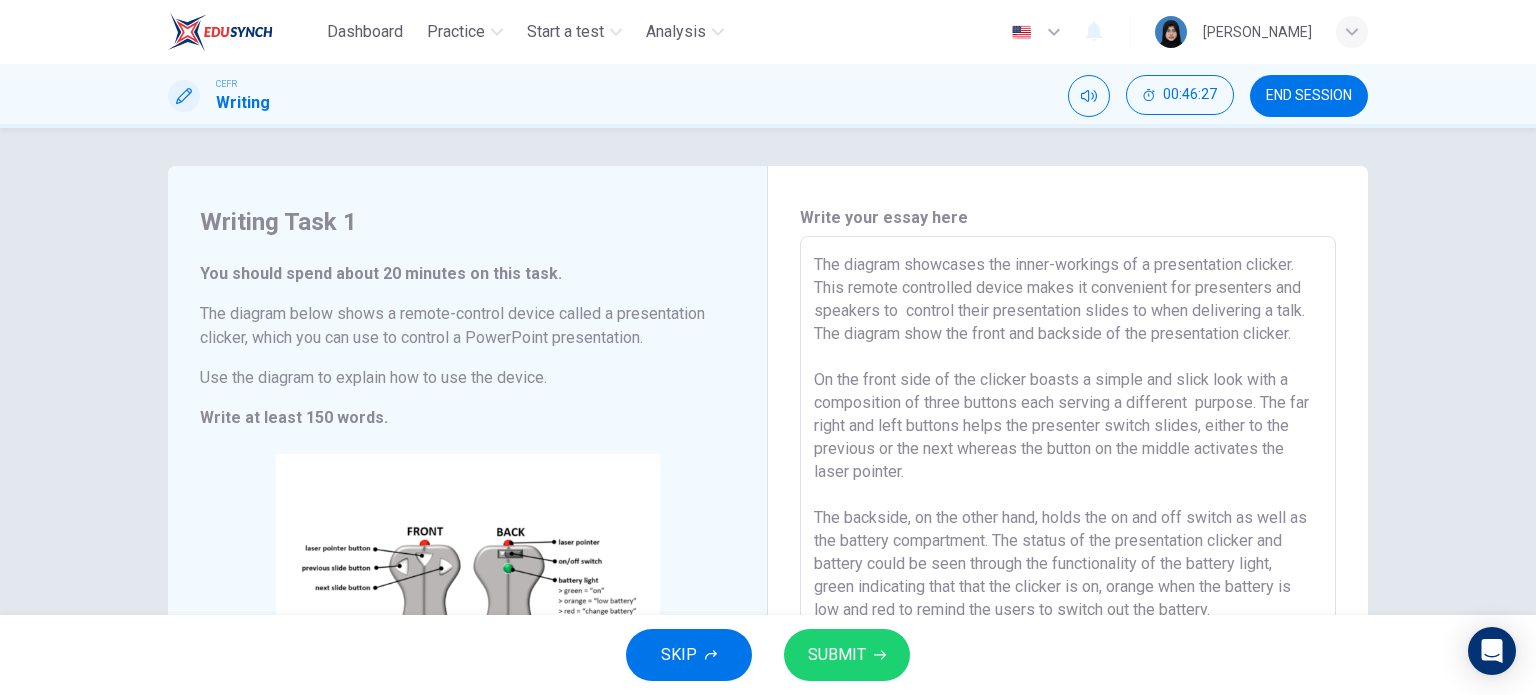 scroll, scrollTop: 151, scrollLeft: 0, axis: vertical 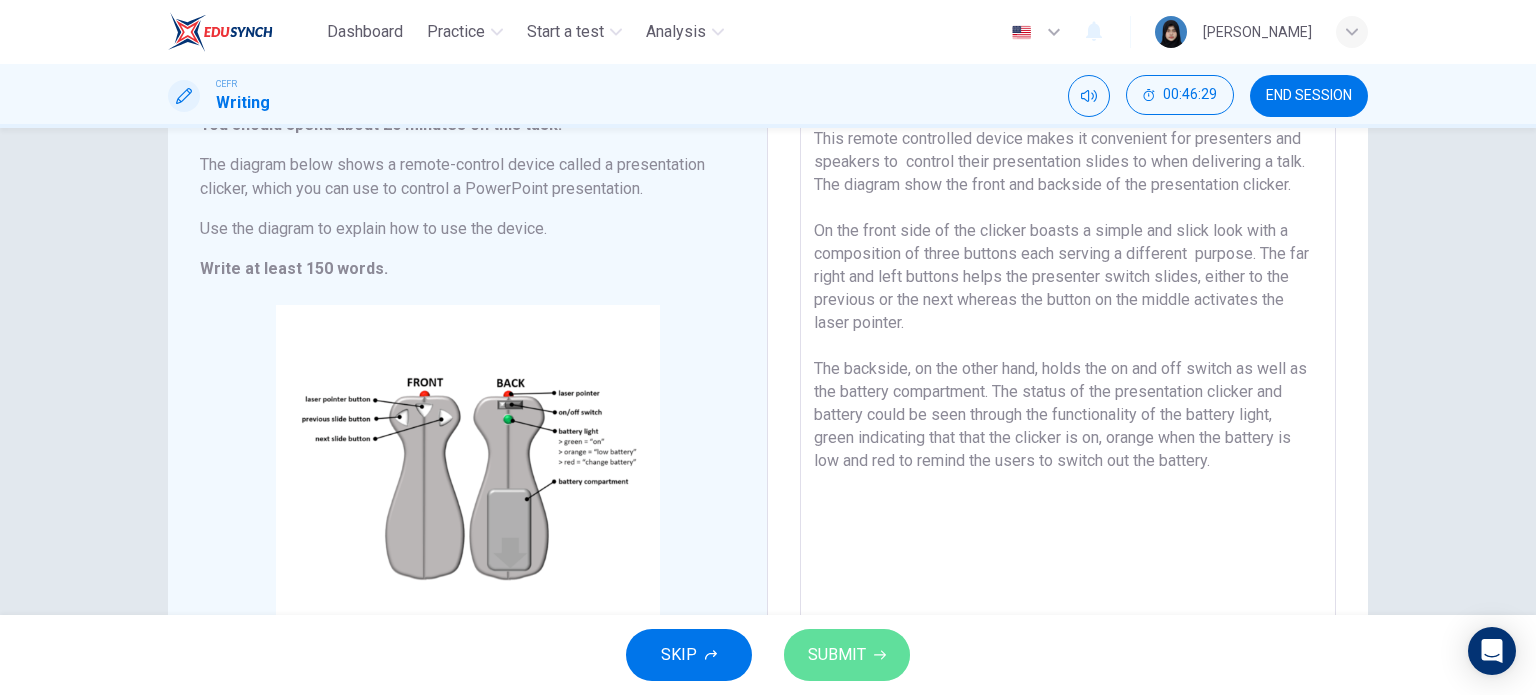 click on "SUBMIT" at bounding box center [837, 655] 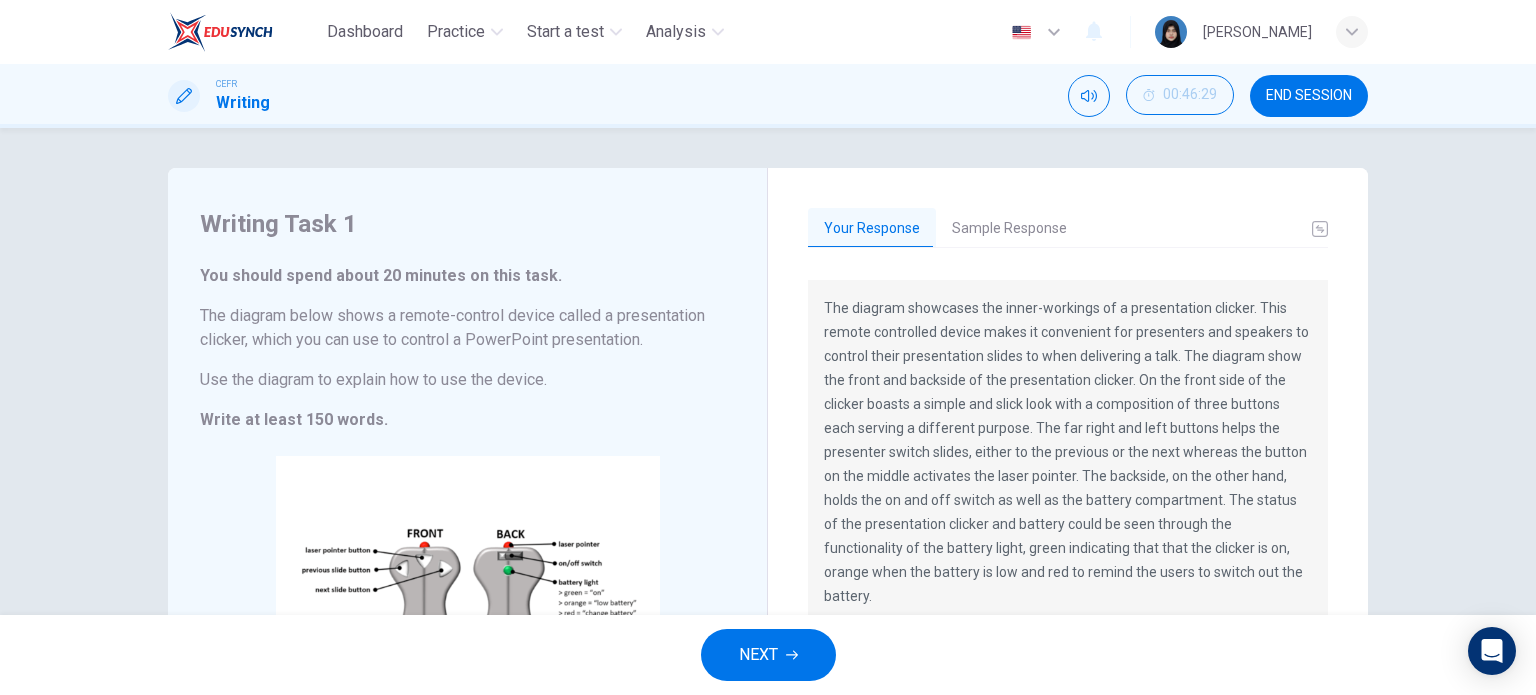 scroll, scrollTop: 2, scrollLeft: 0, axis: vertical 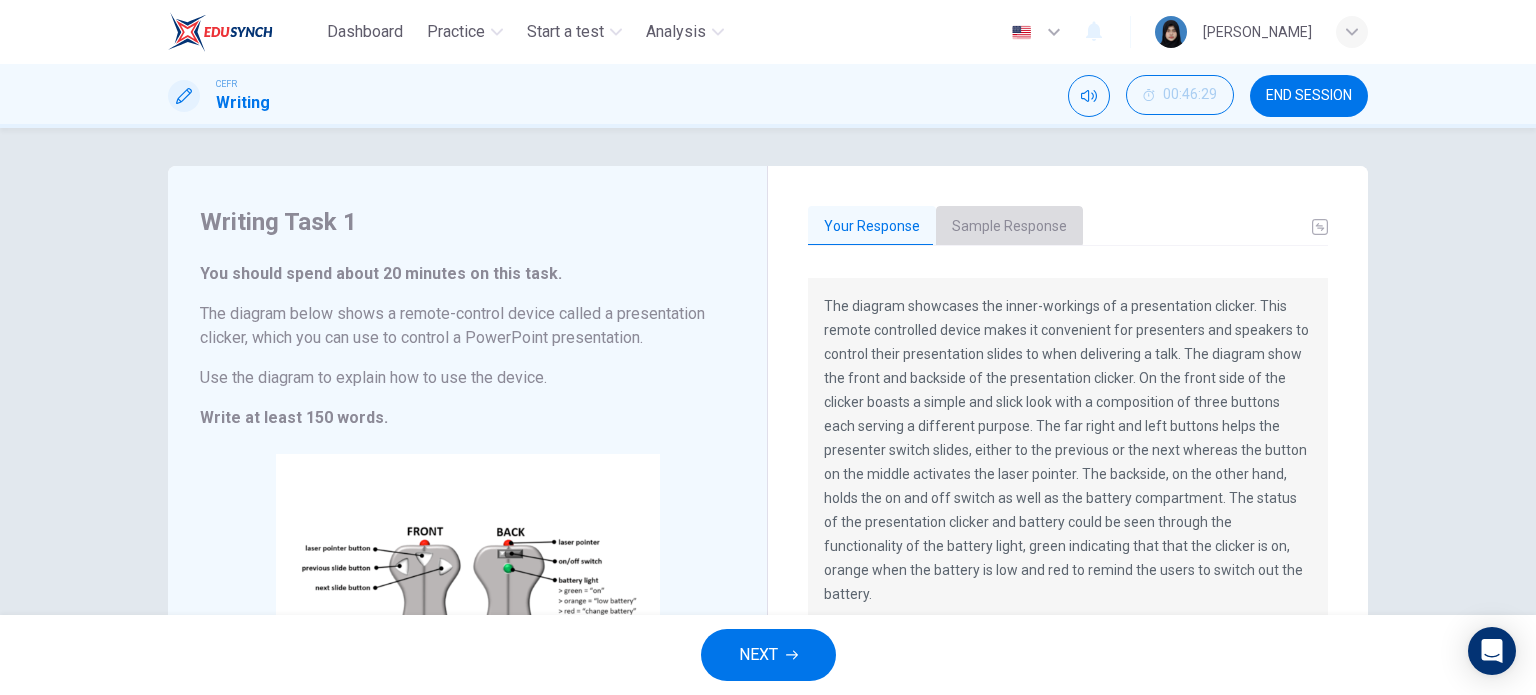 click on "Sample Response" at bounding box center (1009, 227) 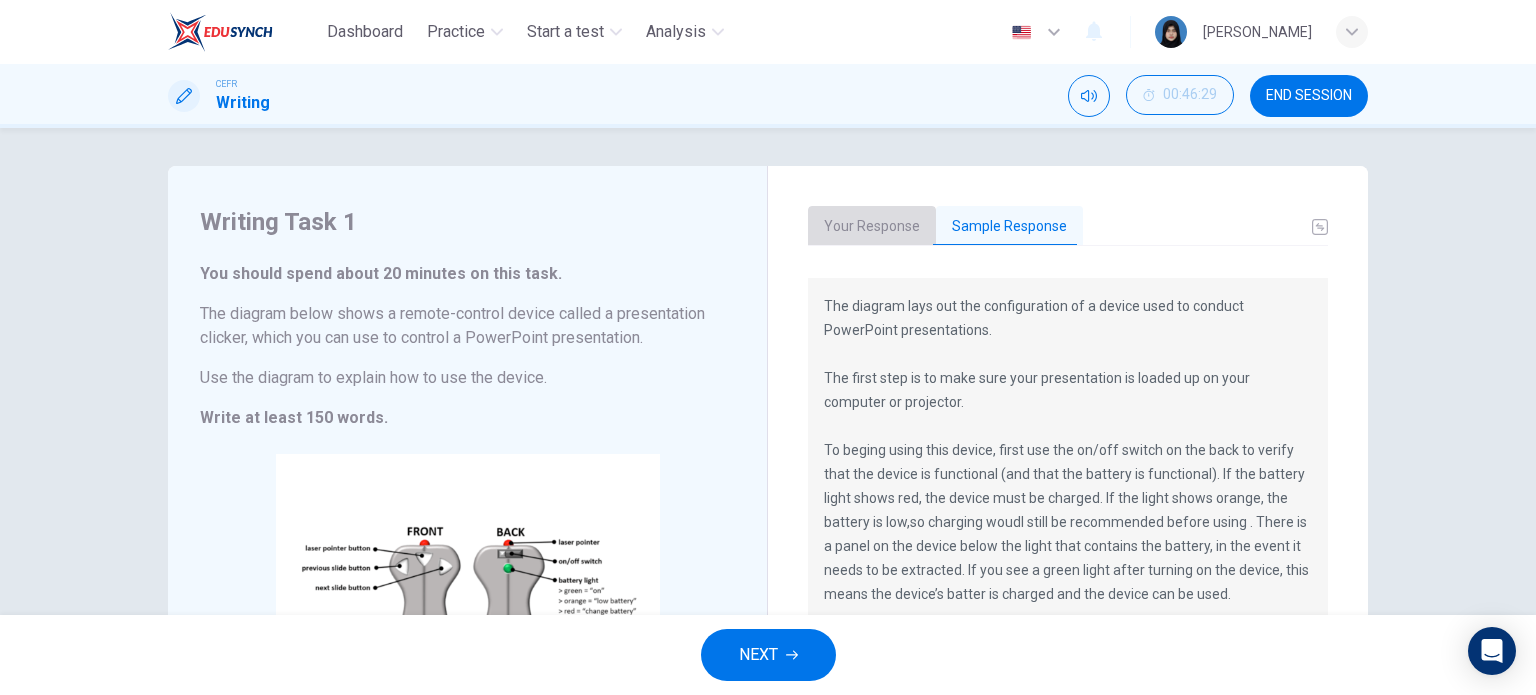 click on "Your Response" at bounding box center [872, 227] 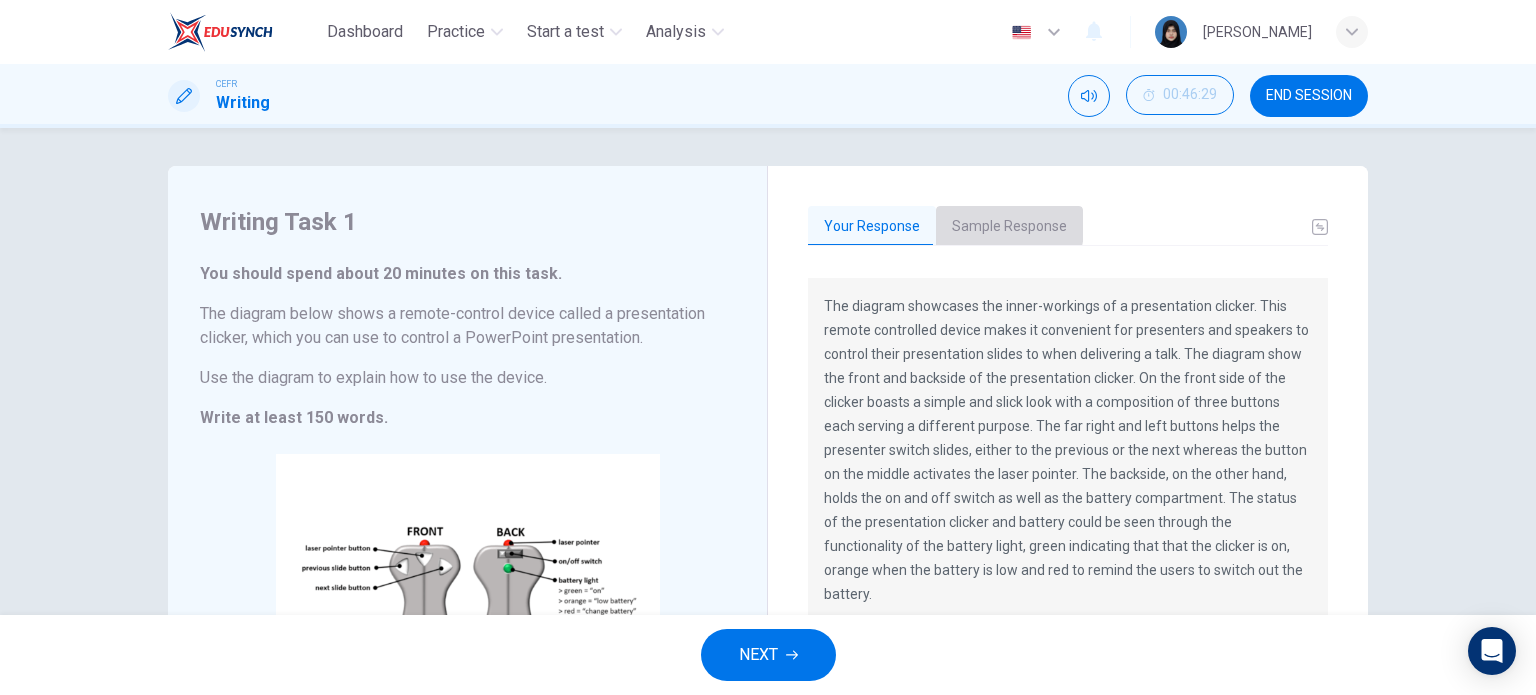 click on "Sample Response" at bounding box center (1009, 227) 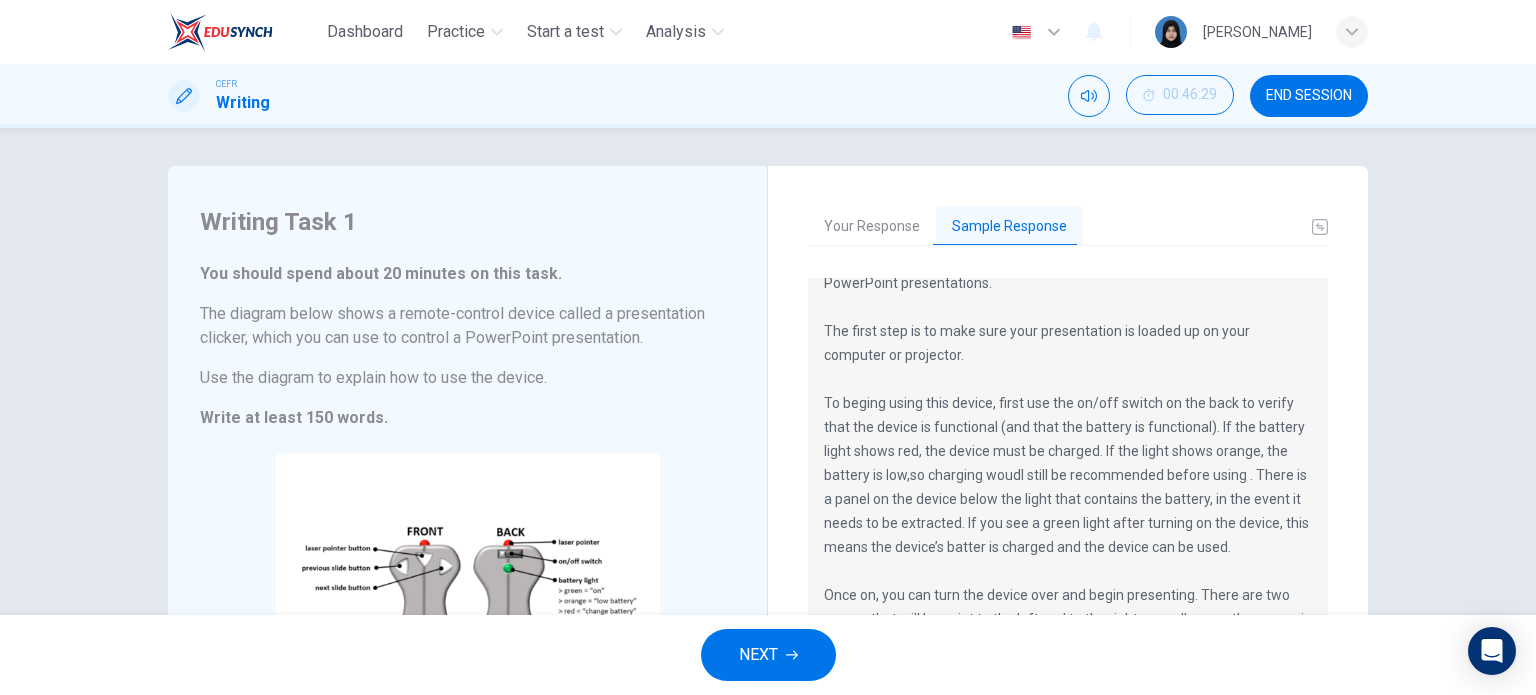 scroll, scrollTop: 48, scrollLeft: 0, axis: vertical 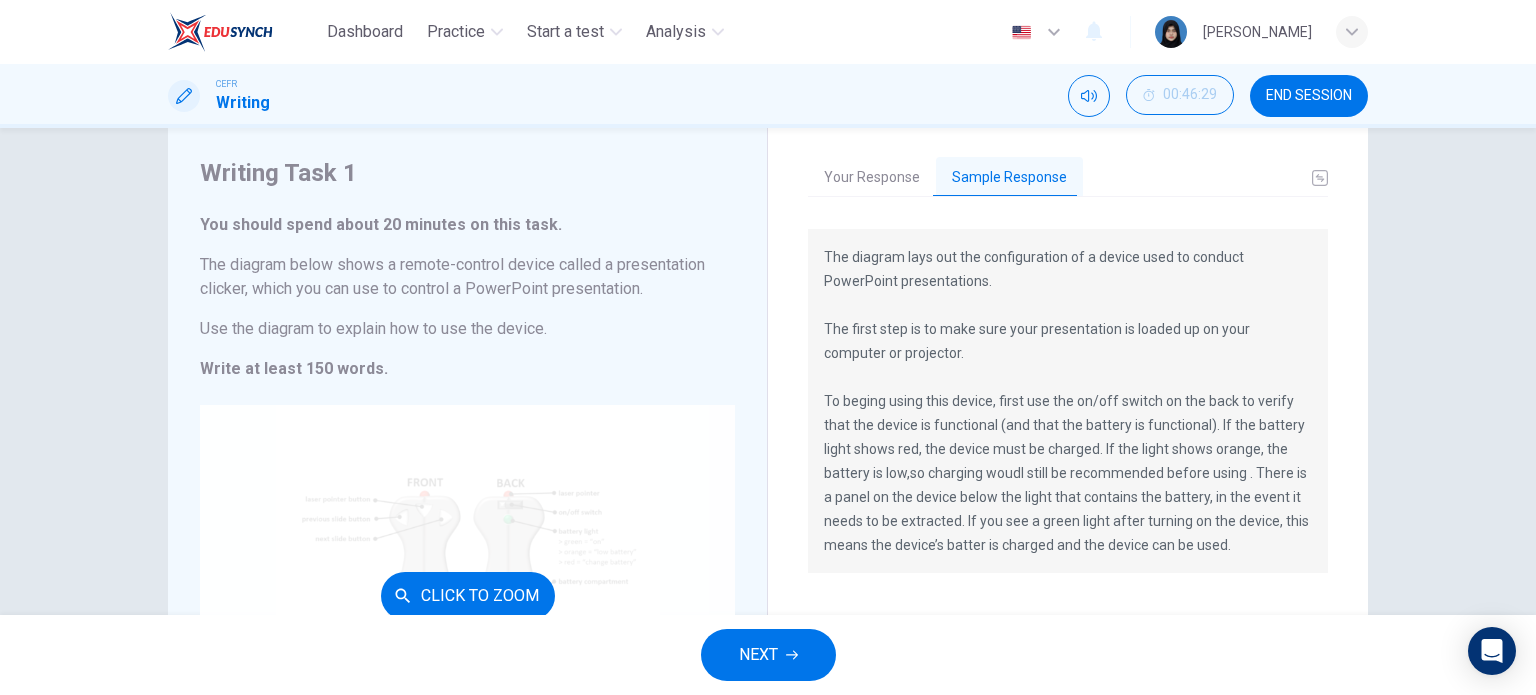 click on "Click to Zoom" at bounding box center (467, 595) 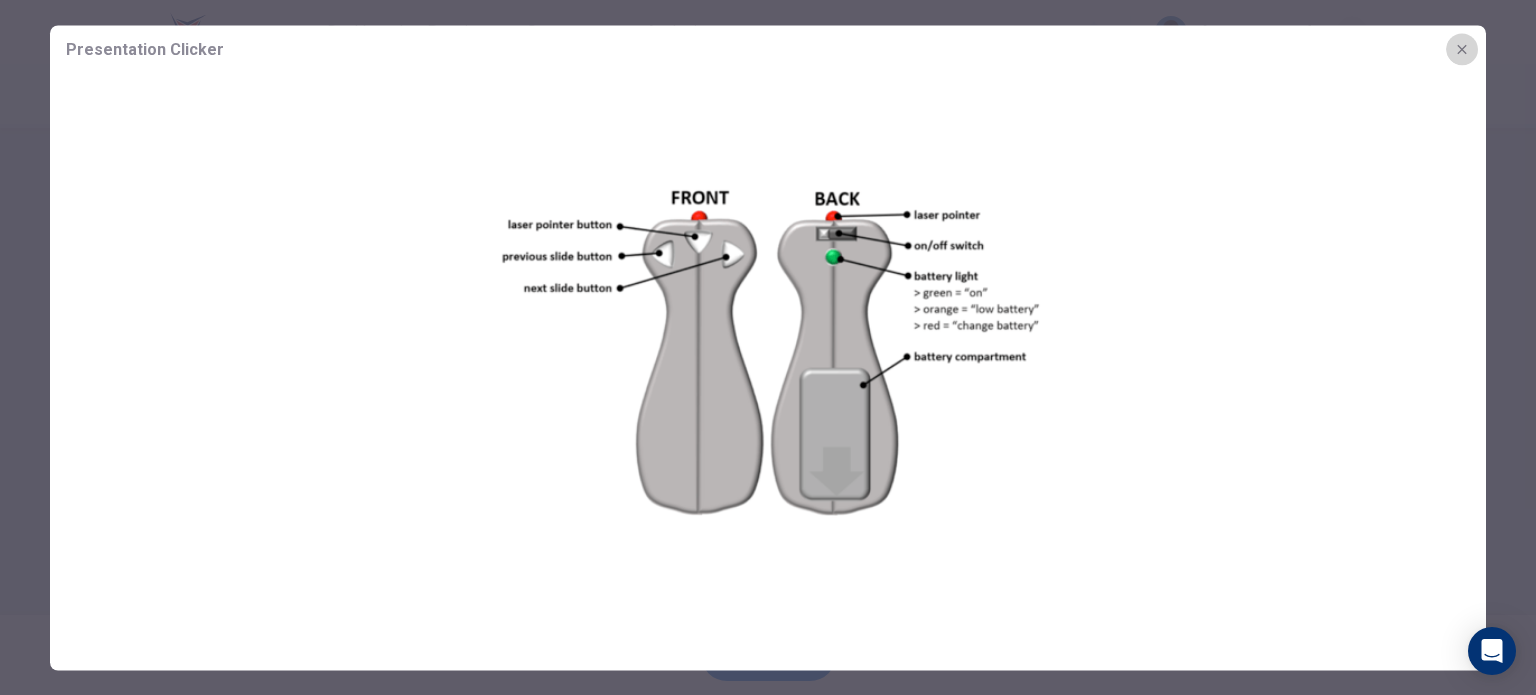 click at bounding box center [1462, 49] 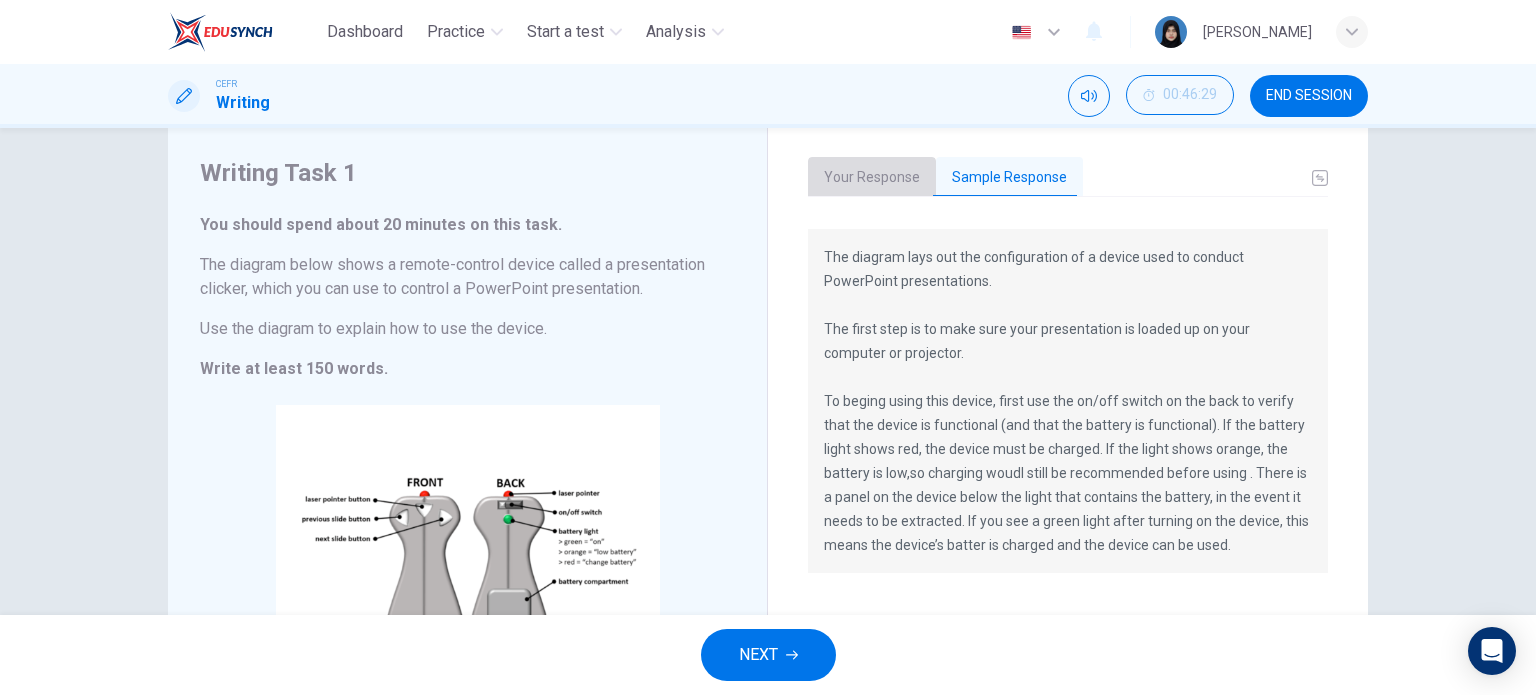 click on "Your Response" at bounding box center [872, 178] 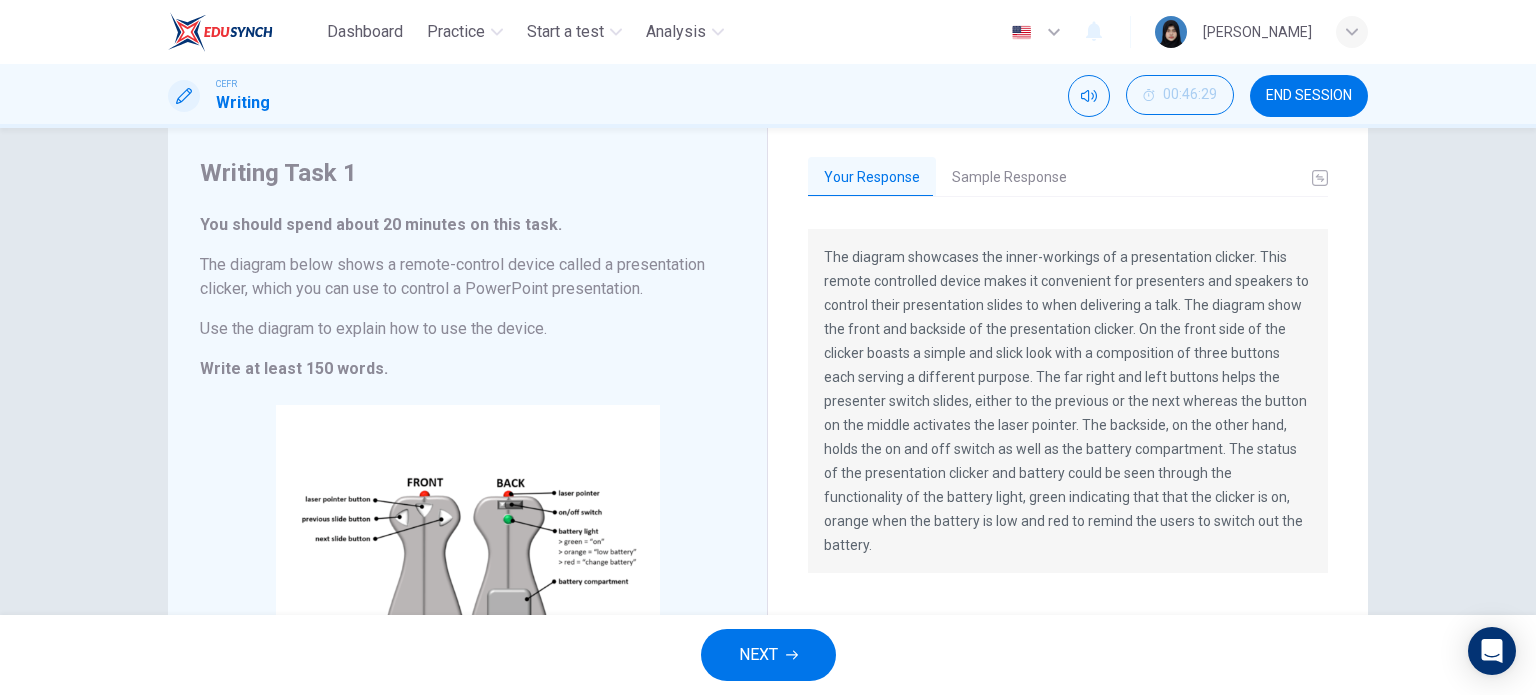 scroll, scrollTop: 68, scrollLeft: 0, axis: vertical 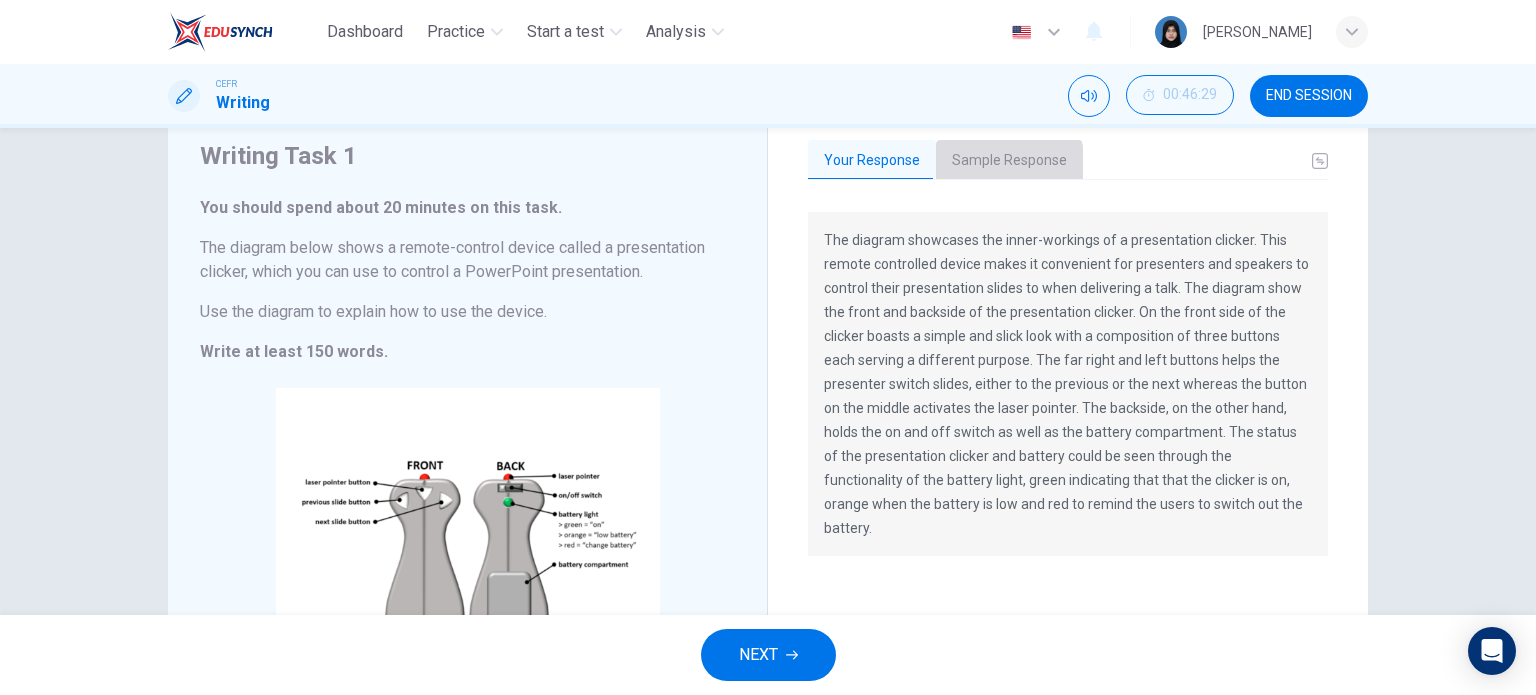 click on "Sample Response" at bounding box center (1009, 161) 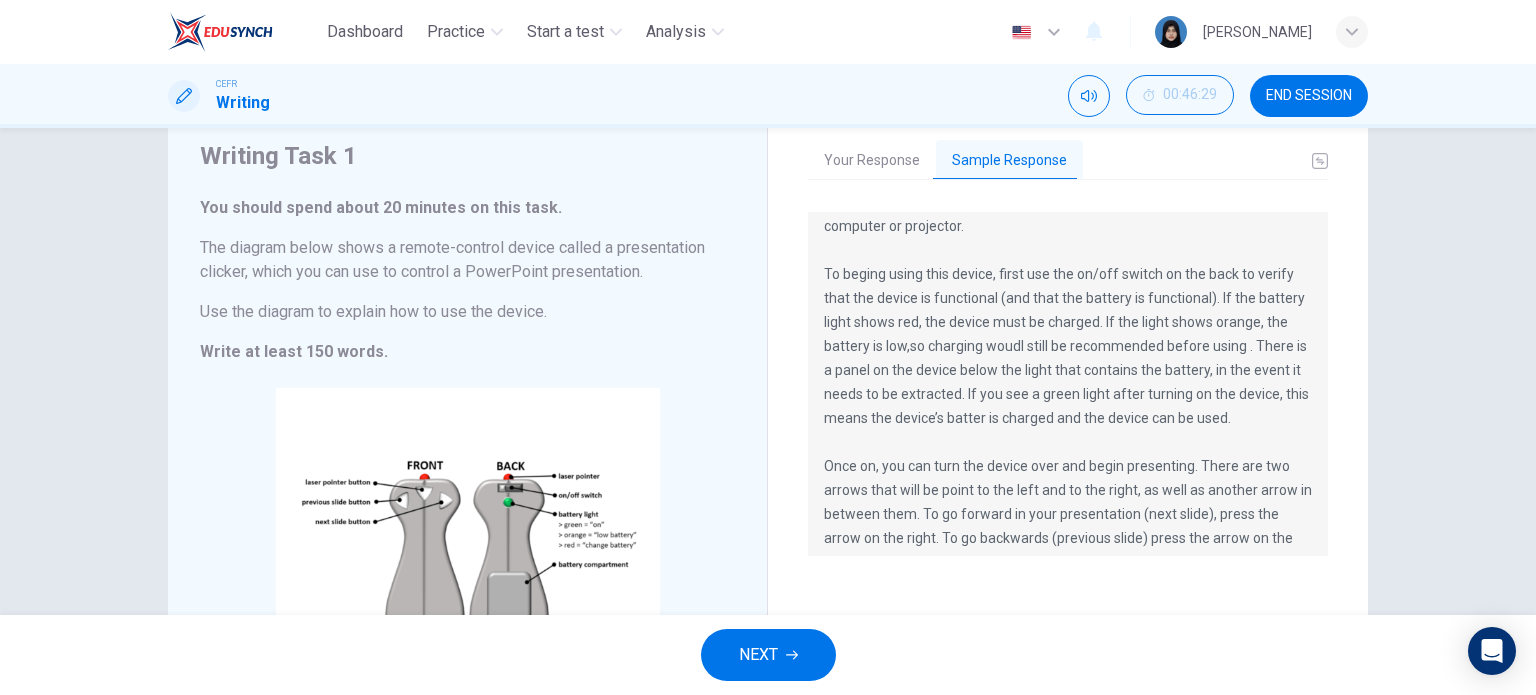 scroll, scrollTop: 76, scrollLeft: 0, axis: vertical 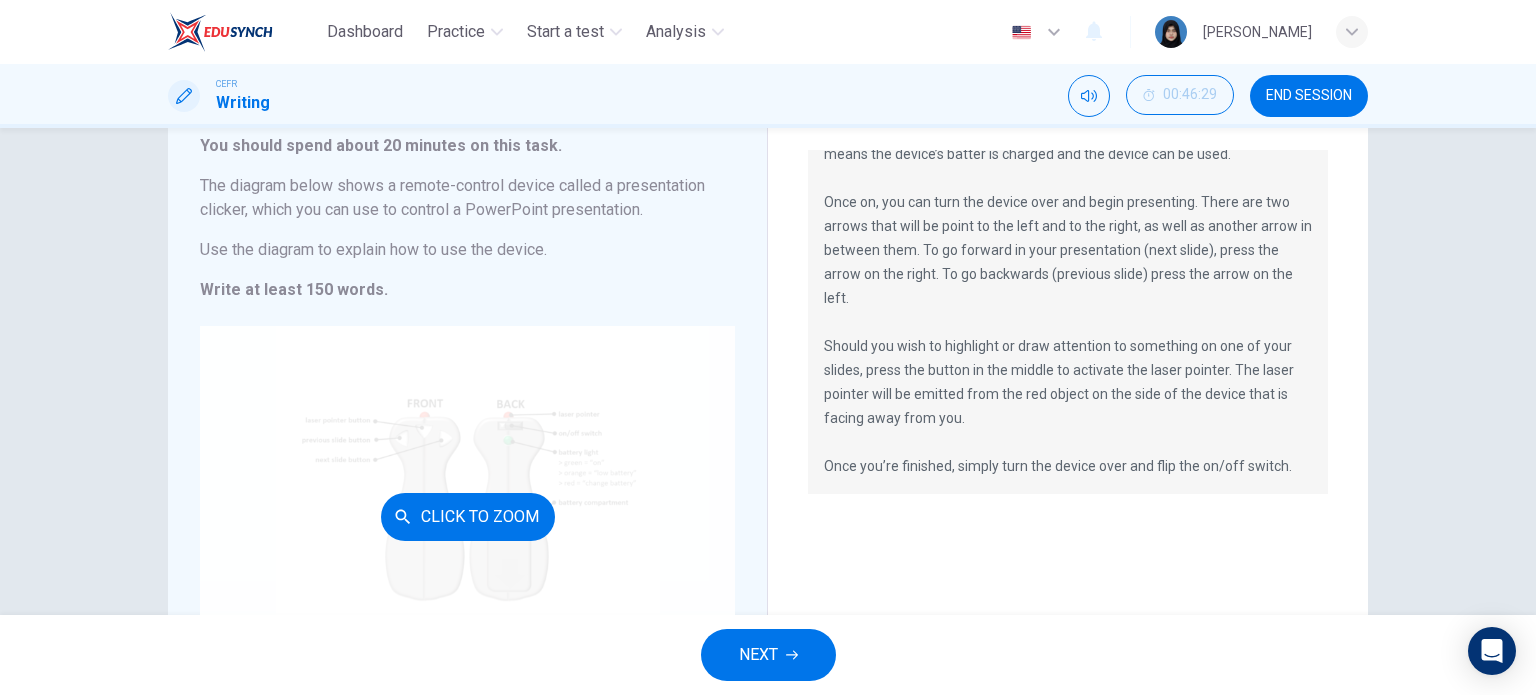 click on "Click to Zoom" at bounding box center [467, 516] 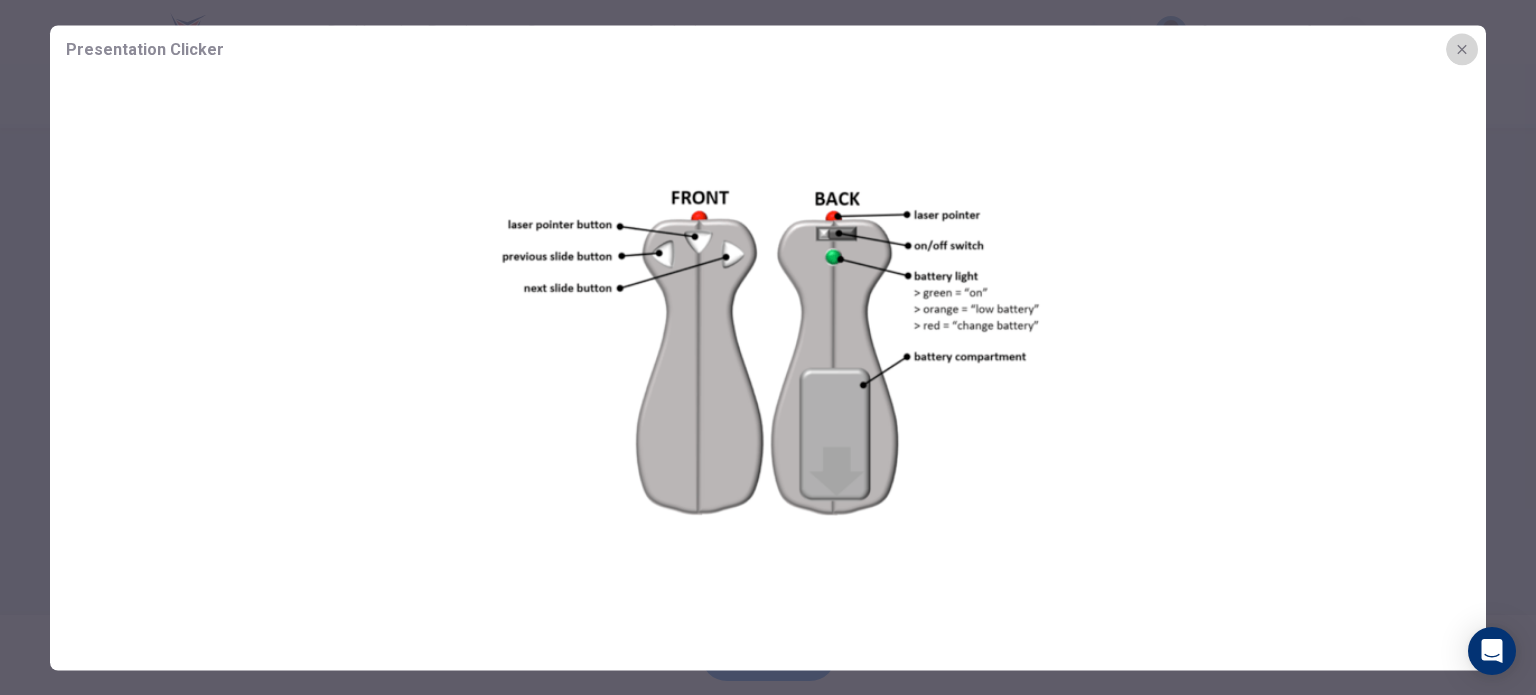 click 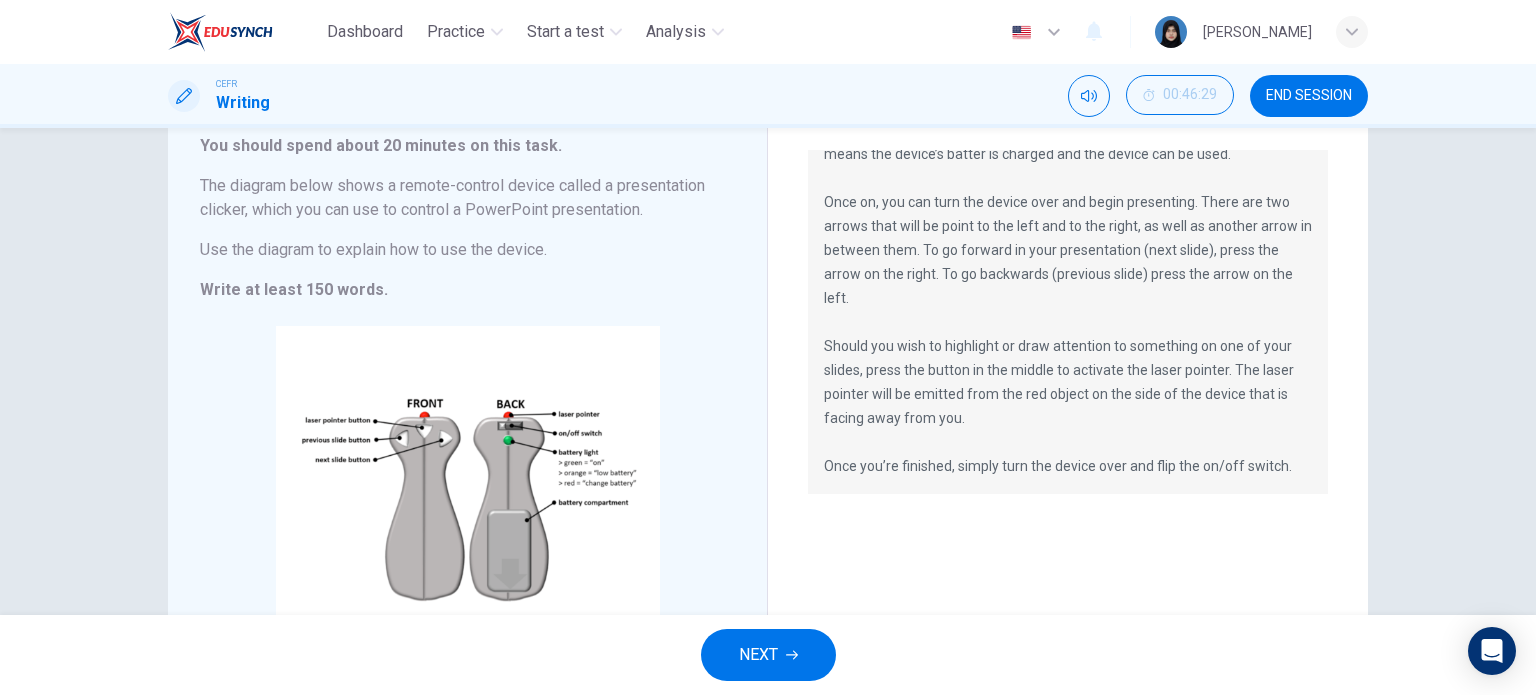 click on "NEXT" at bounding box center [768, 655] 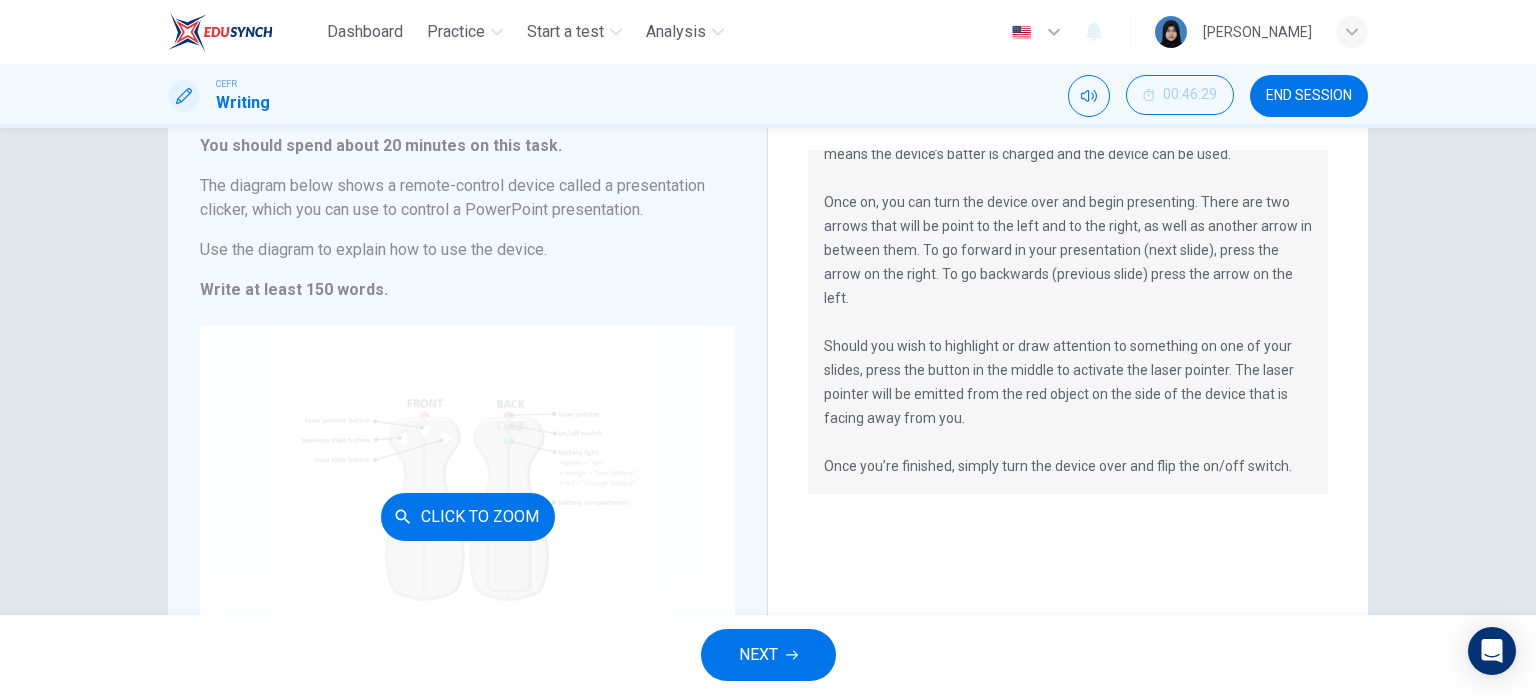 click on "Click to Zoom" at bounding box center [467, 516] 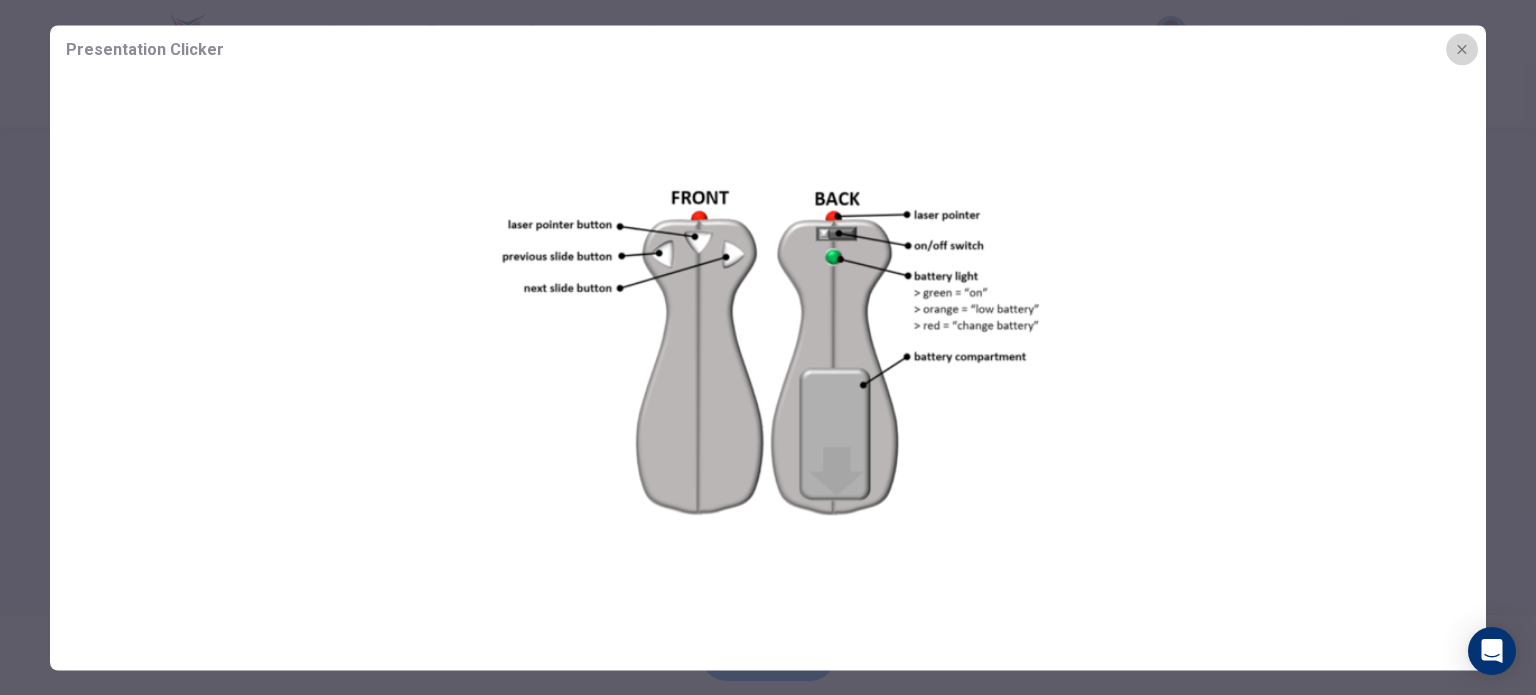 click at bounding box center [1462, 49] 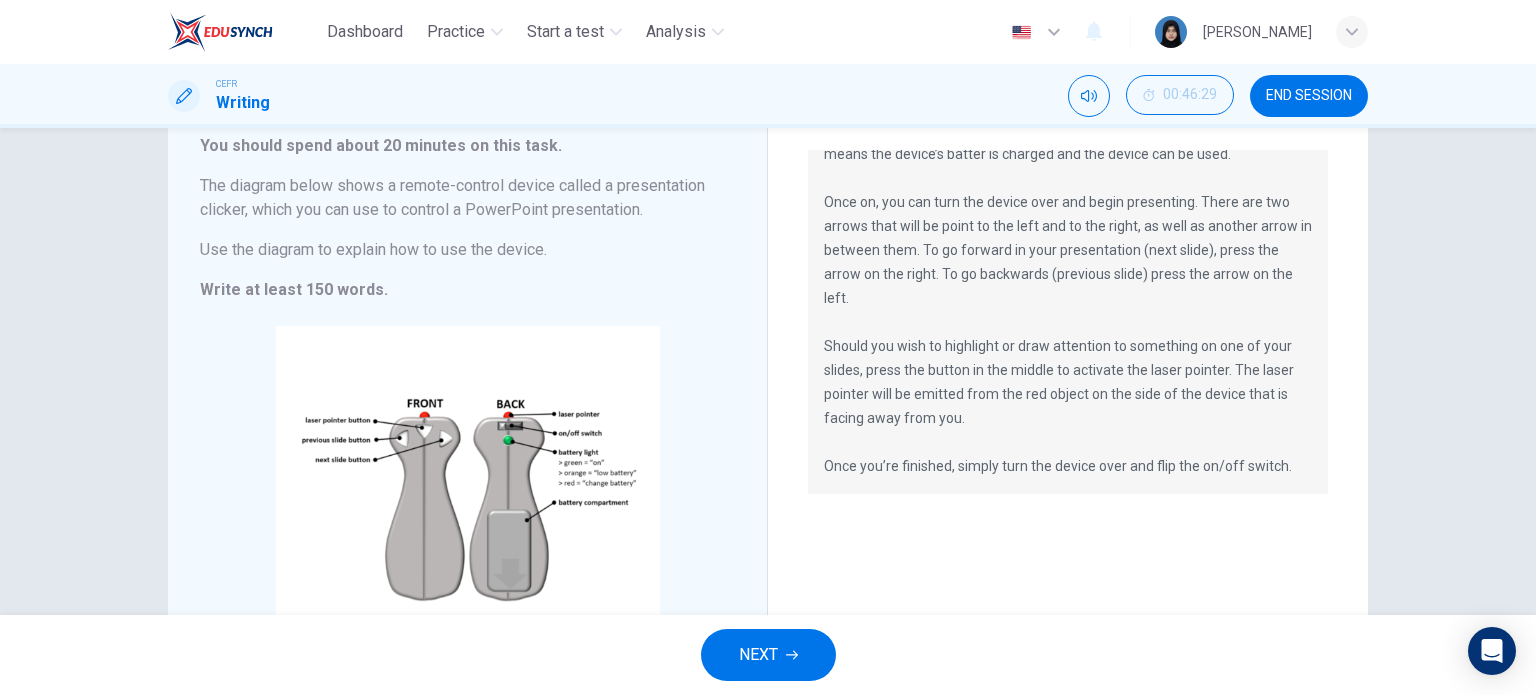 scroll, scrollTop: 51, scrollLeft: 0, axis: vertical 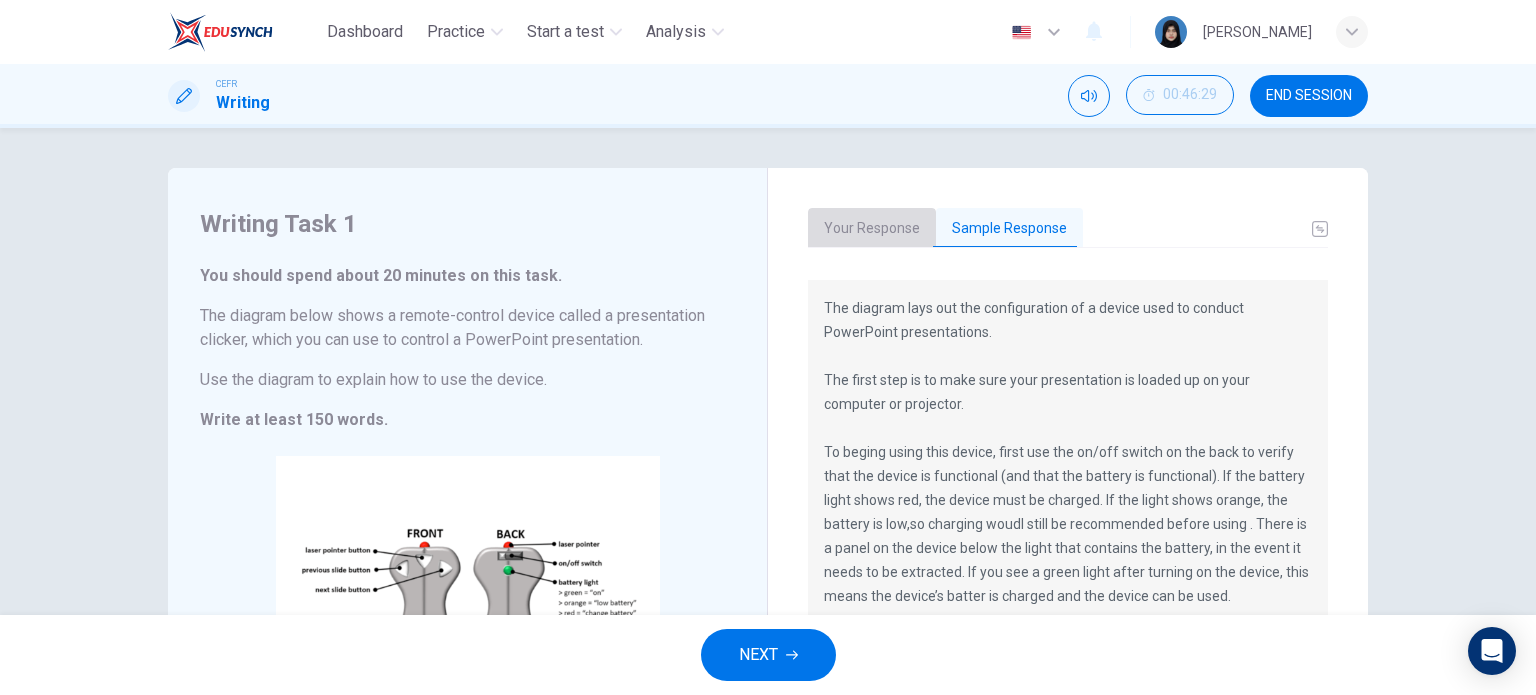click on "Your Response" at bounding box center (872, 229) 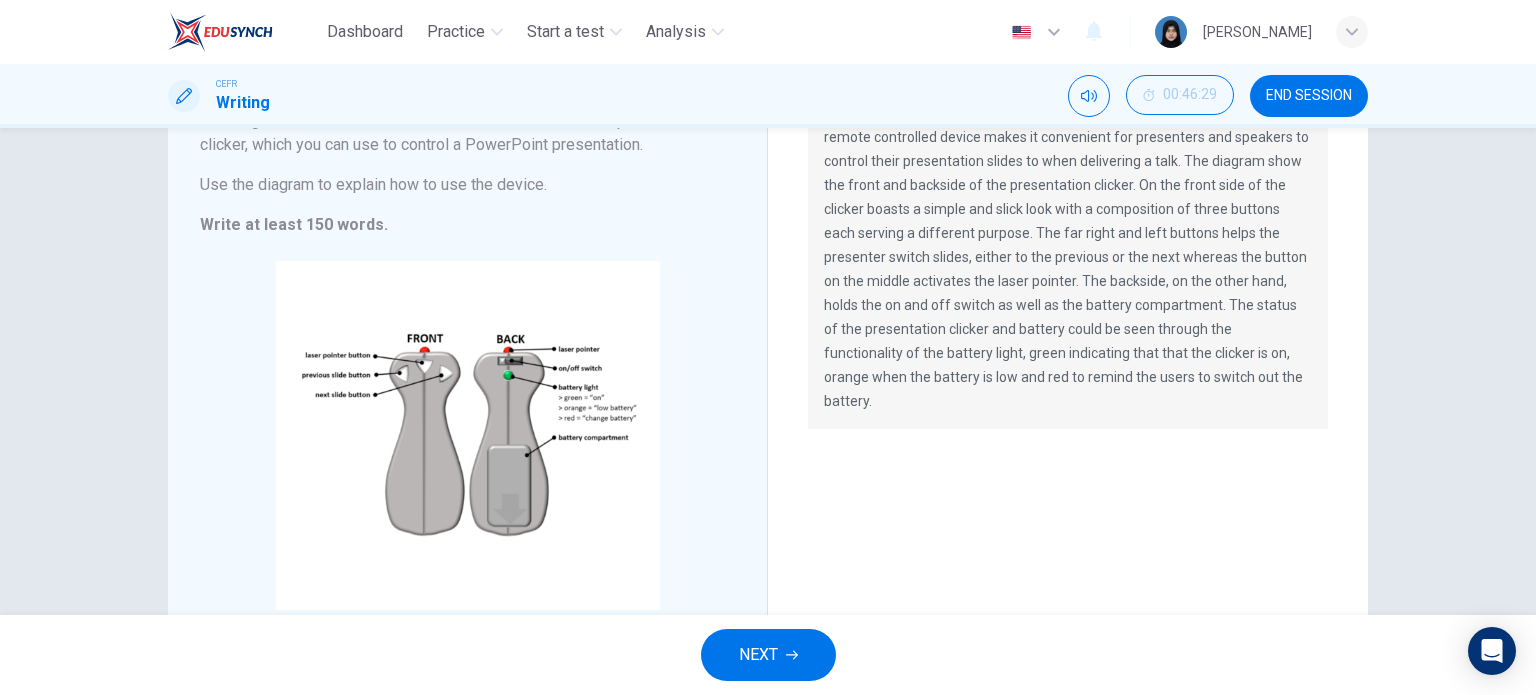 scroll, scrollTop: 0, scrollLeft: 0, axis: both 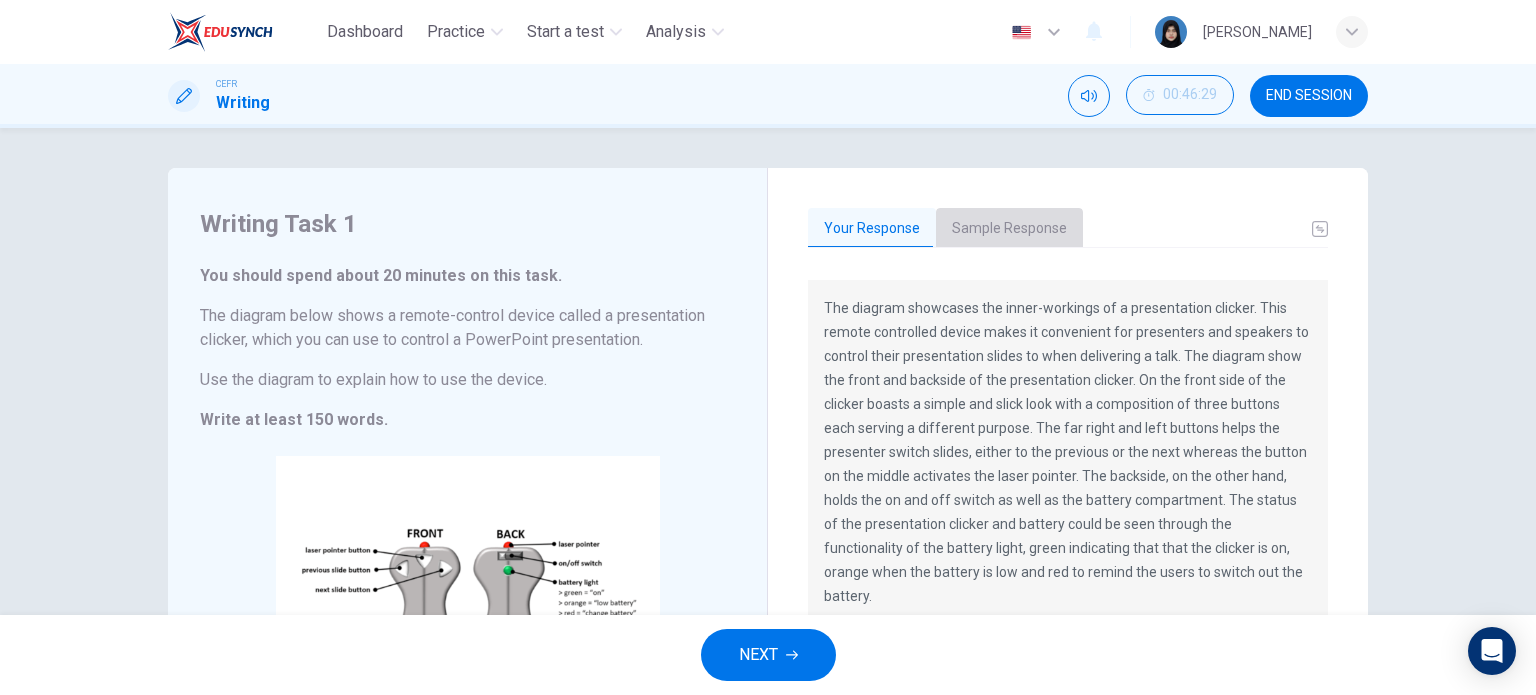 click on "Sample Response" at bounding box center [1009, 229] 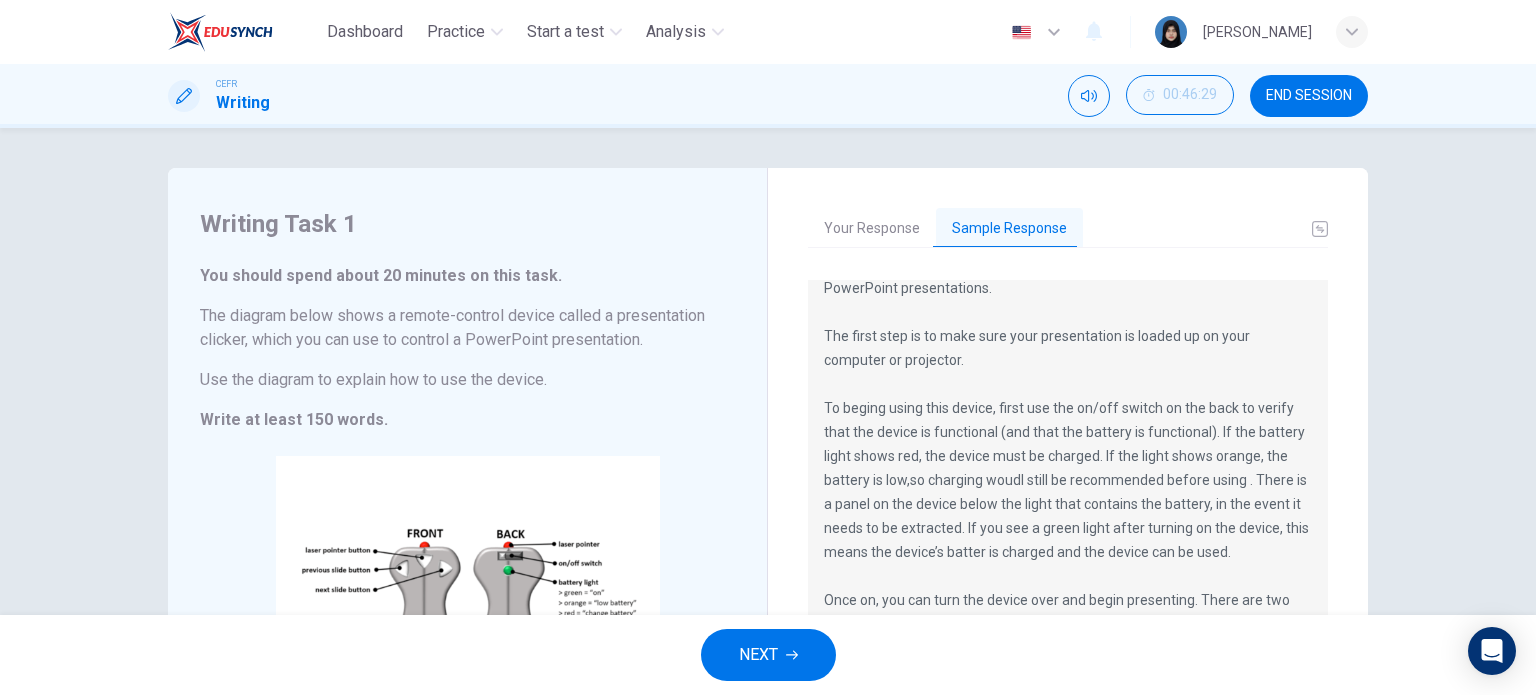 scroll, scrollTop: 52, scrollLeft: 0, axis: vertical 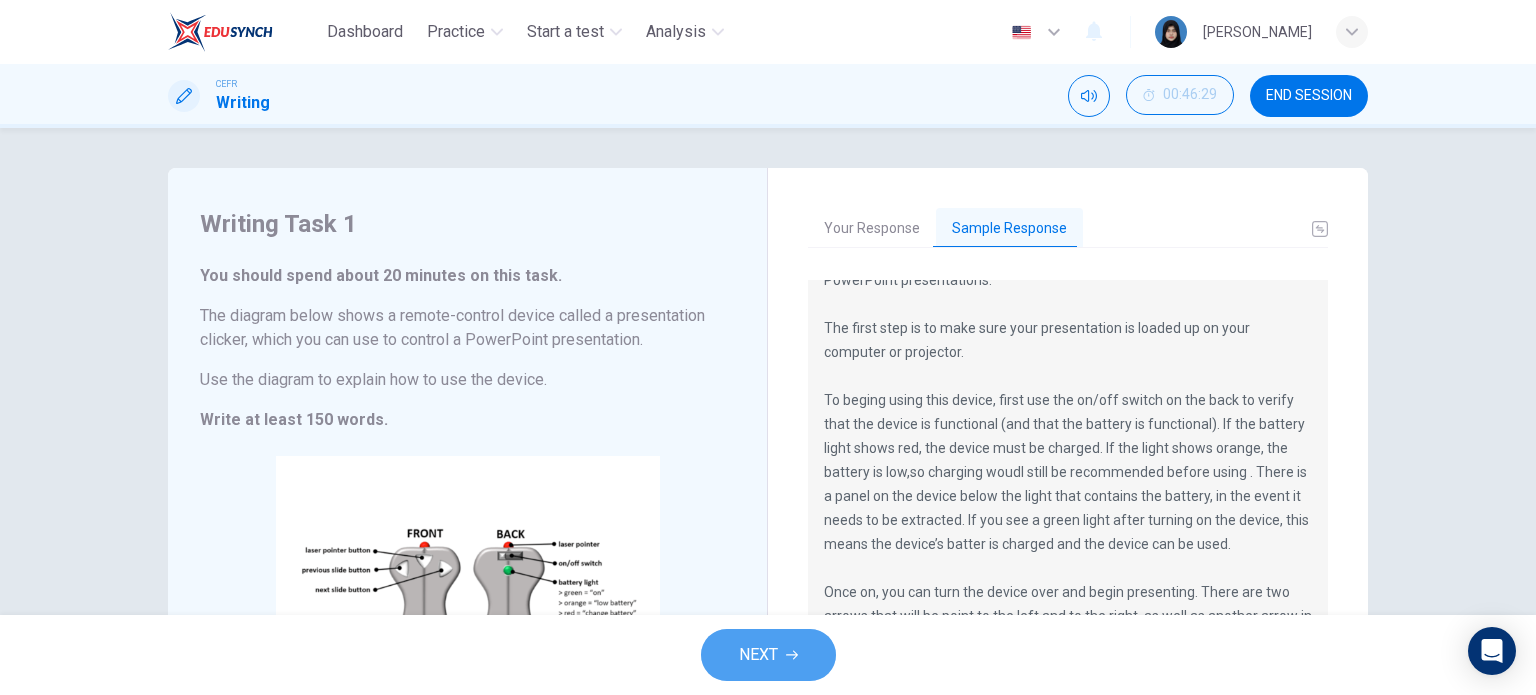 click on "NEXT" at bounding box center [758, 655] 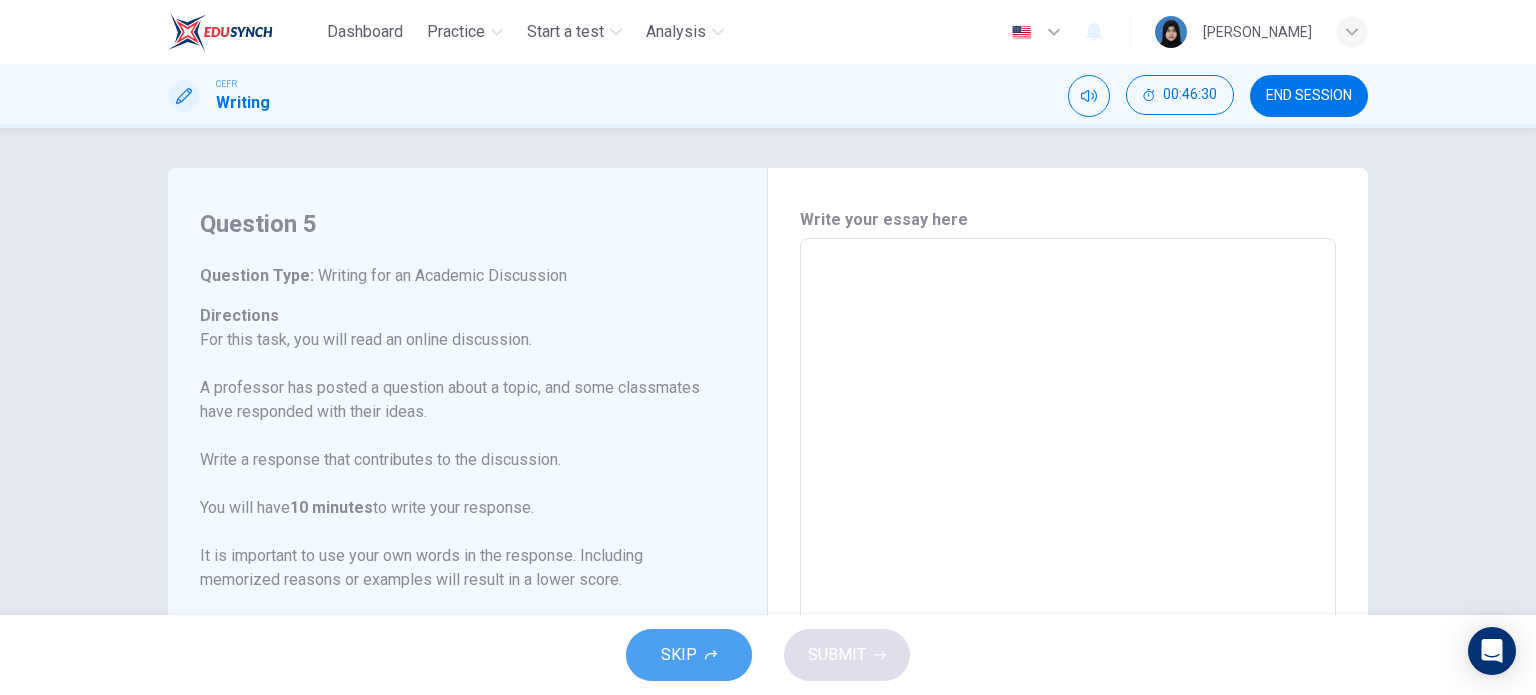 click on "SKIP" at bounding box center (689, 655) 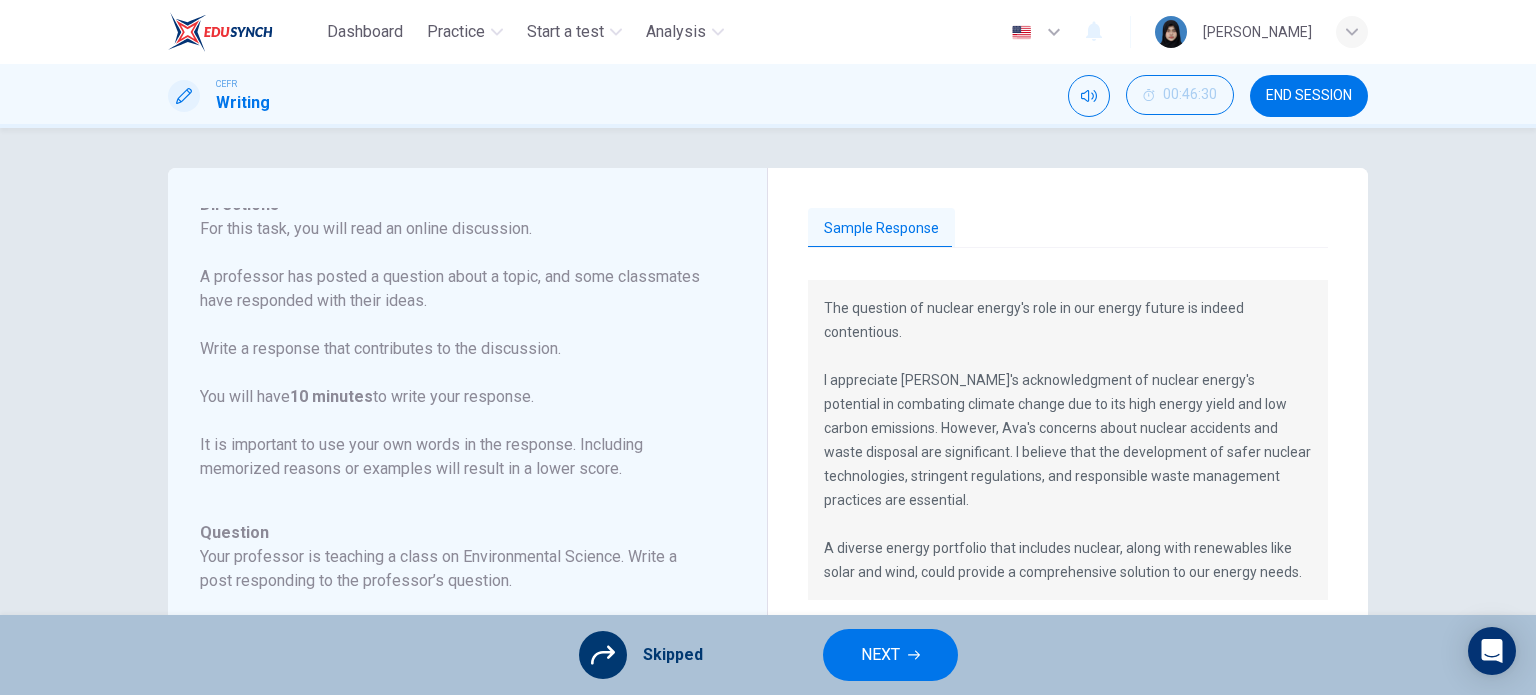 scroll, scrollTop: 269, scrollLeft: 0, axis: vertical 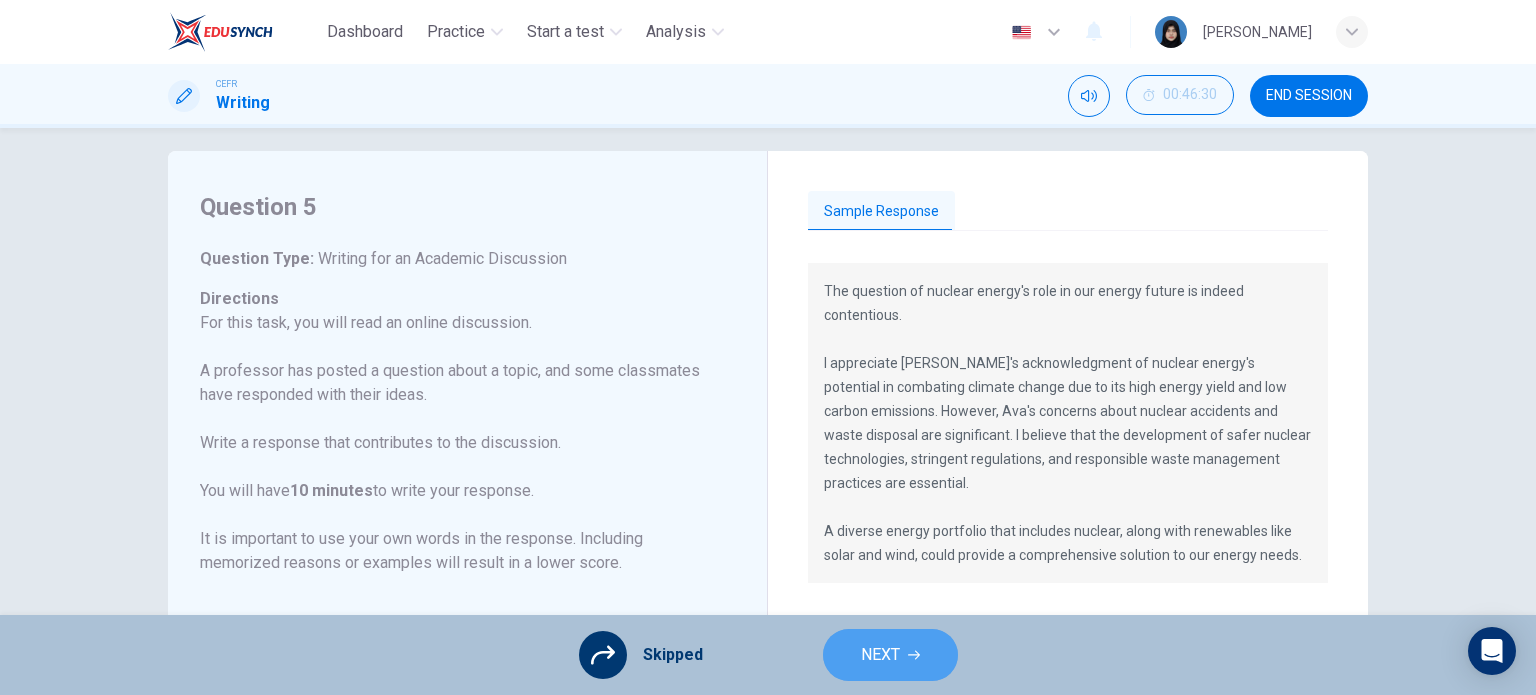 click on "NEXT" at bounding box center [880, 655] 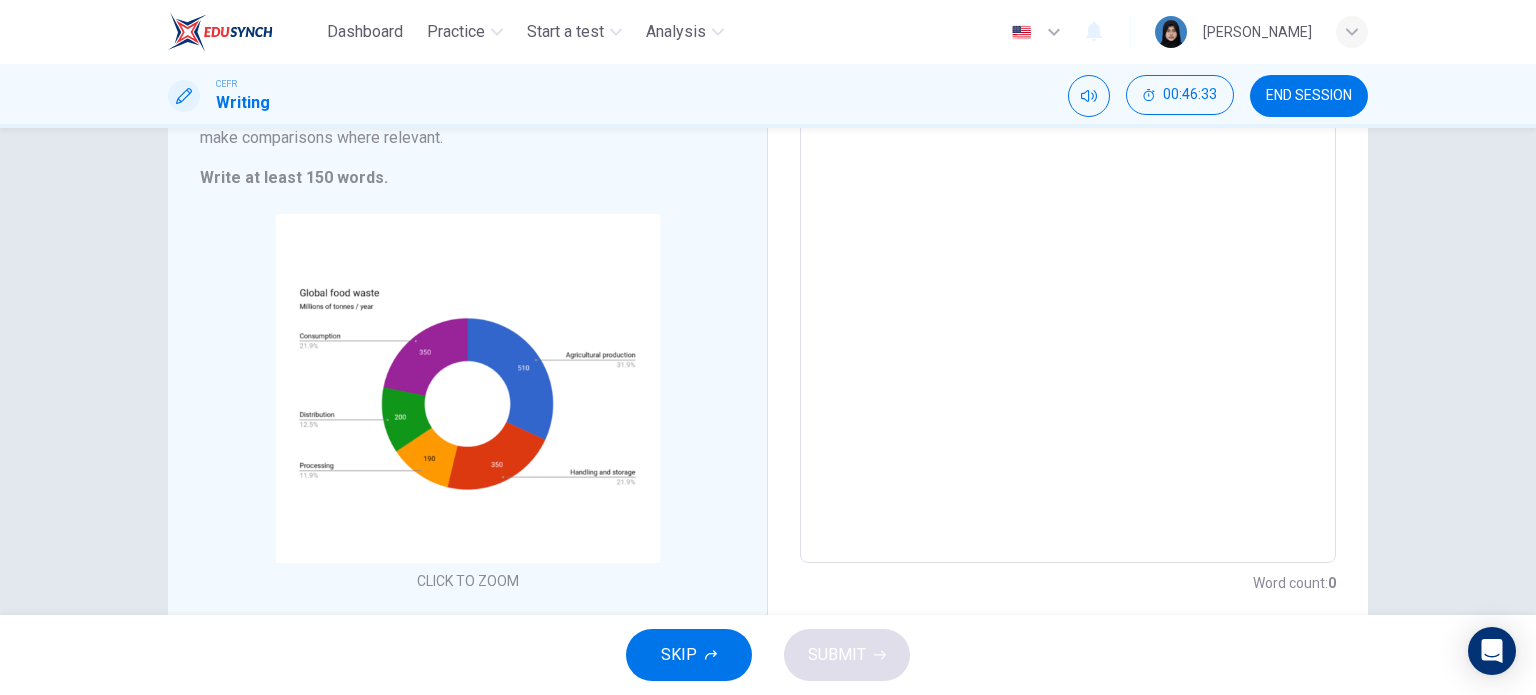 scroll, scrollTop: 267, scrollLeft: 0, axis: vertical 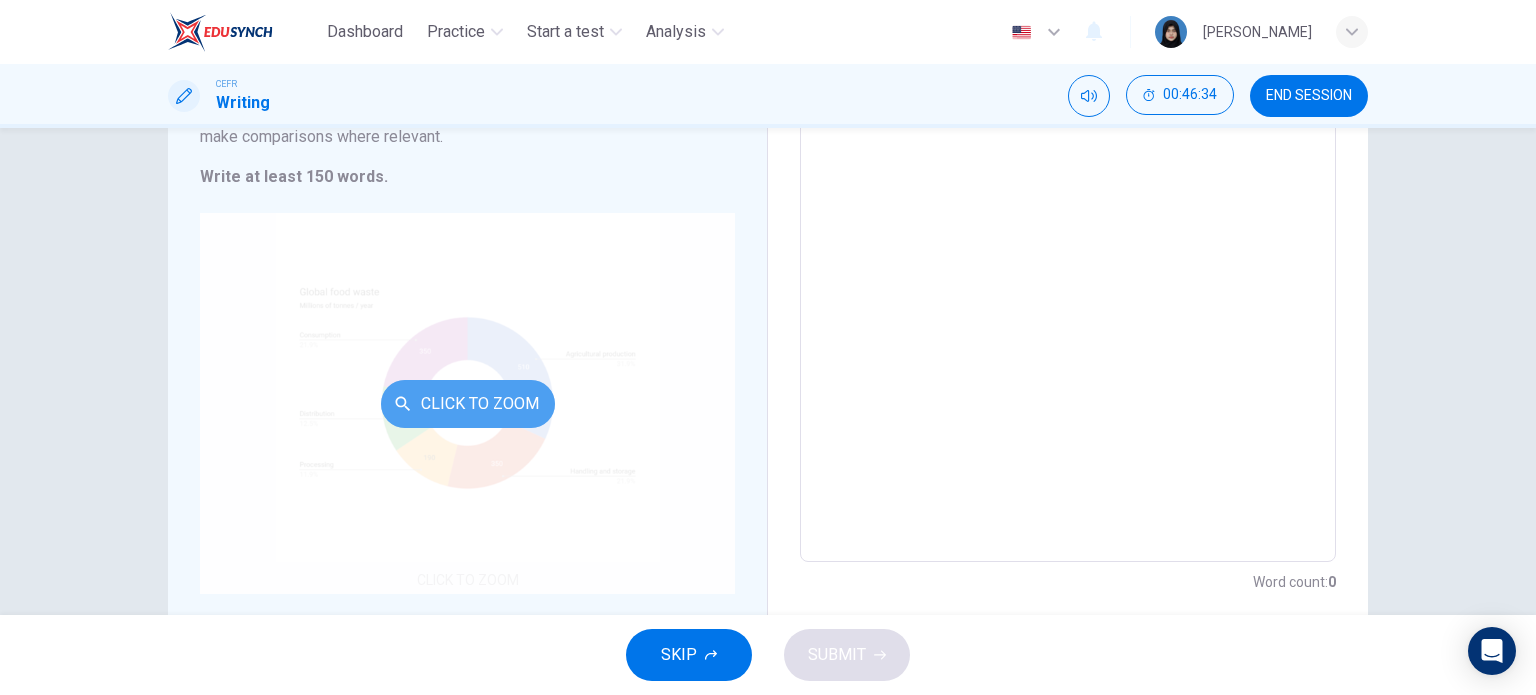 click on "Click to Zoom" at bounding box center (468, 404) 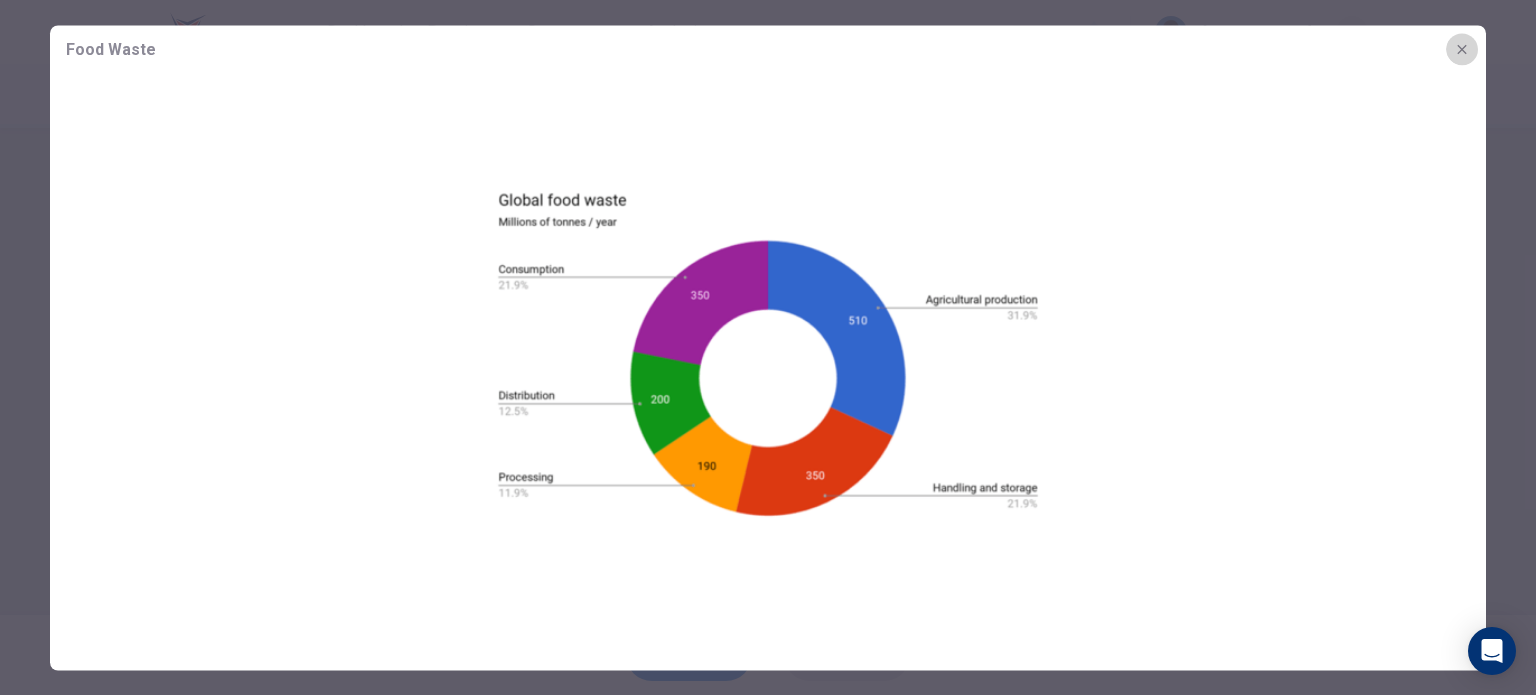 click 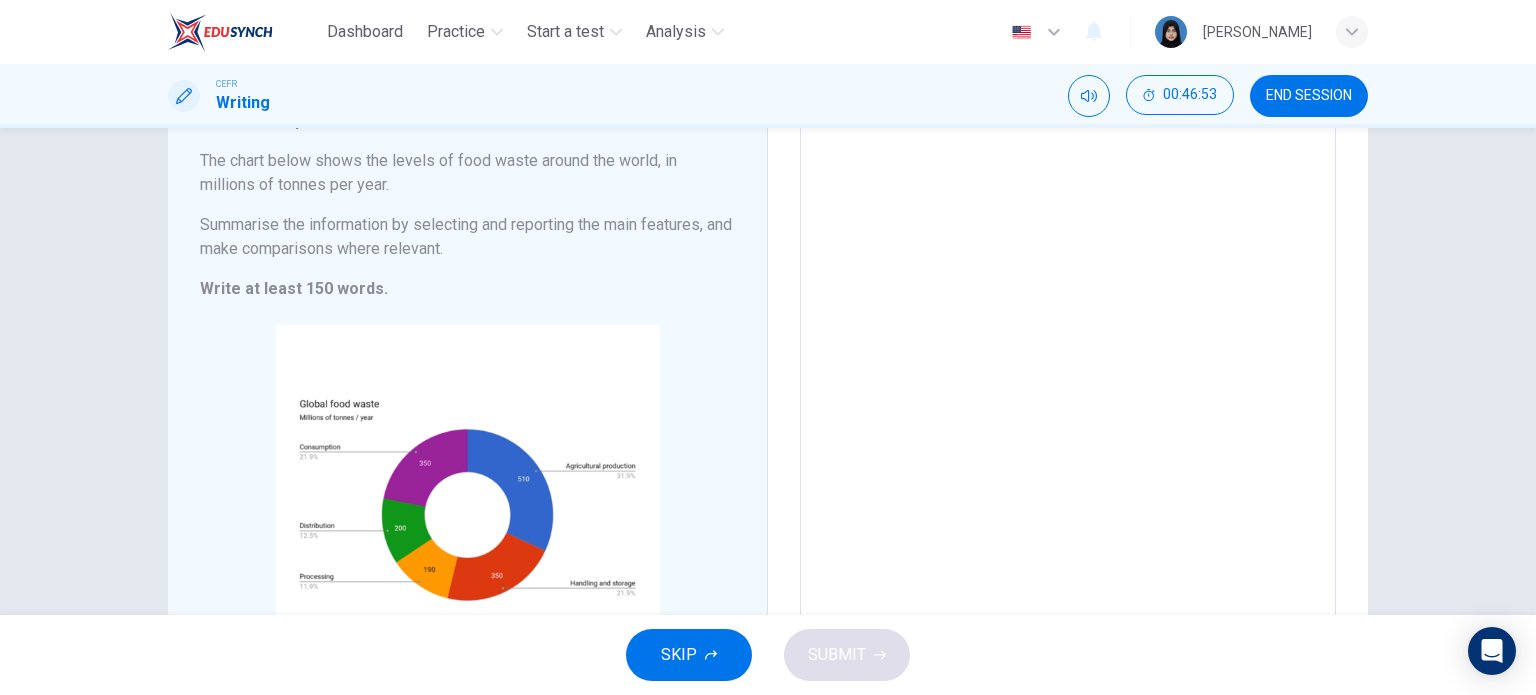 scroll, scrollTop: 142, scrollLeft: 0, axis: vertical 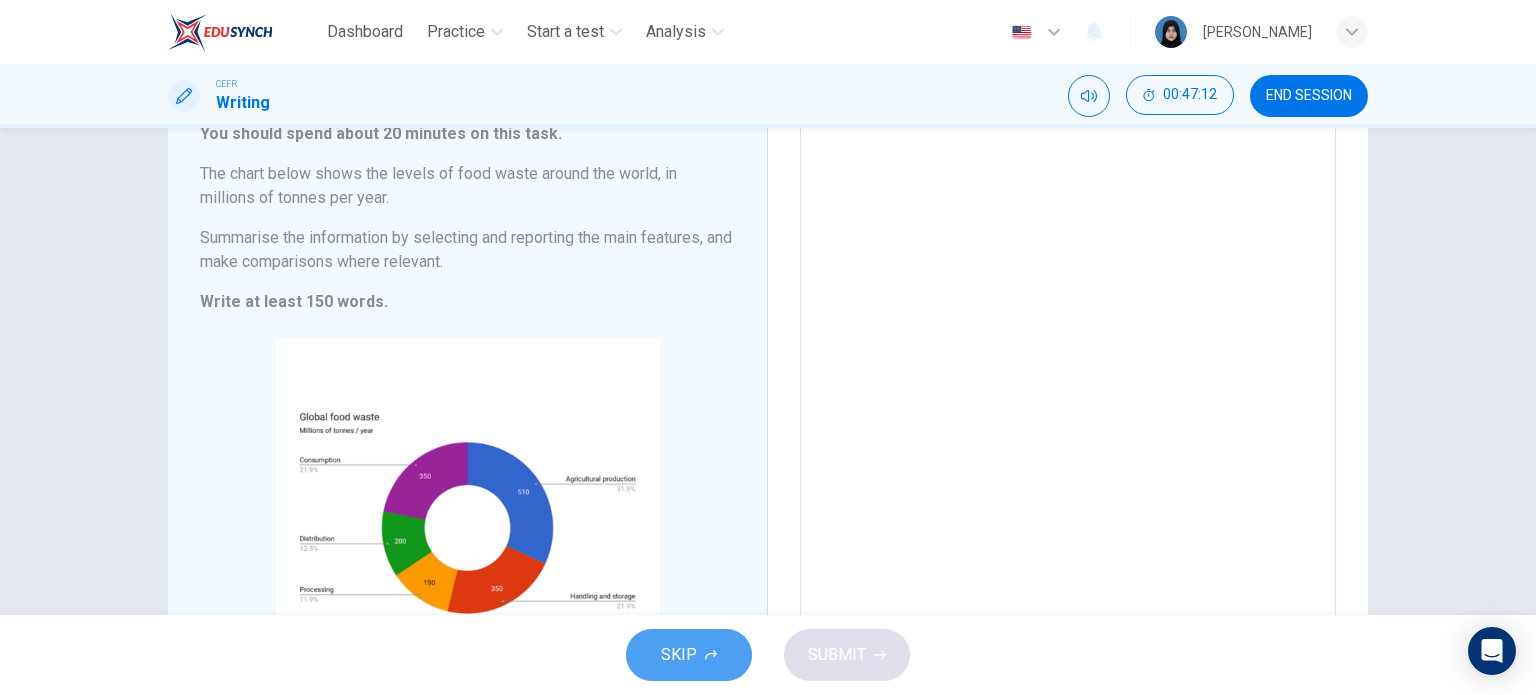 click on "SKIP" at bounding box center (679, 655) 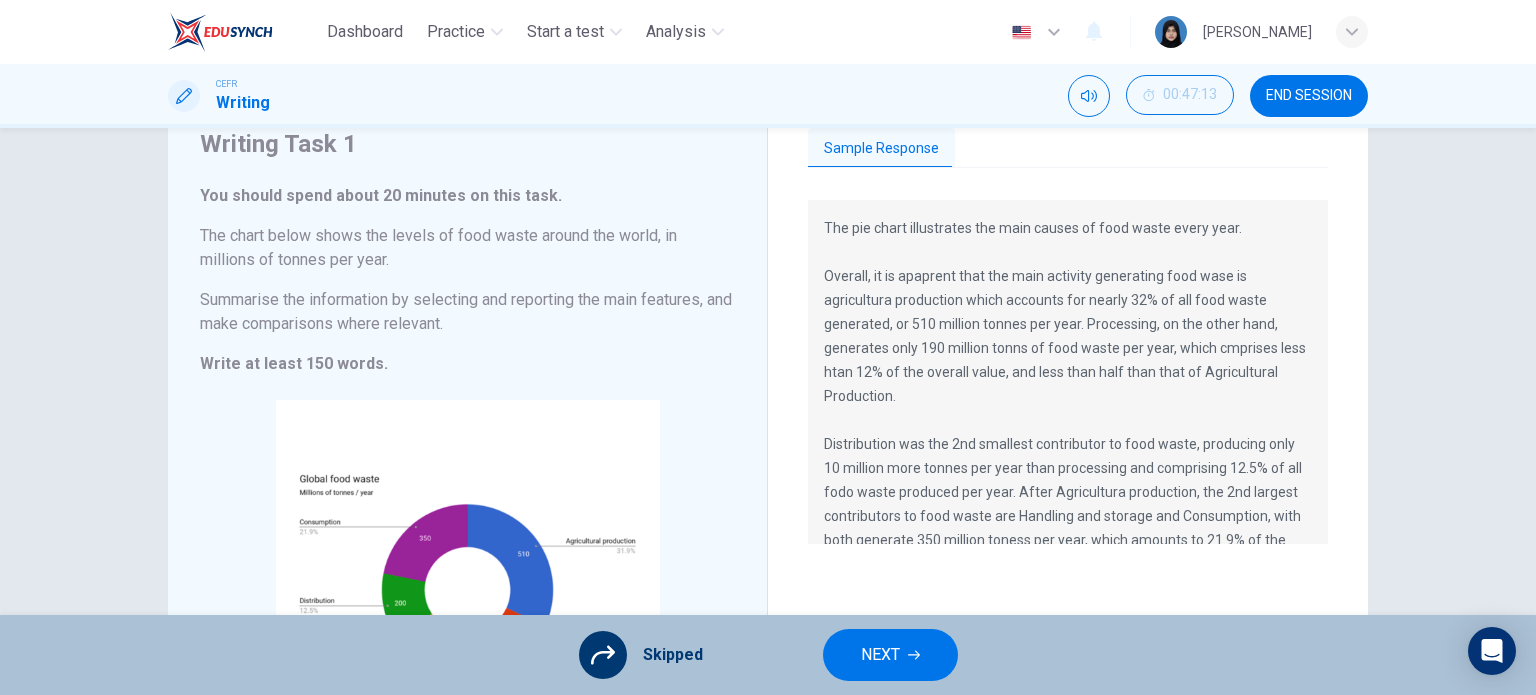 scroll, scrollTop: 79, scrollLeft: 0, axis: vertical 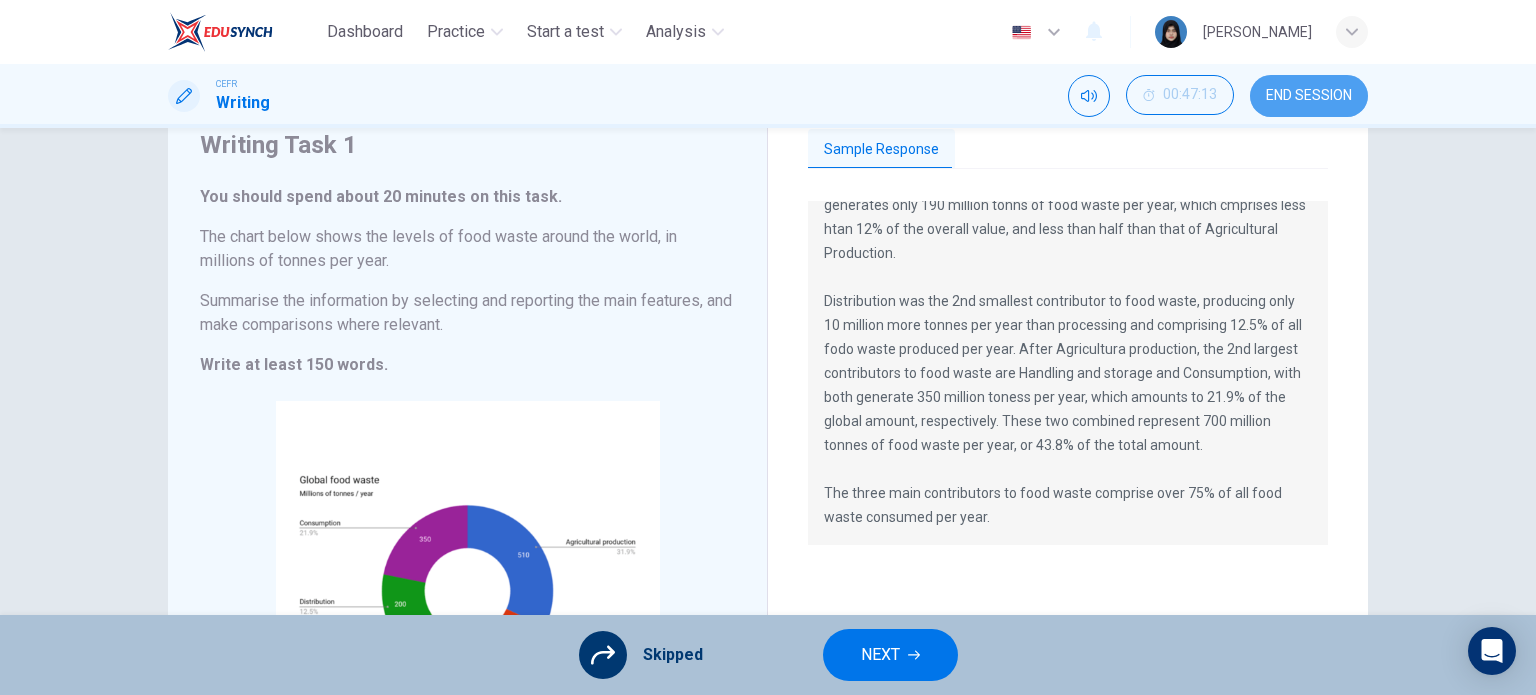 click on "END SESSION" at bounding box center (1309, 96) 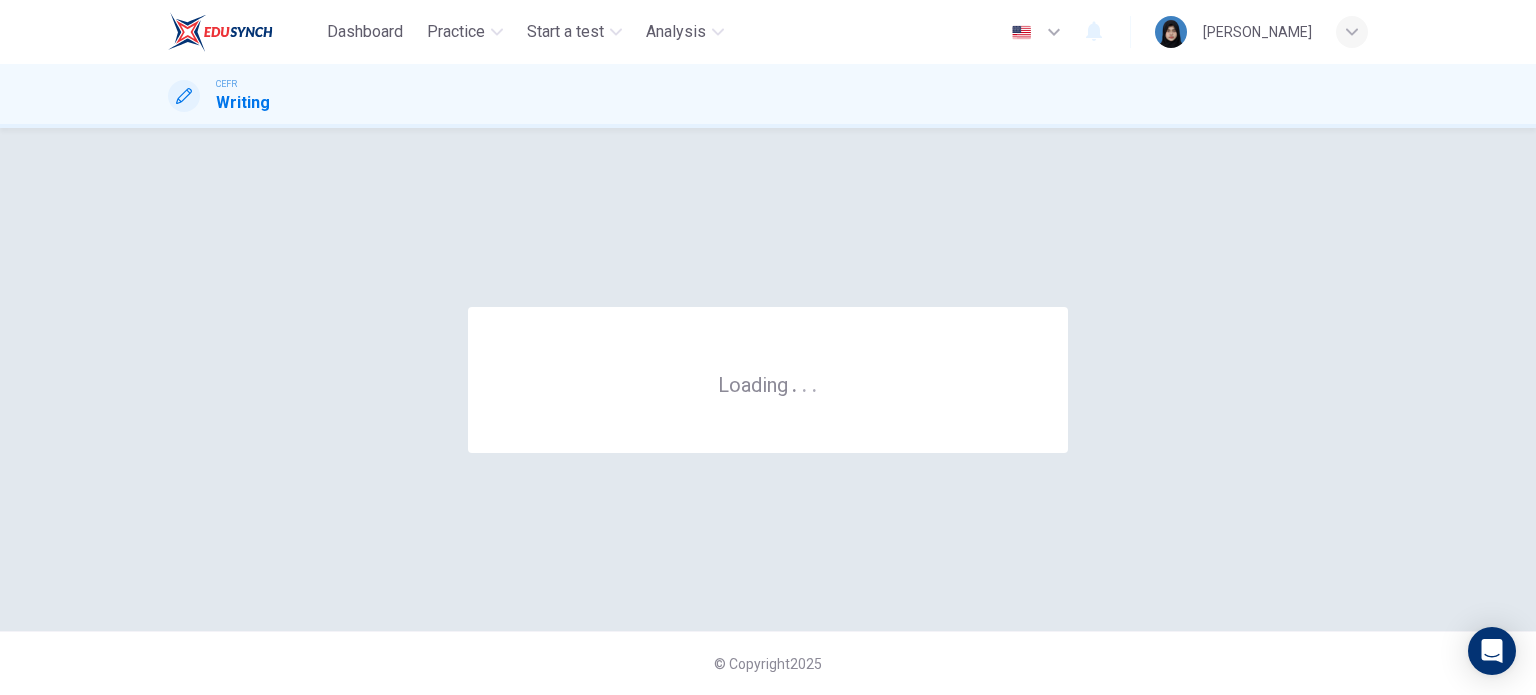 scroll, scrollTop: 0, scrollLeft: 0, axis: both 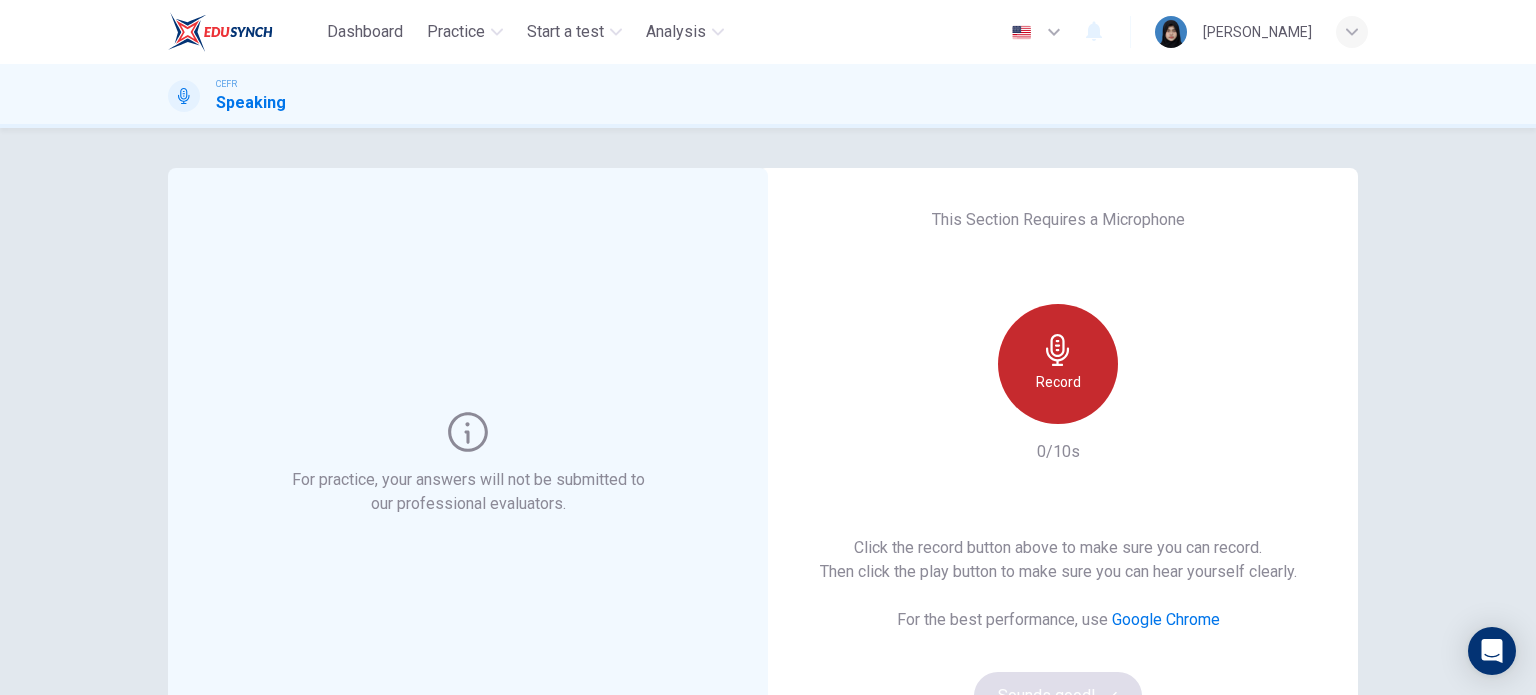 click on "Record" at bounding box center [1058, 364] 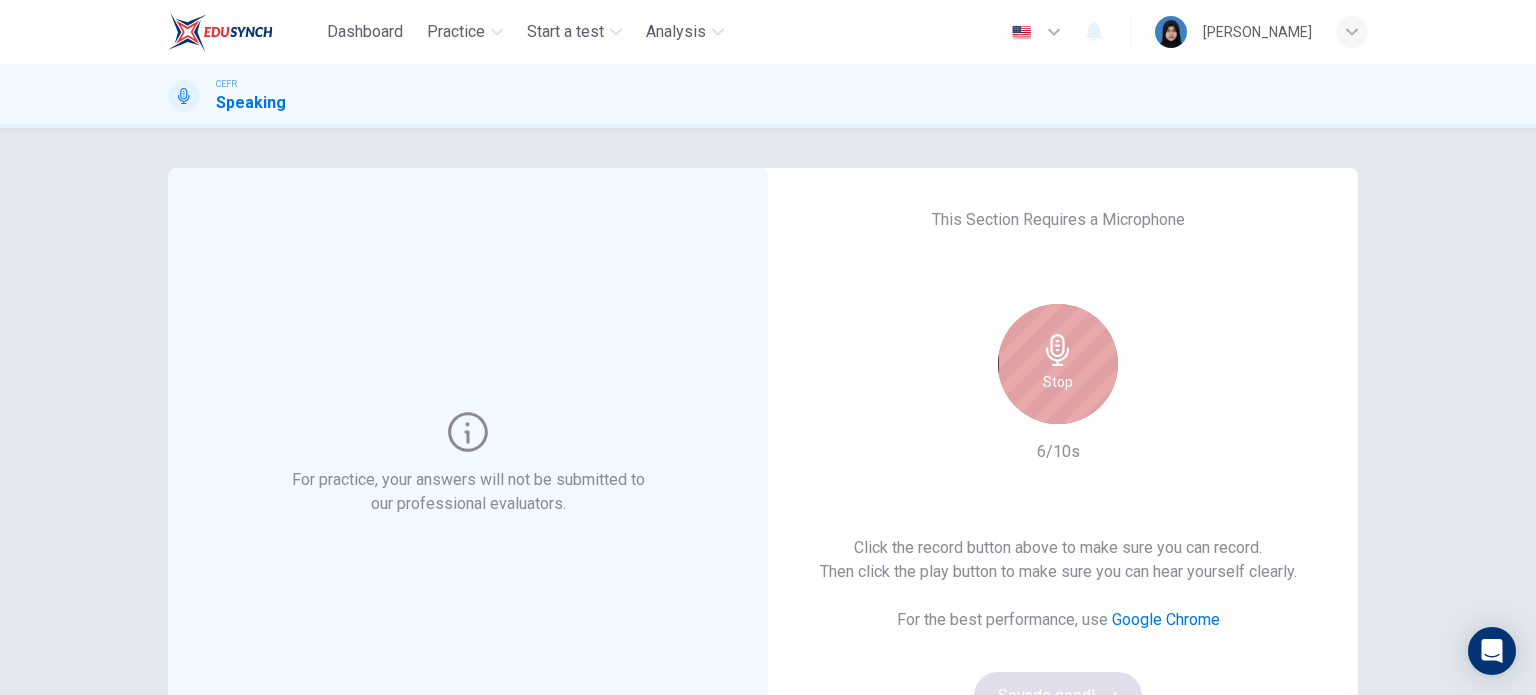click on "Stop" at bounding box center (1058, 364) 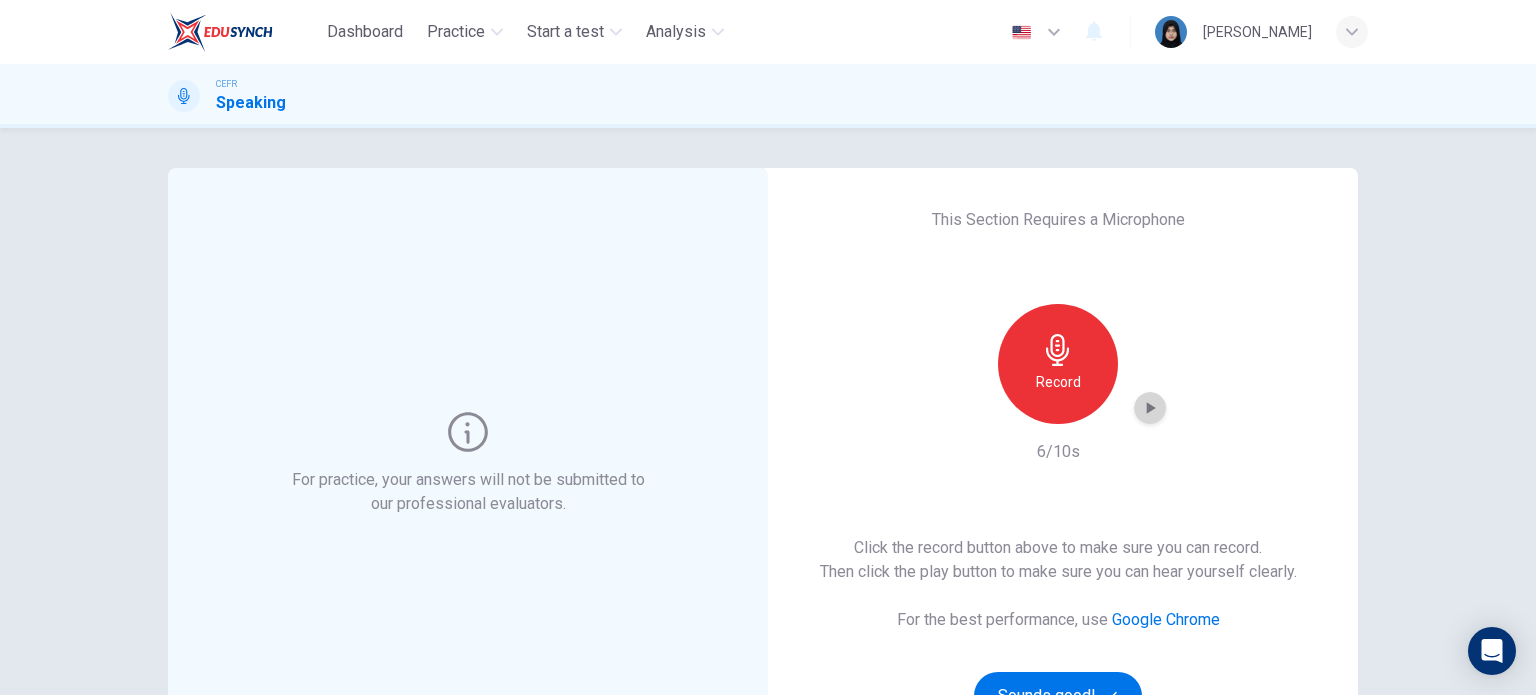 click 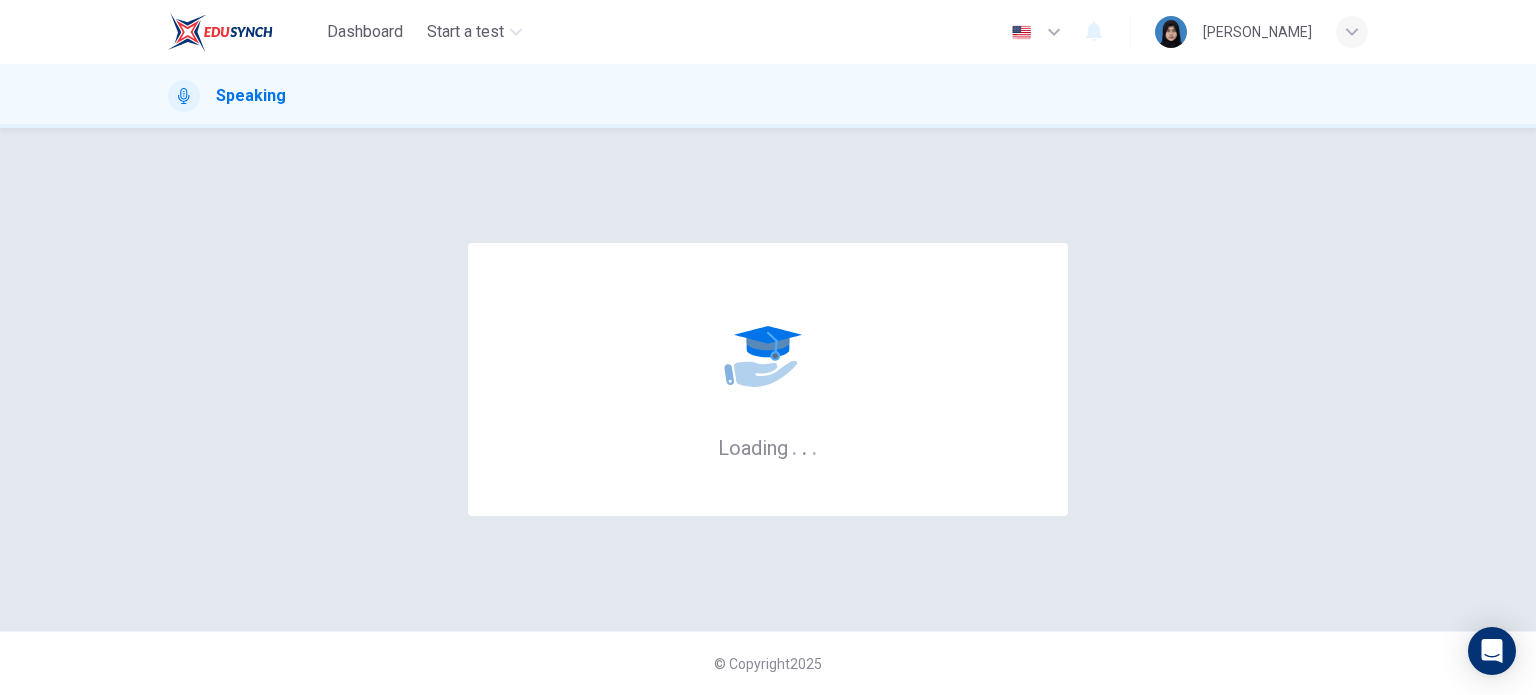 scroll, scrollTop: 0, scrollLeft: 0, axis: both 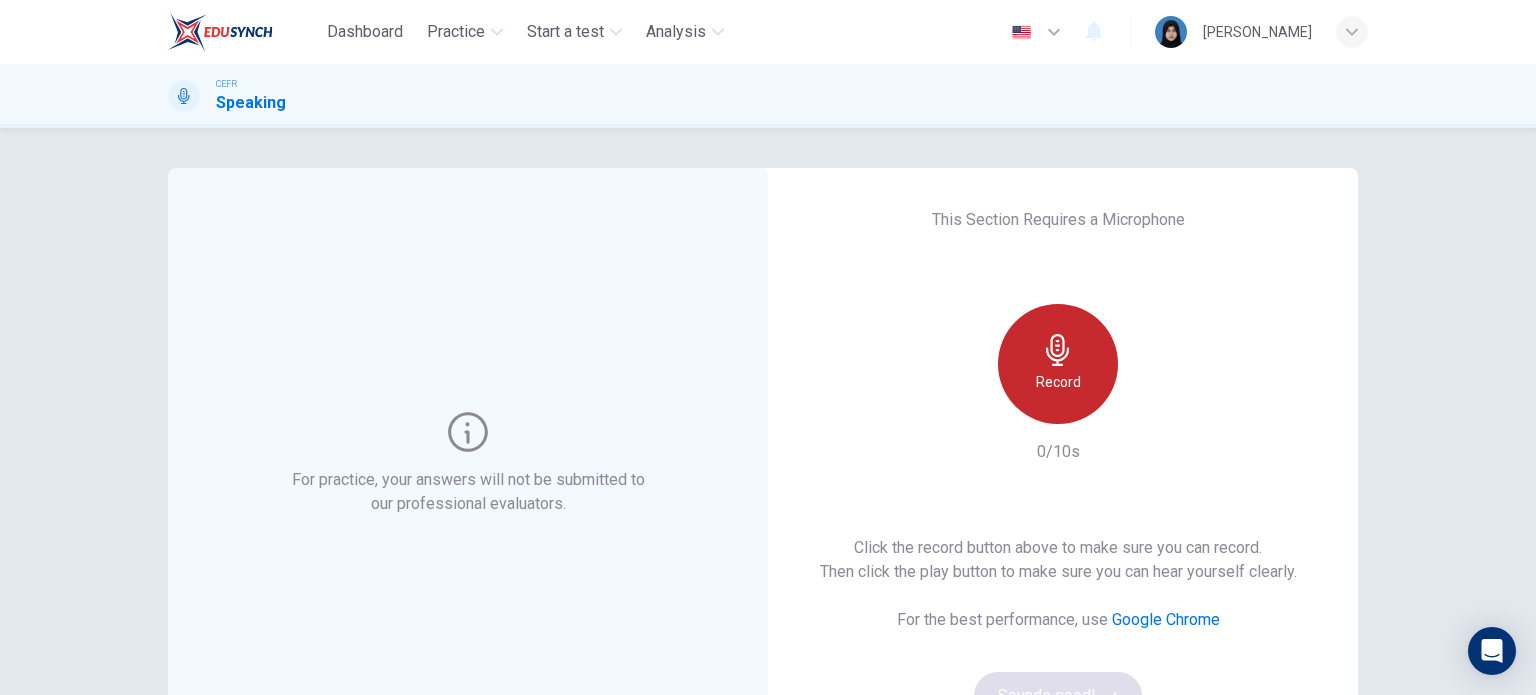 click 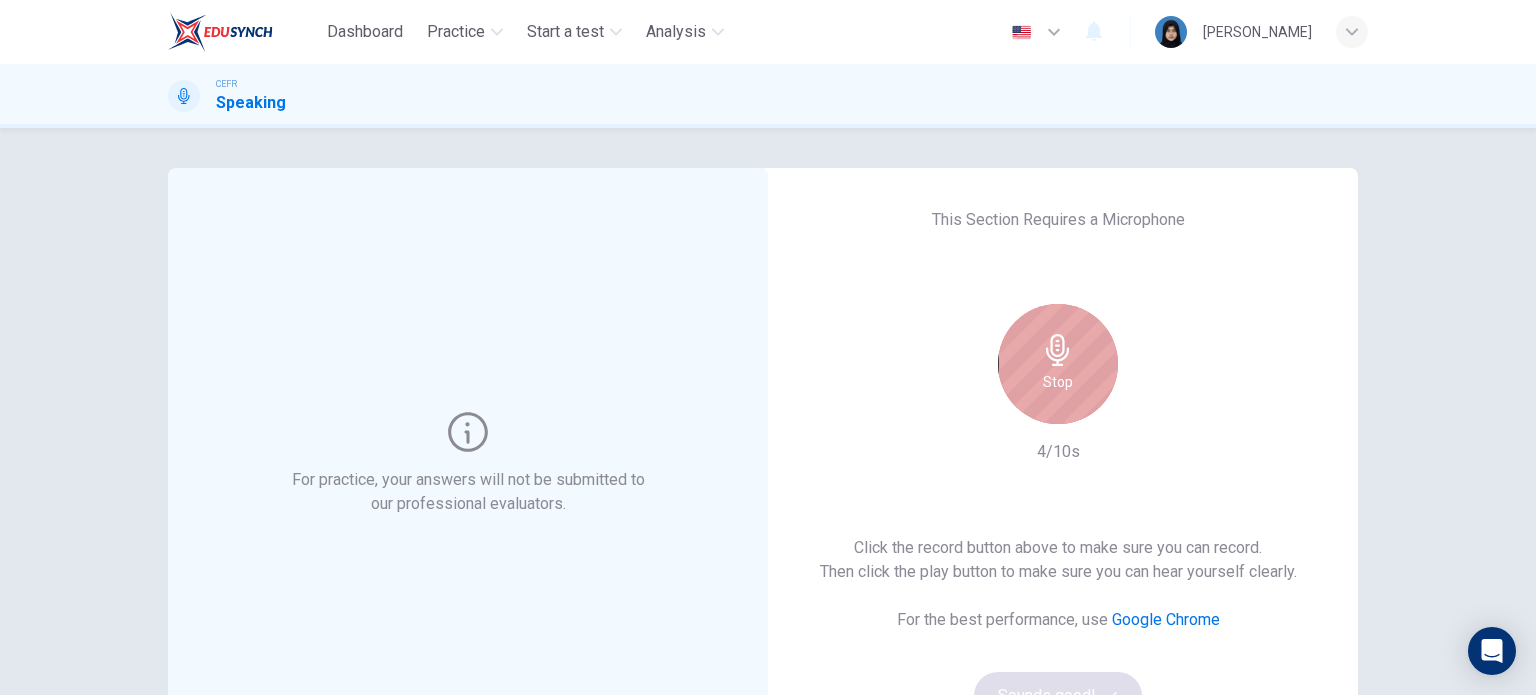 click on "Stop" at bounding box center [1058, 364] 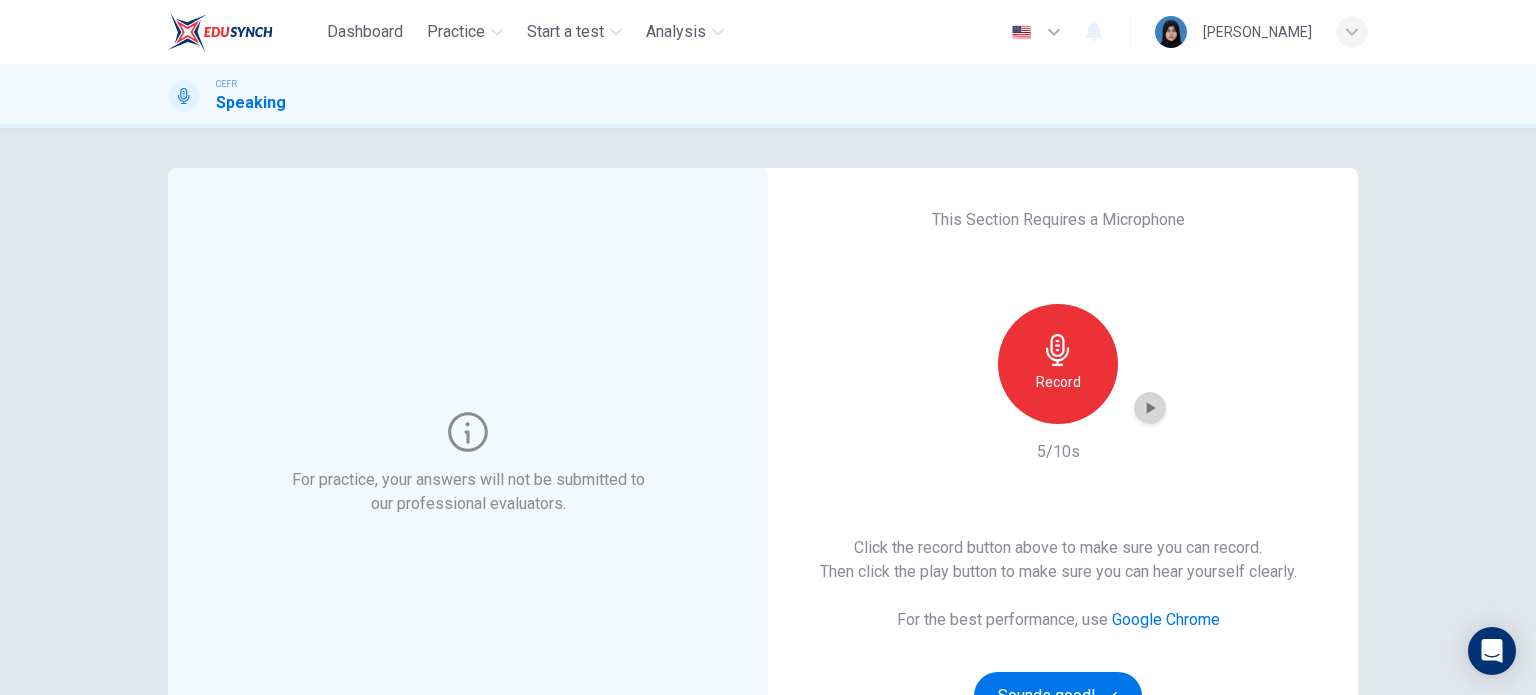 click 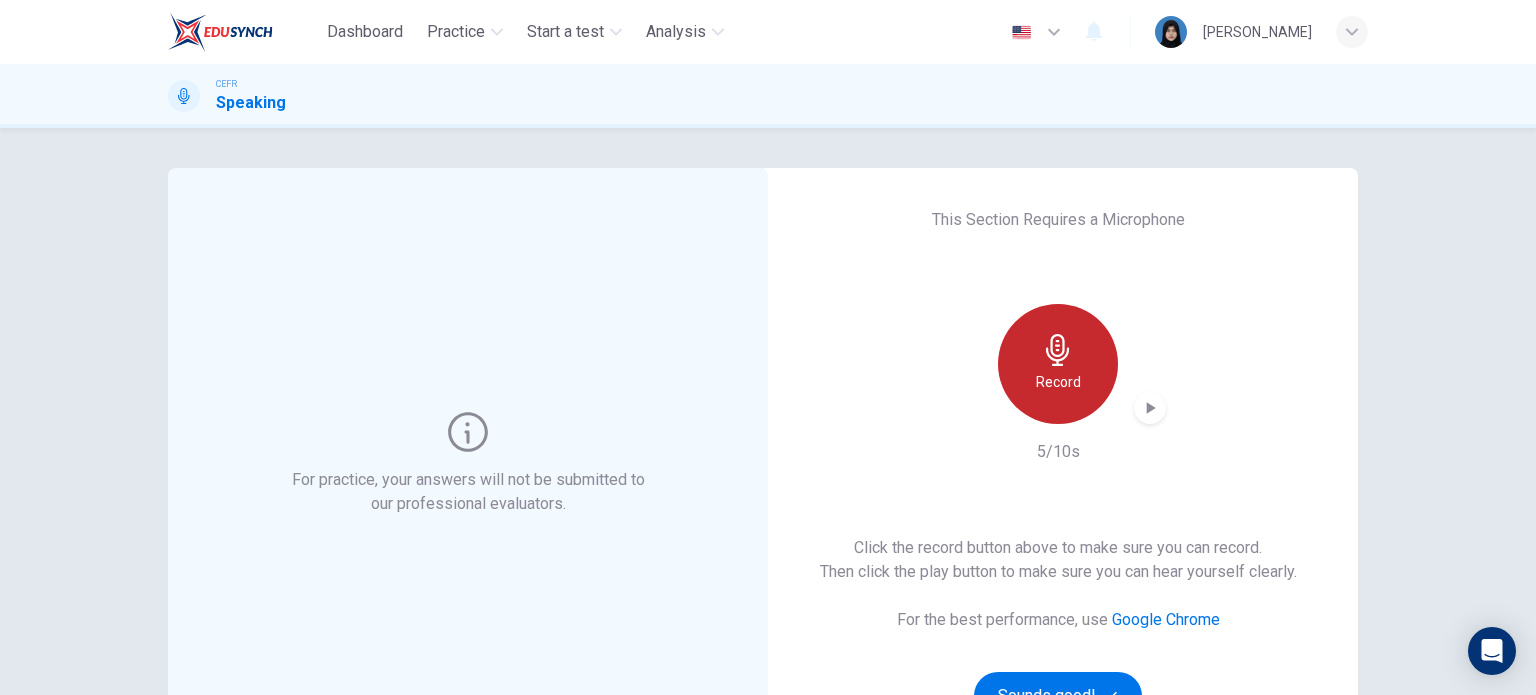 click 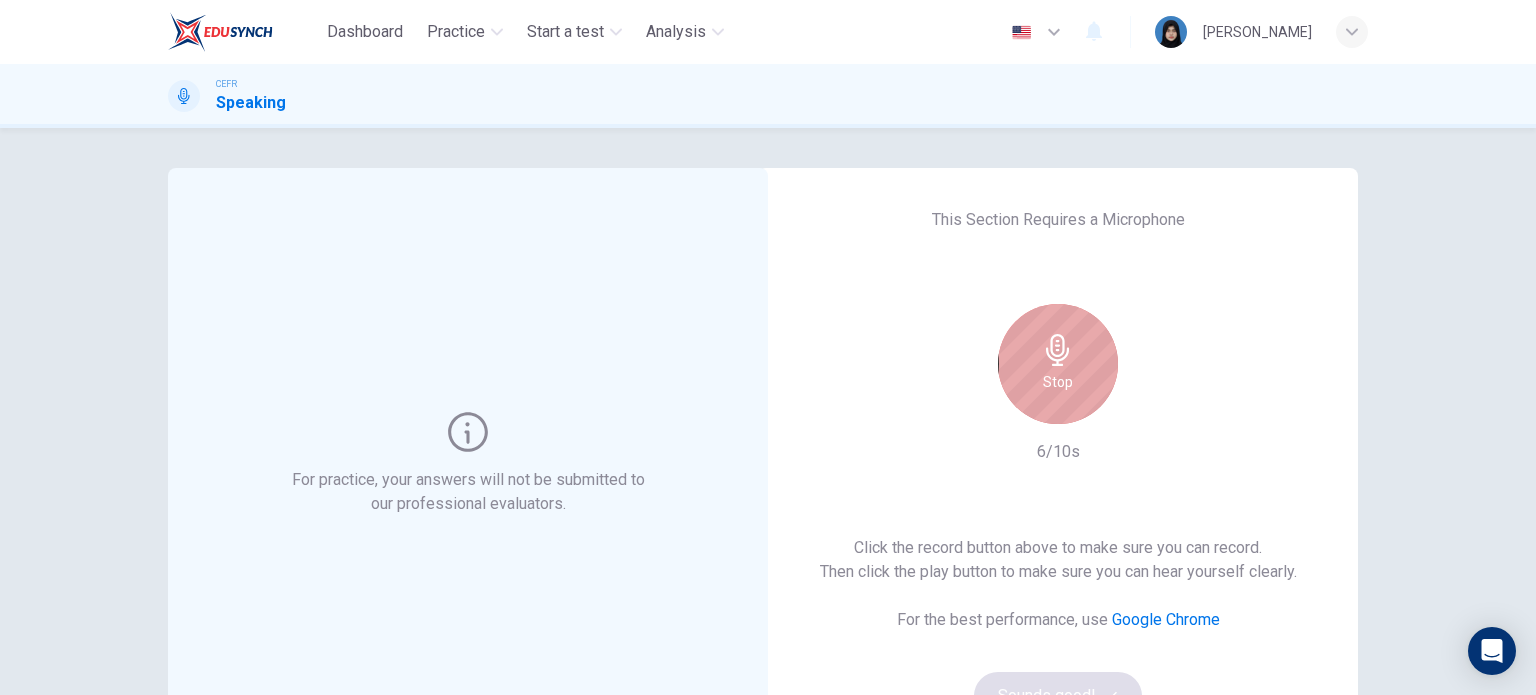 click on "Stop" at bounding box center [1058, 364] 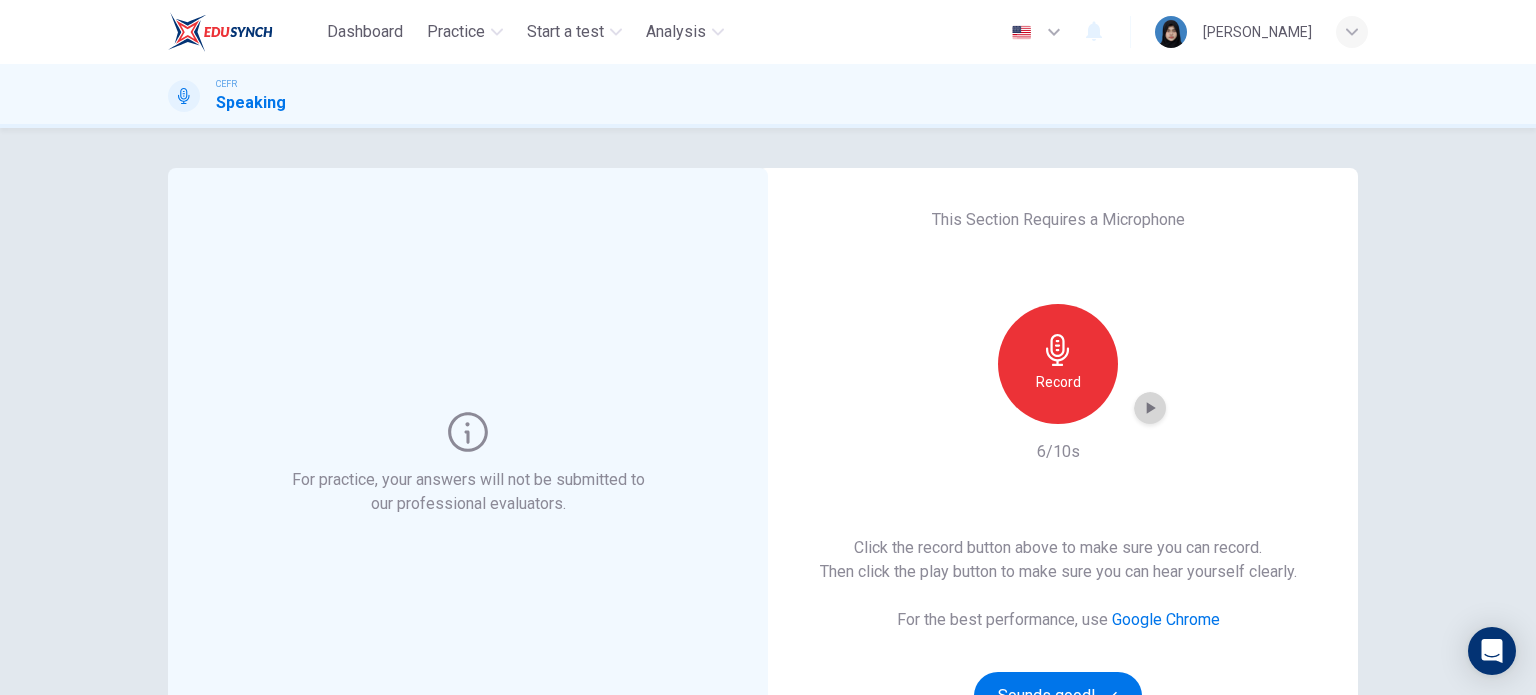 click 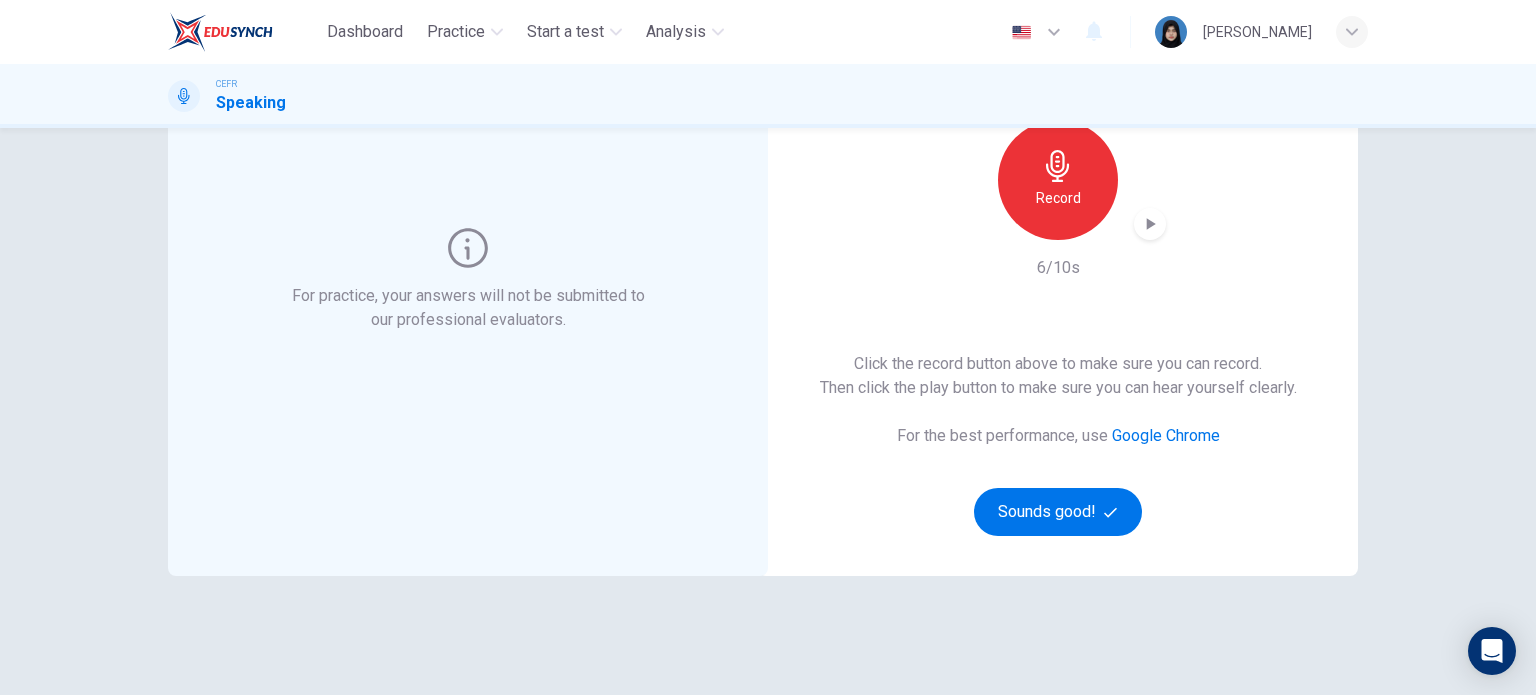 scroll, scrollTop: 202, scrollLeft: 0, axis: vertical 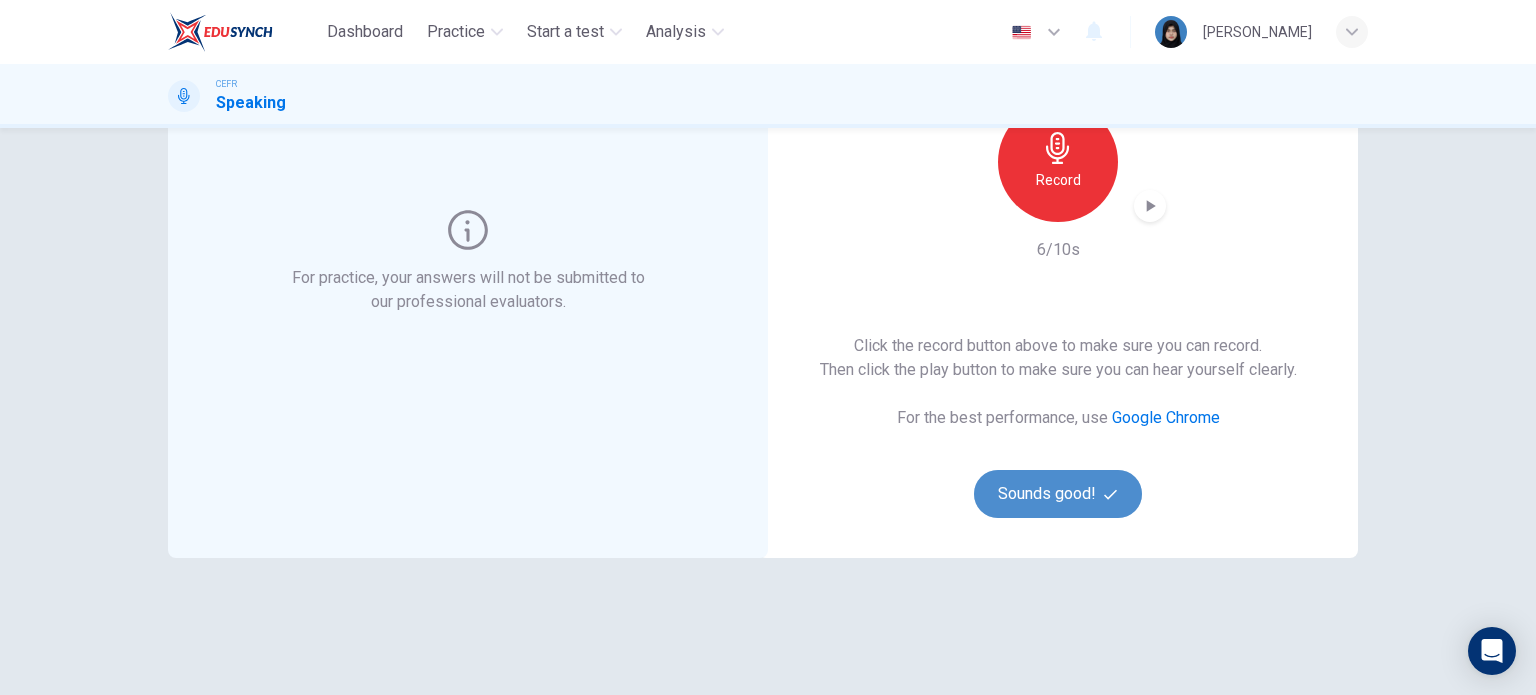 click on "Sounds good!" at bounding box center [1058, 494] 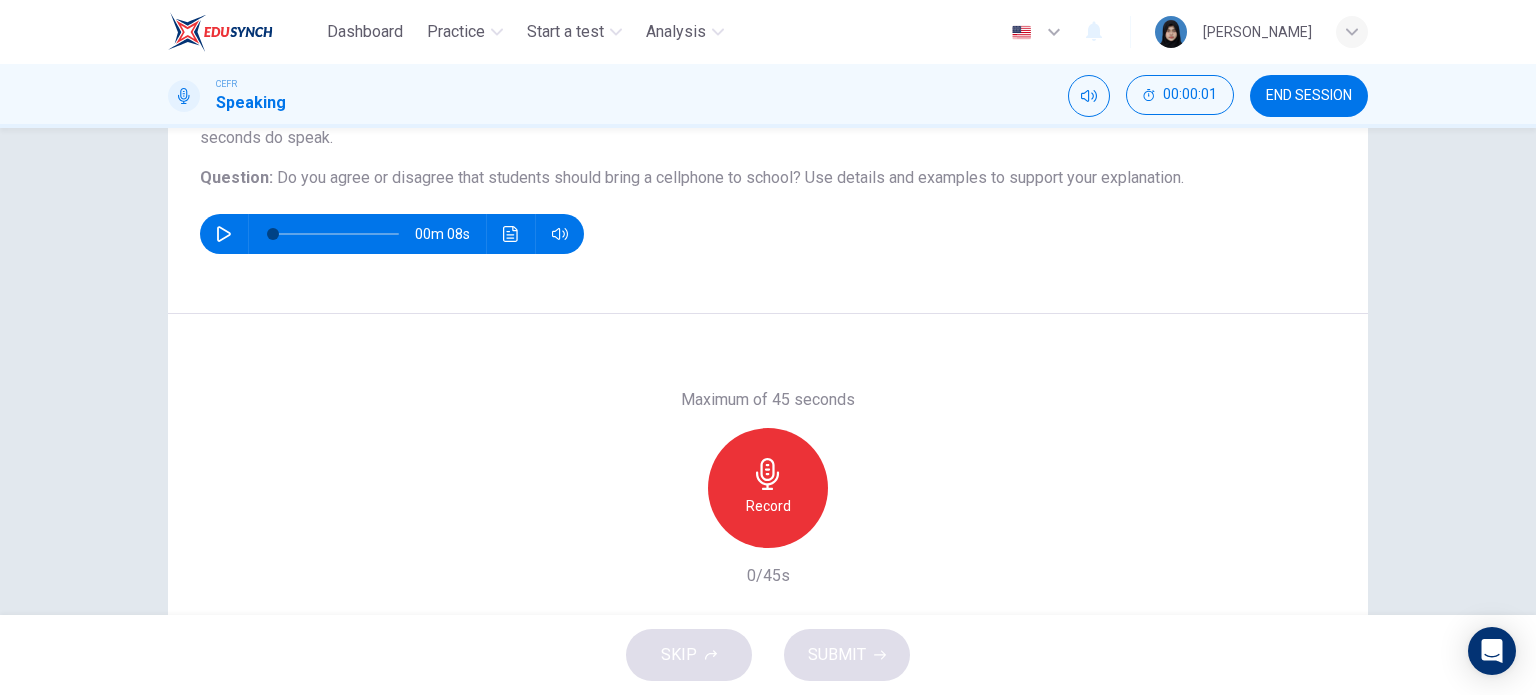 scroll, scrollTop: 150, scrollLeft: 0, axis: vertical 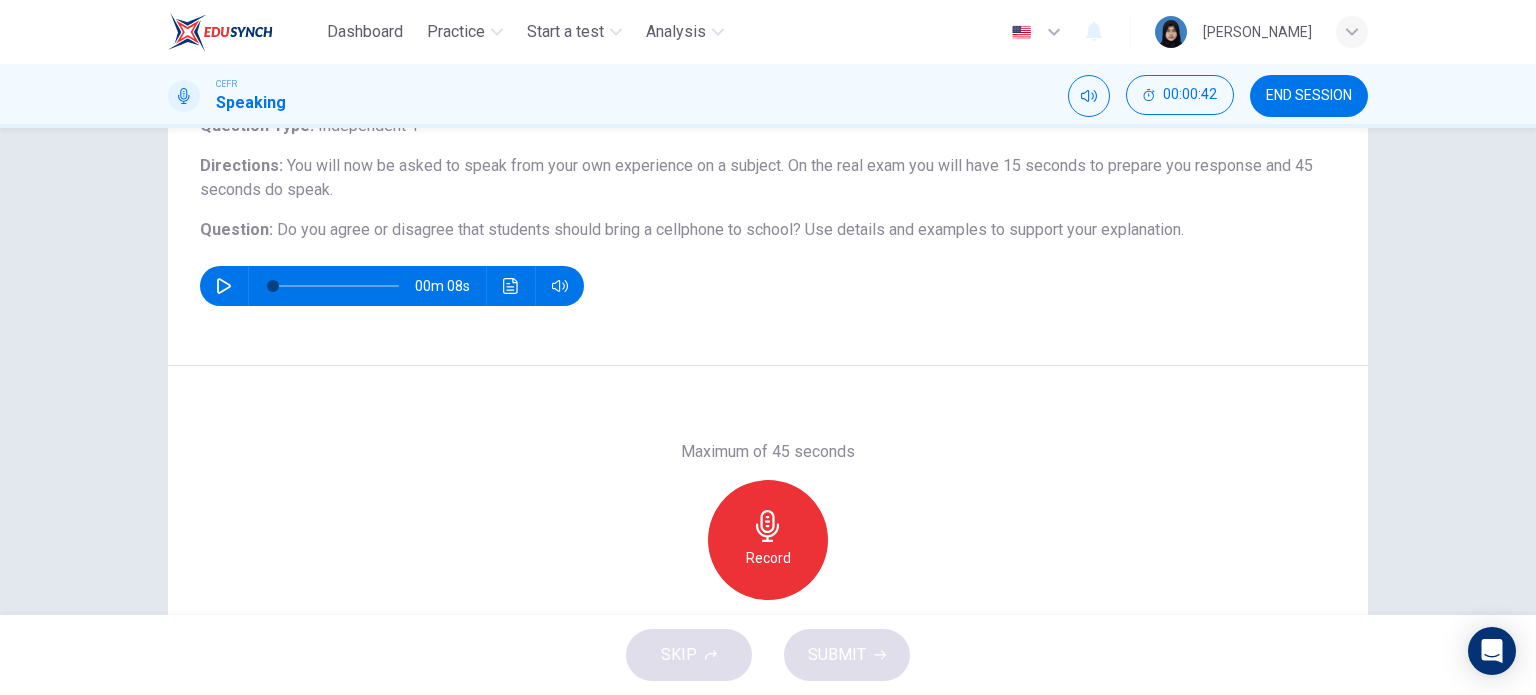 click on "Record" at bounding box center [768, 558] 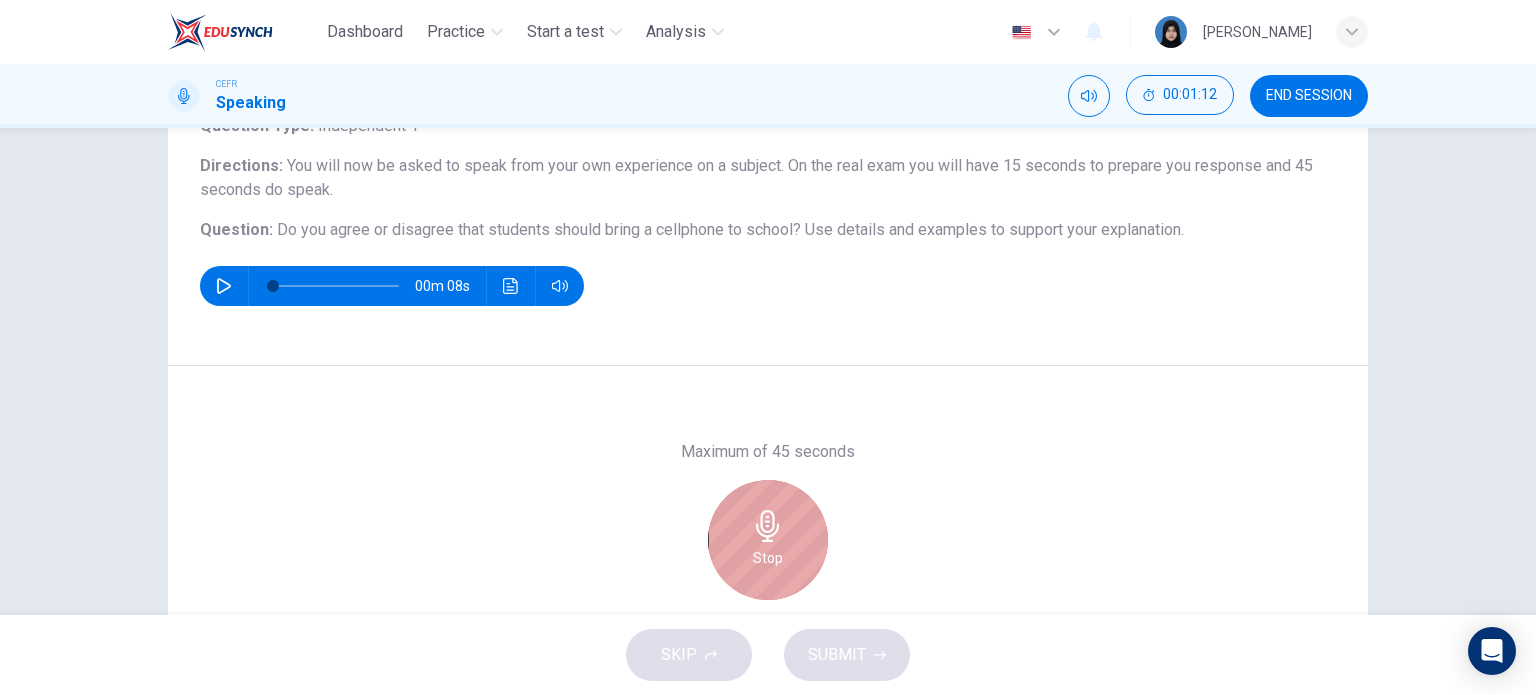 click on "Stop" at bounding box center (768, 558) 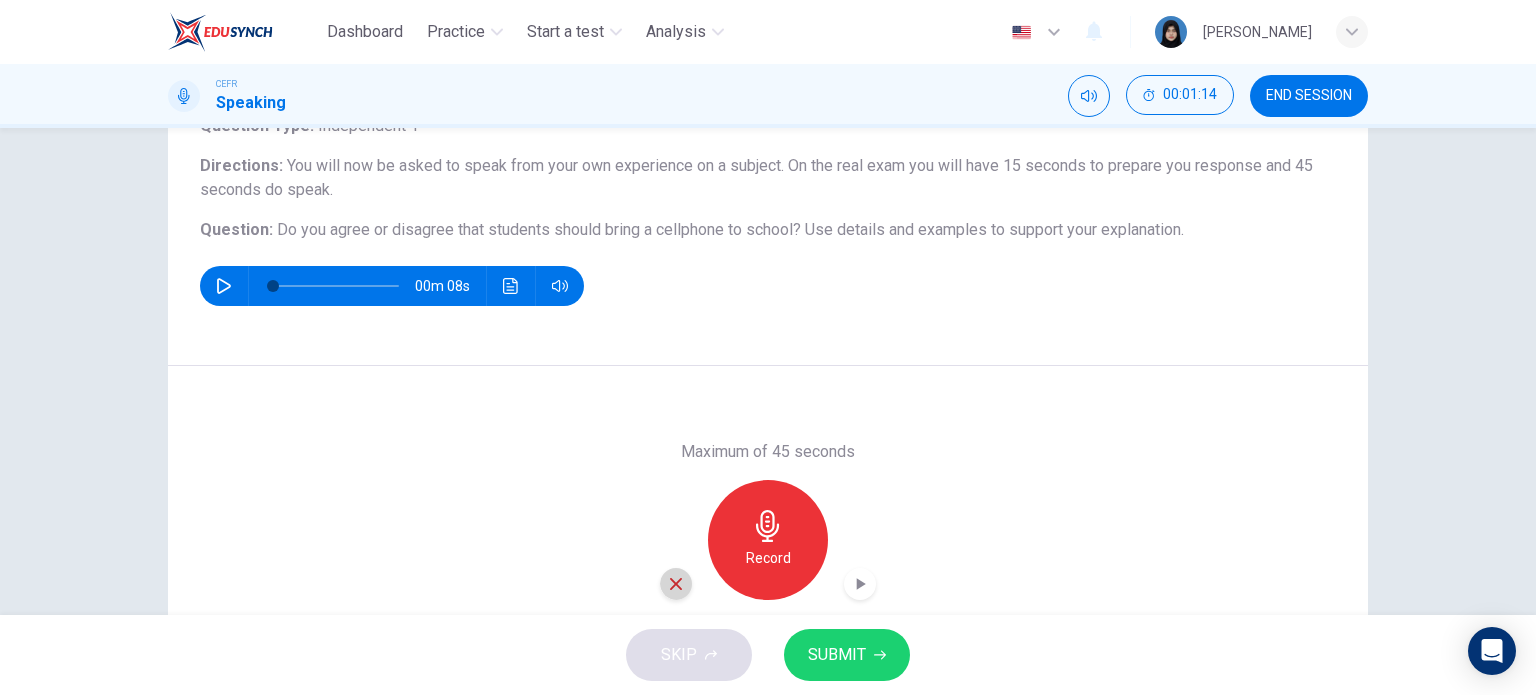 click 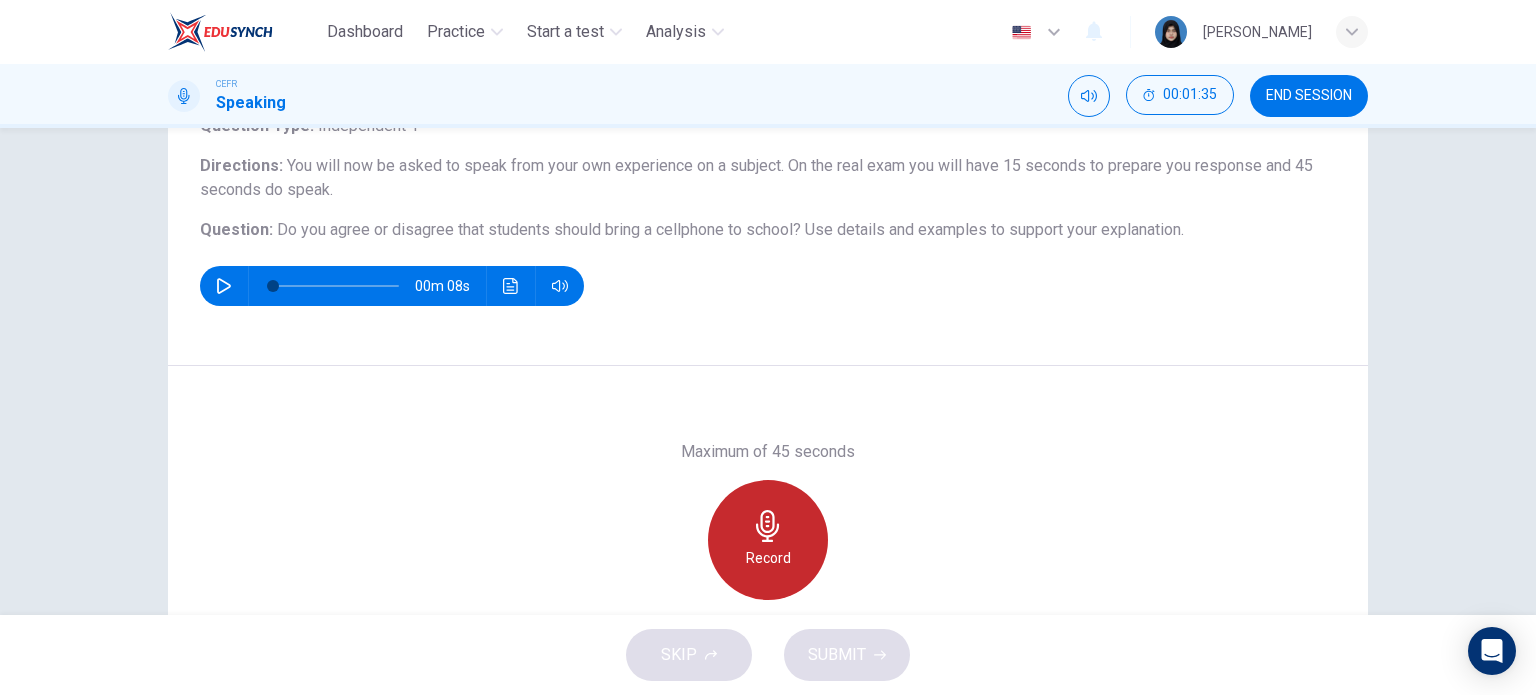 click 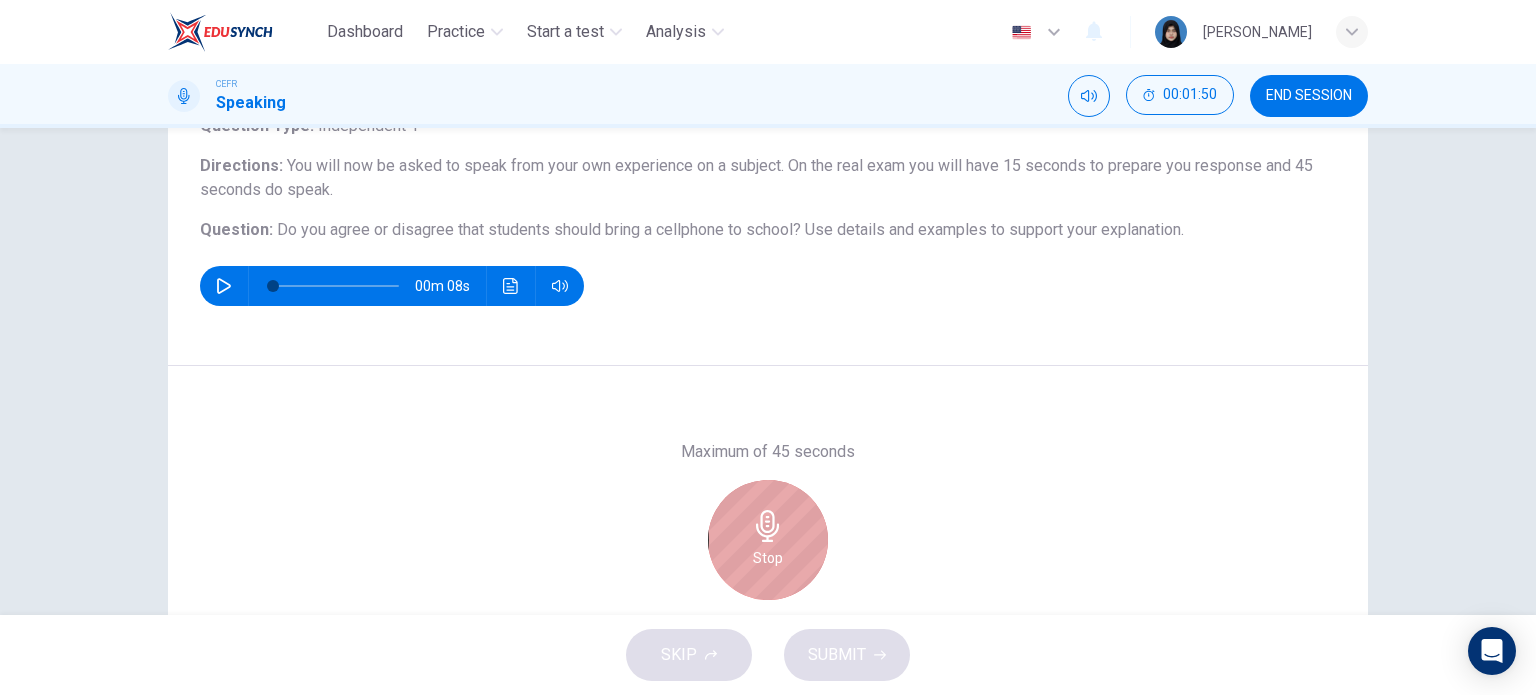 click 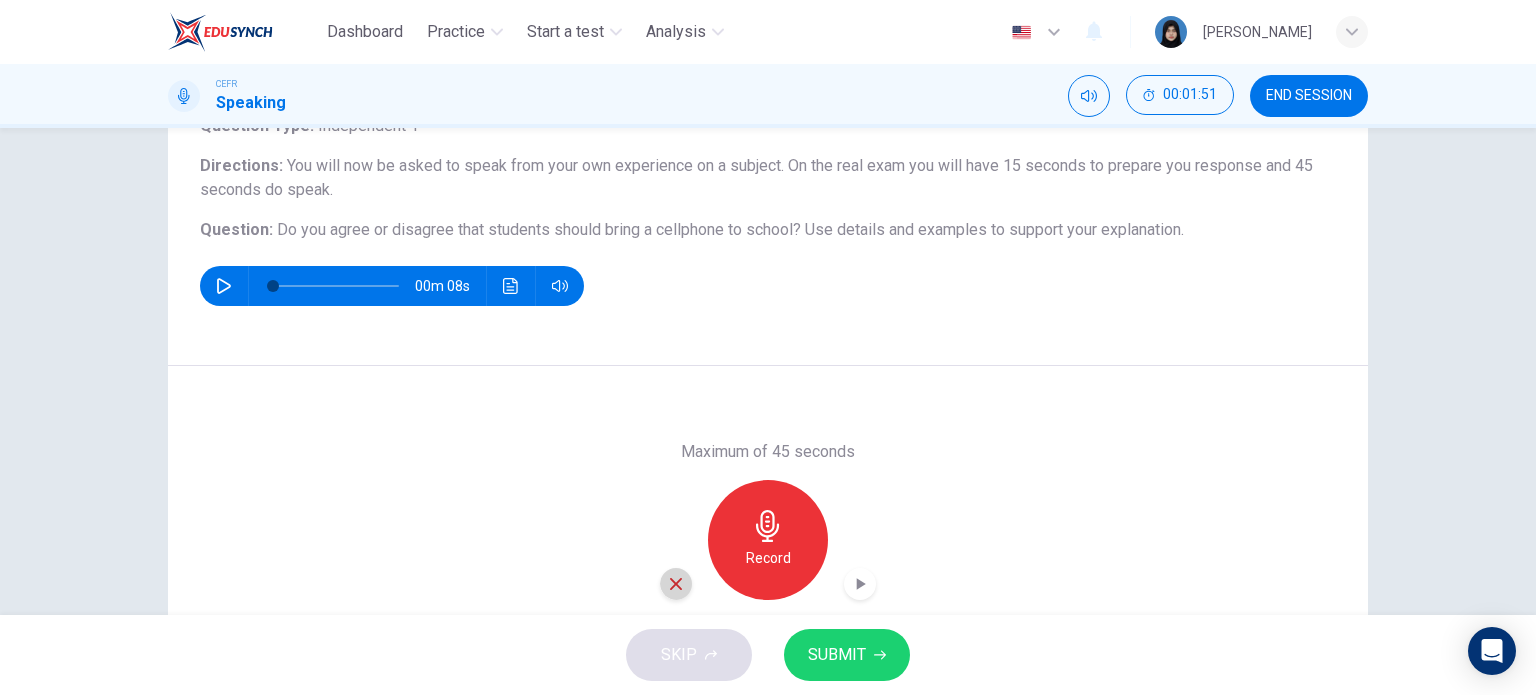 click 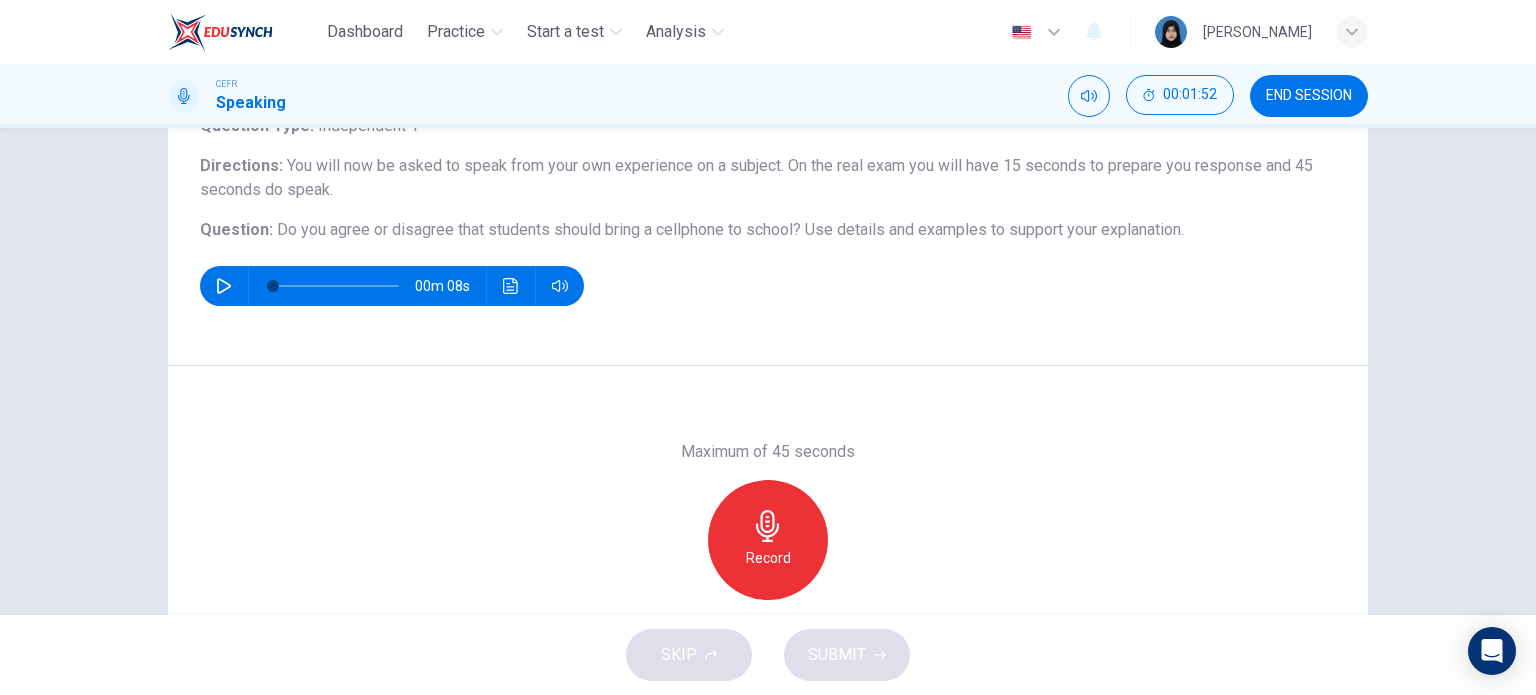click on "Record" at bounding box center (768, 540) 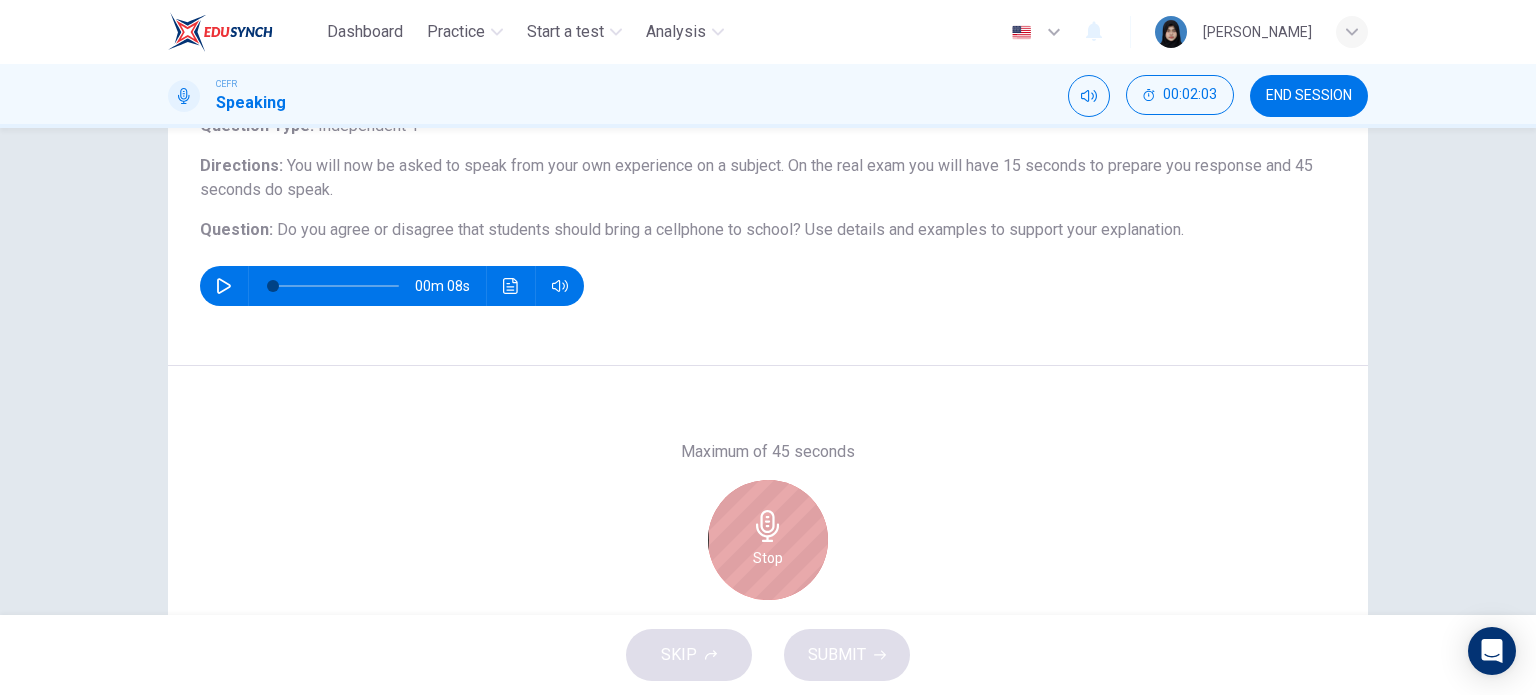 click on "Stop" at bounding box center (768, 540) 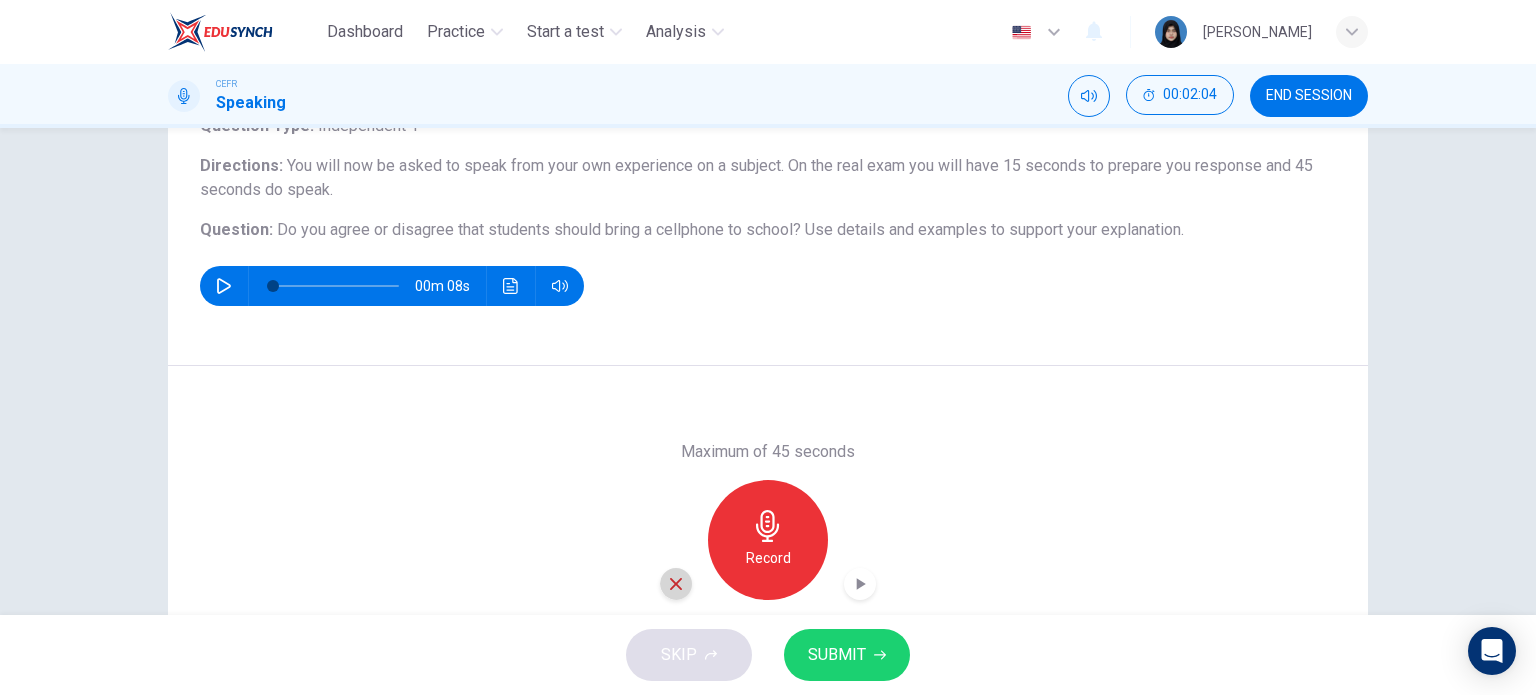 click 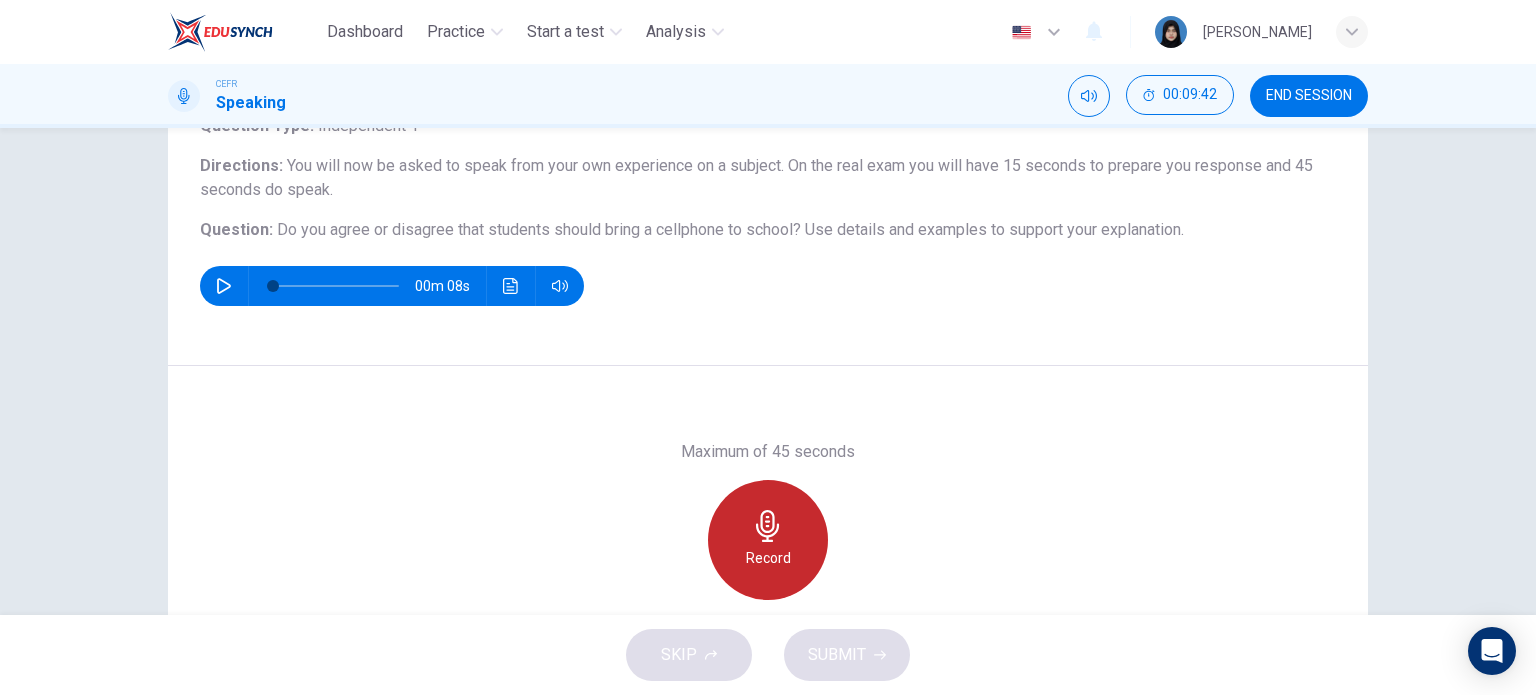 click on "Record" at bounding box center [768, 558] 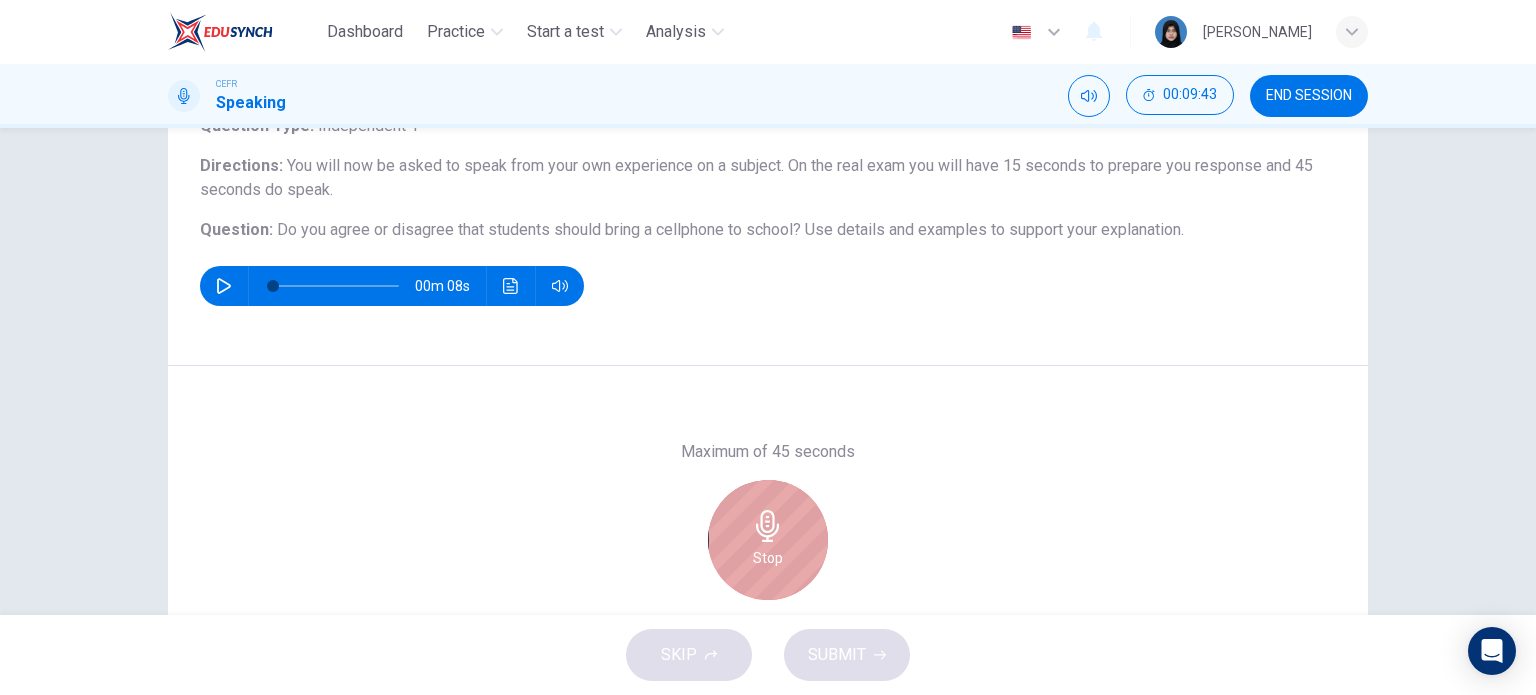 click on "Stop" at bounding box center [768, 558] 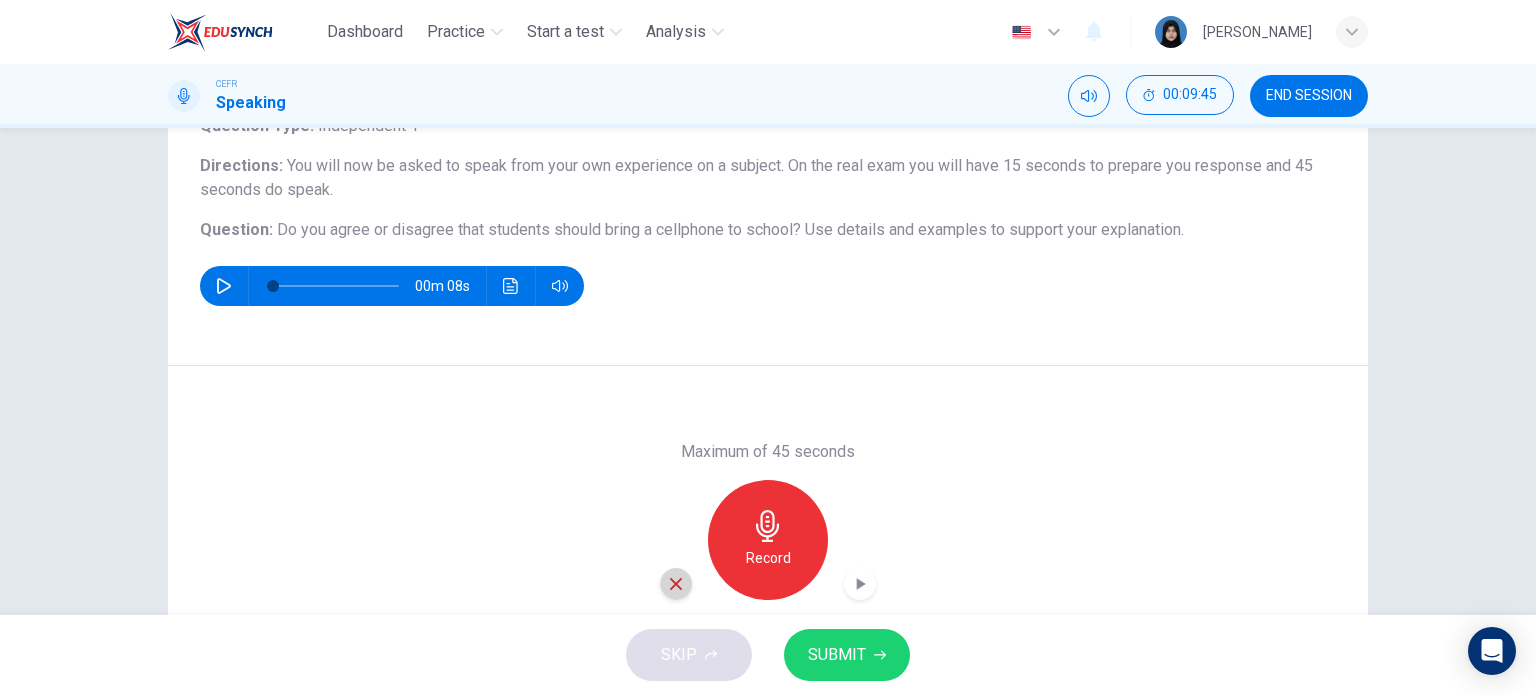 click 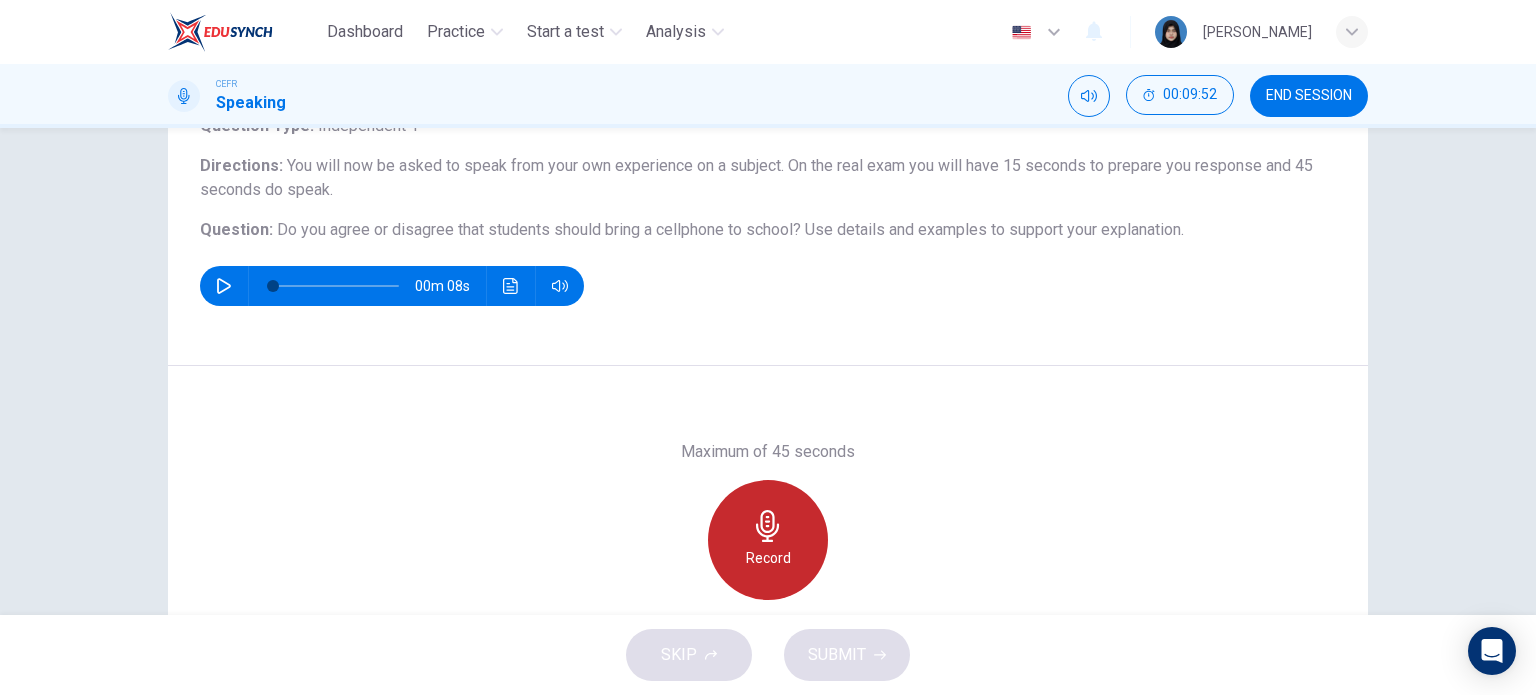 click 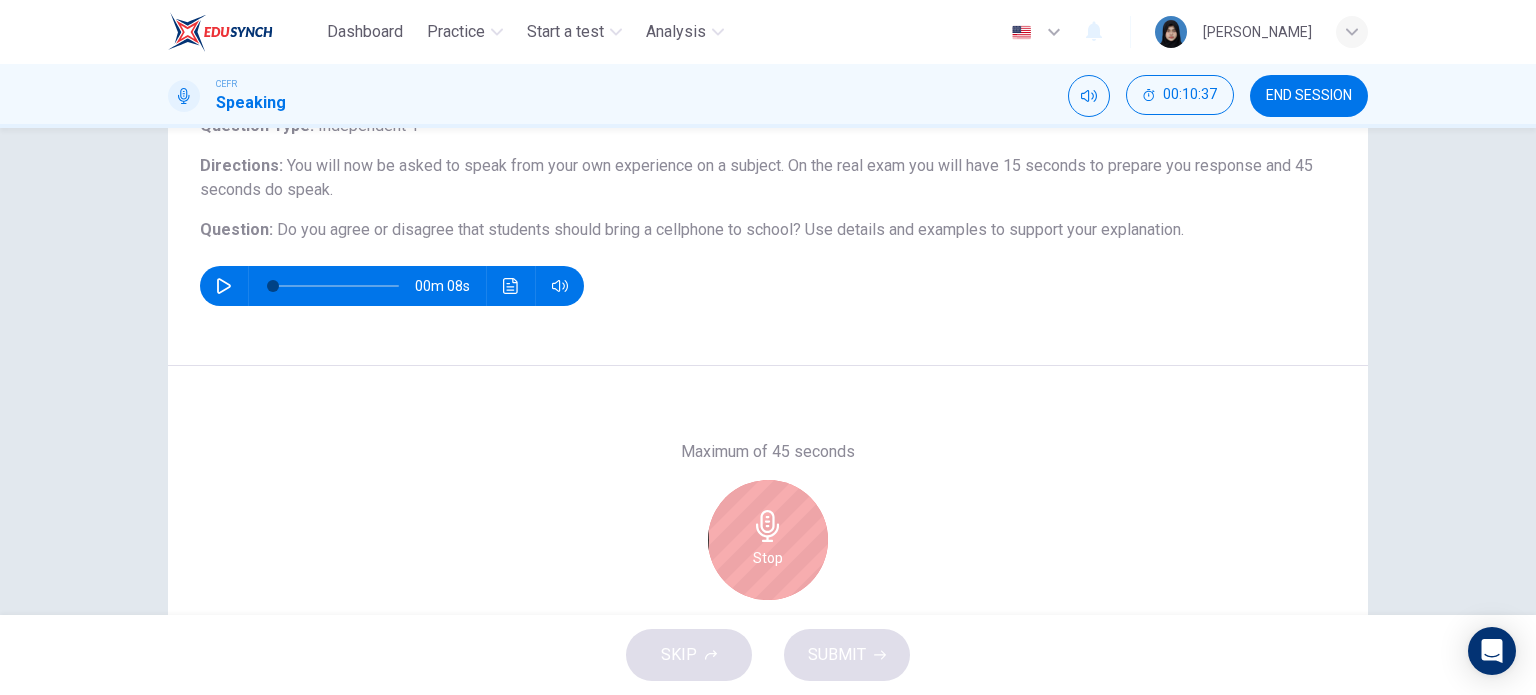 scroll, scrollTop: 288, scrollLeft: 0, axis: vertical 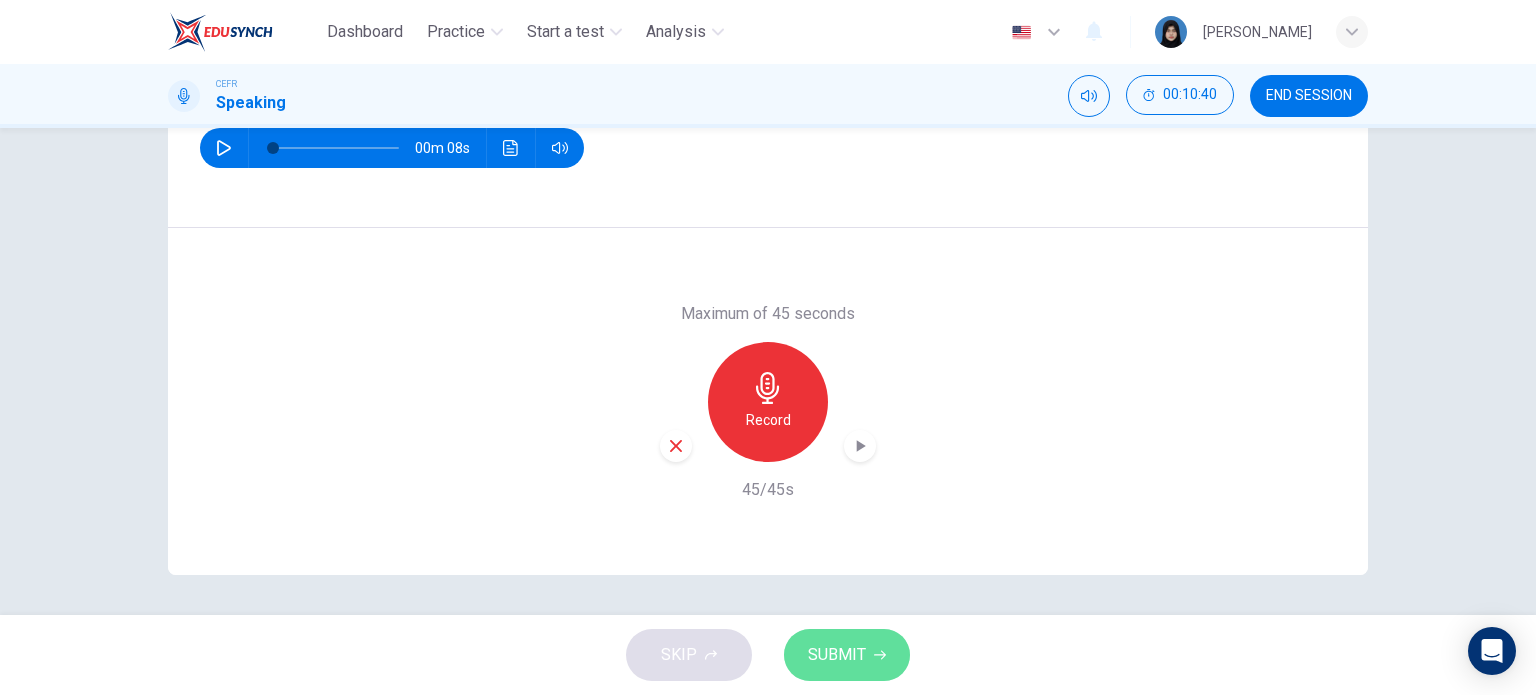 click on "SUBMIT" at bounding box center (837, 655) 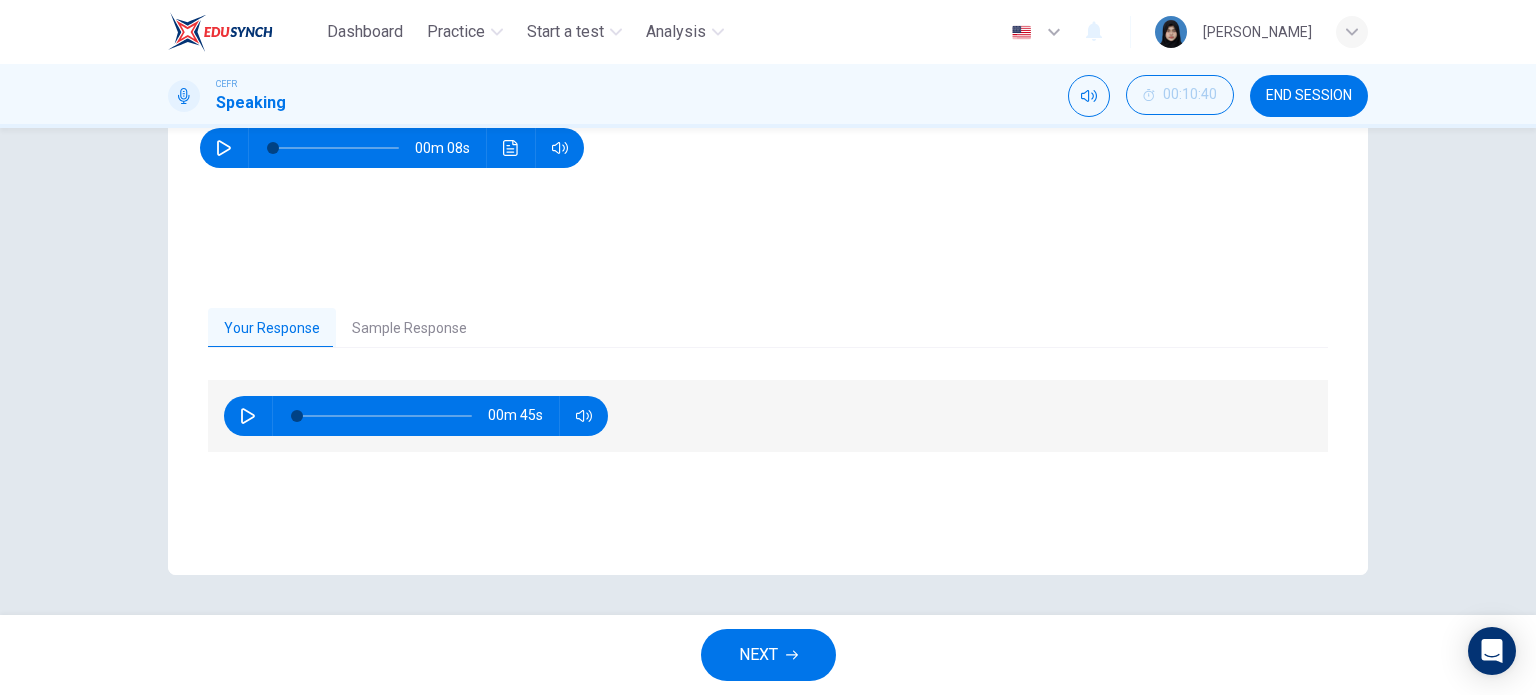 click on "Sample Response" at bounding box center (409, 329) 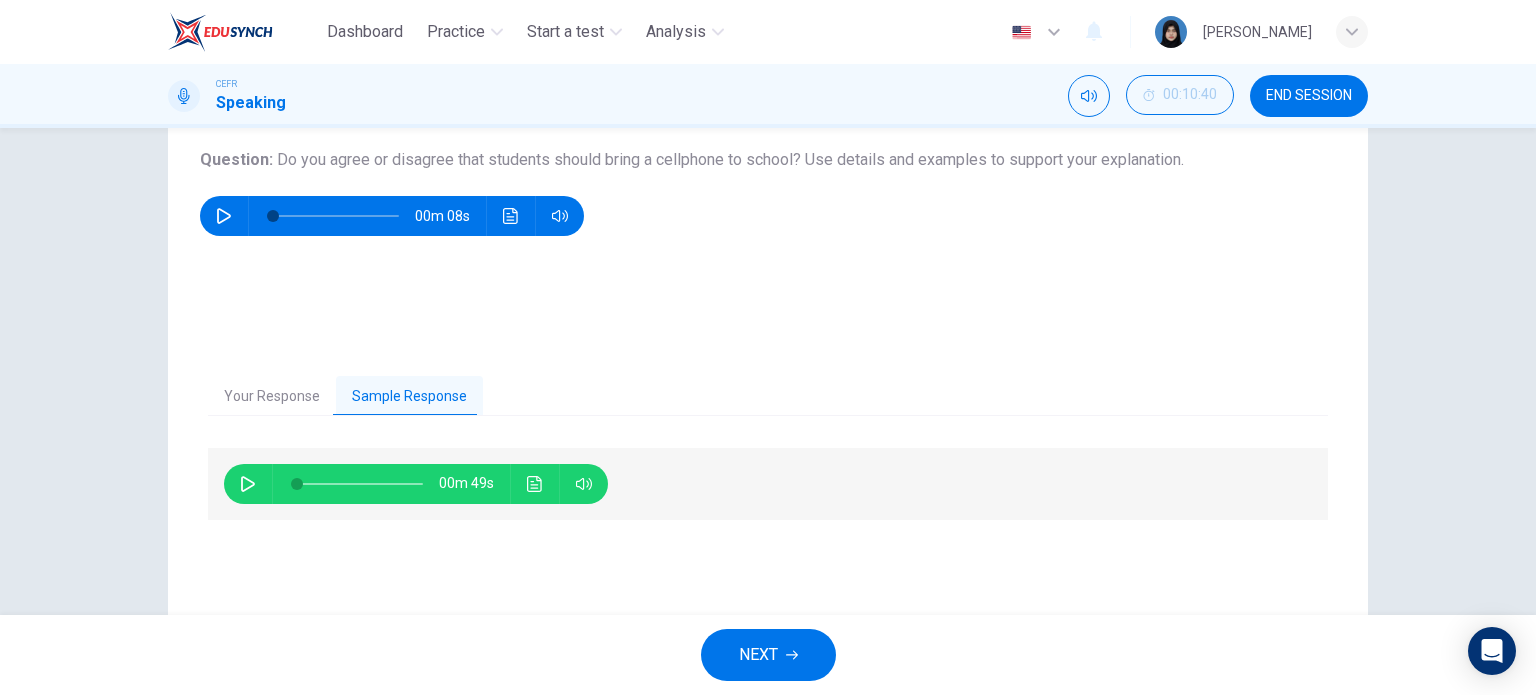 scroll, scrollTop: 218, scrollLeft: 0, axis: vertical 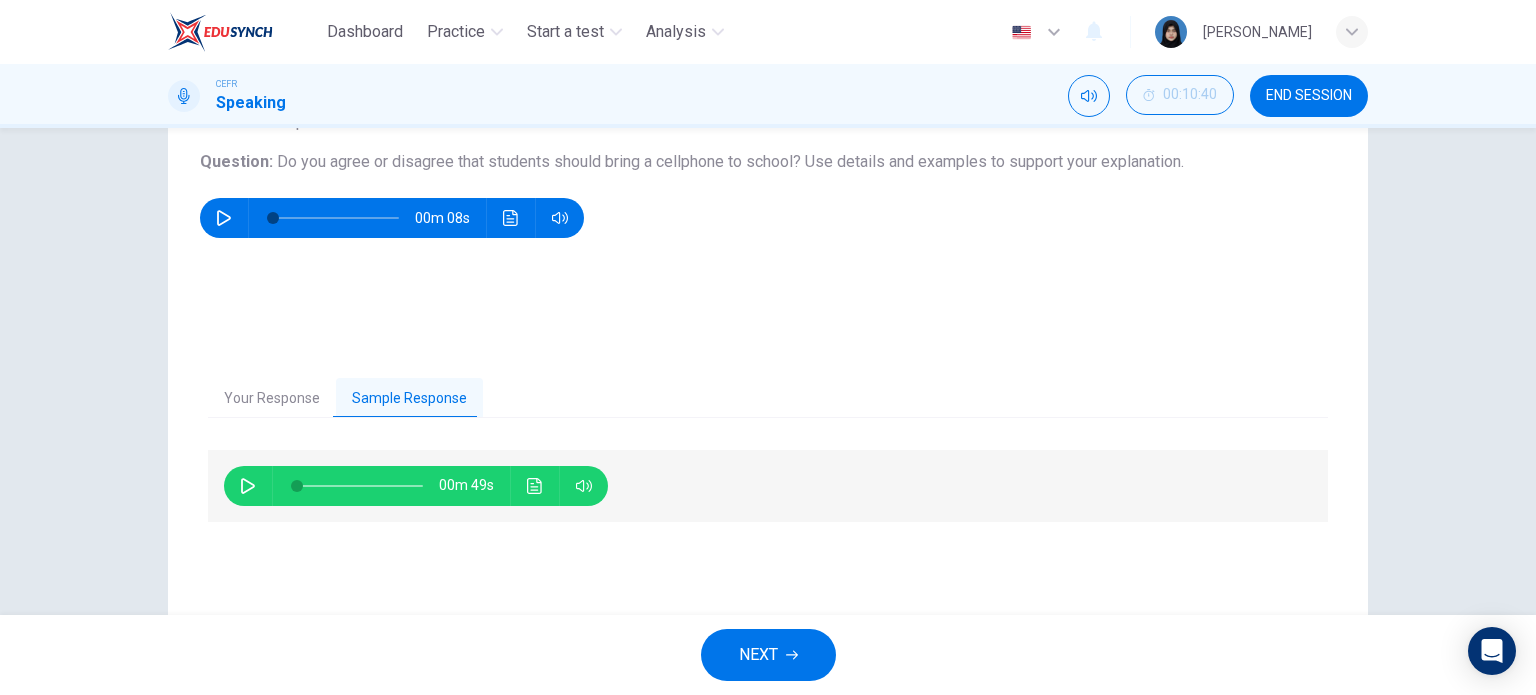 click 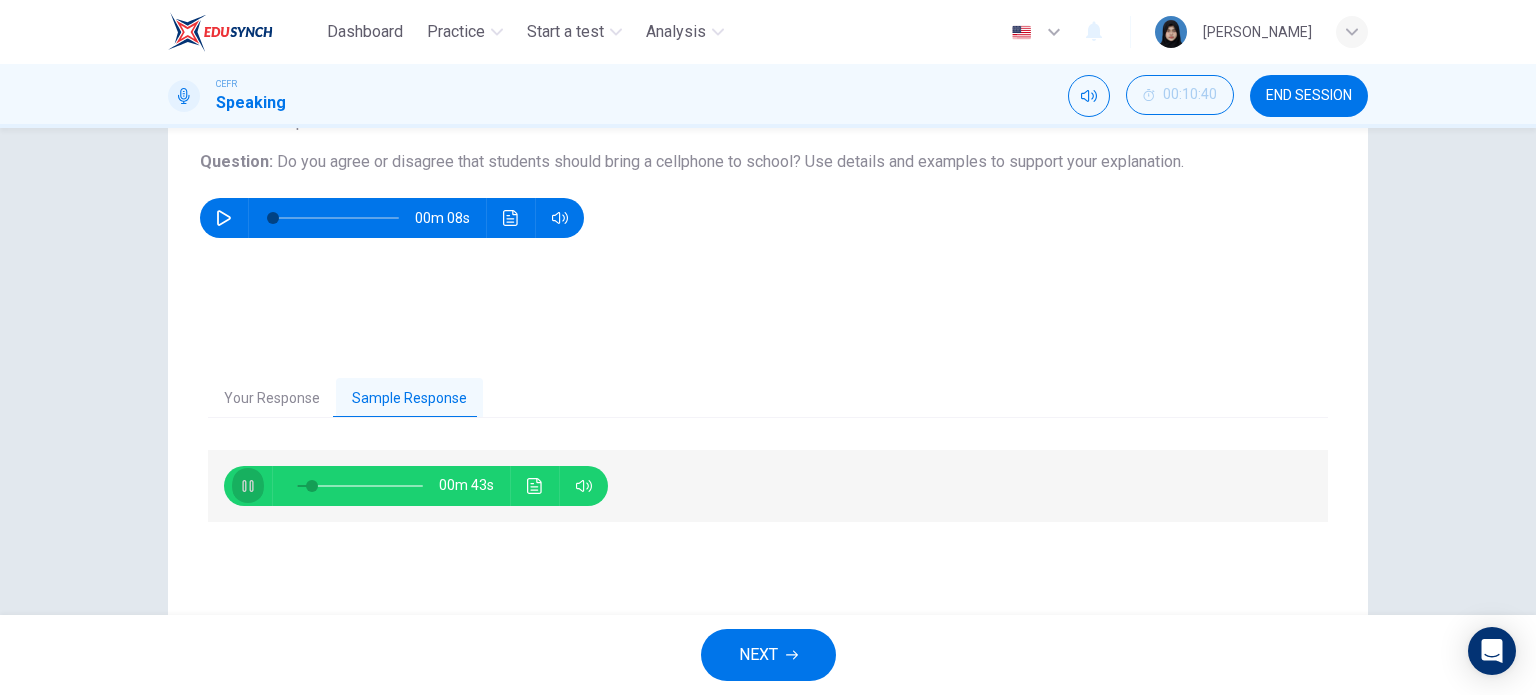 click at bounding box center (248, 486) 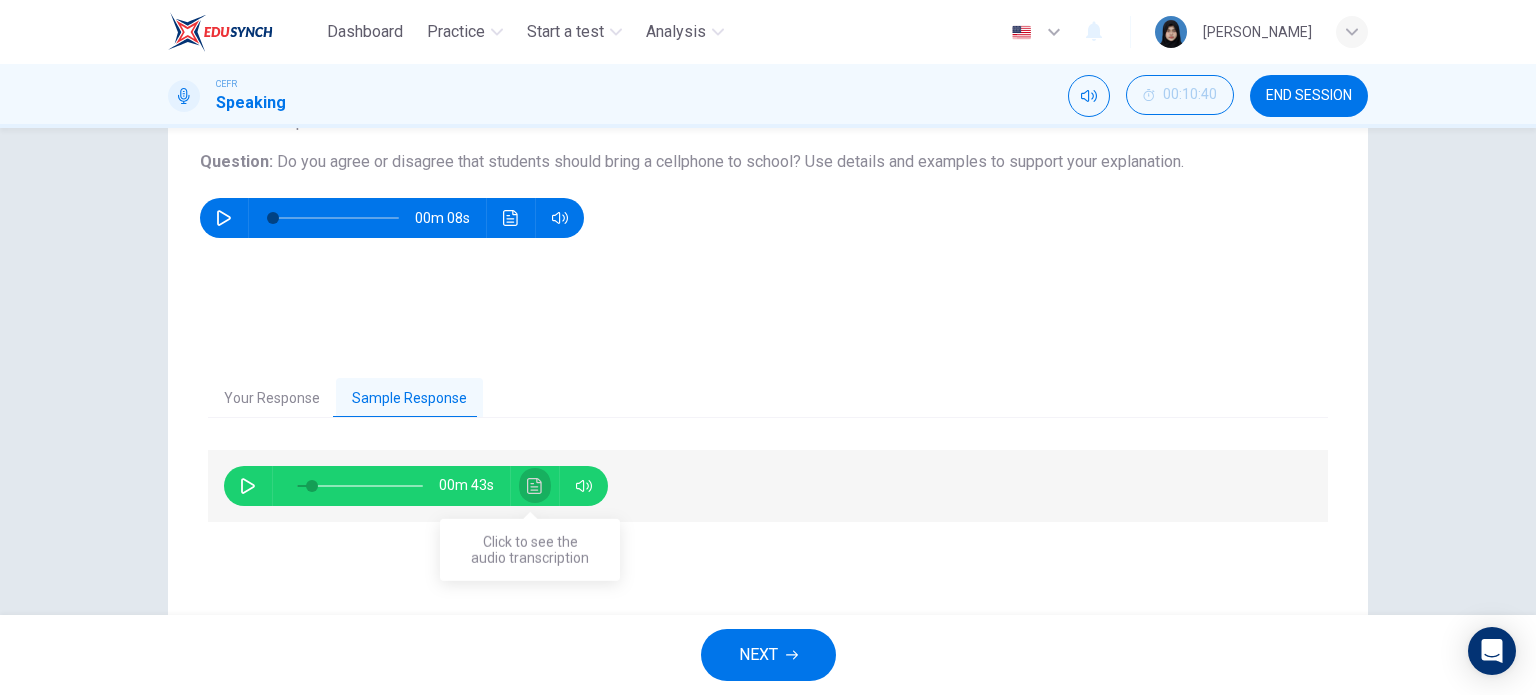 click at bounding box center (535, 486) 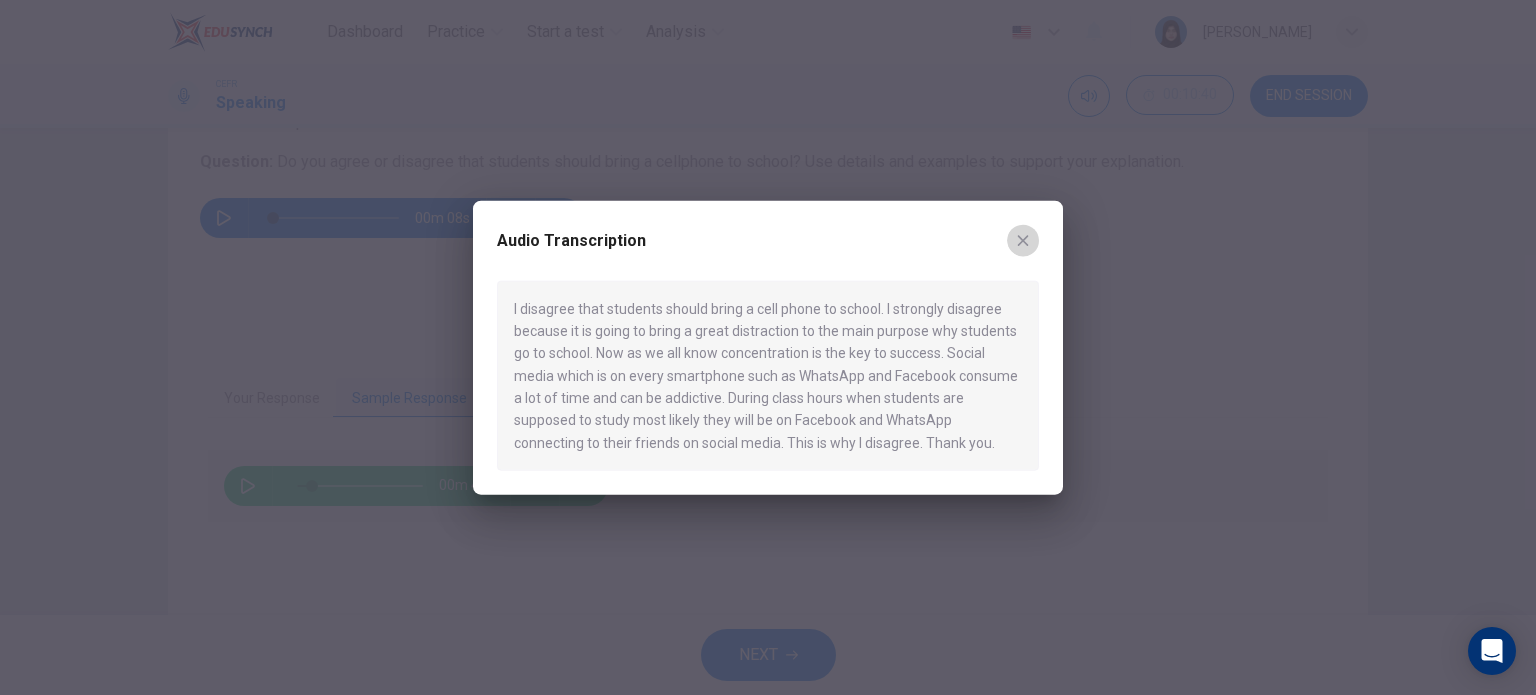 click at bounding box center [1023, 240] 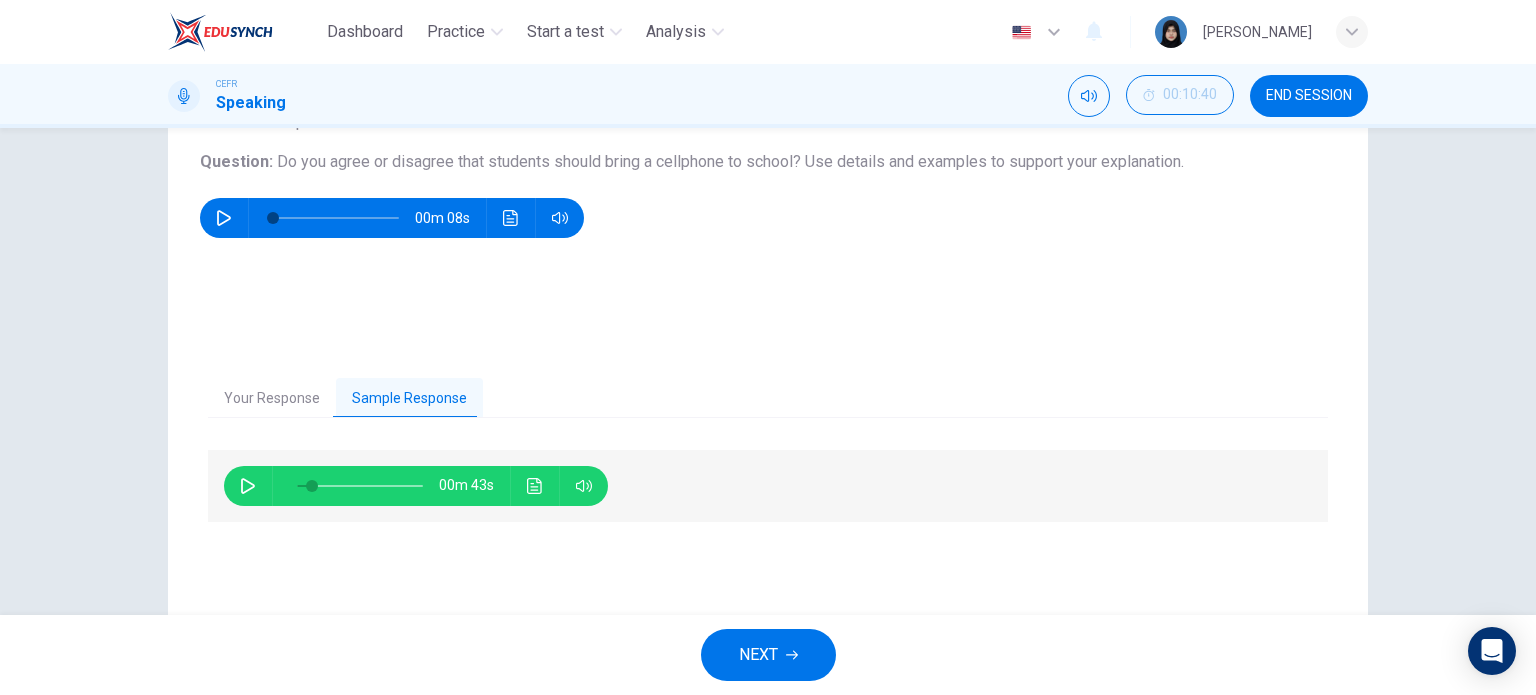 click on "NEXT" at bounding box center (758, 655) 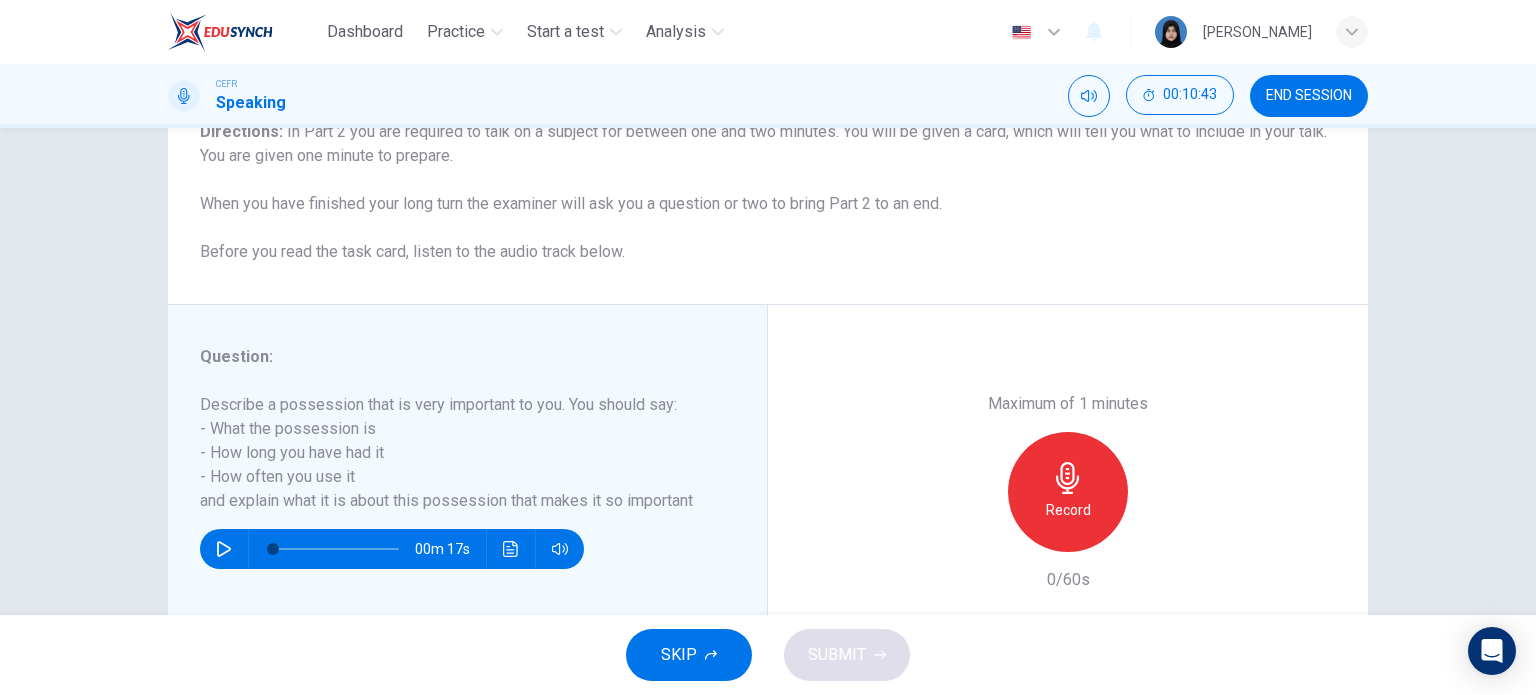 scroll, scrollTop: 198, scrollLeft: 0, axis: vertical 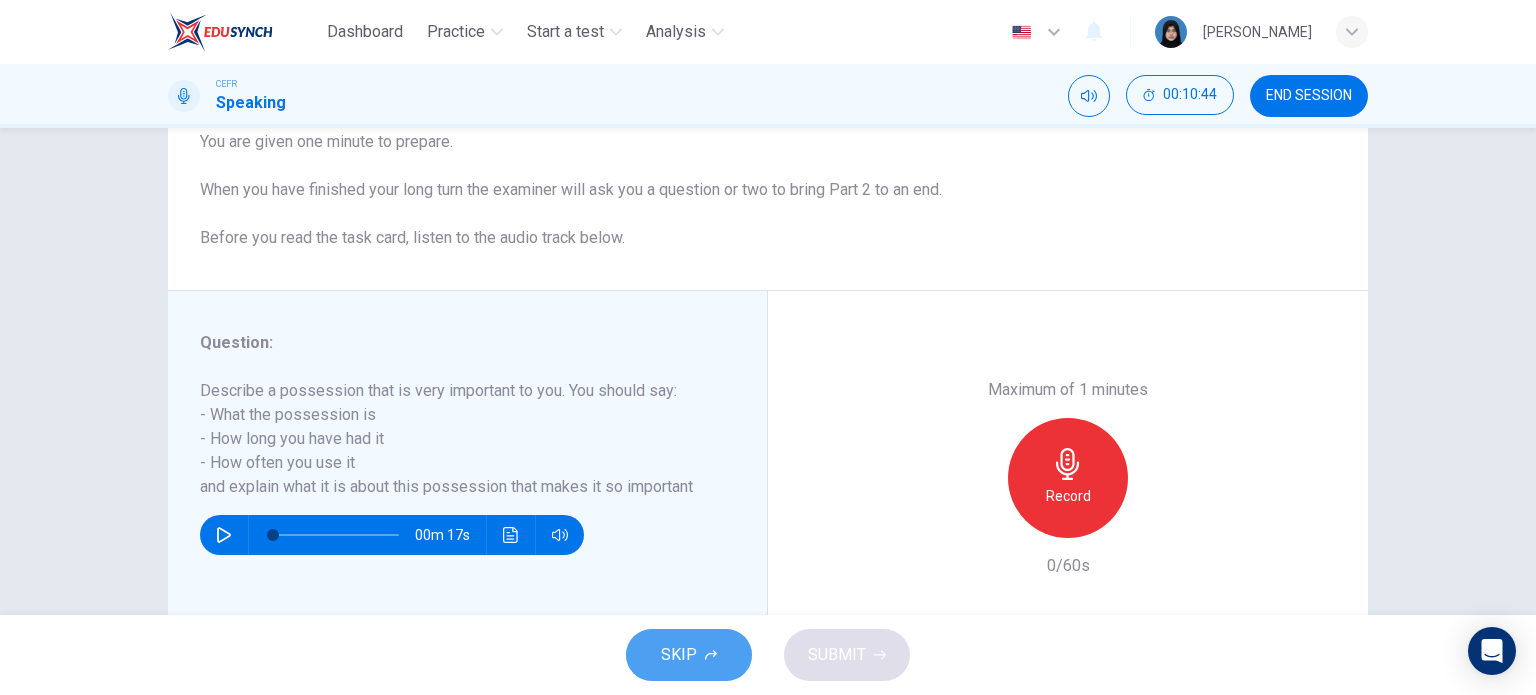 click on "SKIP" at bounding box center (689, 655) 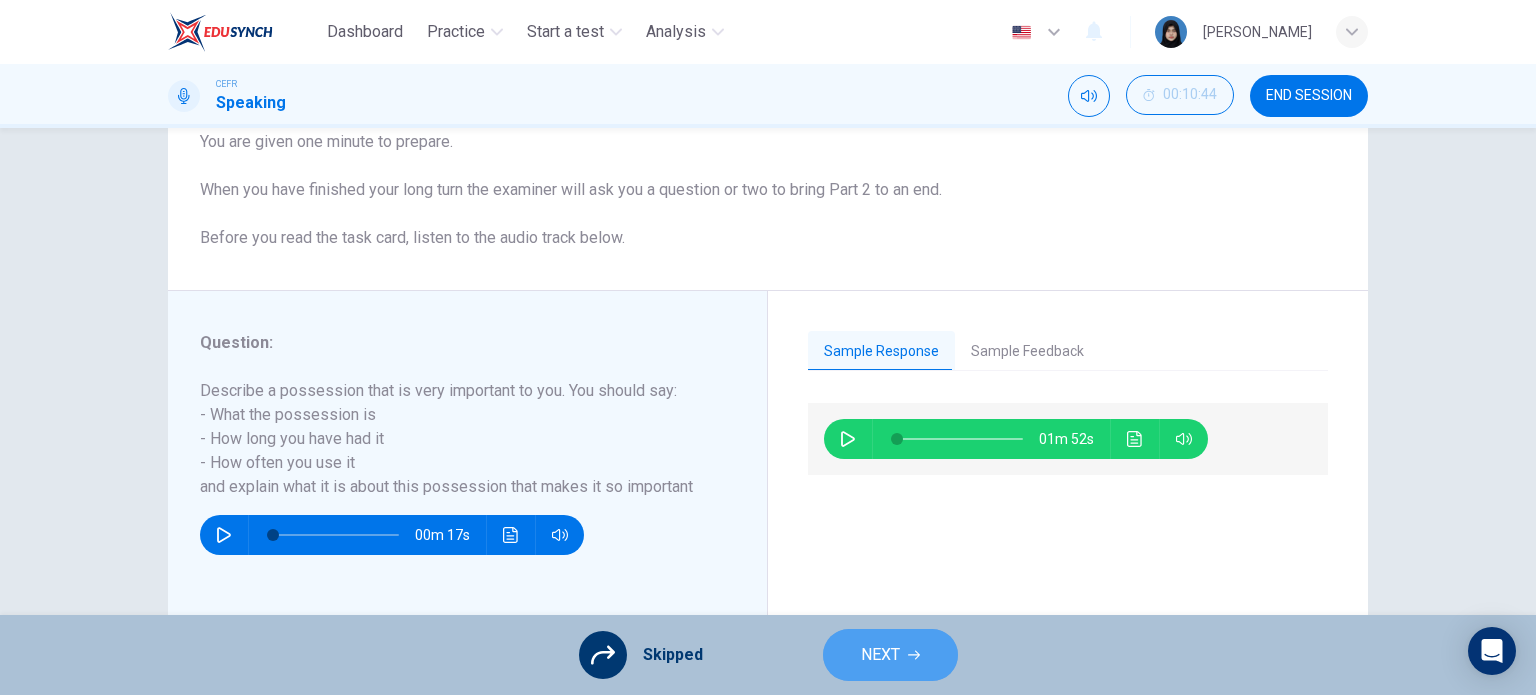 click on "NEXT" at bounding box center (890, 655) 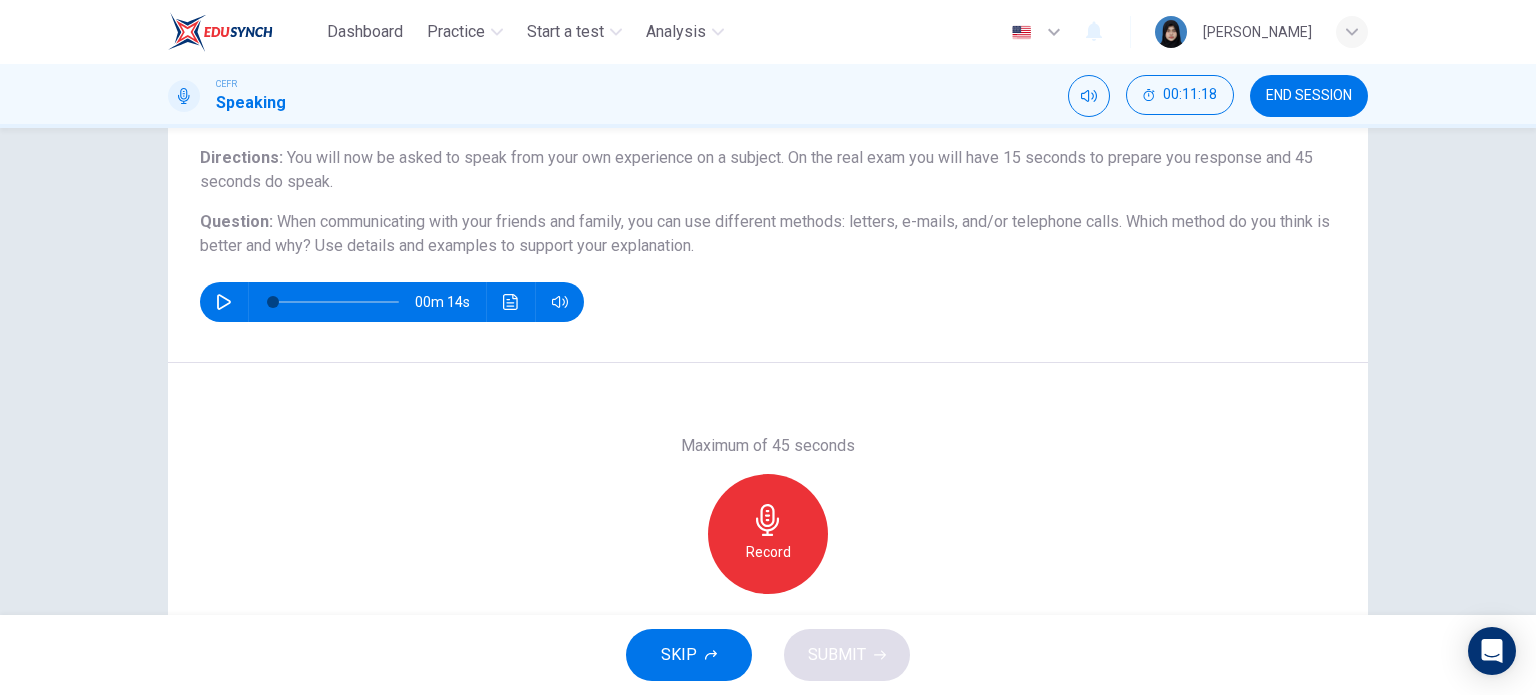 scroll, scrollTop: 168, scrollLeft: 0, axis: vertical 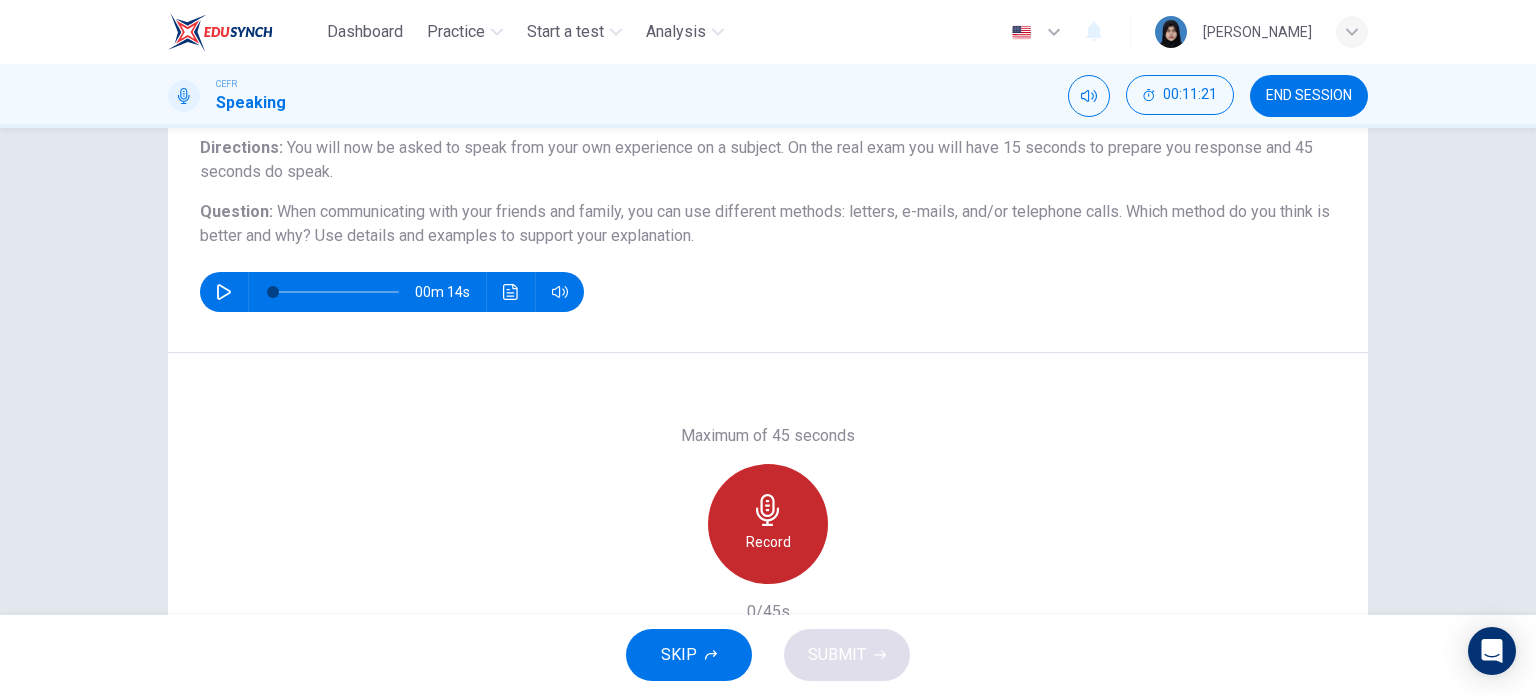 click 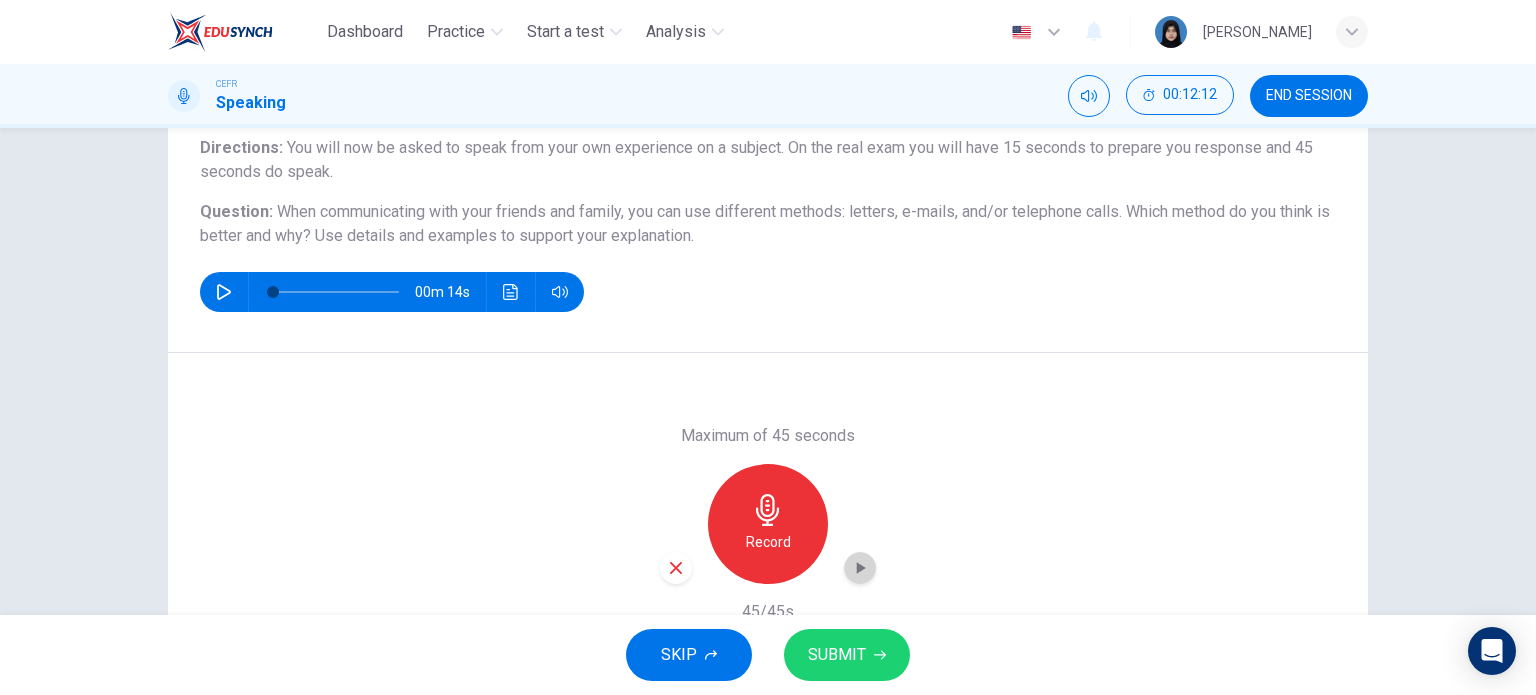 click 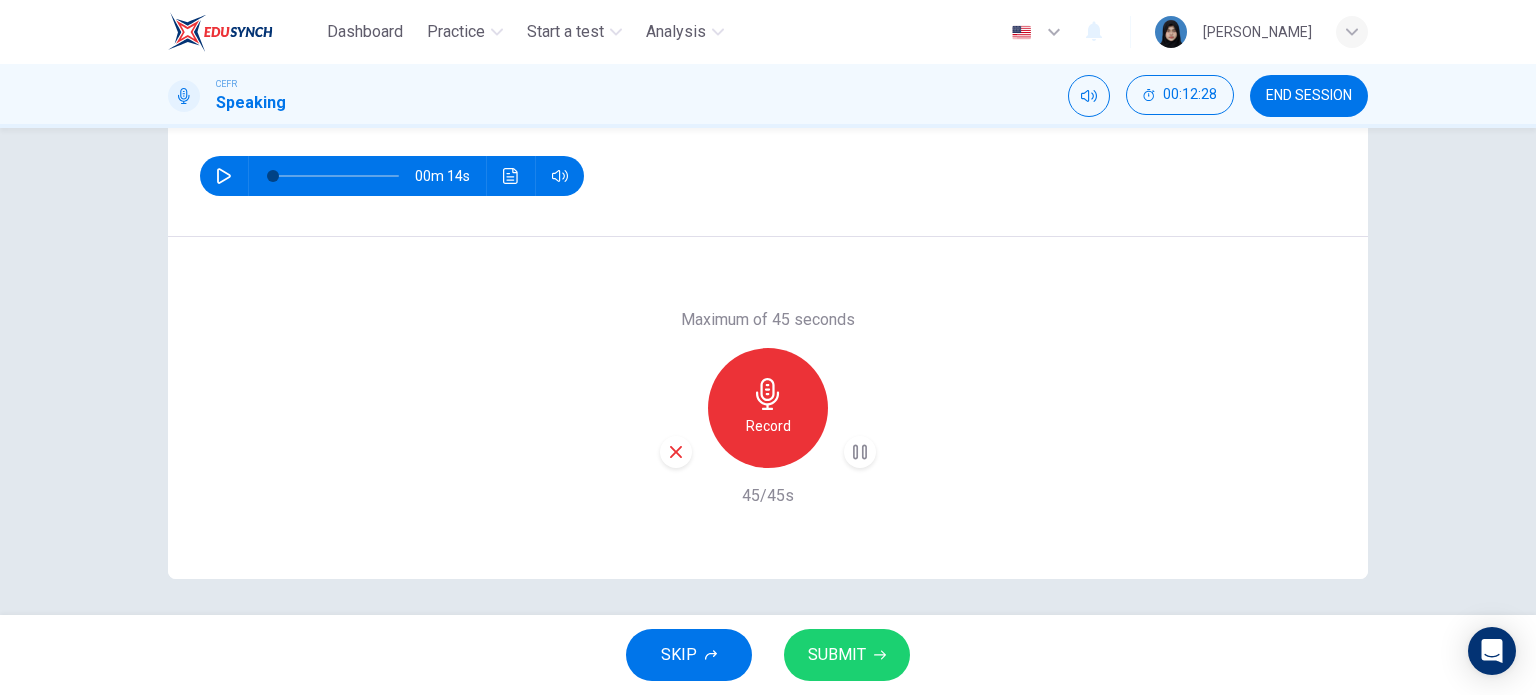 scroll, scrollTop: 287, scrollLeft: 0, axis: vertical 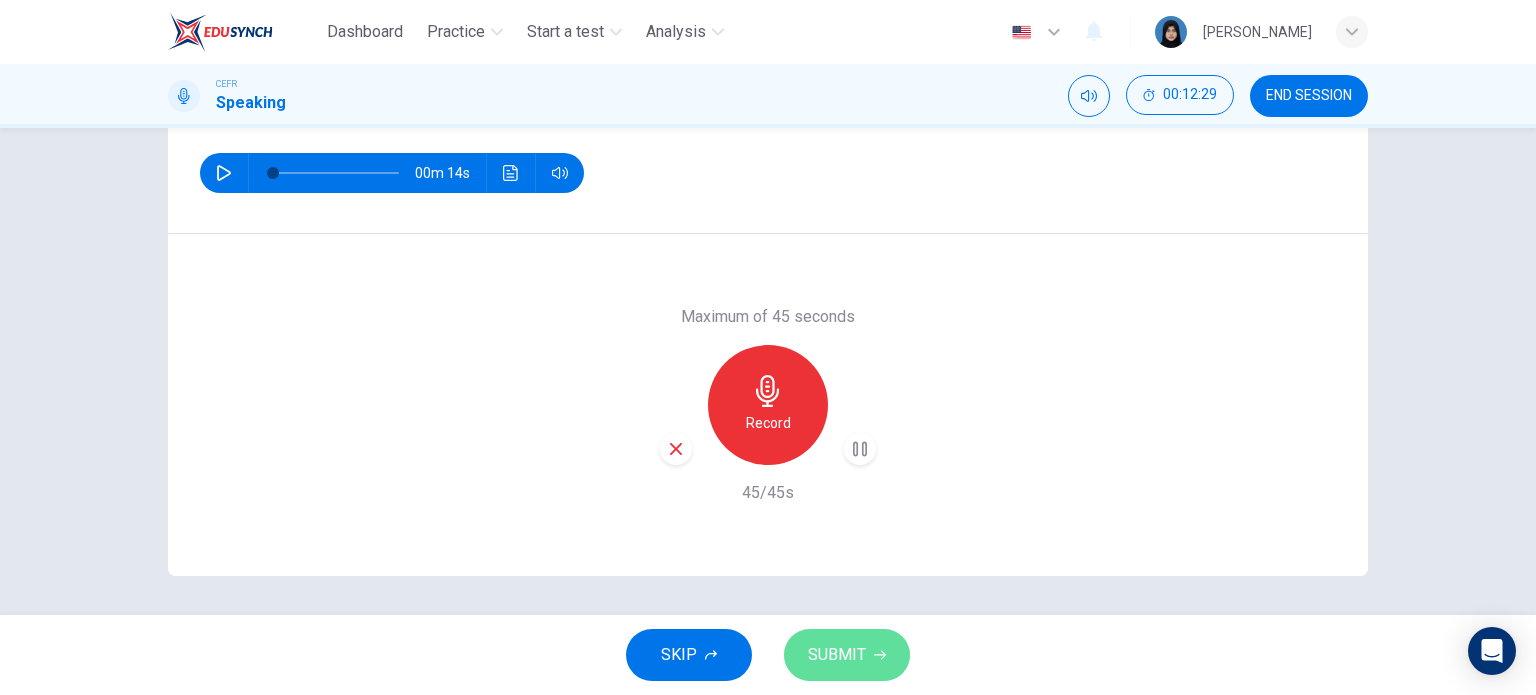 click on "SUBMIT" at bounding box center [847, 655] 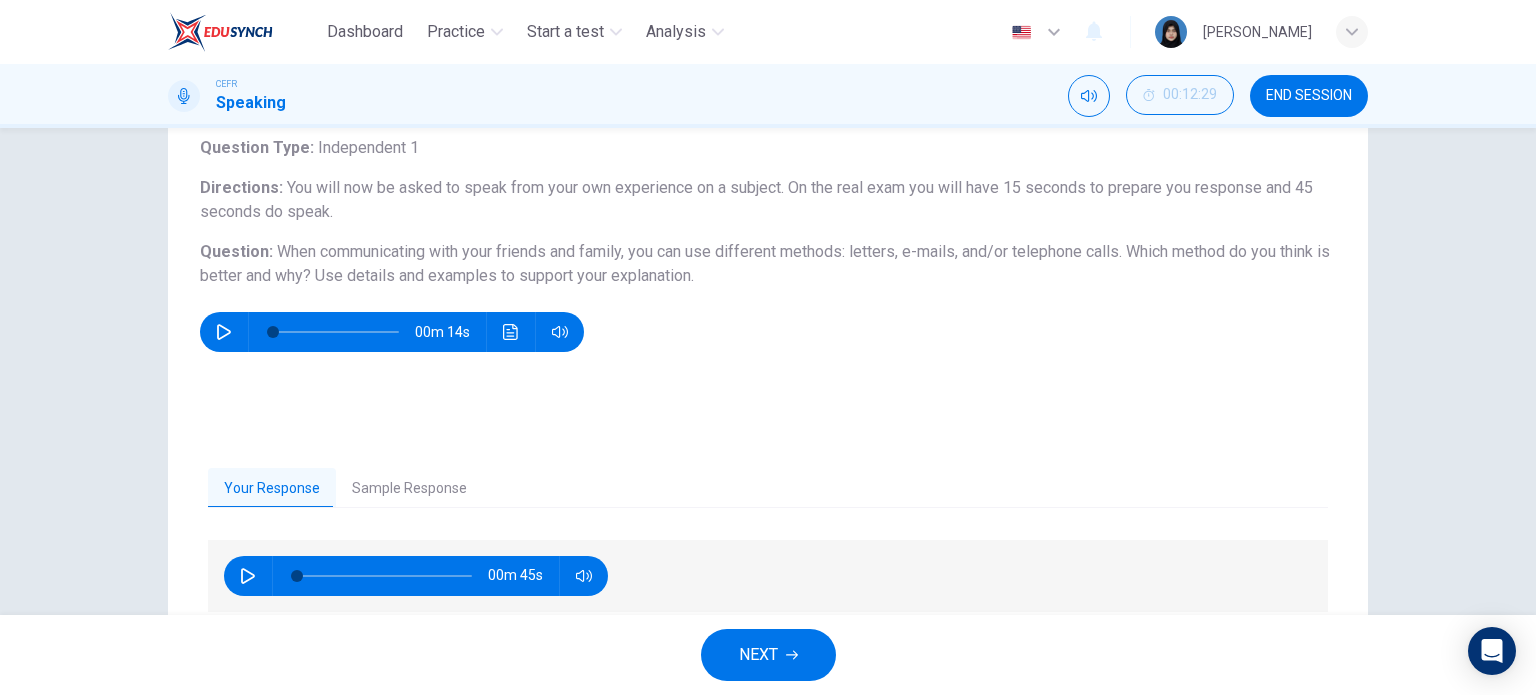 scroll, scrollTop: 127, scrollLeft: 0, axis: vertical 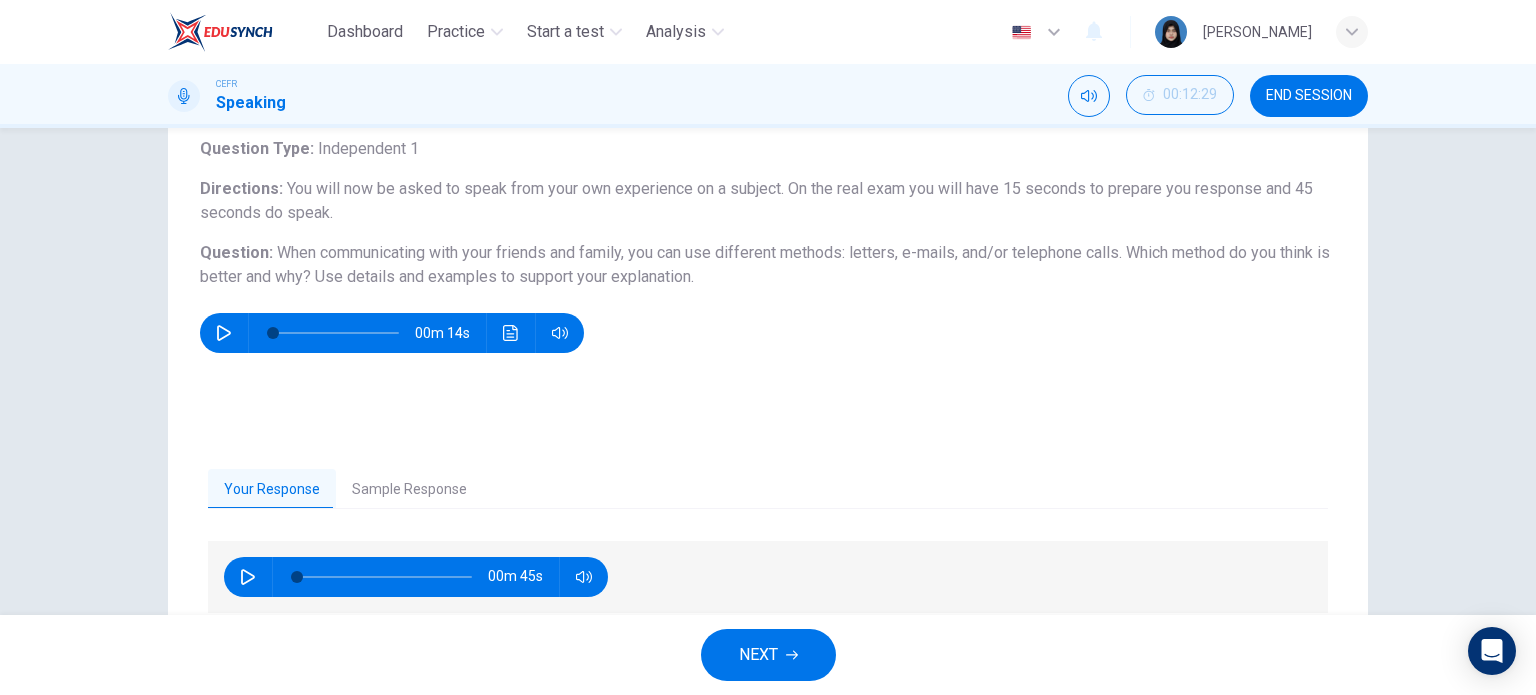 drag, startPoint x: 200, startPoint y: 251, endPoint x: 691, endPoint y: 276, distance: 491.63605 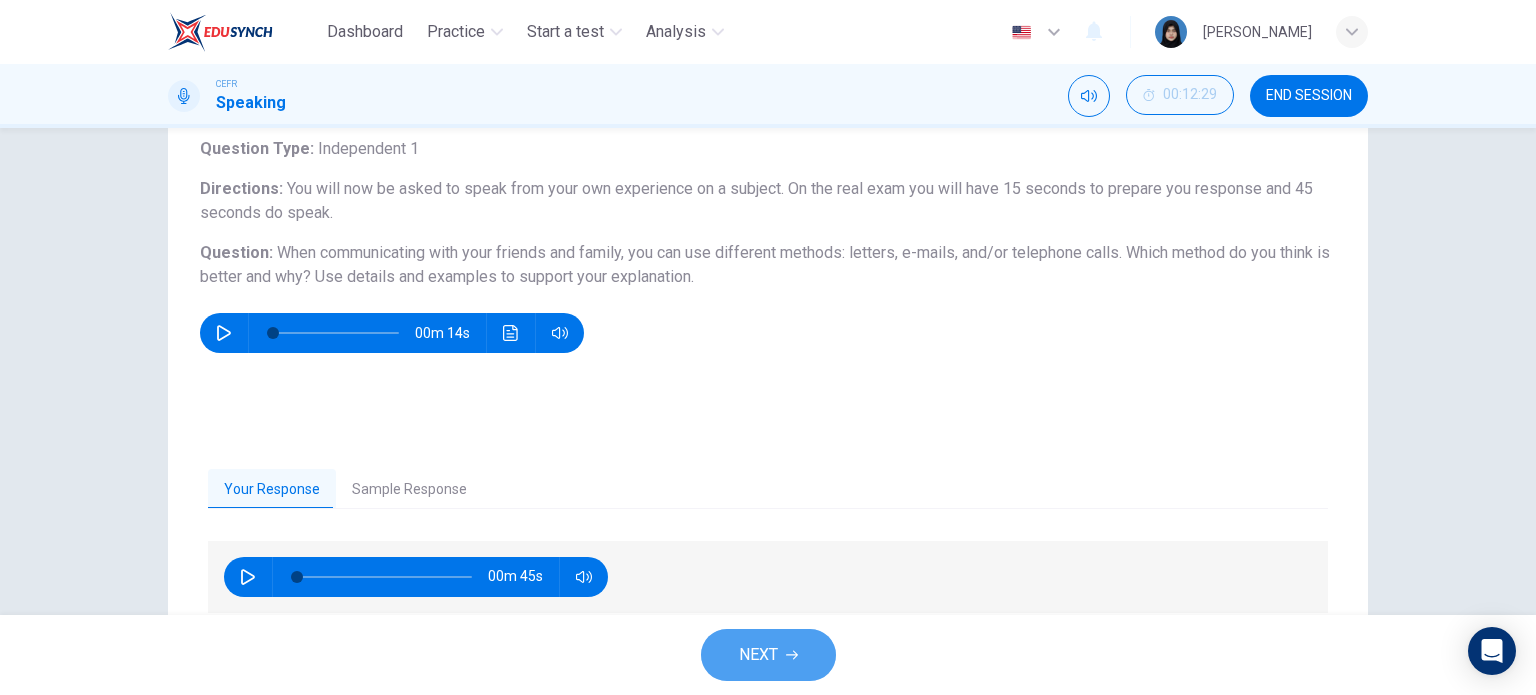 click on "NEXT" at bounding box center (758, 655) 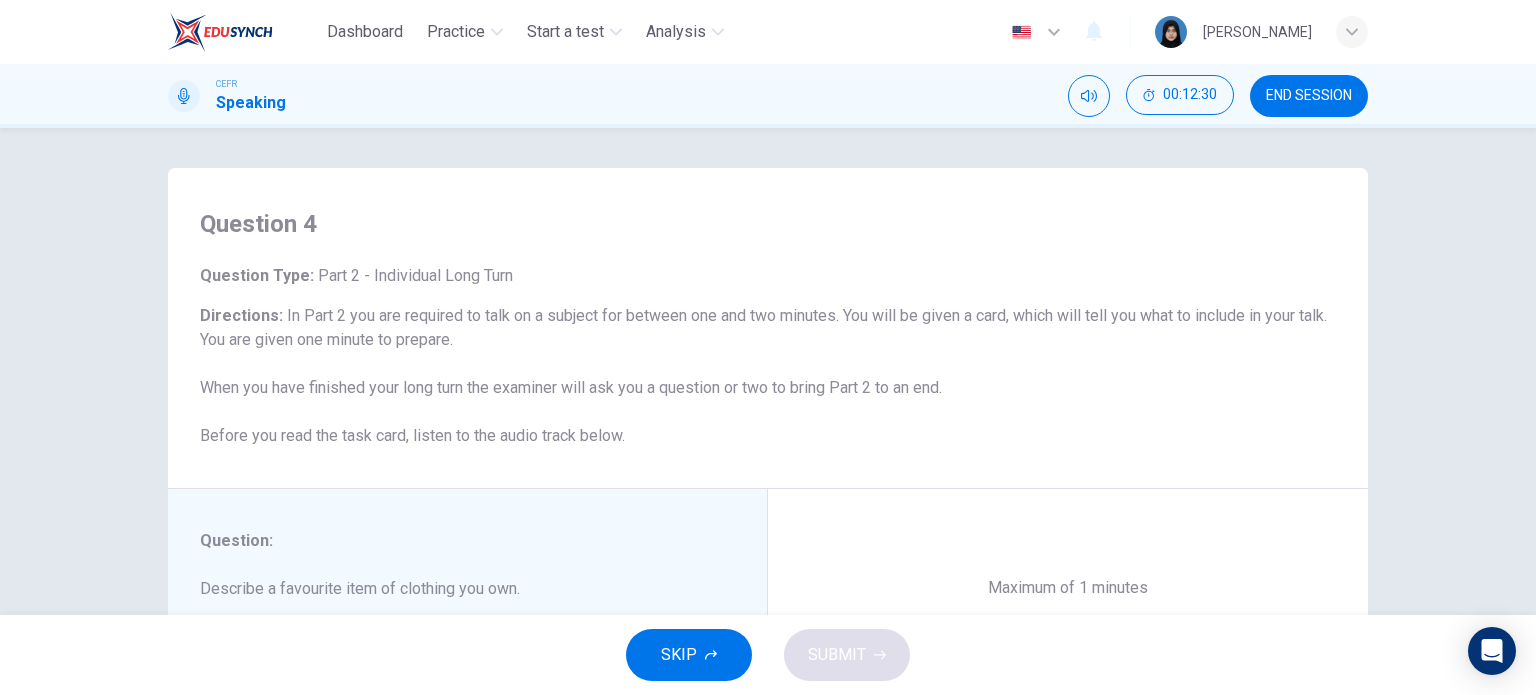 scroll, scrollTop: 283, scrollLeft: 0, axis: vertical 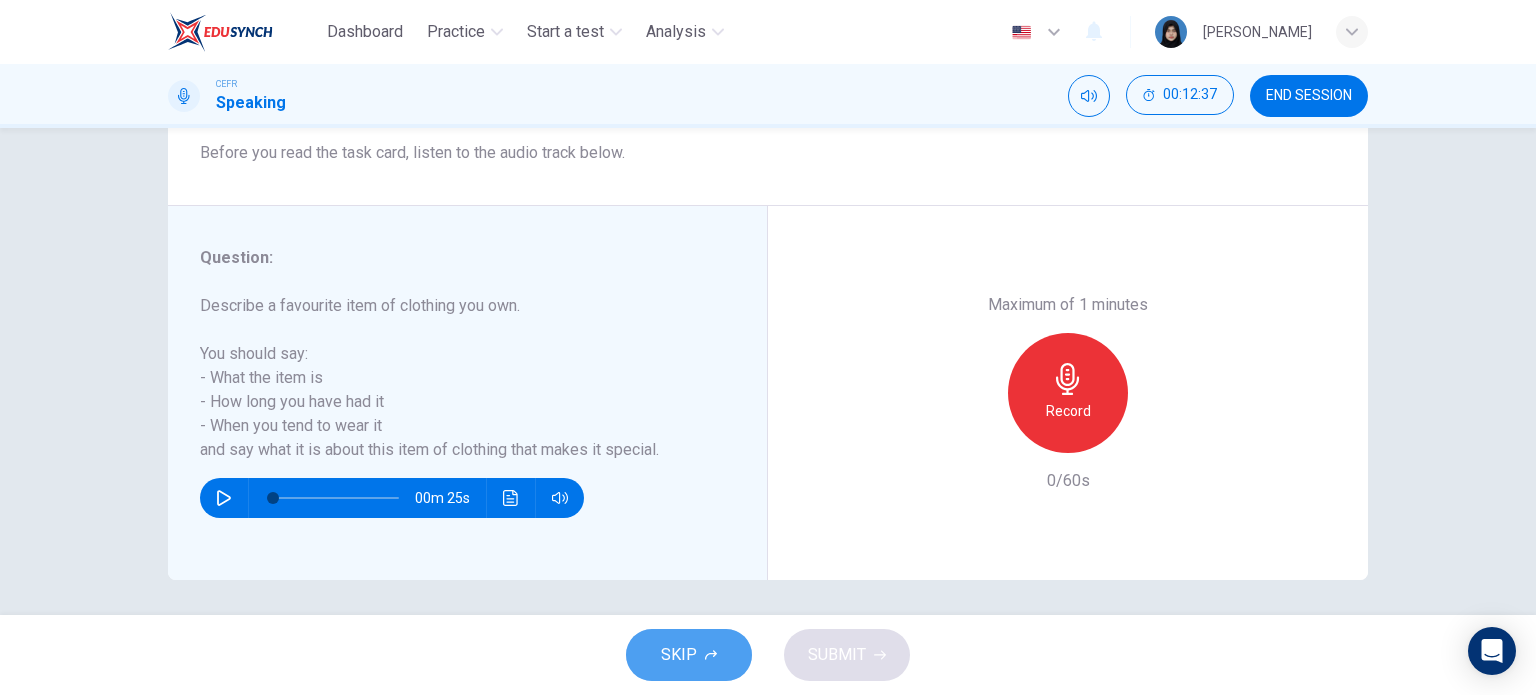 click 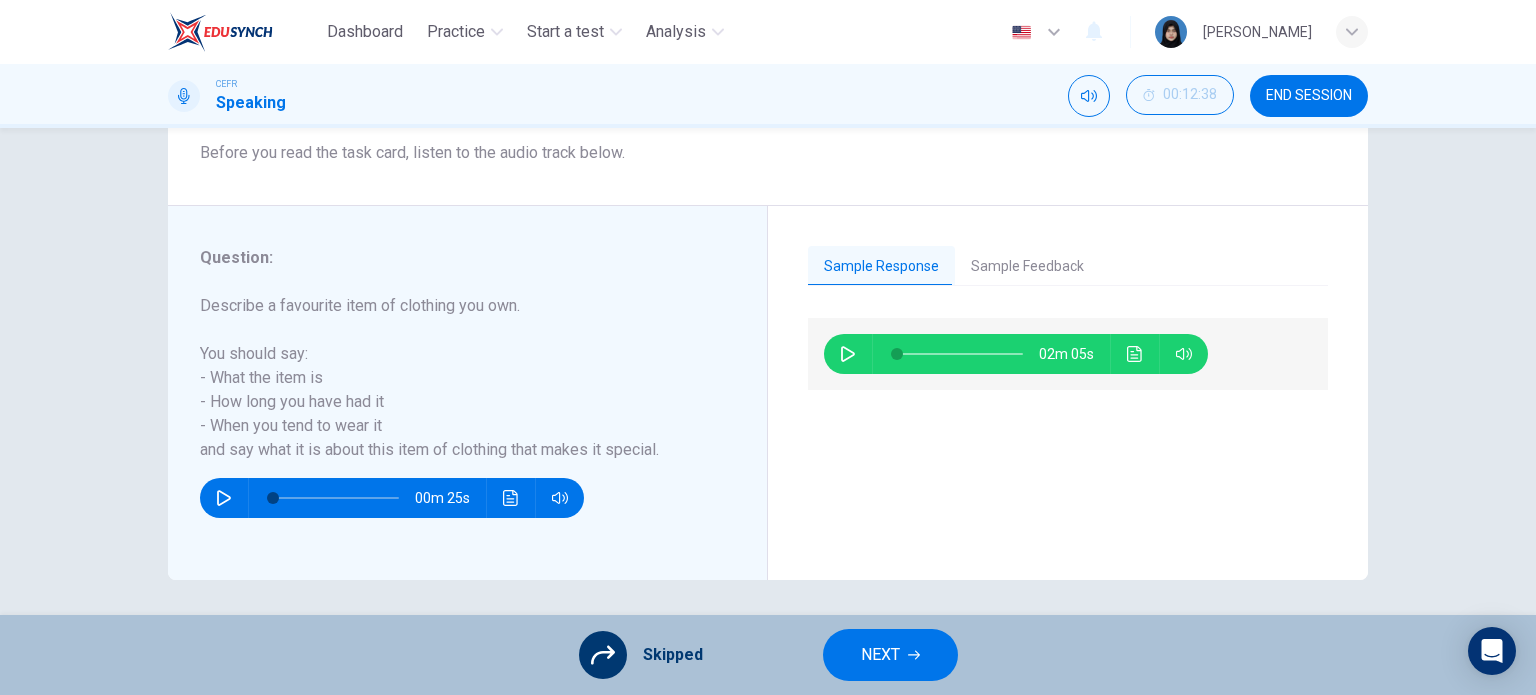 click on "Sample Feedback" at bounding box center [1027, 267] 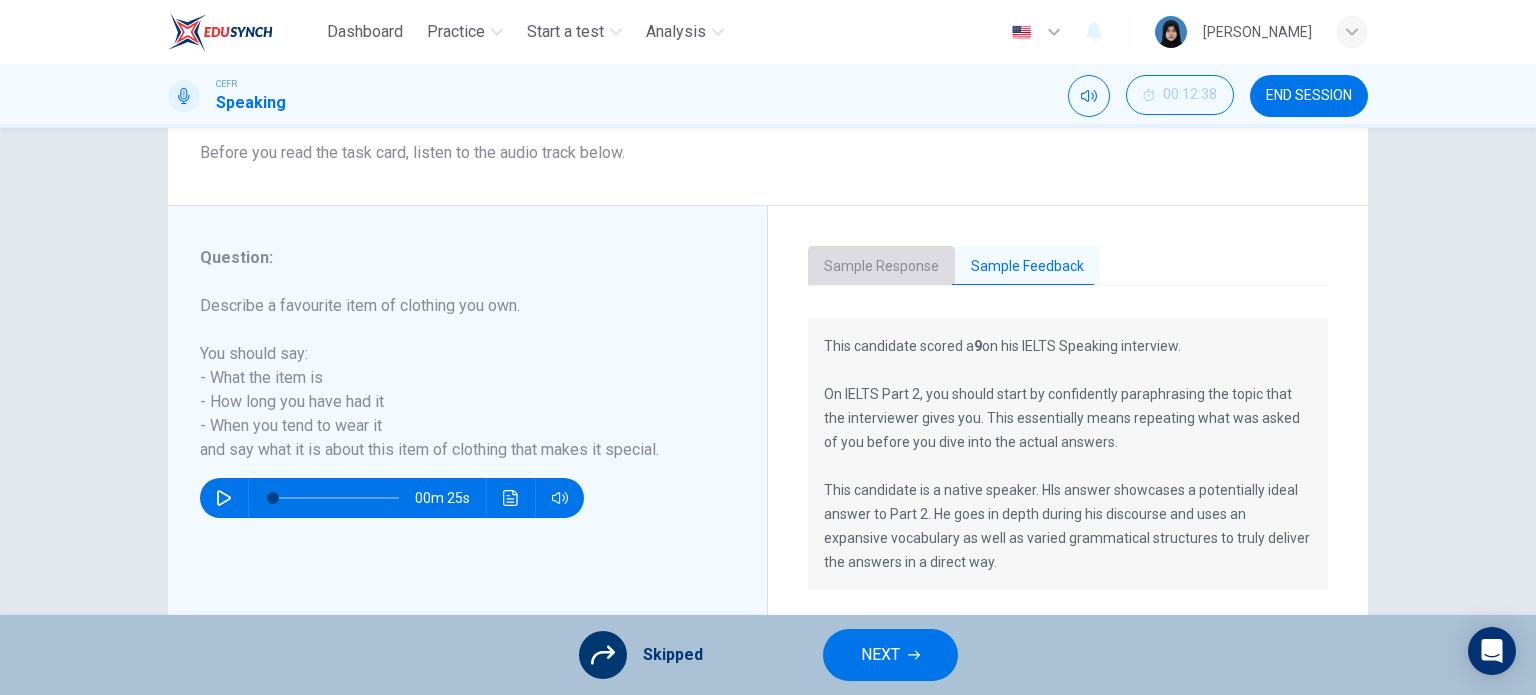 click on "Sample Response" at bounding box center (881, 267) 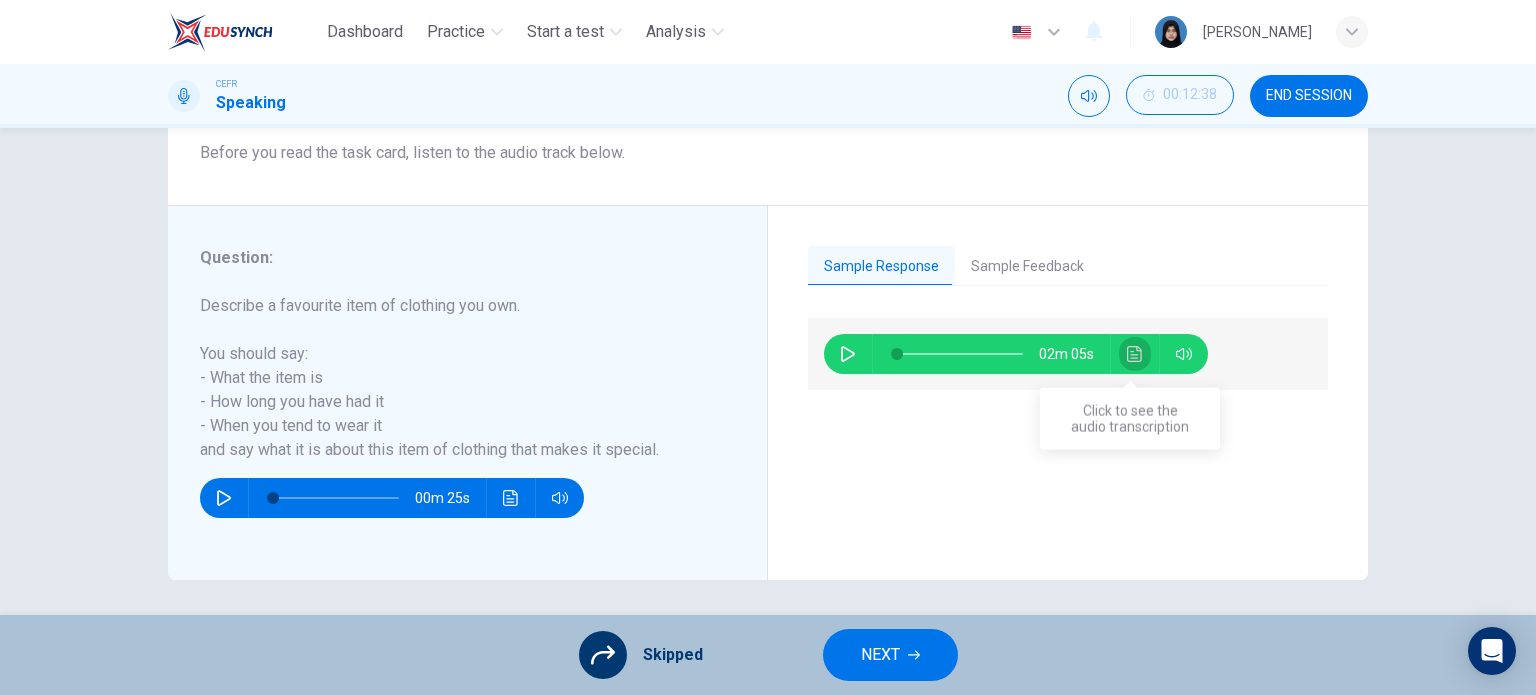click at bounding box center [1135, 354] 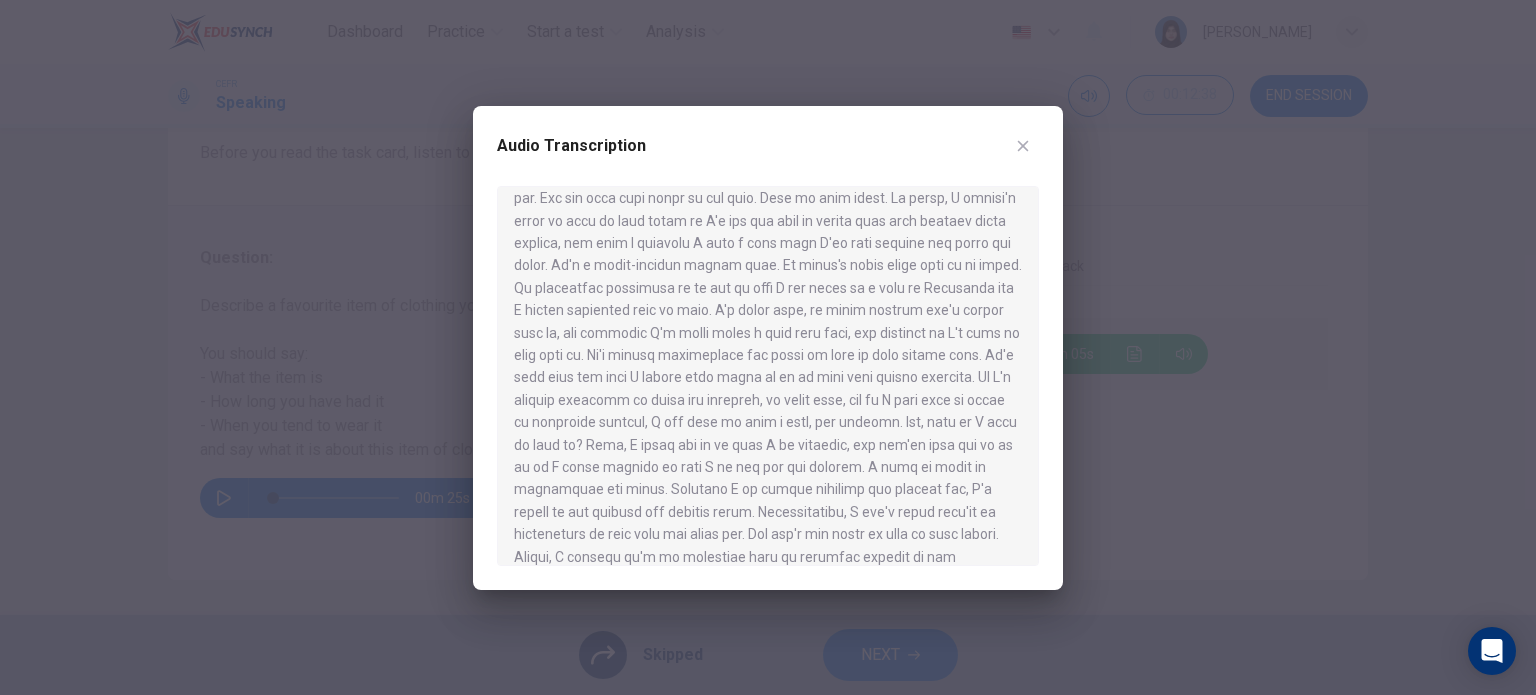 scroll, scrollTop: 124, scrollLeft: 0, axis: vertical 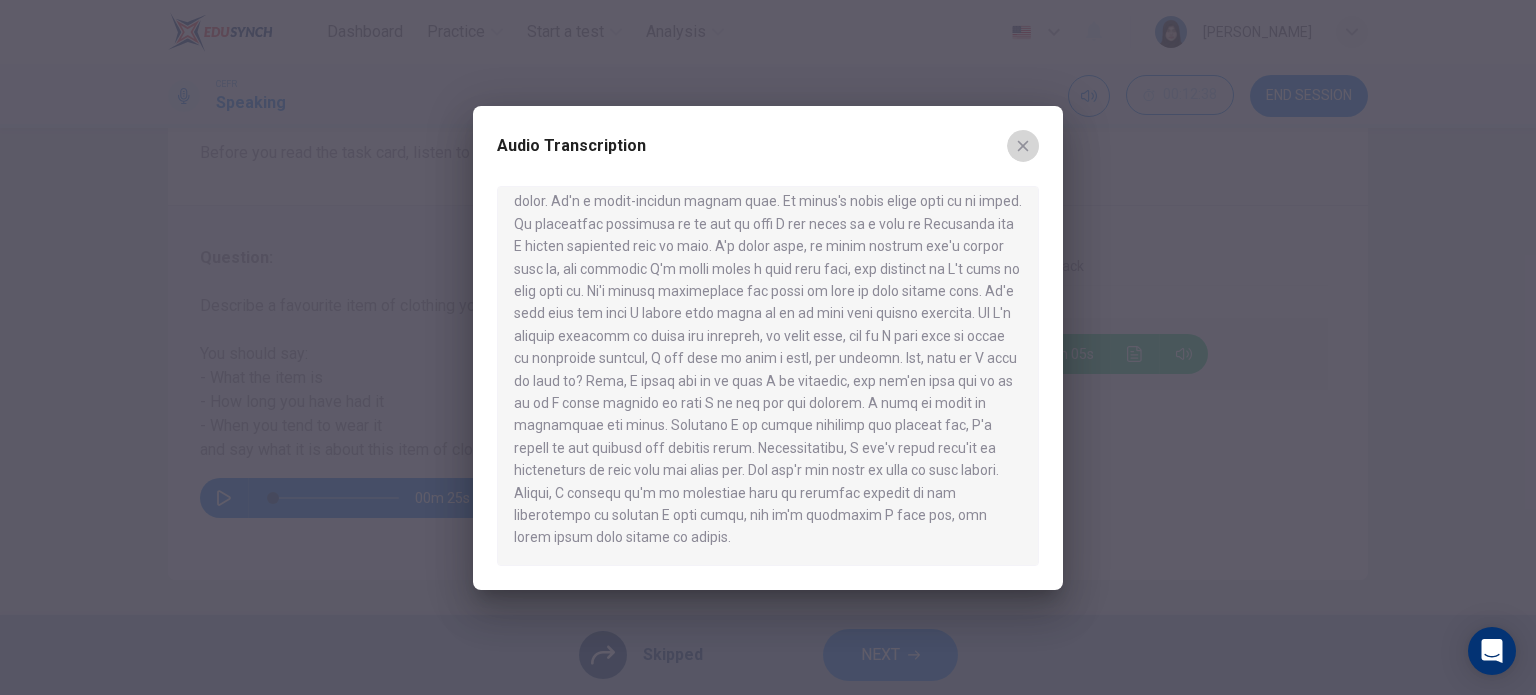 click at bounding box center (1023, 146) 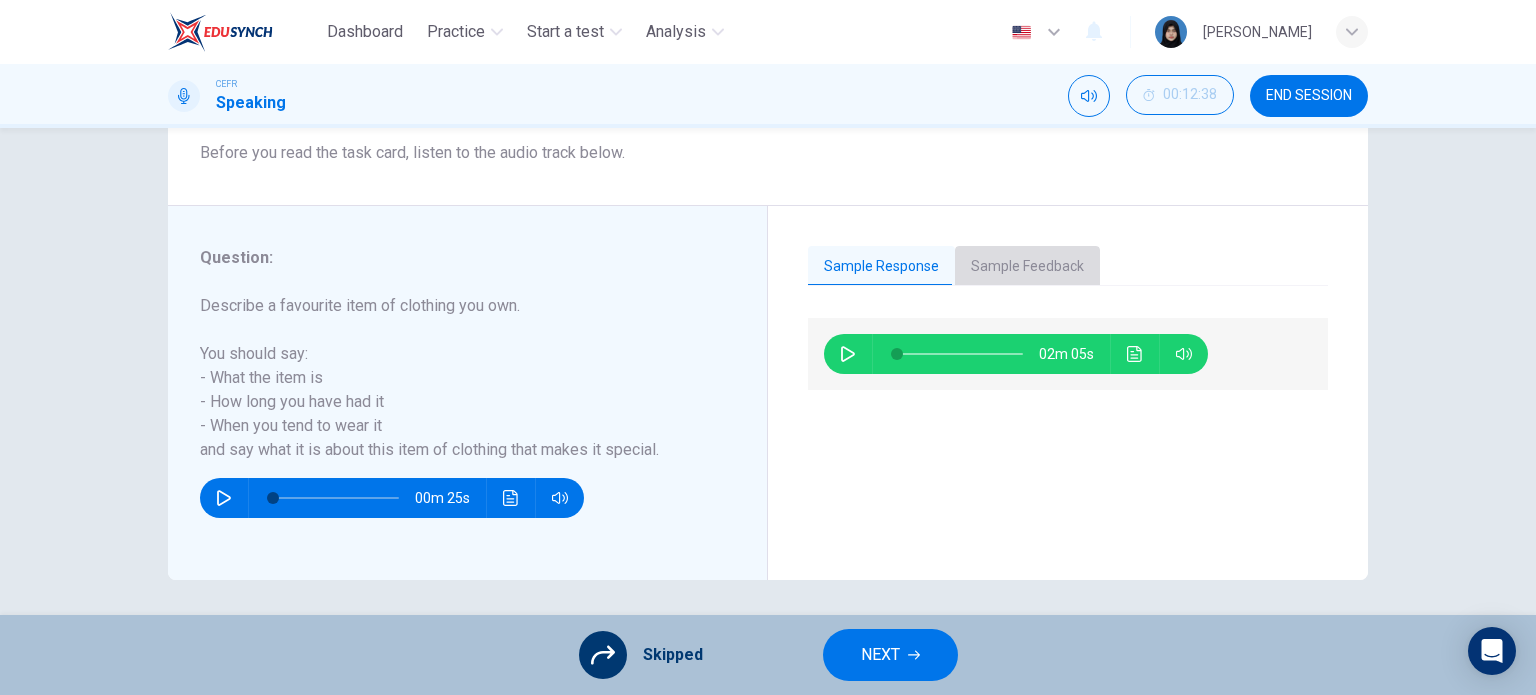 click on "Sample Feedback" at bounding box center (1027, 267) 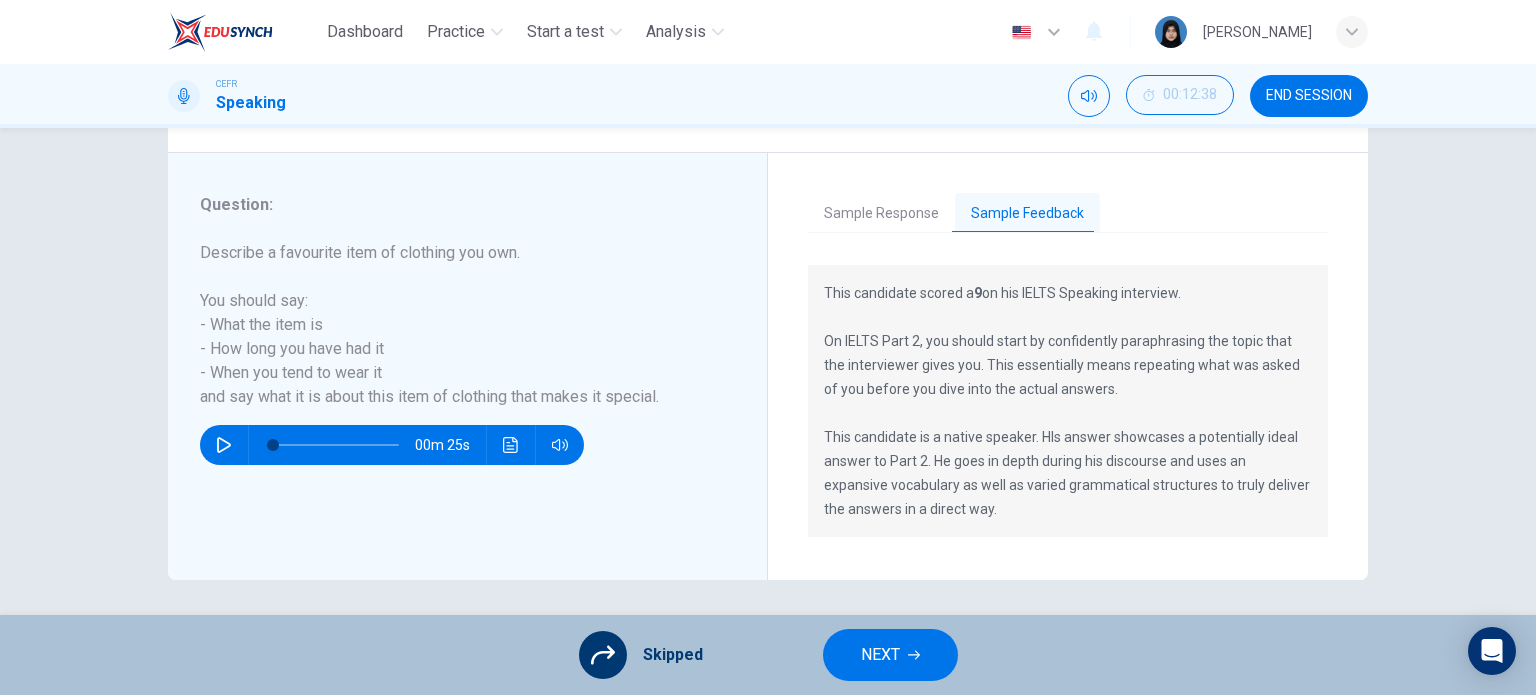 scroll, scrollTop: 340, scrollLeft: 0, axis: vertical 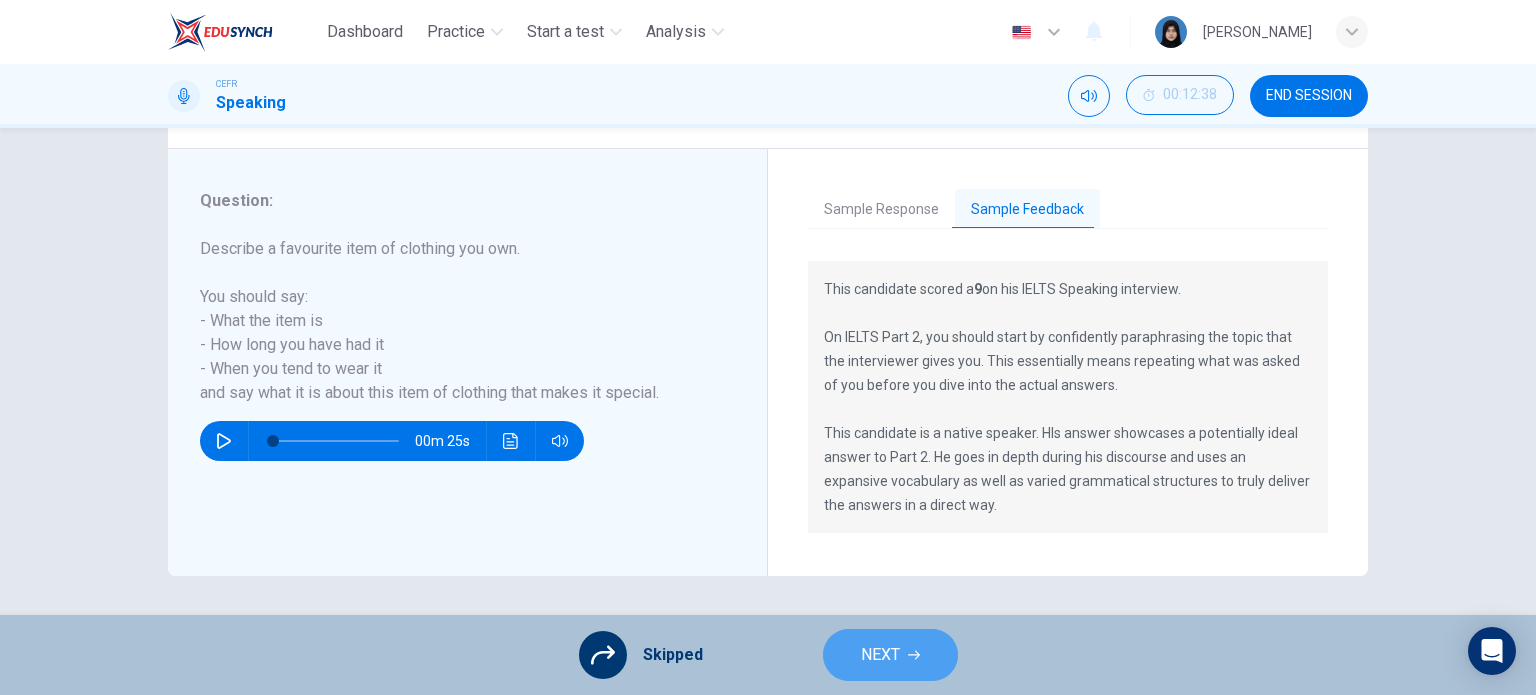 click on "NEXT" at bounding box center (890, 655) 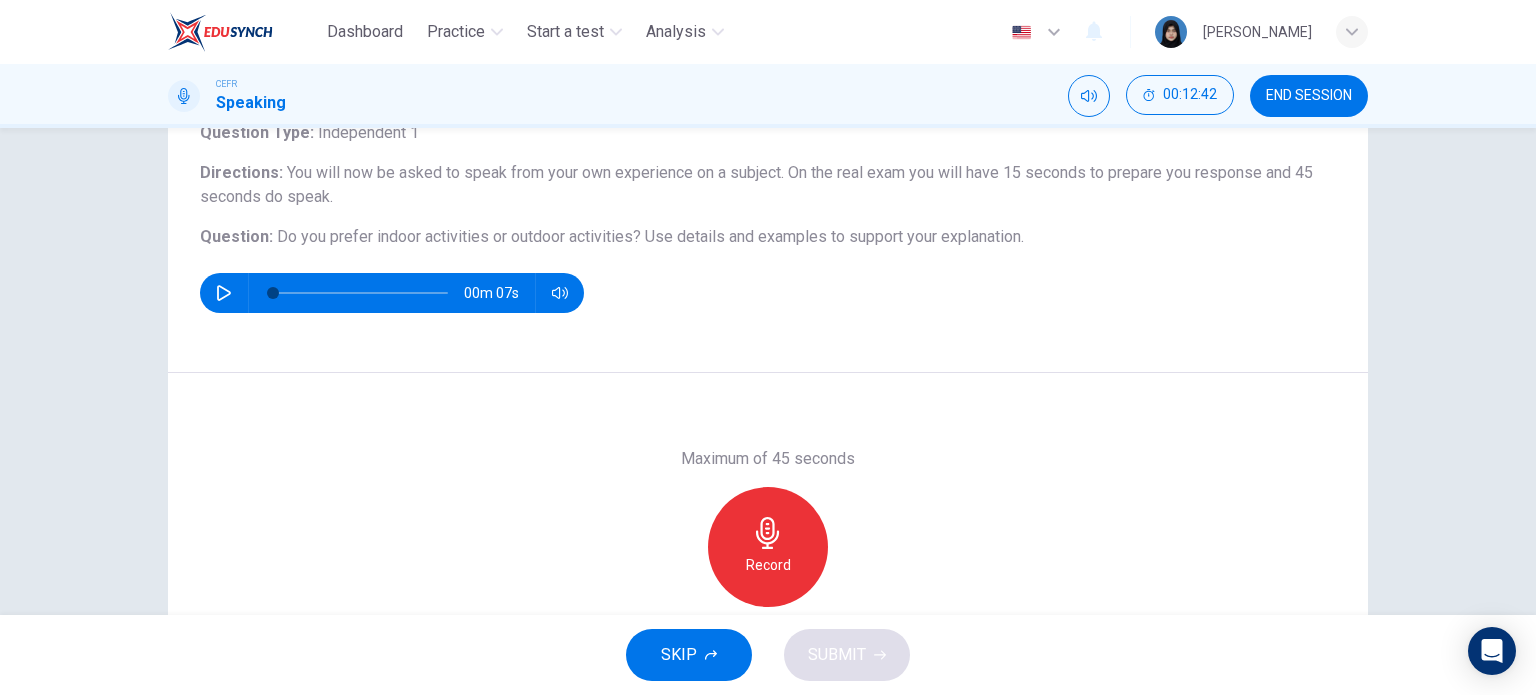 scroll, scrollTop: 144, scrollLeft: 0, axis: vertical 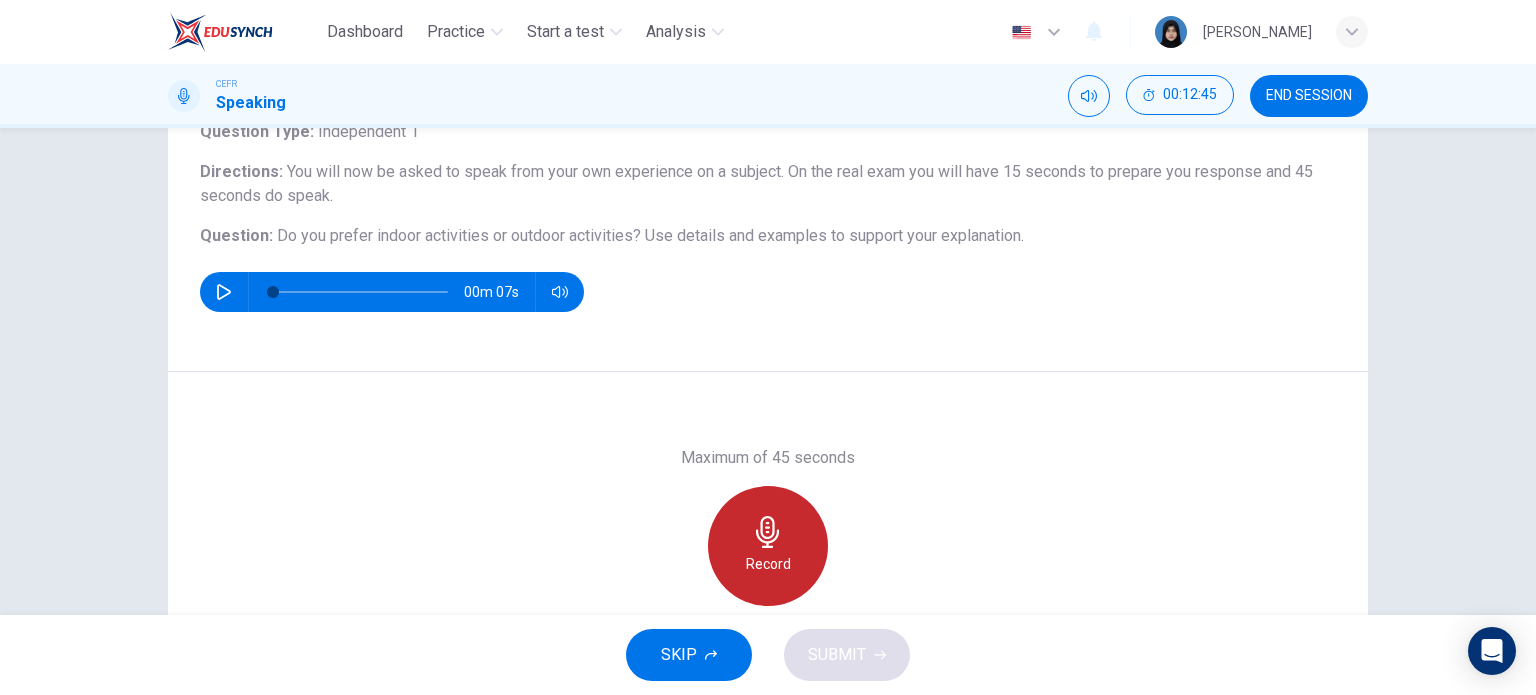 click on "Record" at bounding box center [768, 546] 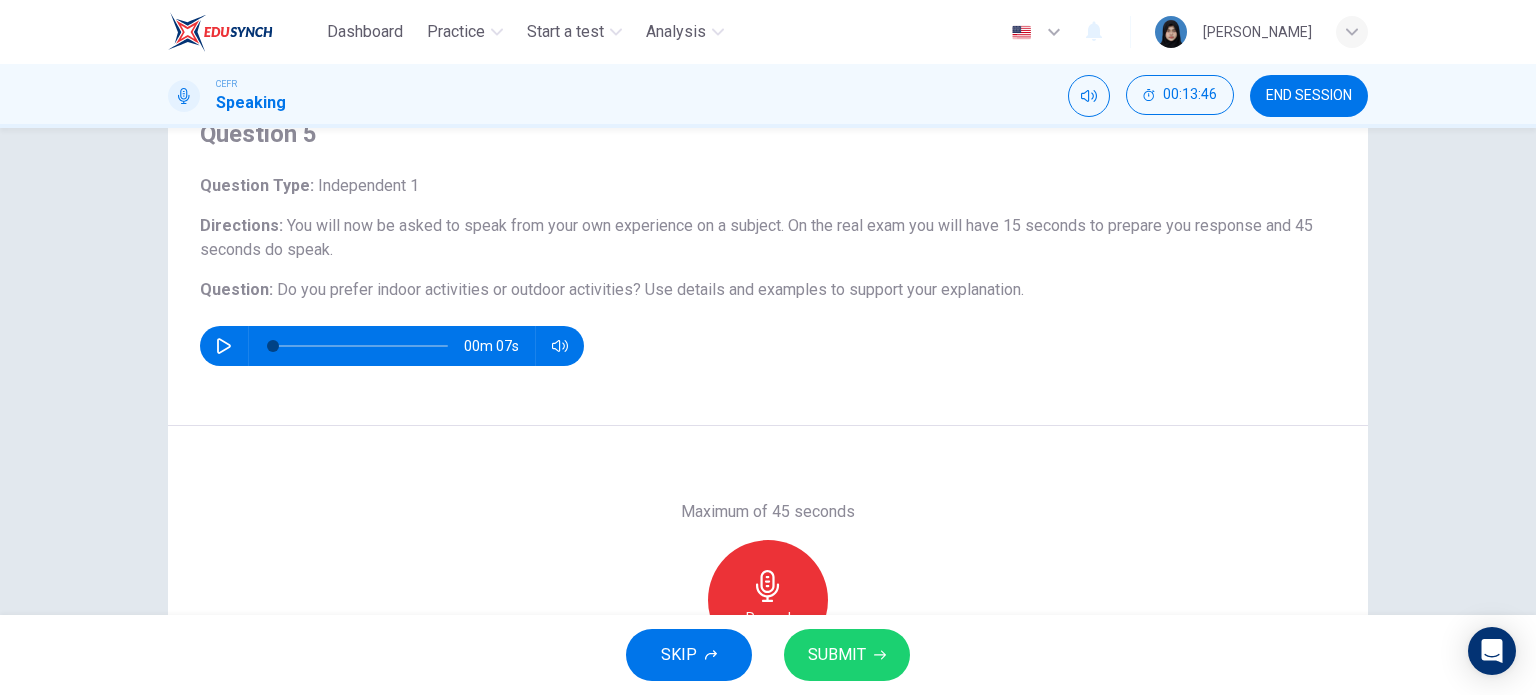 scroll, scrollTop: 64, scrollLeft: 0, axis: vertical 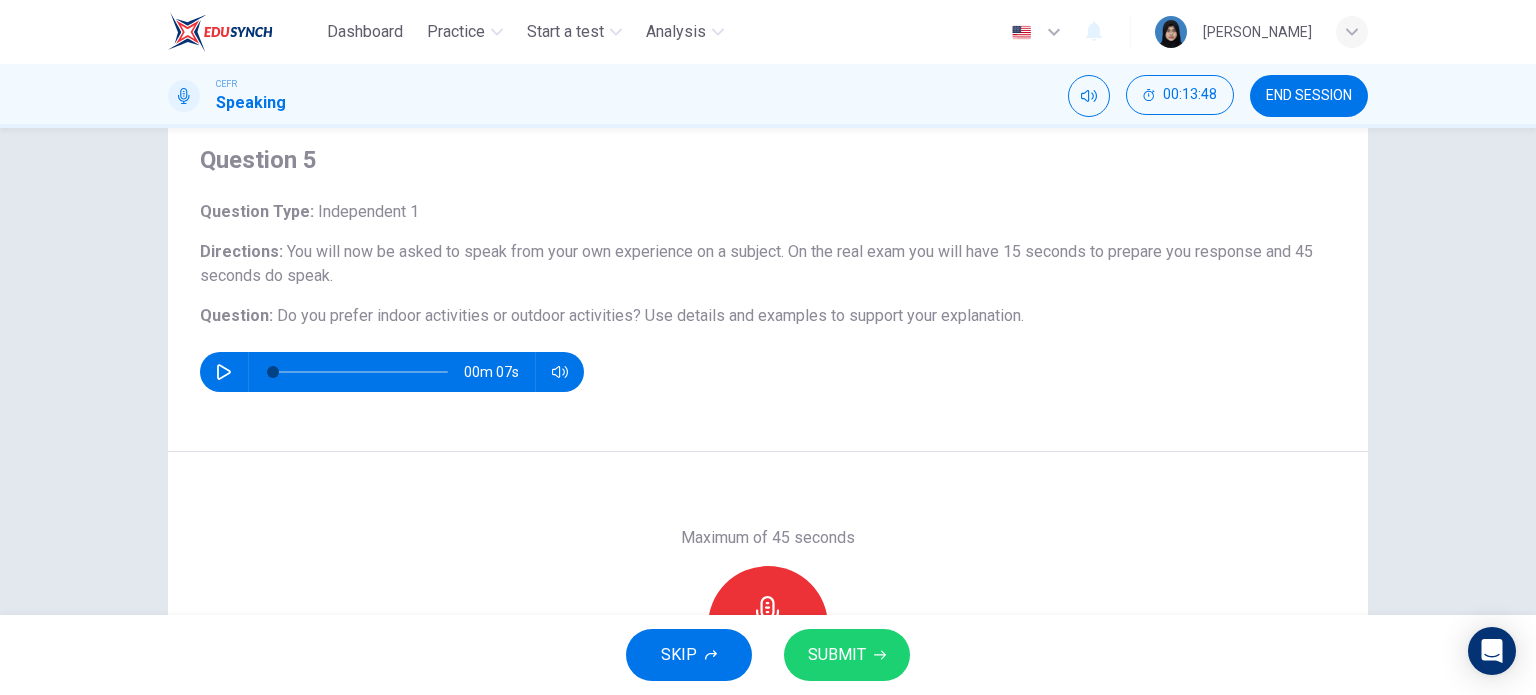 drag, startPoint x: 269, startPoint y: 318, endPoint x: 632, endPoint y: 333, distance: 363.30978 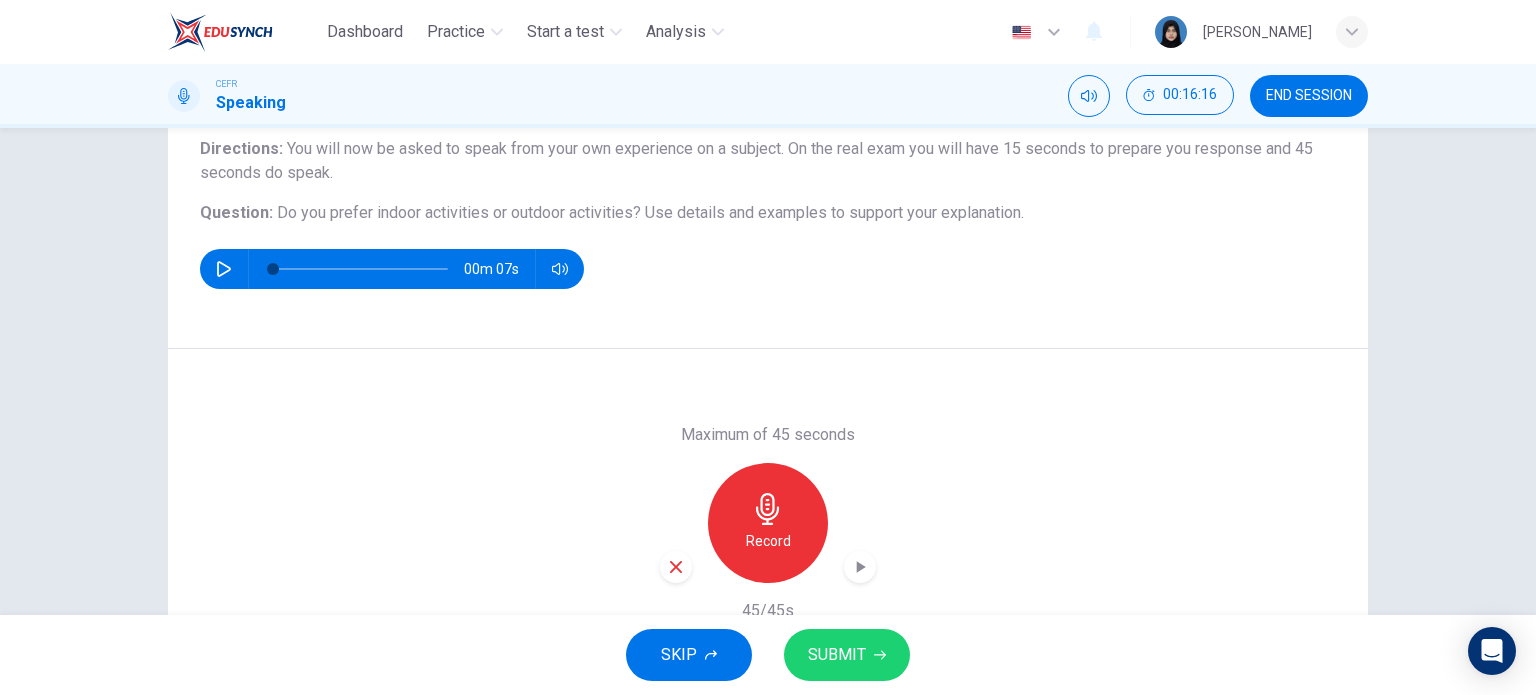 scroll, scrollTop: 180, scrollLeft: 0, axis: vertical 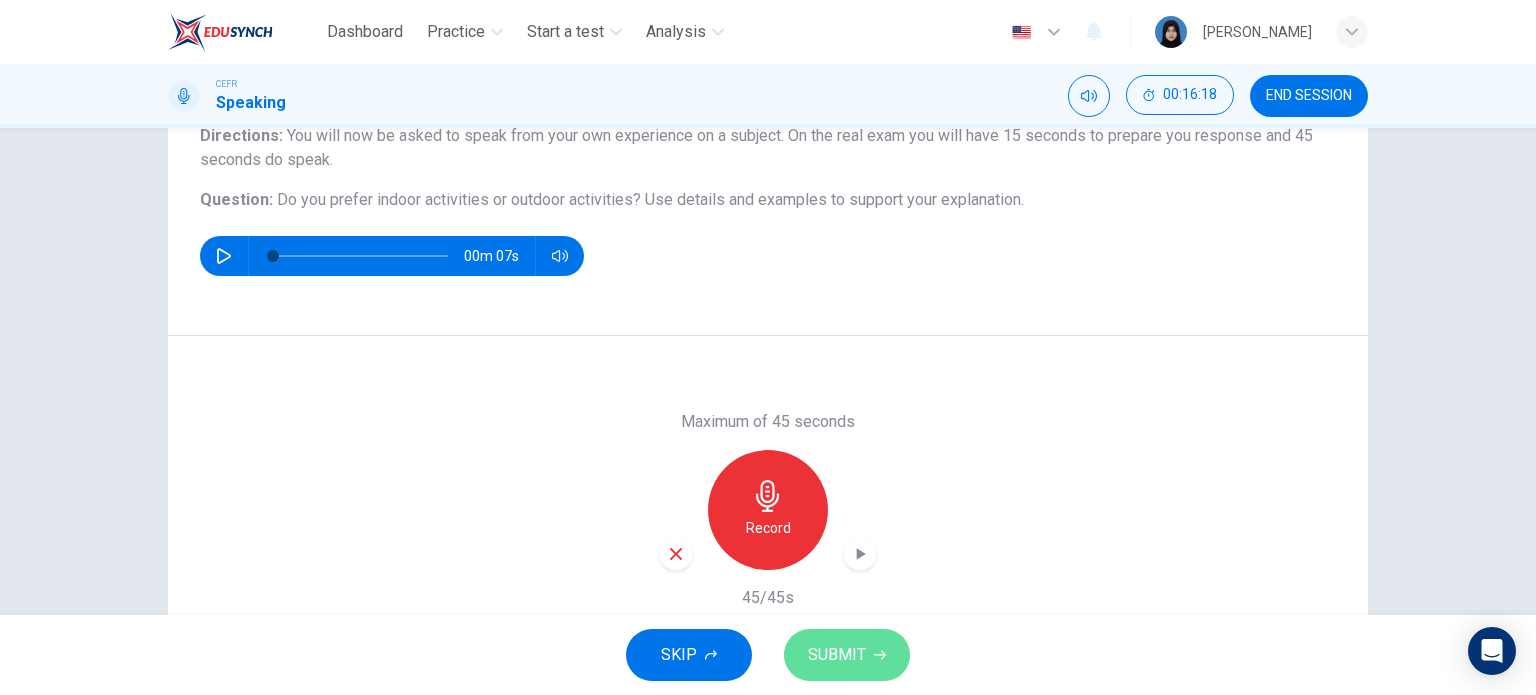click on "SUBMIT" at bounding box center [847, 655] 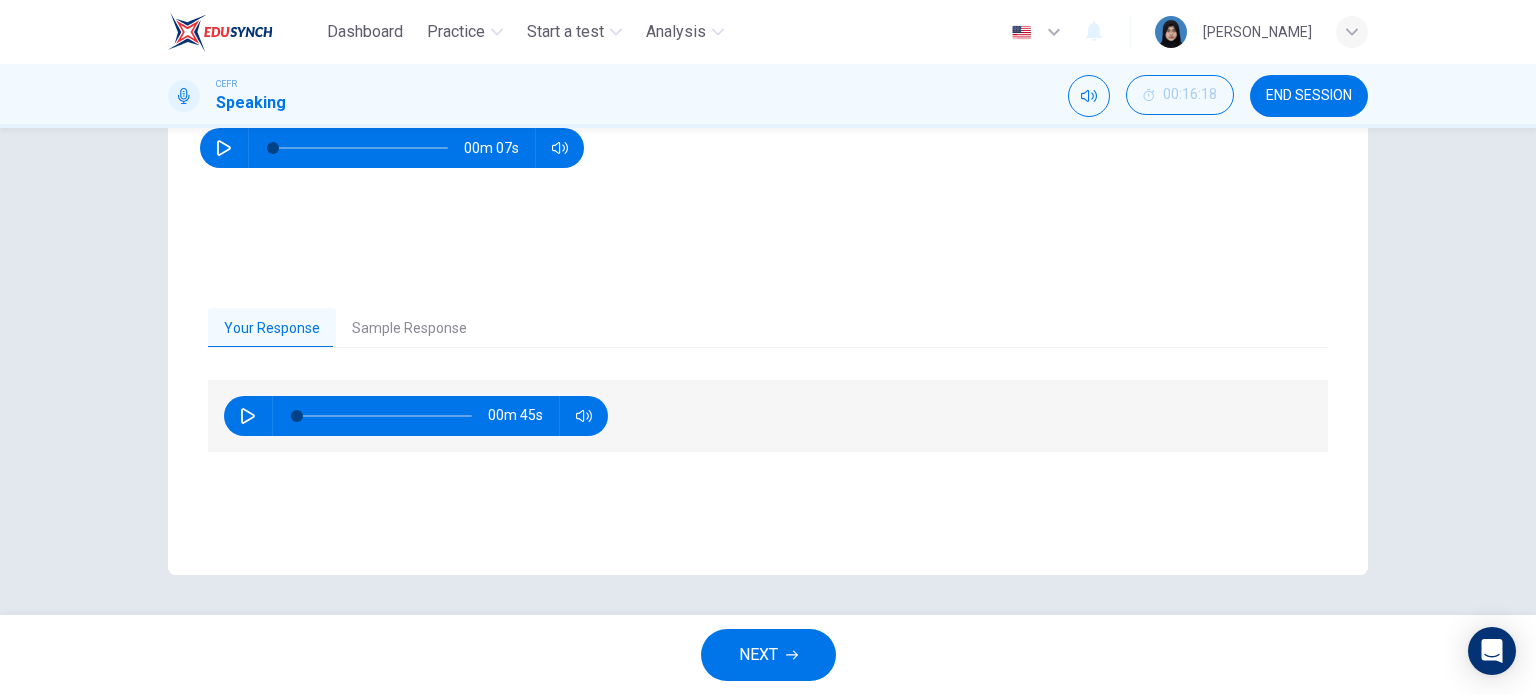 scroll, scrollTop: 287, scrollLeft: 0, axis: vertical 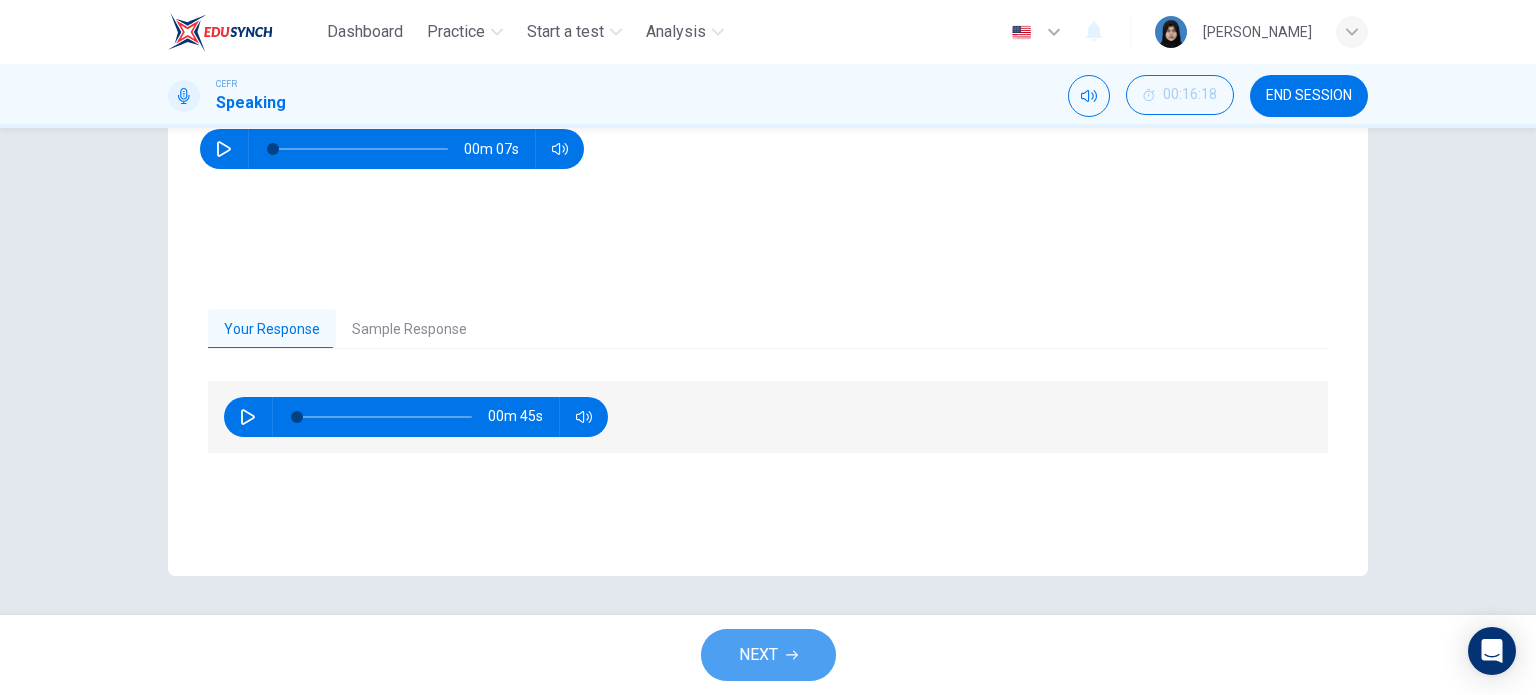 click on "NEXT" at bounding box center (758, 655) 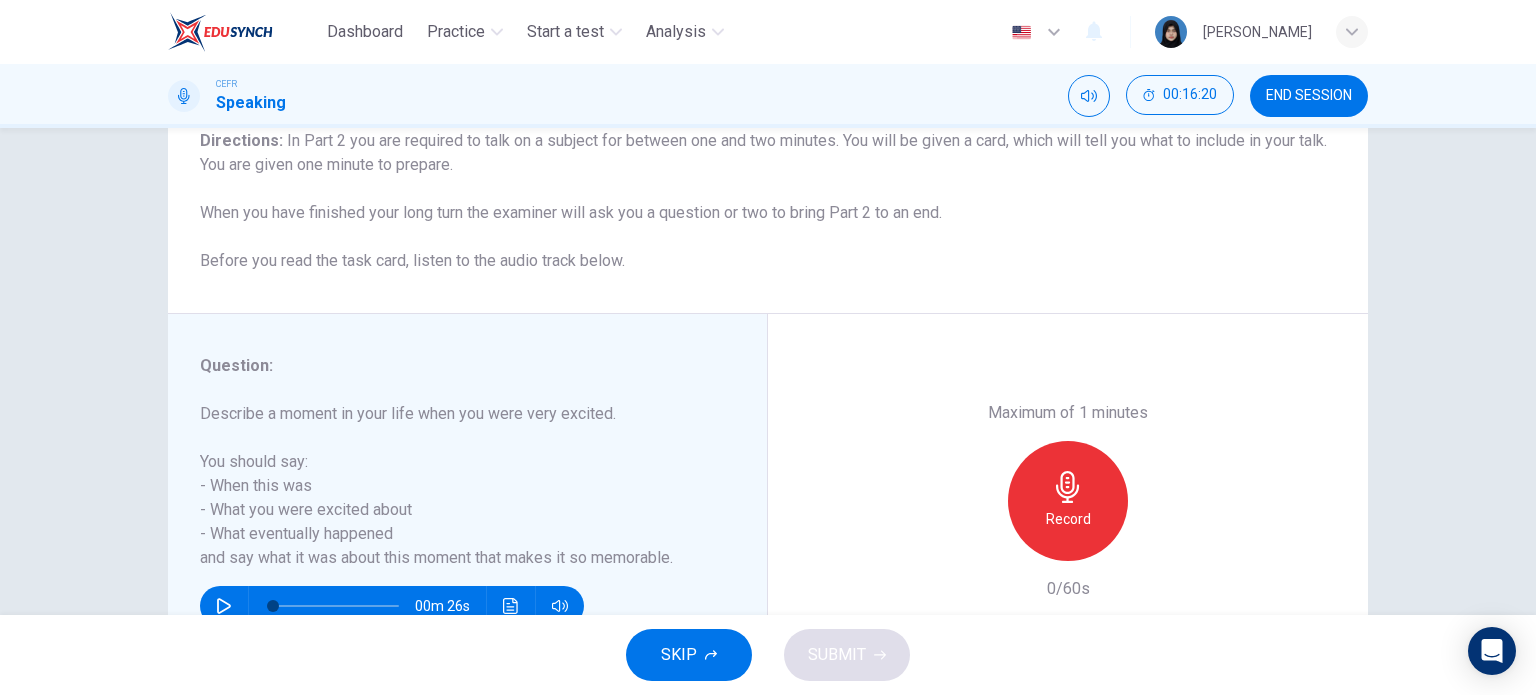 scroll, scrollTop: 176, scrollLeft: 0, axis: vertical 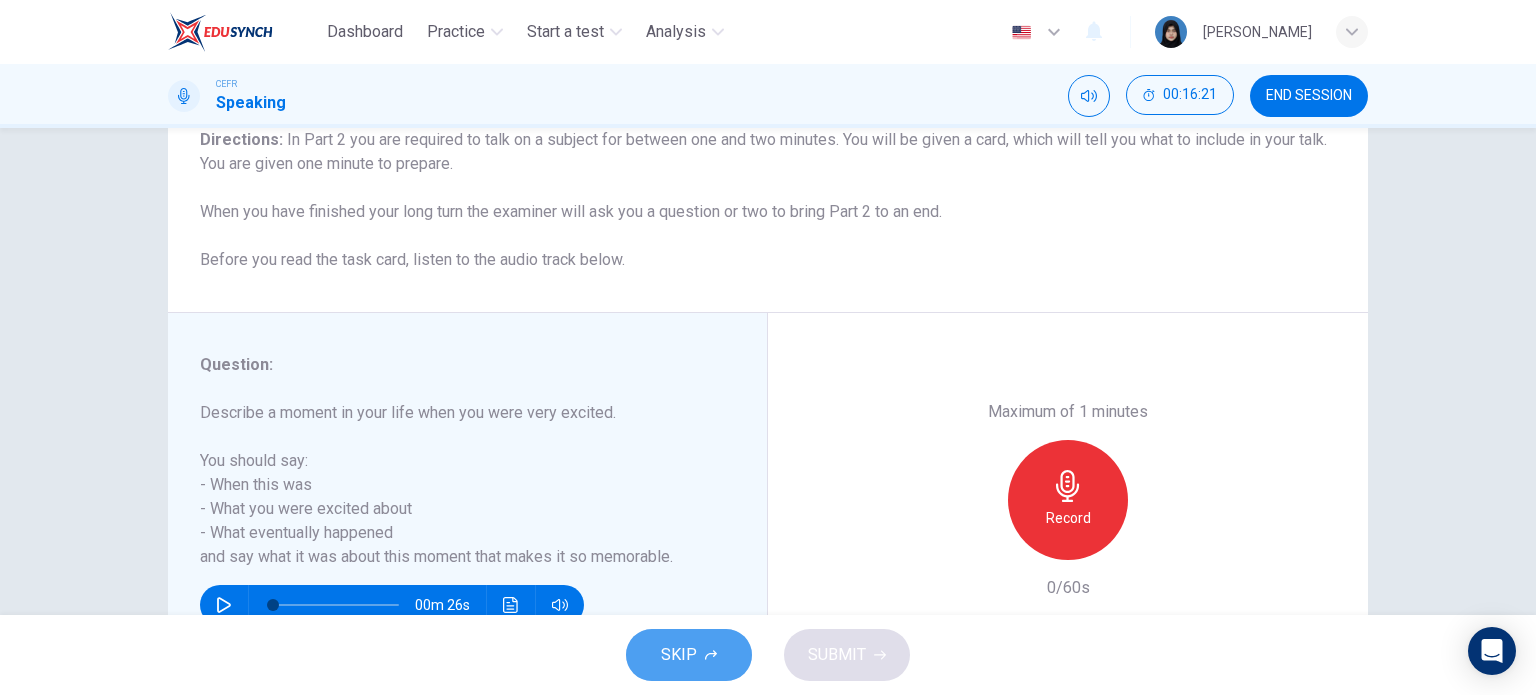 click on "SKIP" at bounding box center (689, 655) 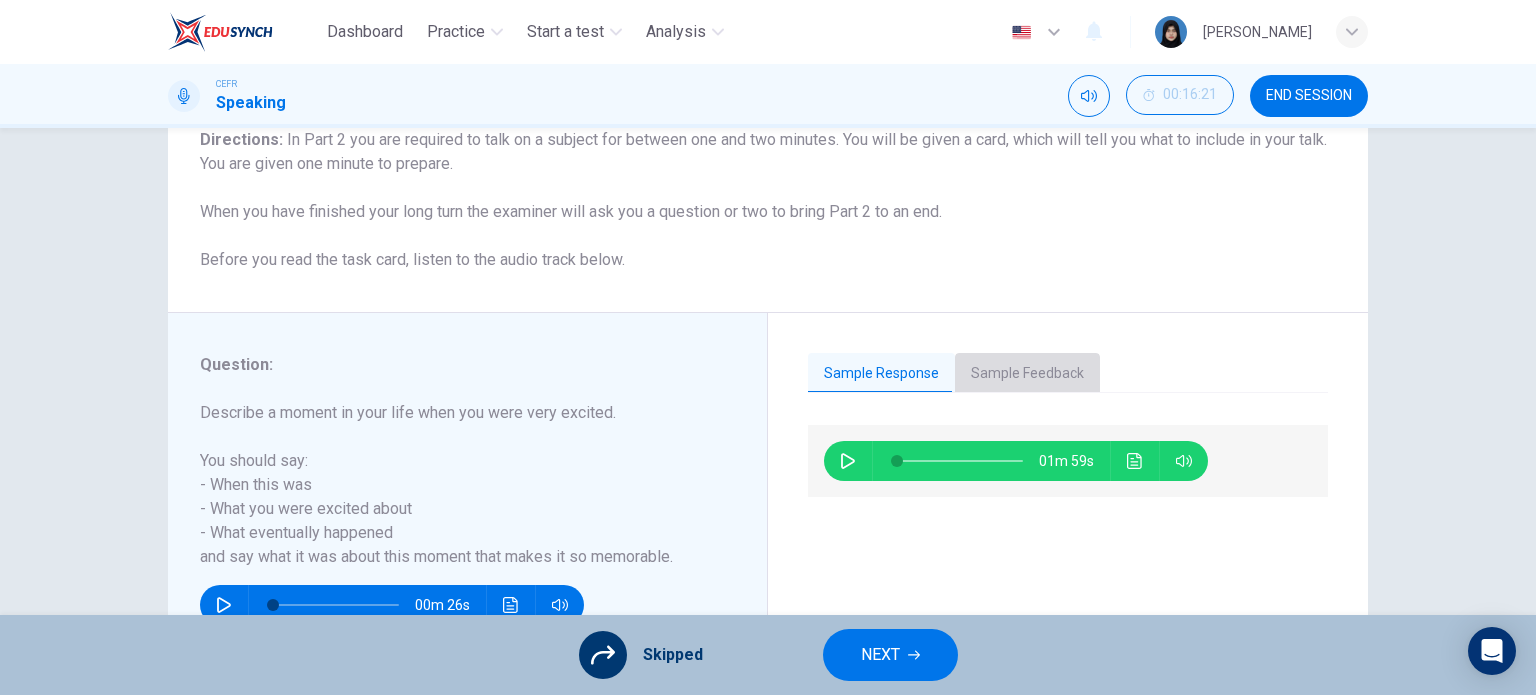 click on "Sample Feedback" at bounding box center [1027, 374] 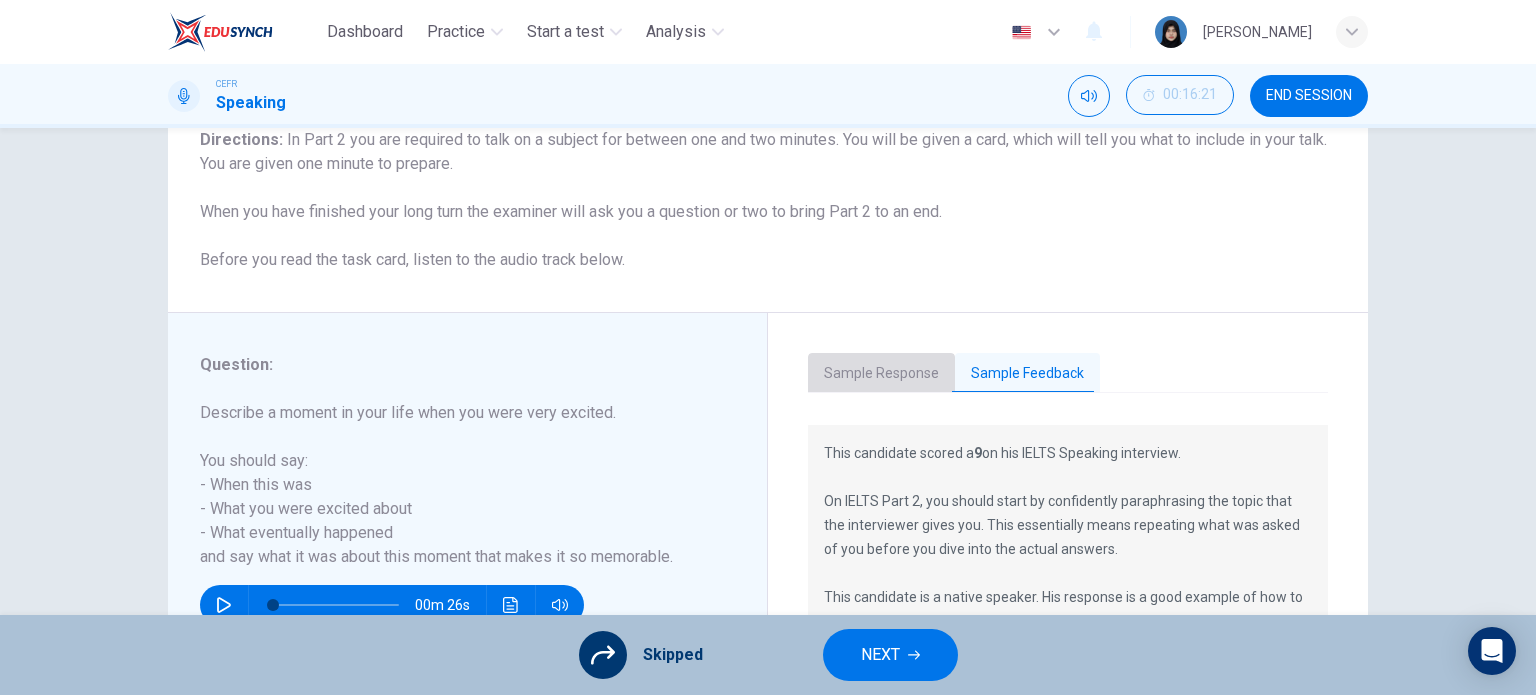 click on "Sample Response" at bounding box center [881, 374] 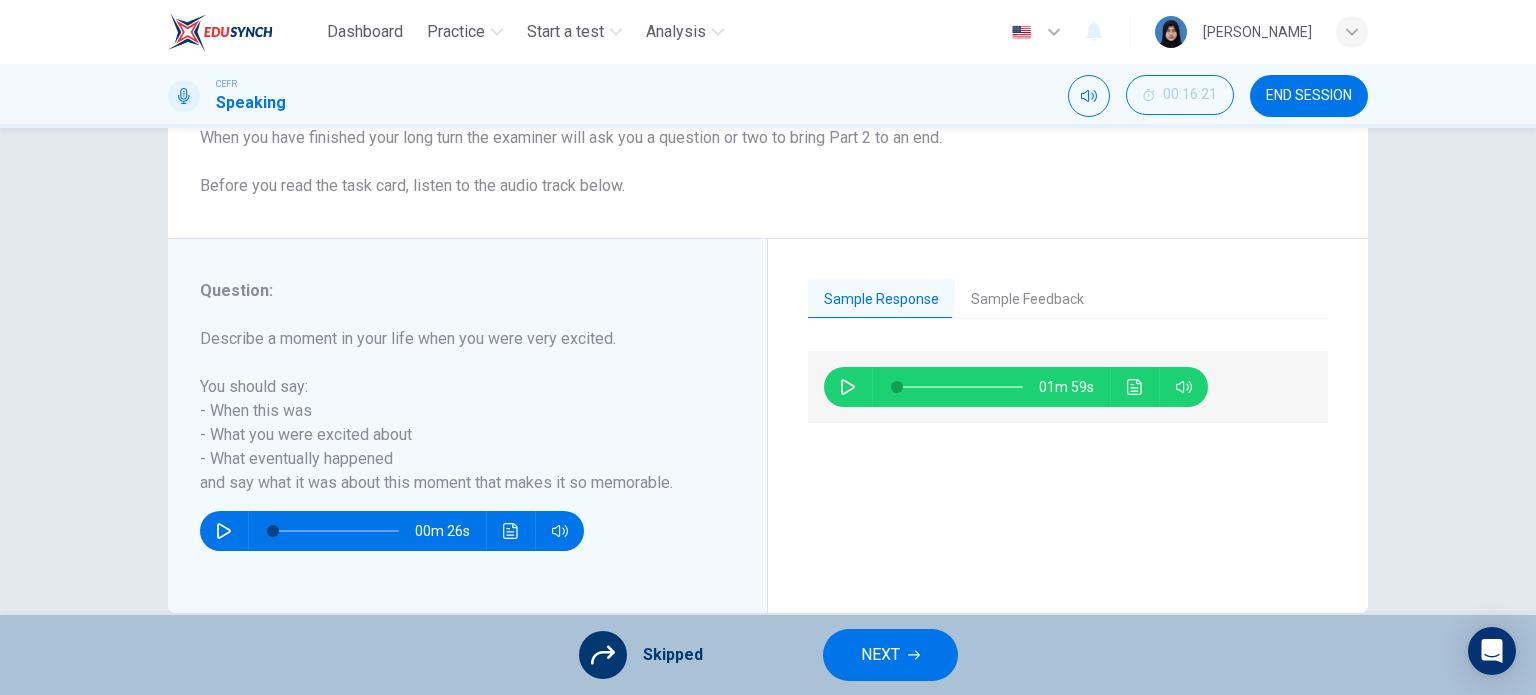 scroll, scrollTop: 252, scrollLeft: 0, axis: vertical 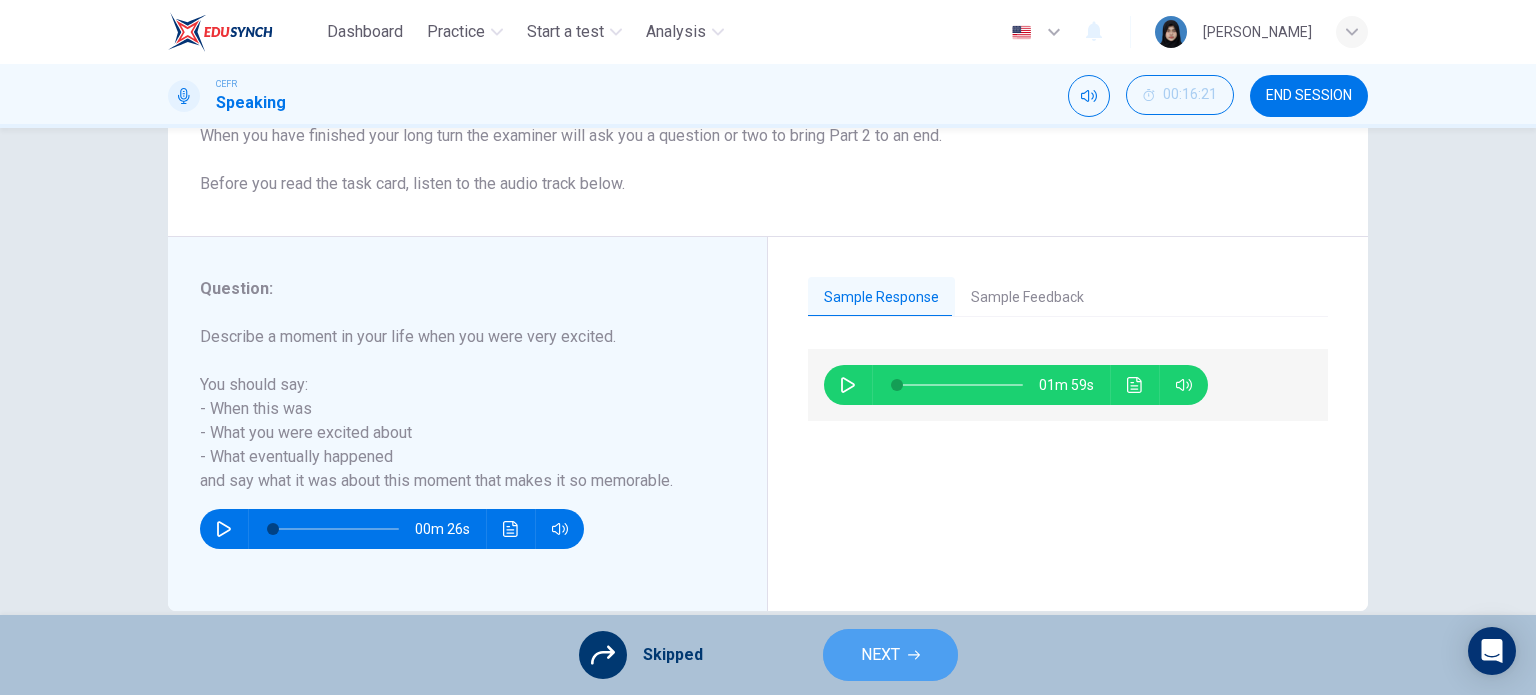 click on "NEXT" at bounding box center (880, 655) 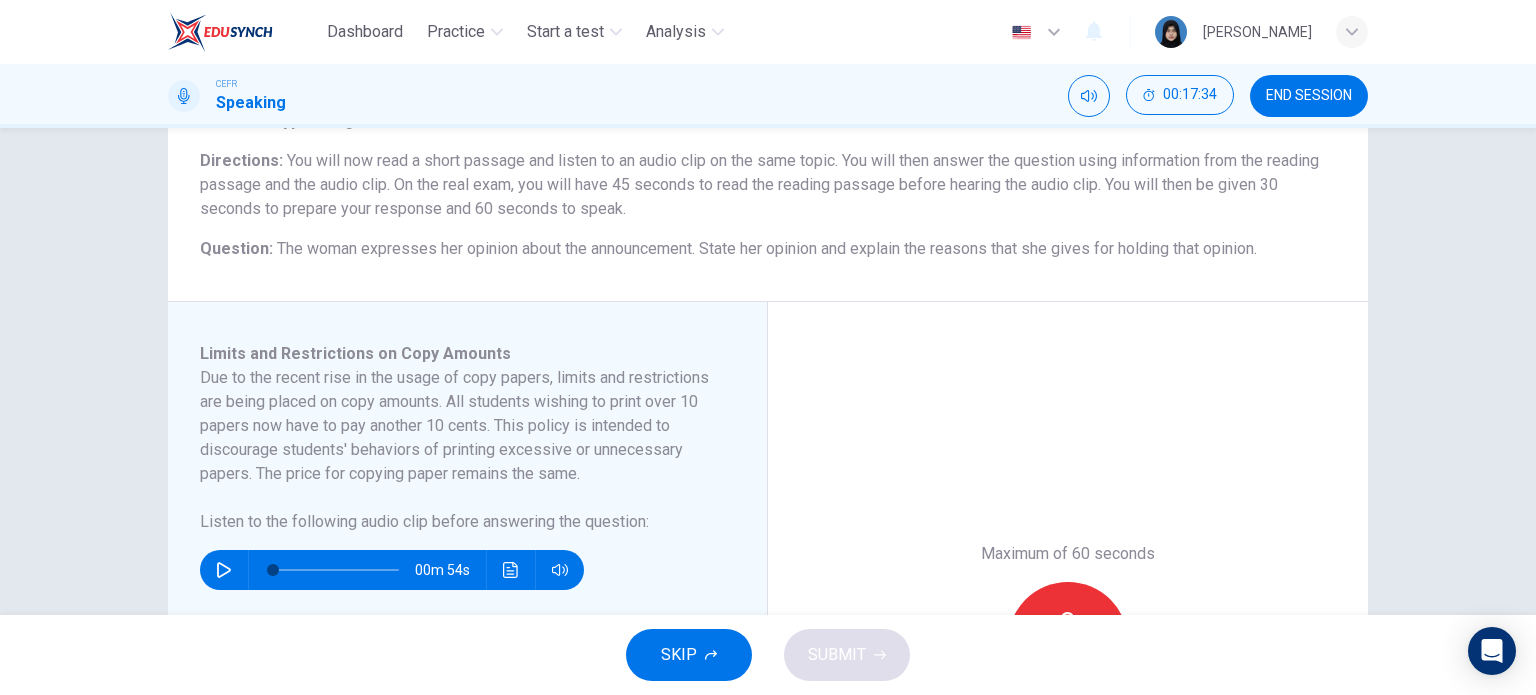 scroll, scrollTop: 156, scrollLeft: 0, axis: vertical 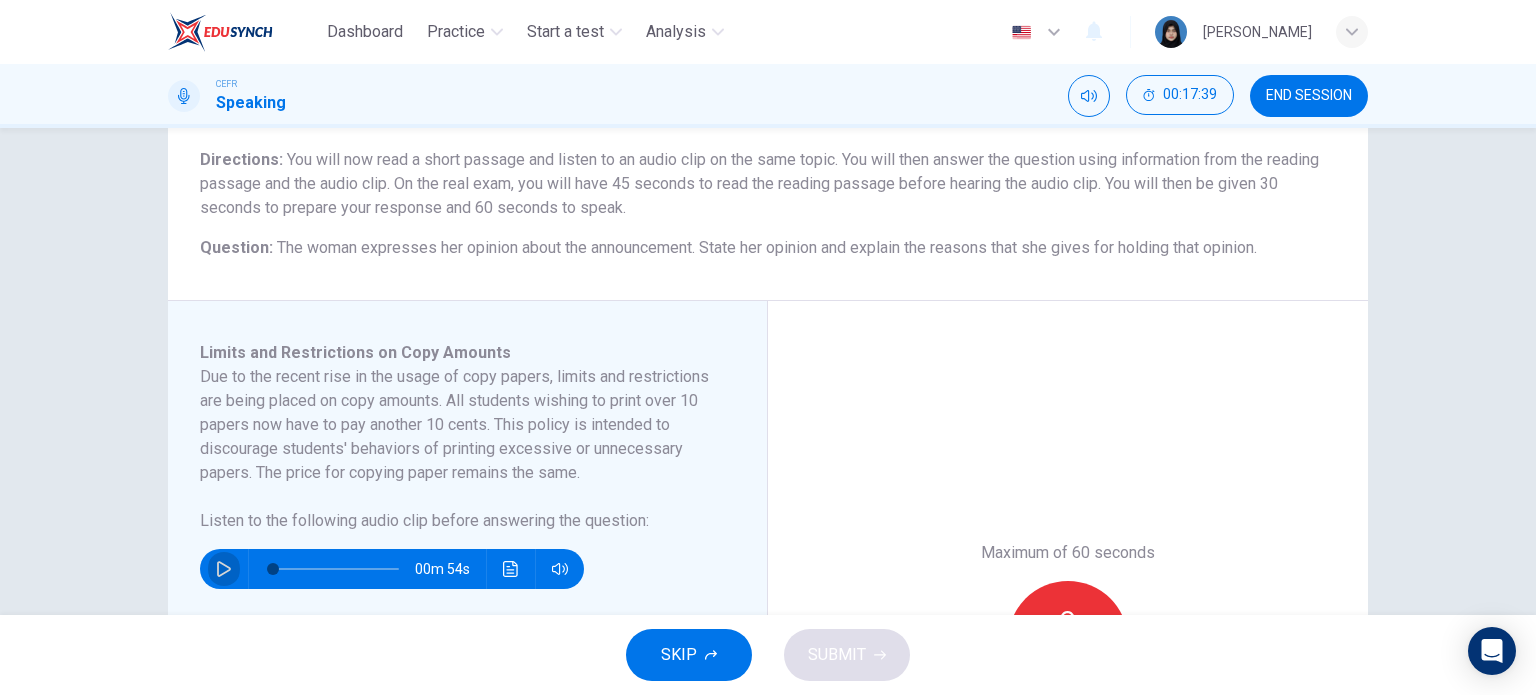 click at bounding box center [224, 569] 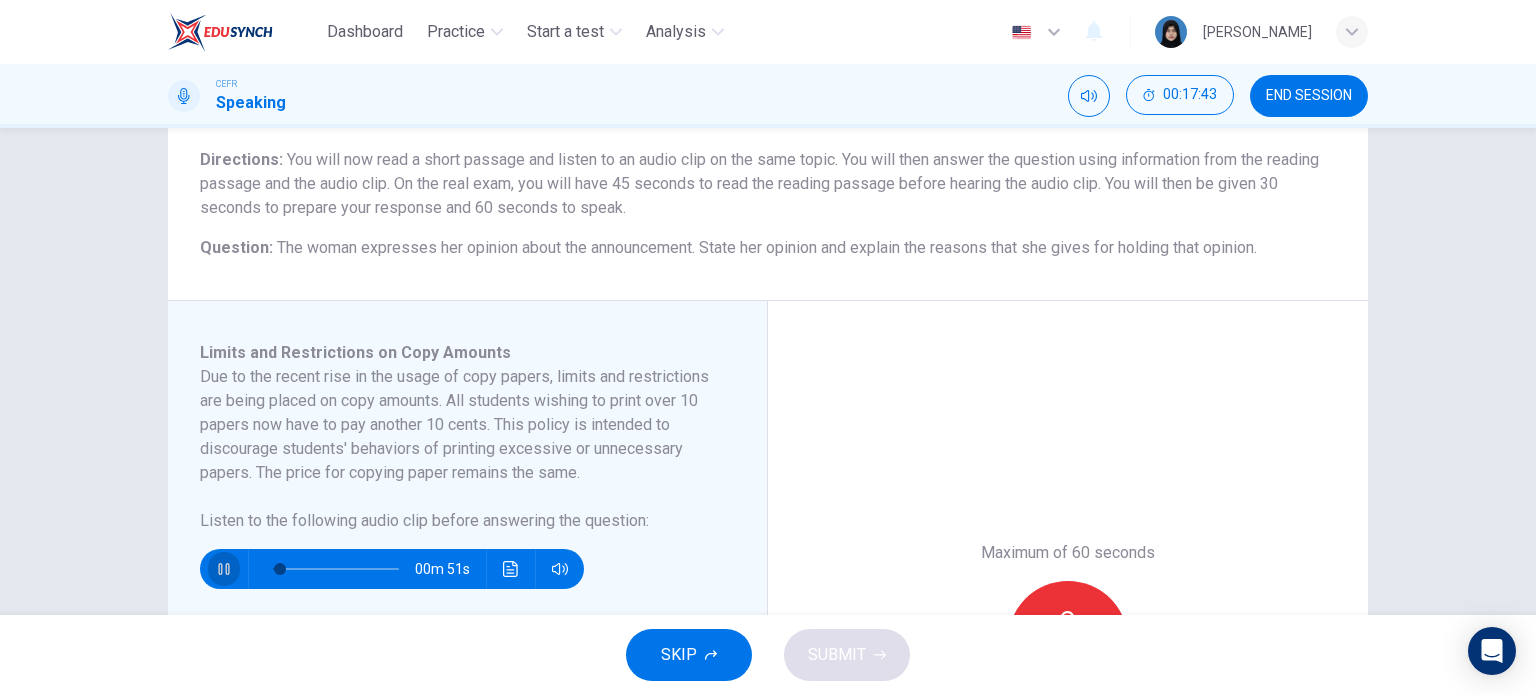 click at bounding box center (224, 569) 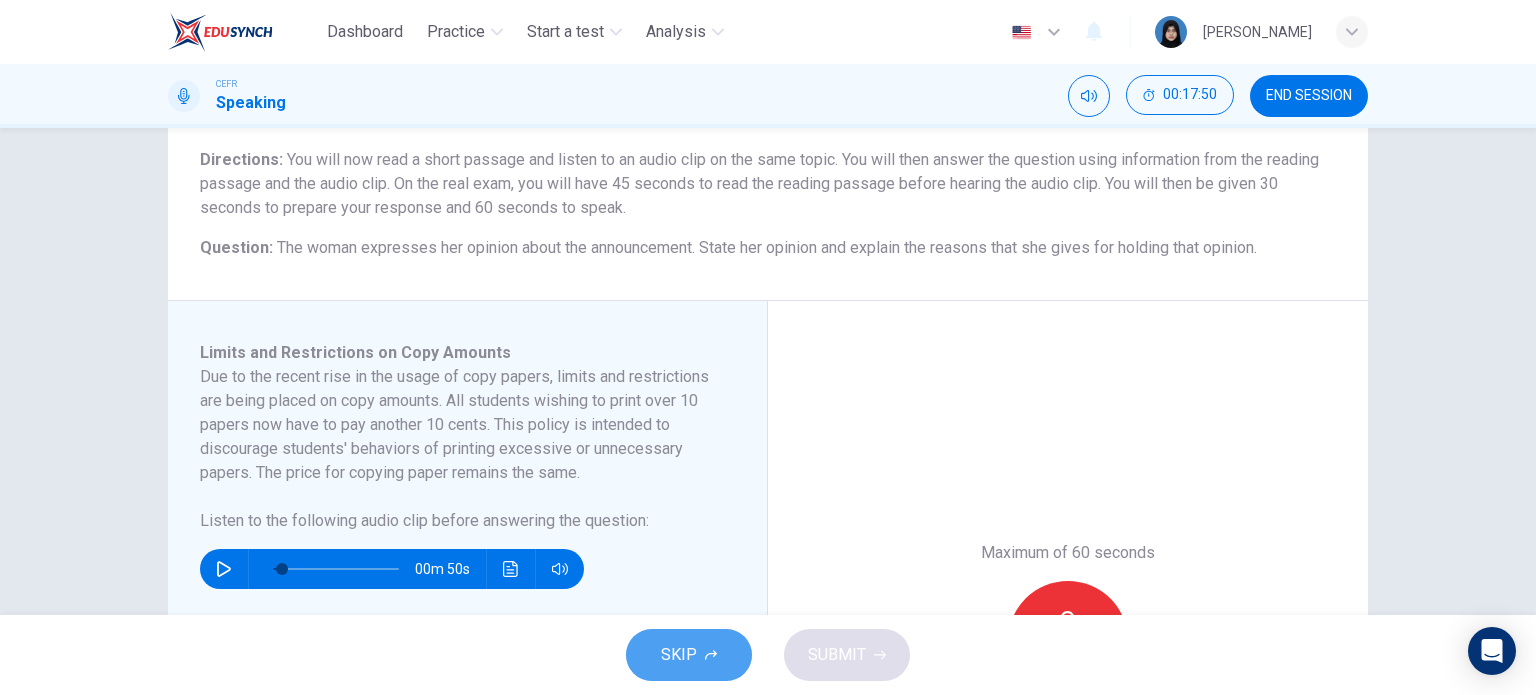 click on "SKIP" at bounding box center (679, 655) 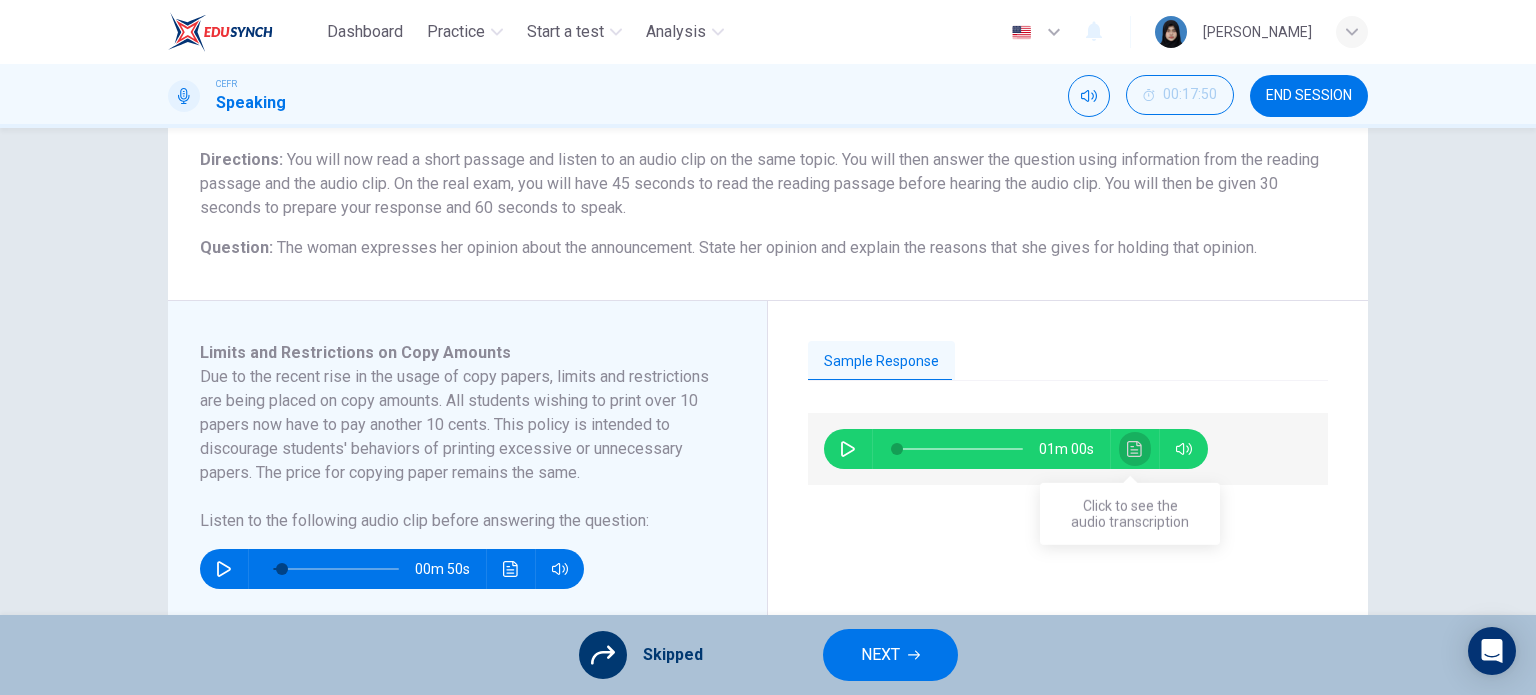 click 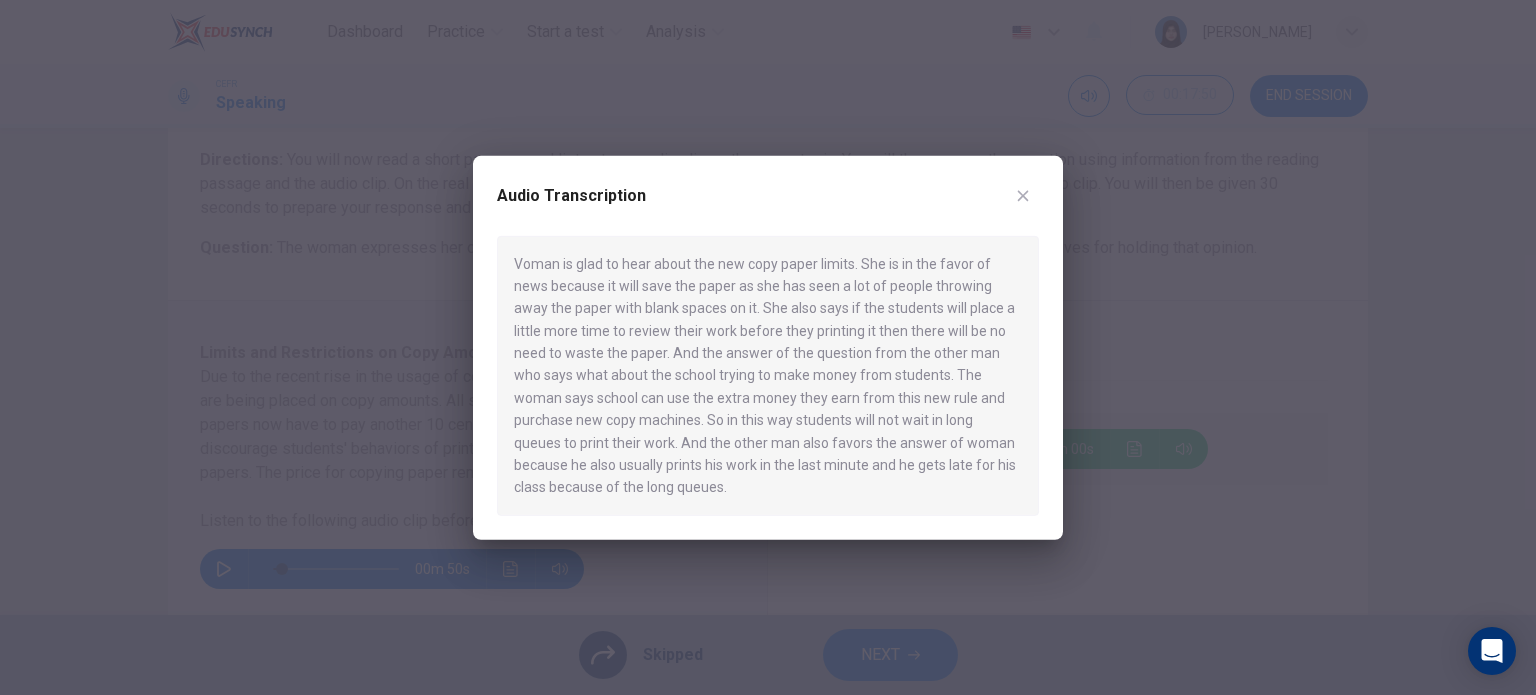 click at bounding box center (768, 347) 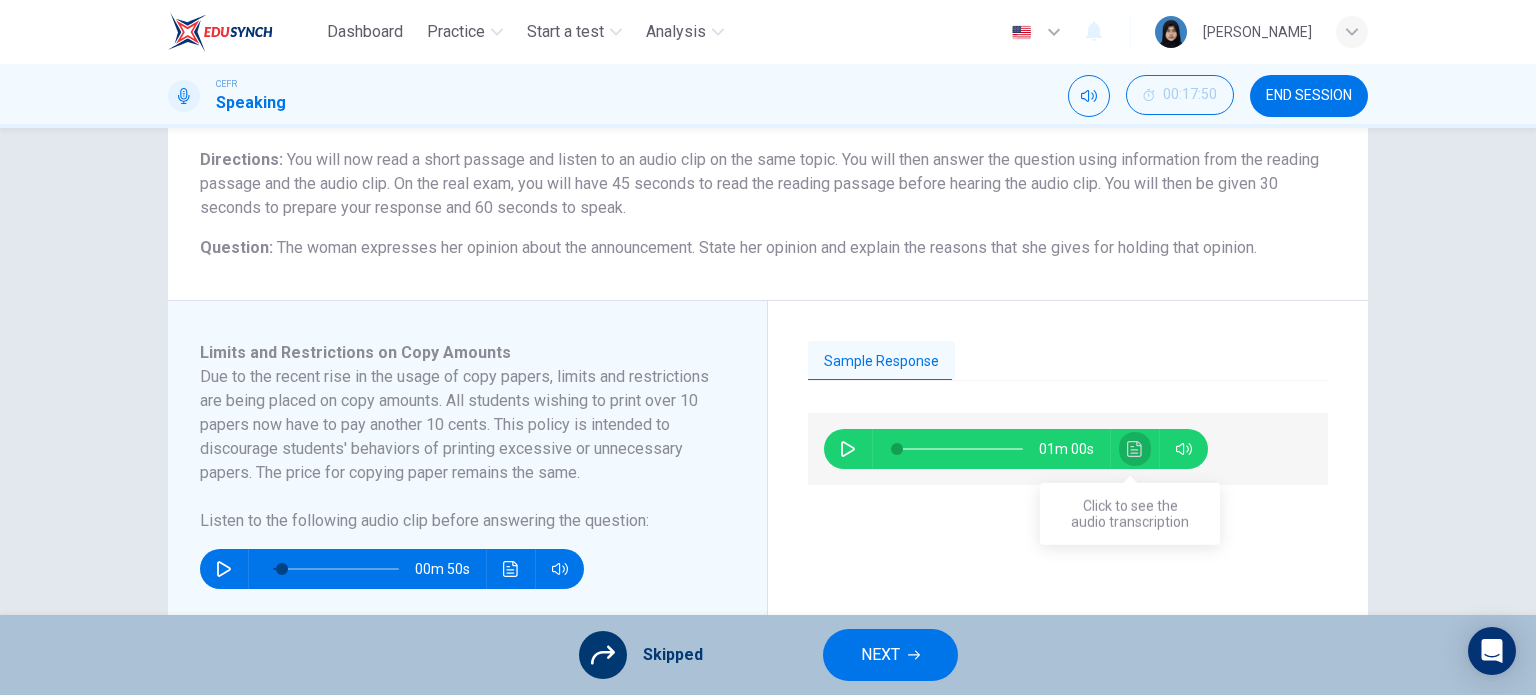 click at bounding box center (1135, 449) 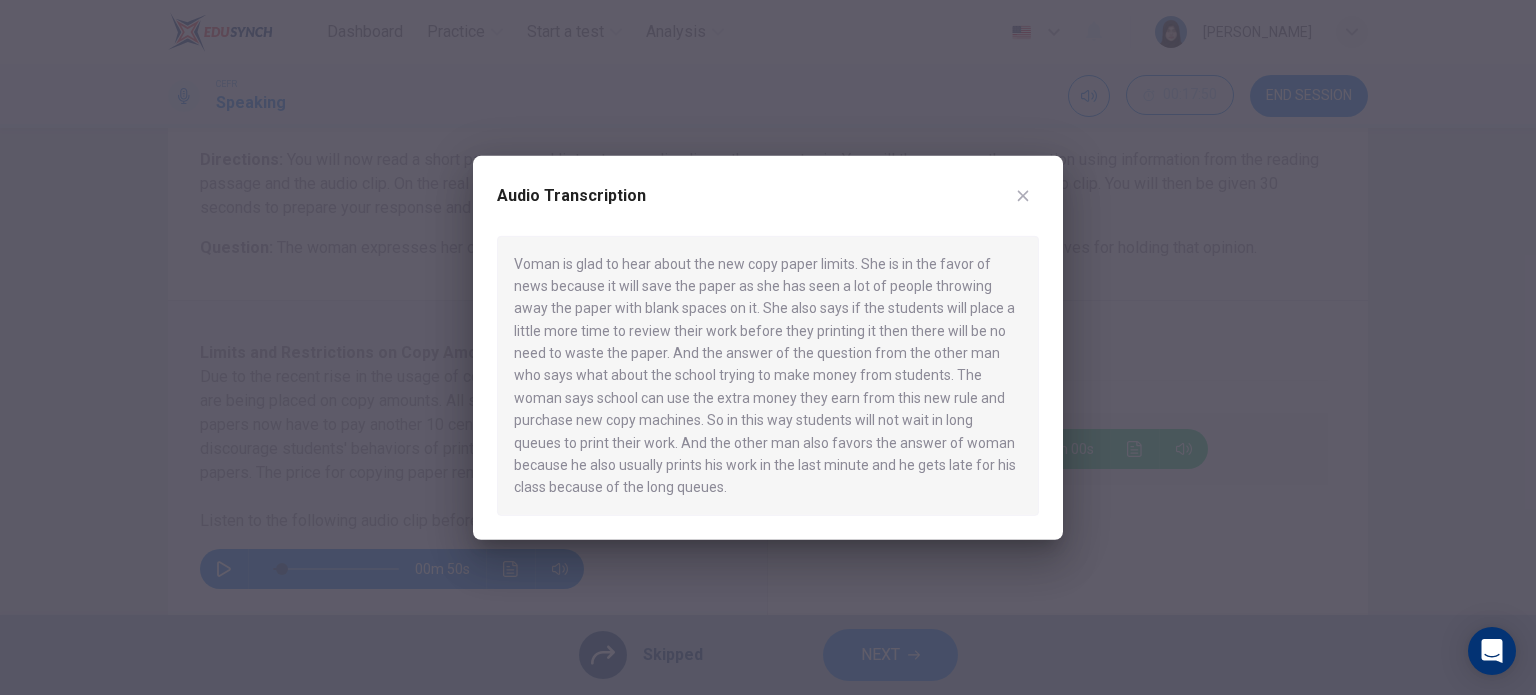 click at bounding box center [768, 347] 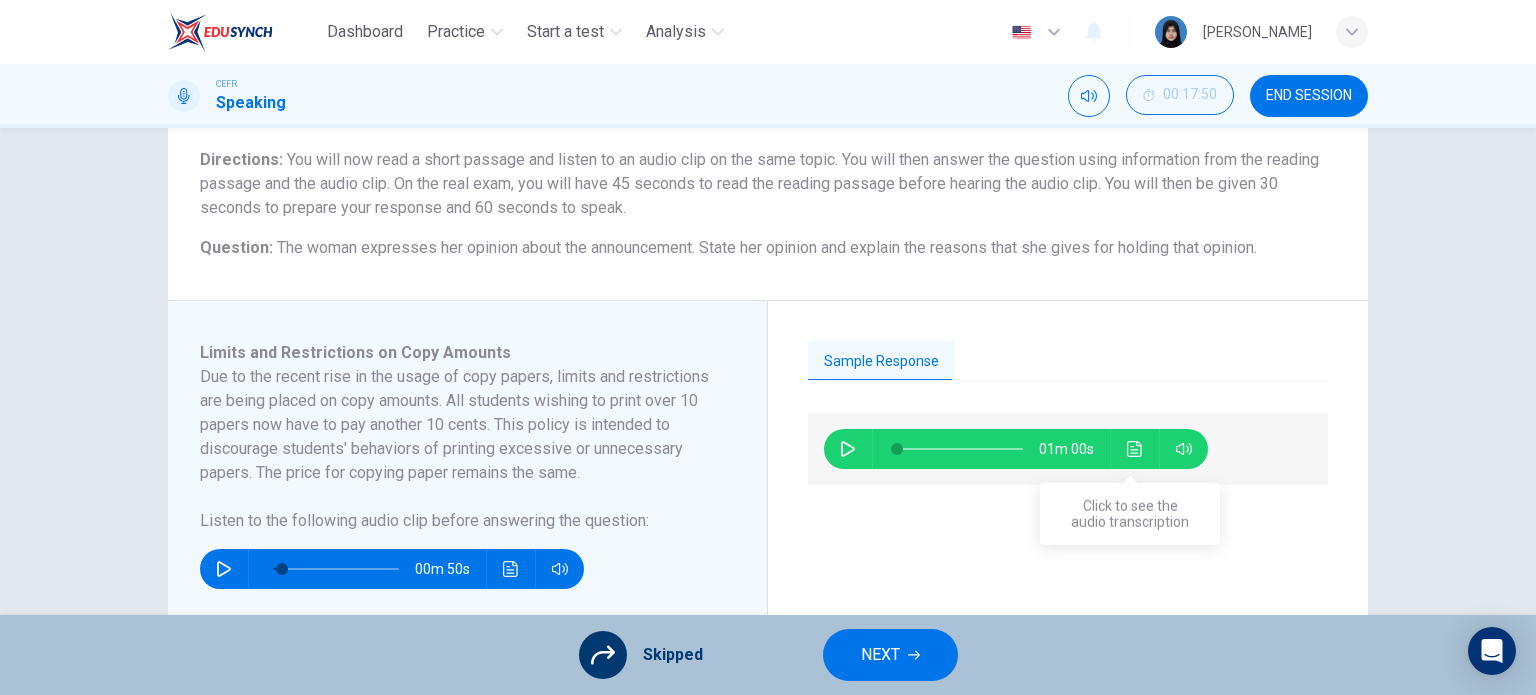 click 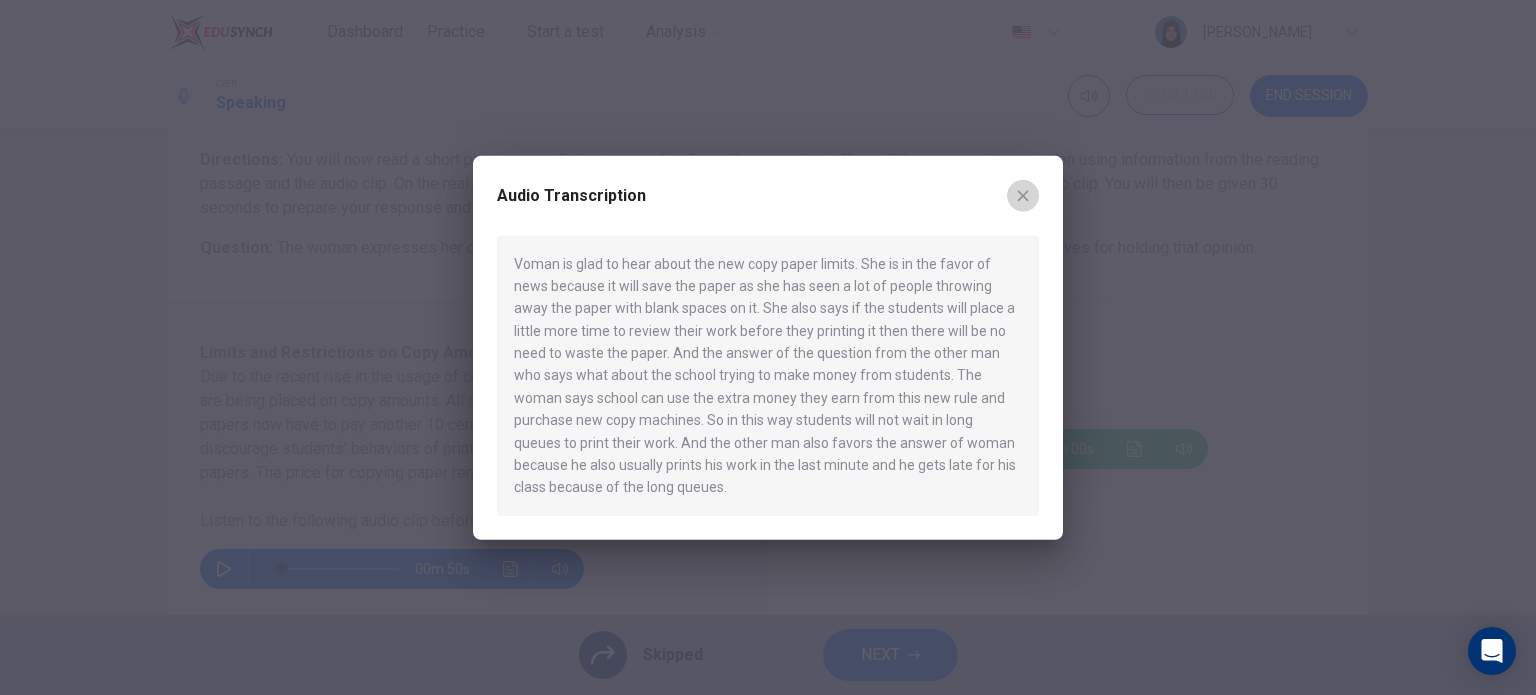 click 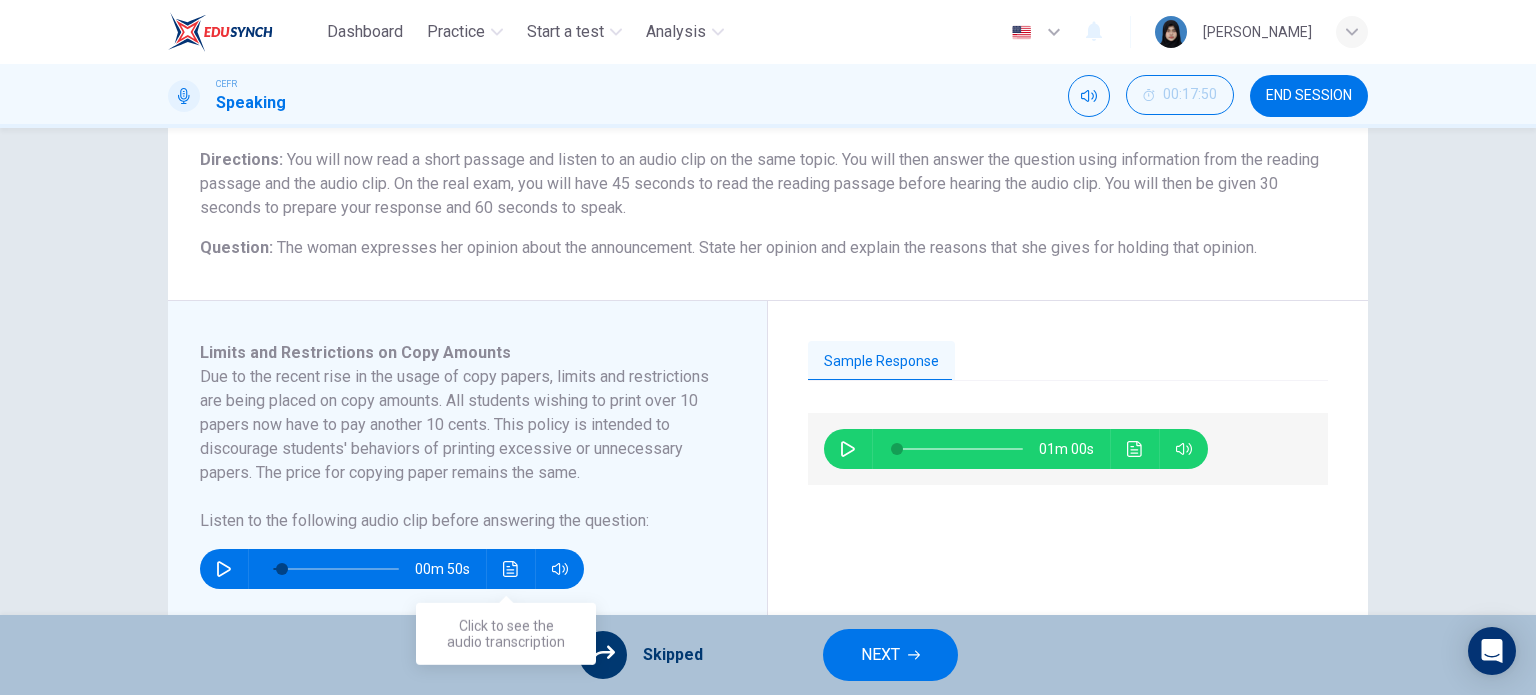 click at bounding box center (511, 569) 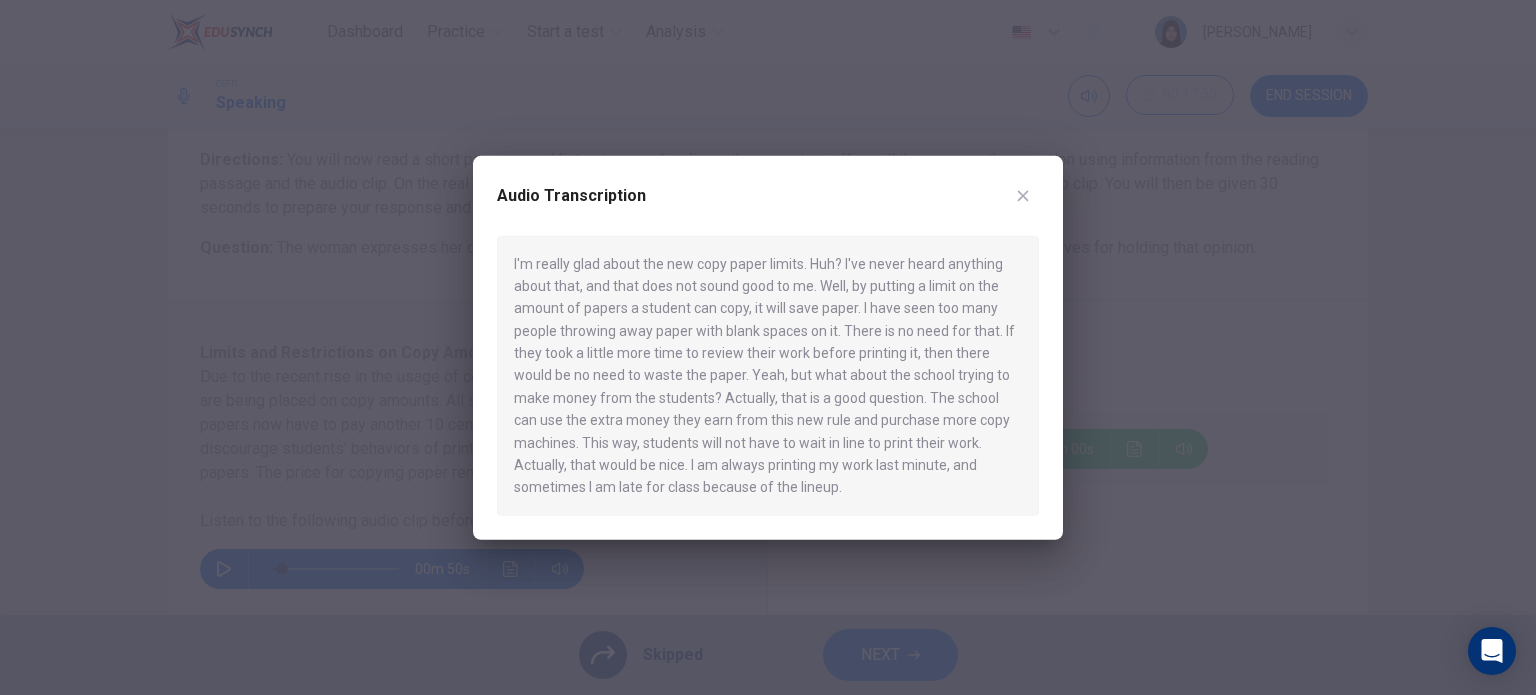 type 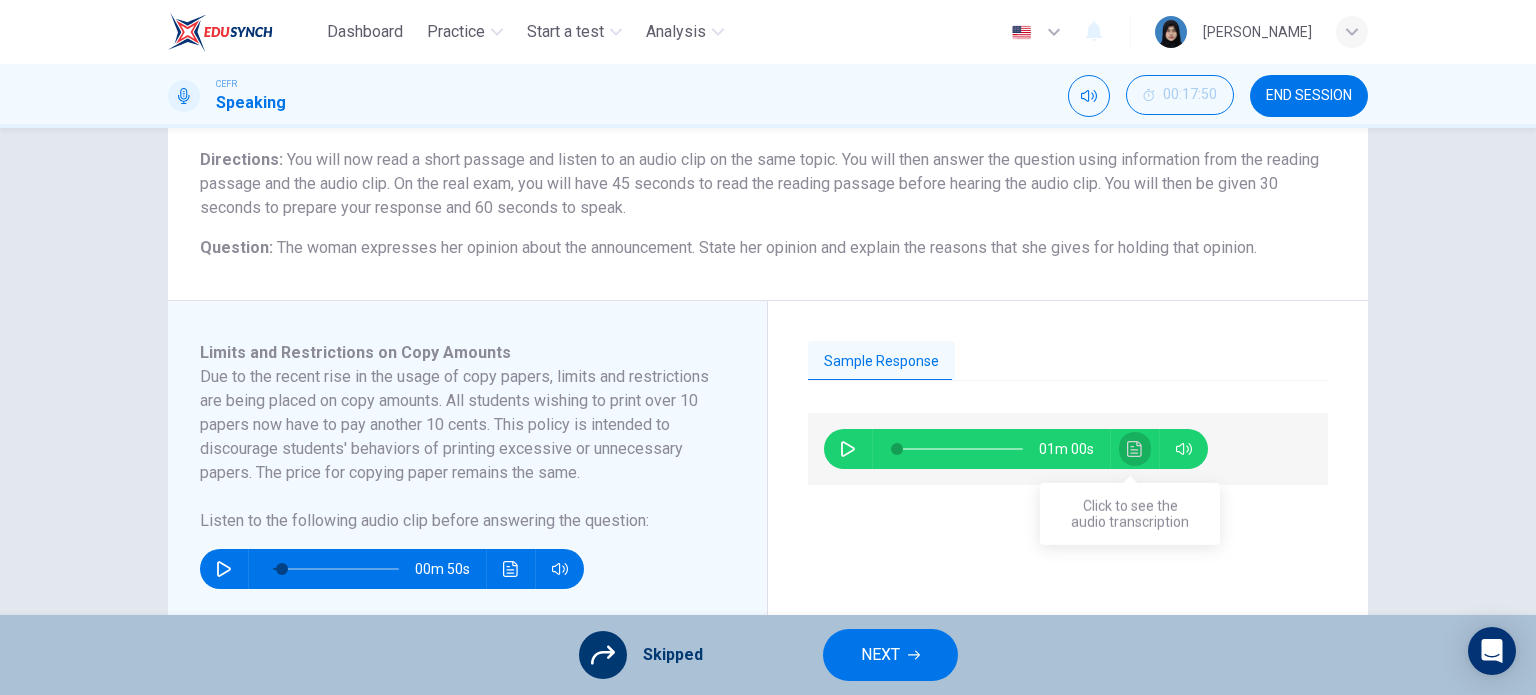 click at bounding box center [1135, 449] 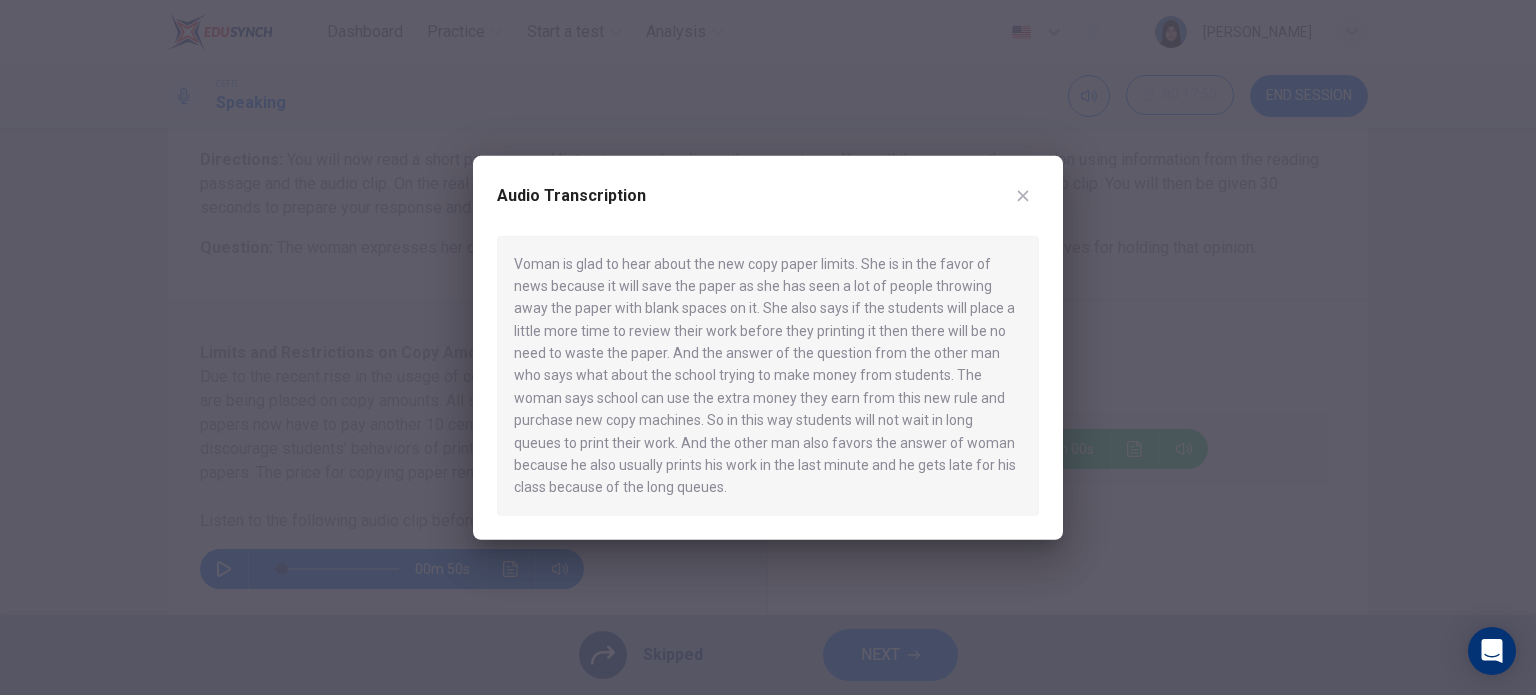 type 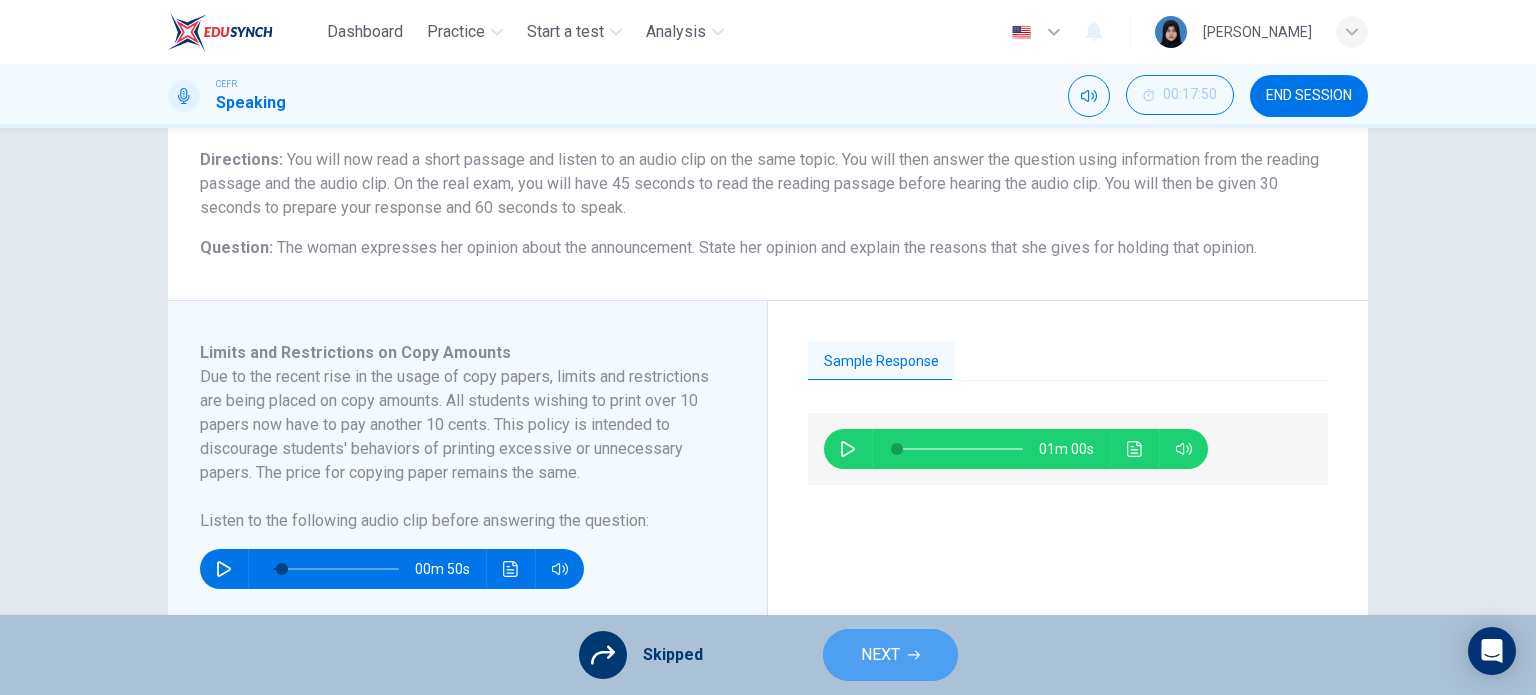 click on "NEXT" at bounding box center [890, 655] 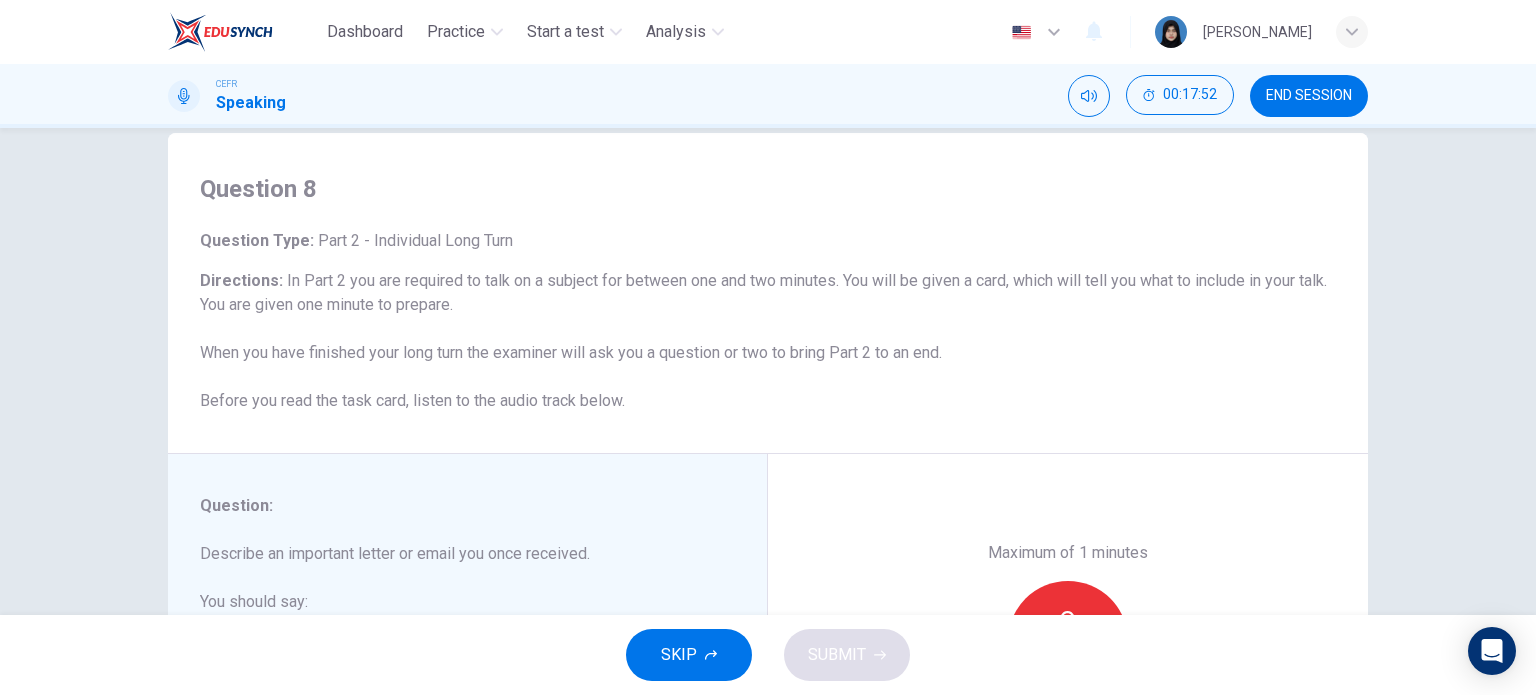 scroll, scrollTop: 34, scrollLeft: 0, axis: vertical 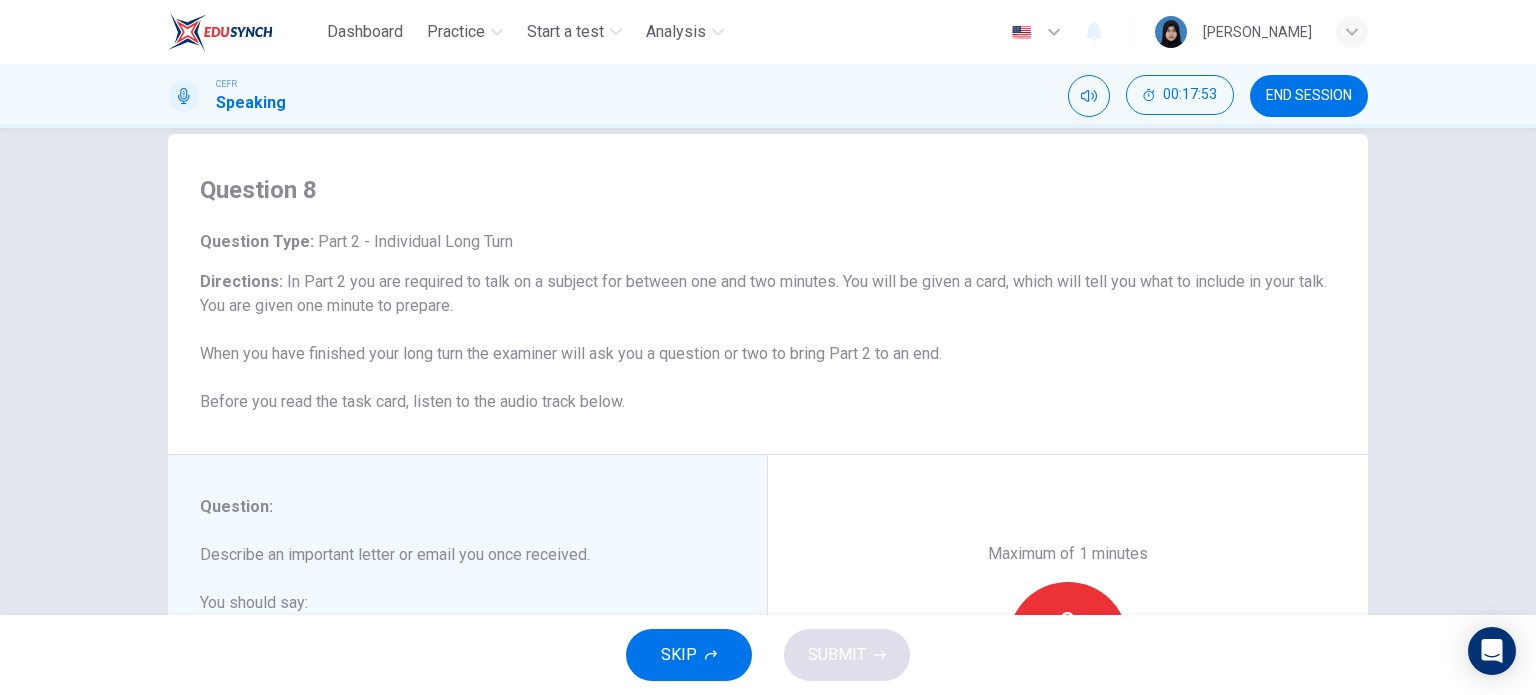 click on "SKIP" at bounding box center (689, 655) 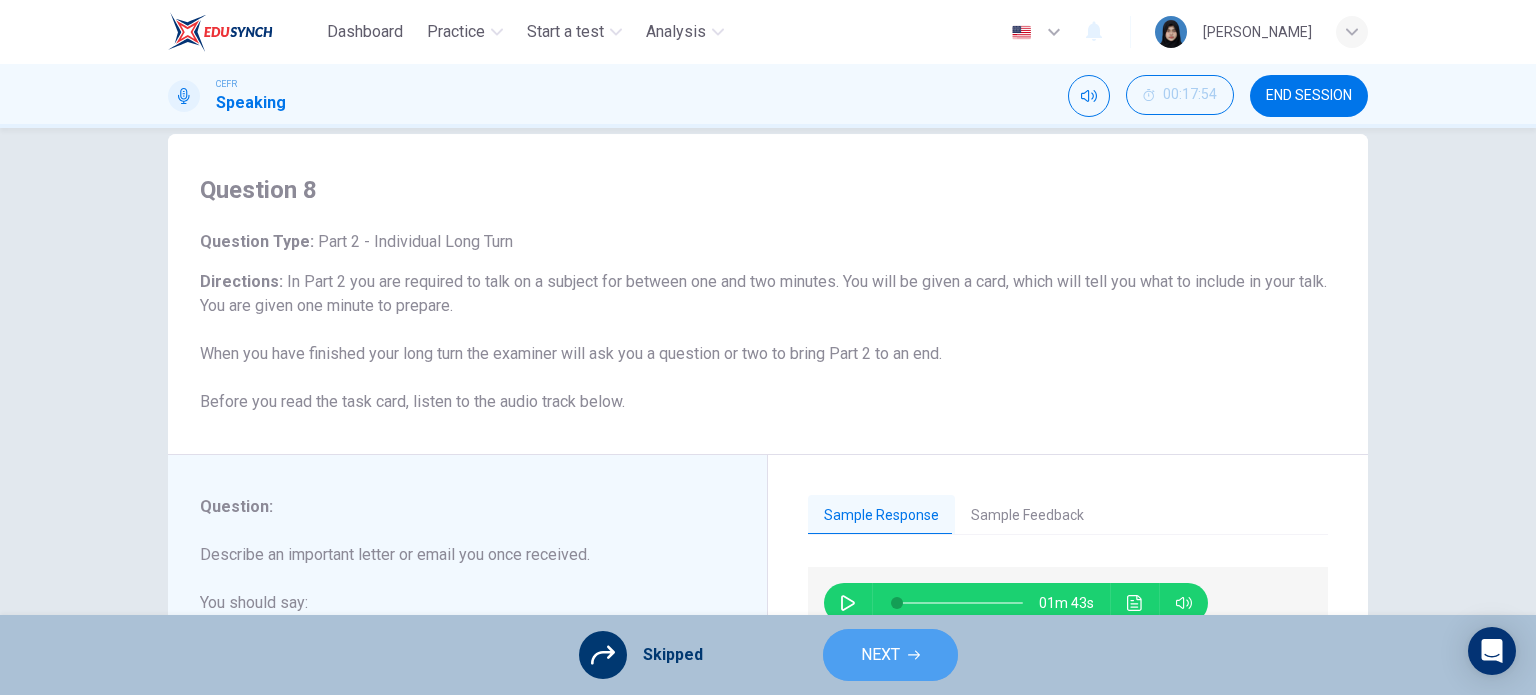 click on "NEXT" at bounding box center (890, 655) 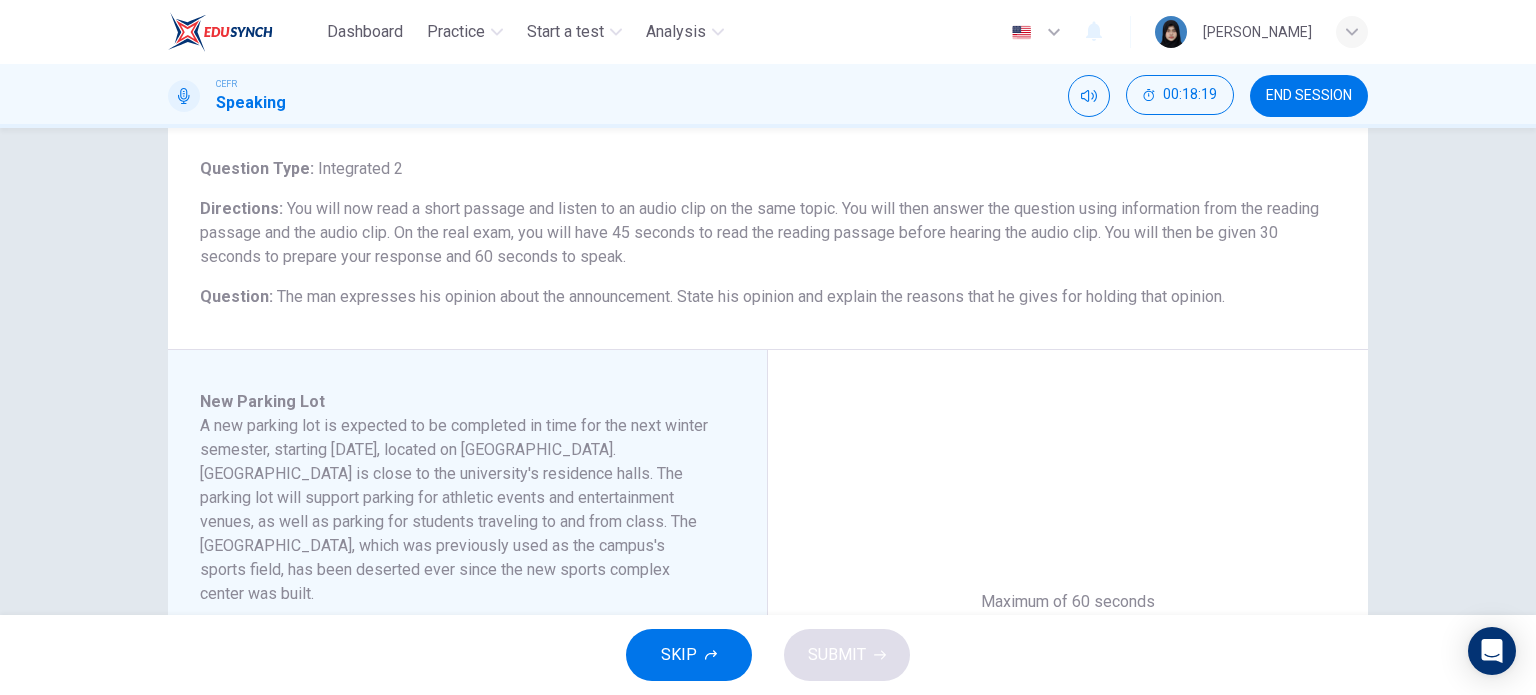 scroll, scrollTop: 106, scrollLeft: 0, axis: vertical 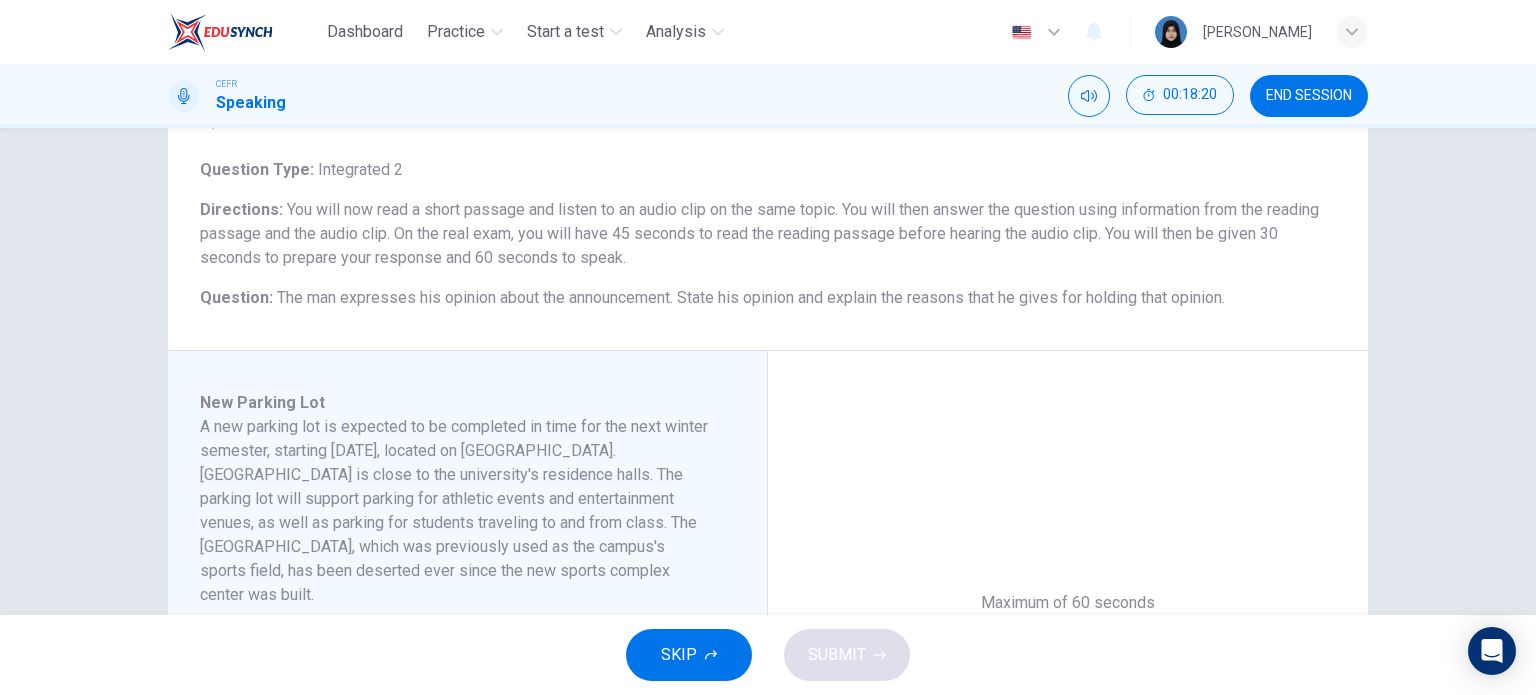drag, startPoint x: 654, startPoint y: 306, endPoint x: 676, endPoint y: -121, distance: 427.56638 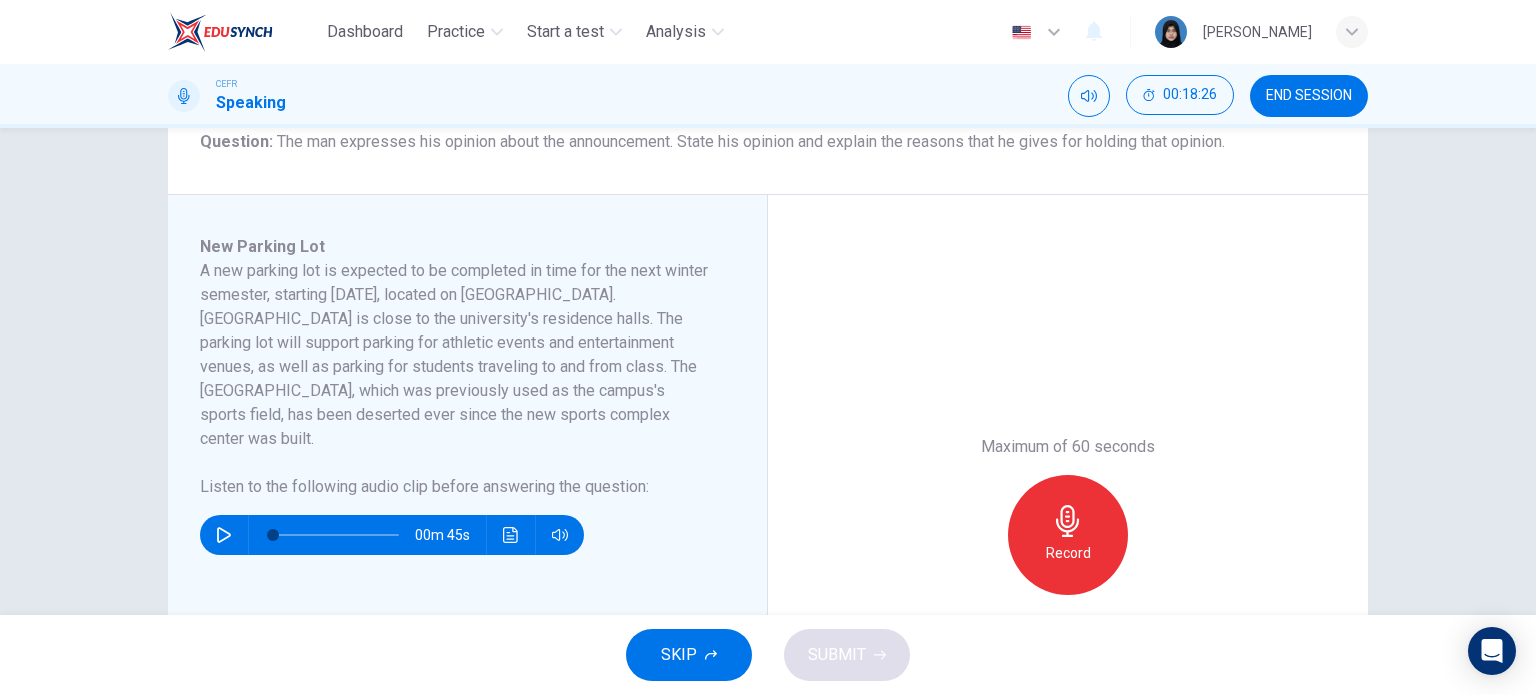 scroll, scrollTop: 263, scrollLeft: 0, axis: vertical 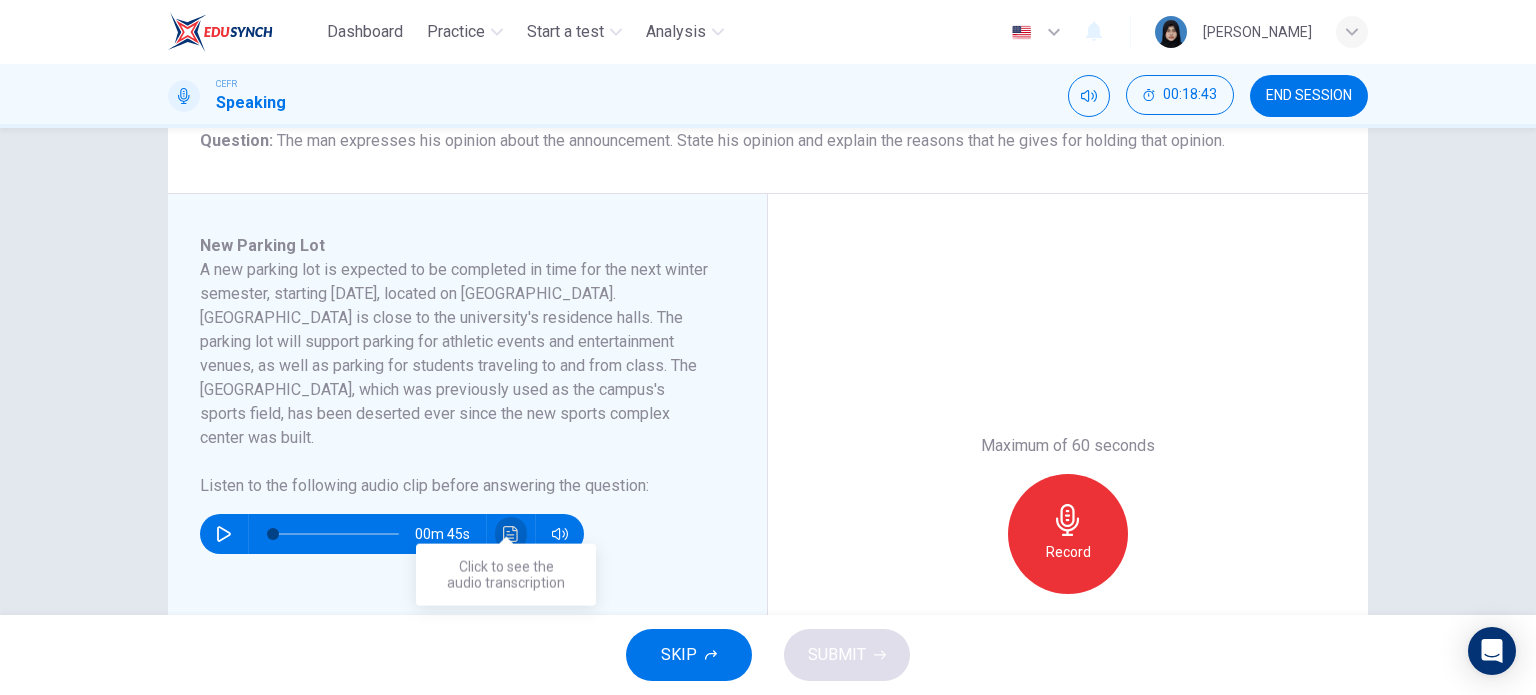 click 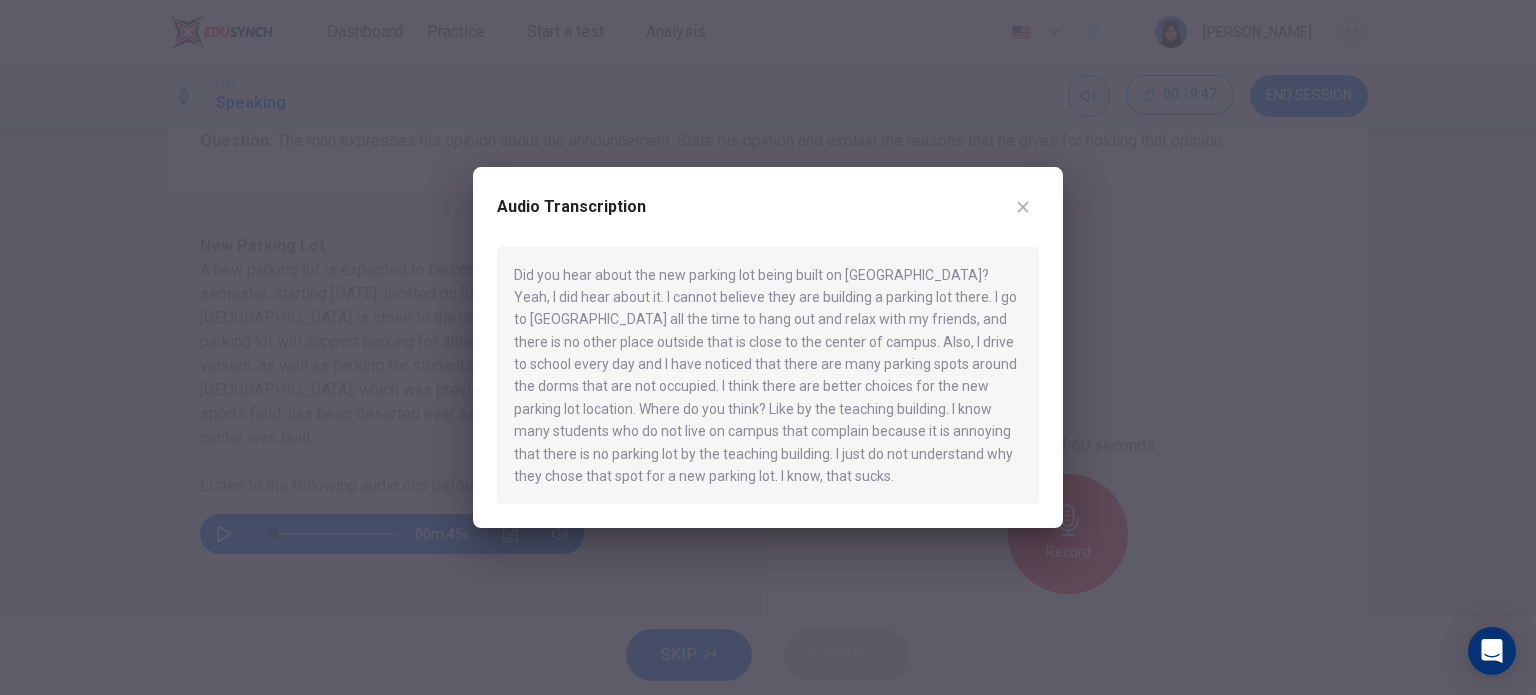 click at bounding box center (768, 347) 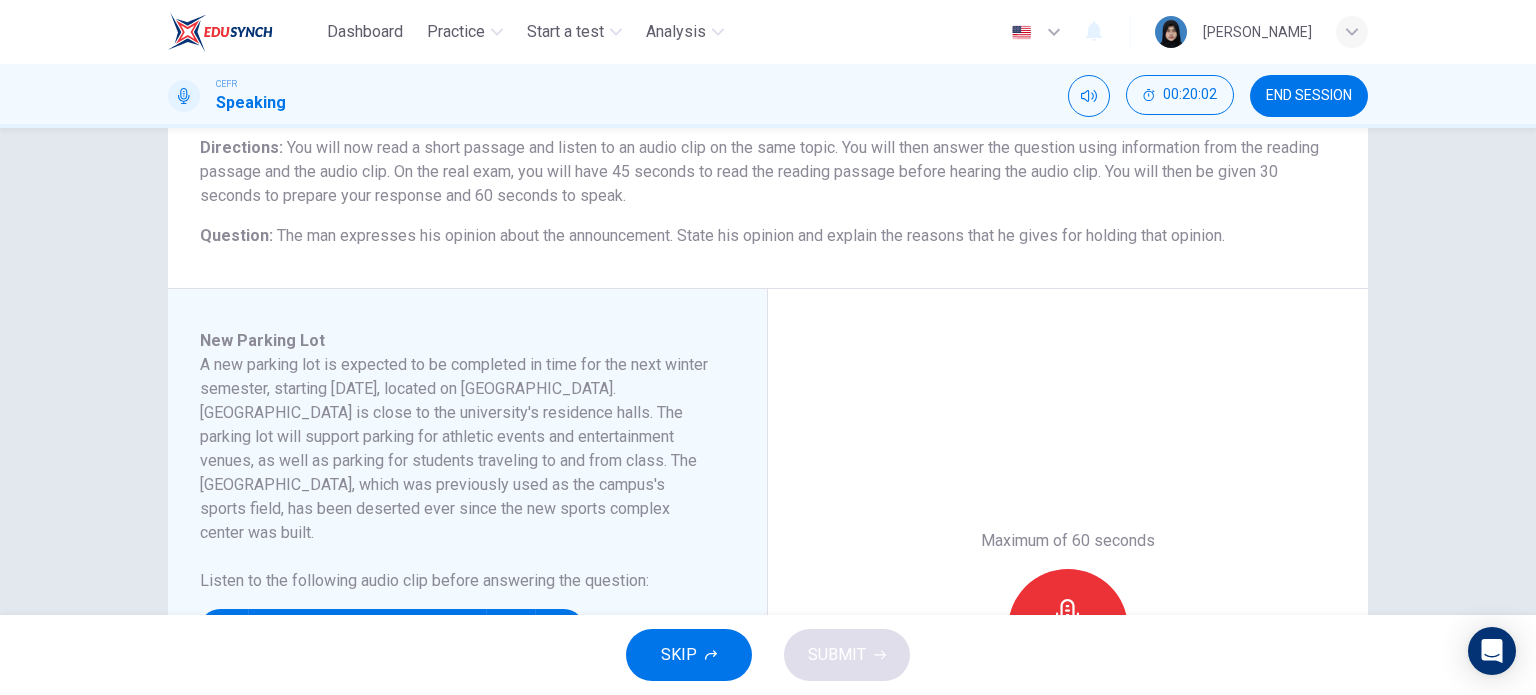 scroll, scrollTop: 220, scrollLeft: 0, axis: vertical 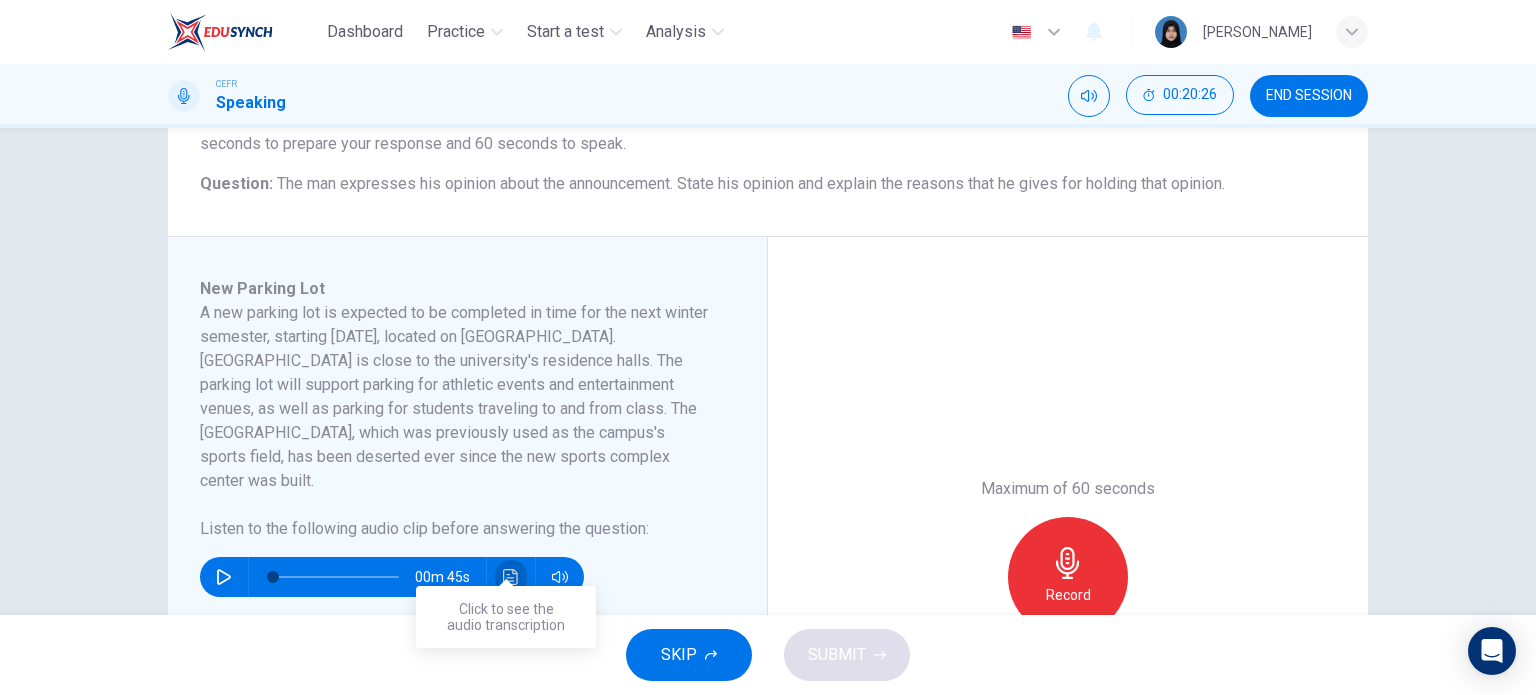 click 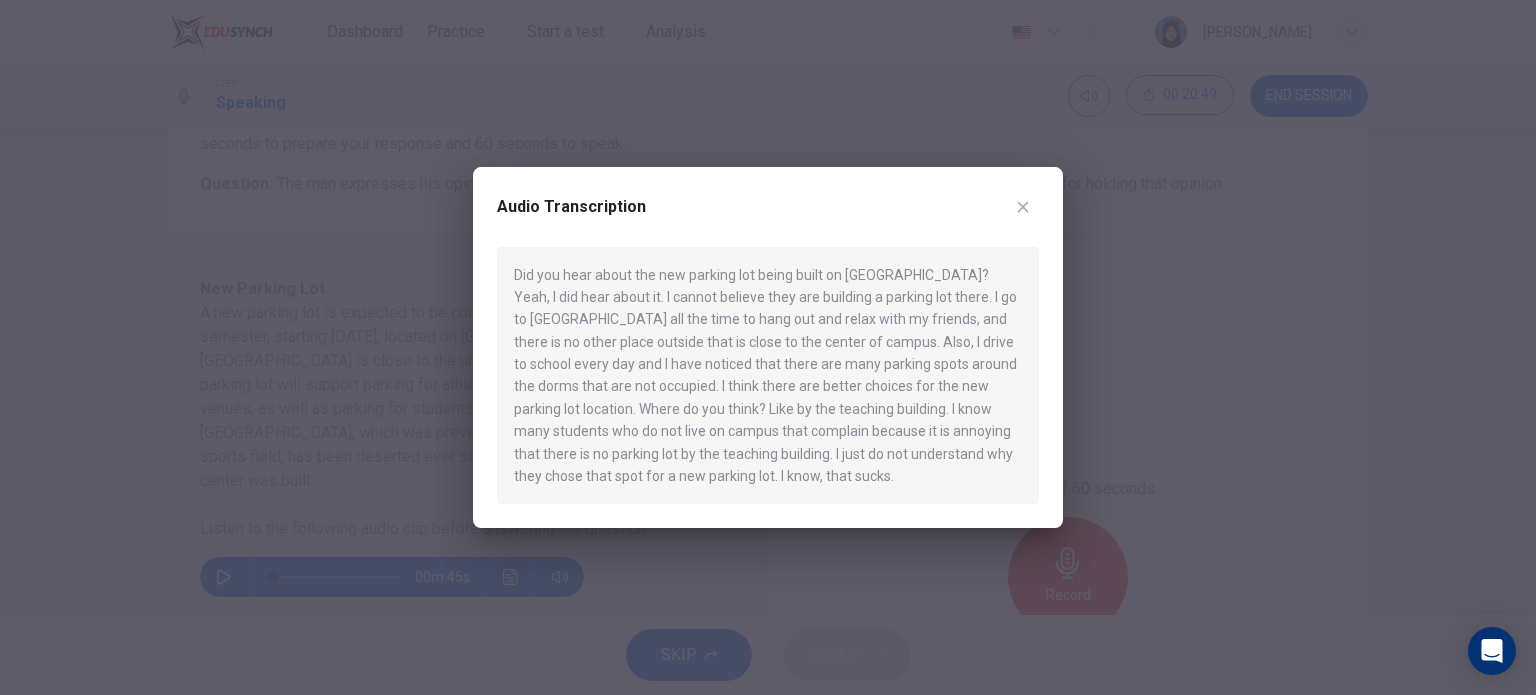 click at bounding box center [768, 347] 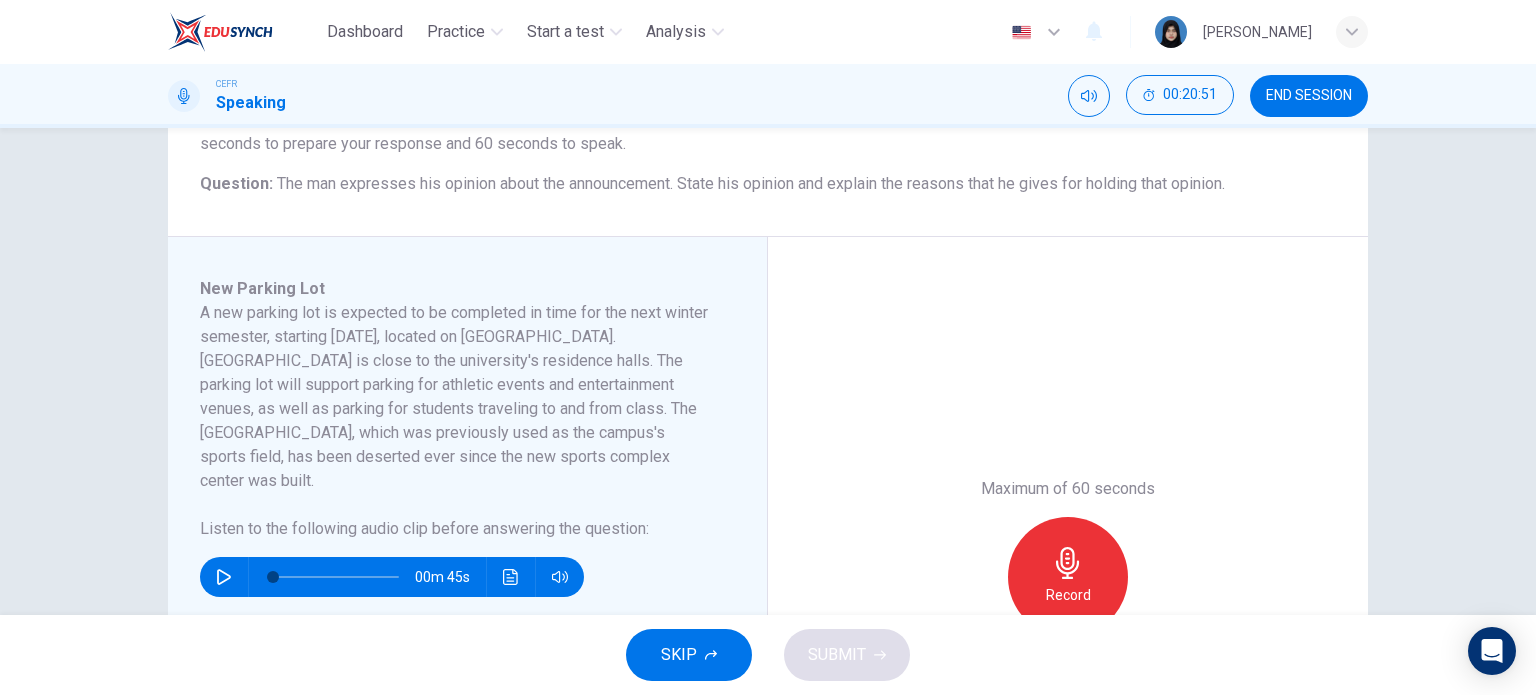 click on "00m 45s" at bounding box center [392, 577] 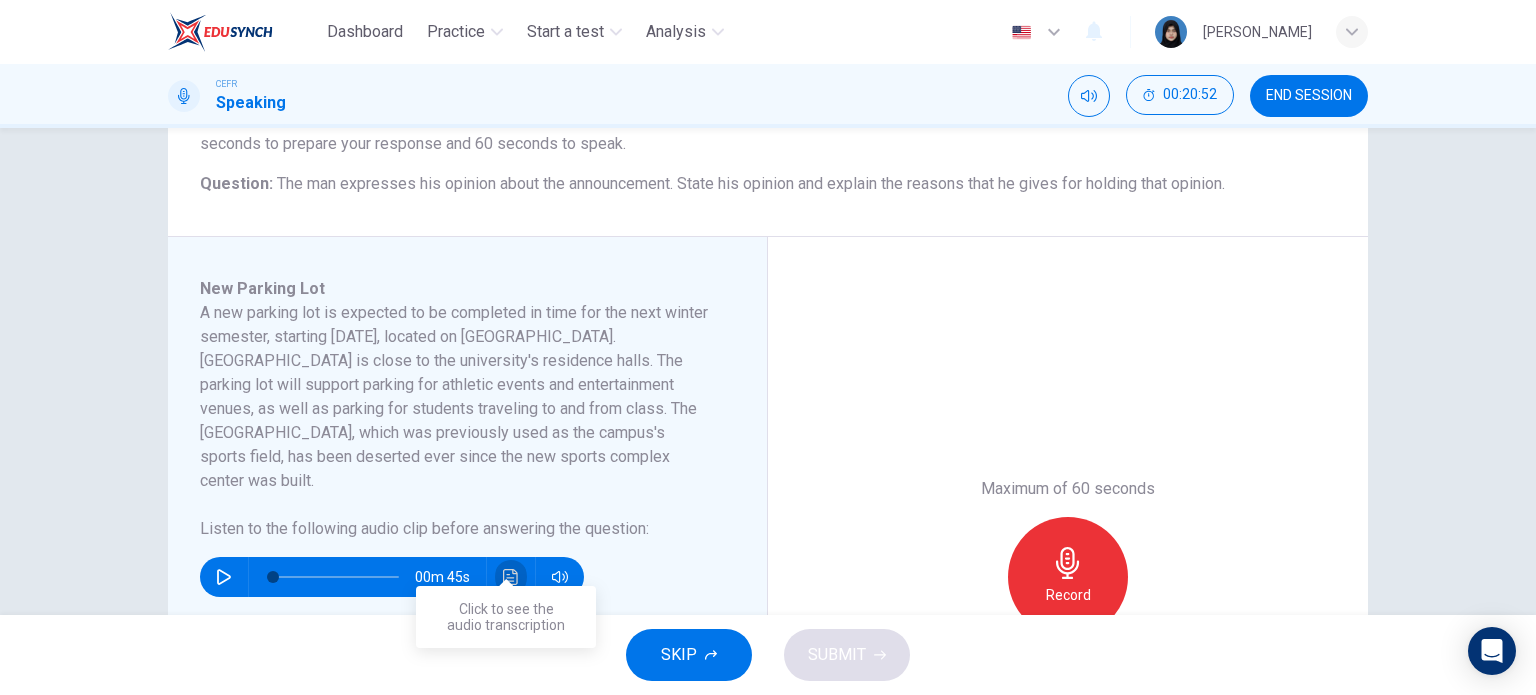 click at bounding box center [511, 577] 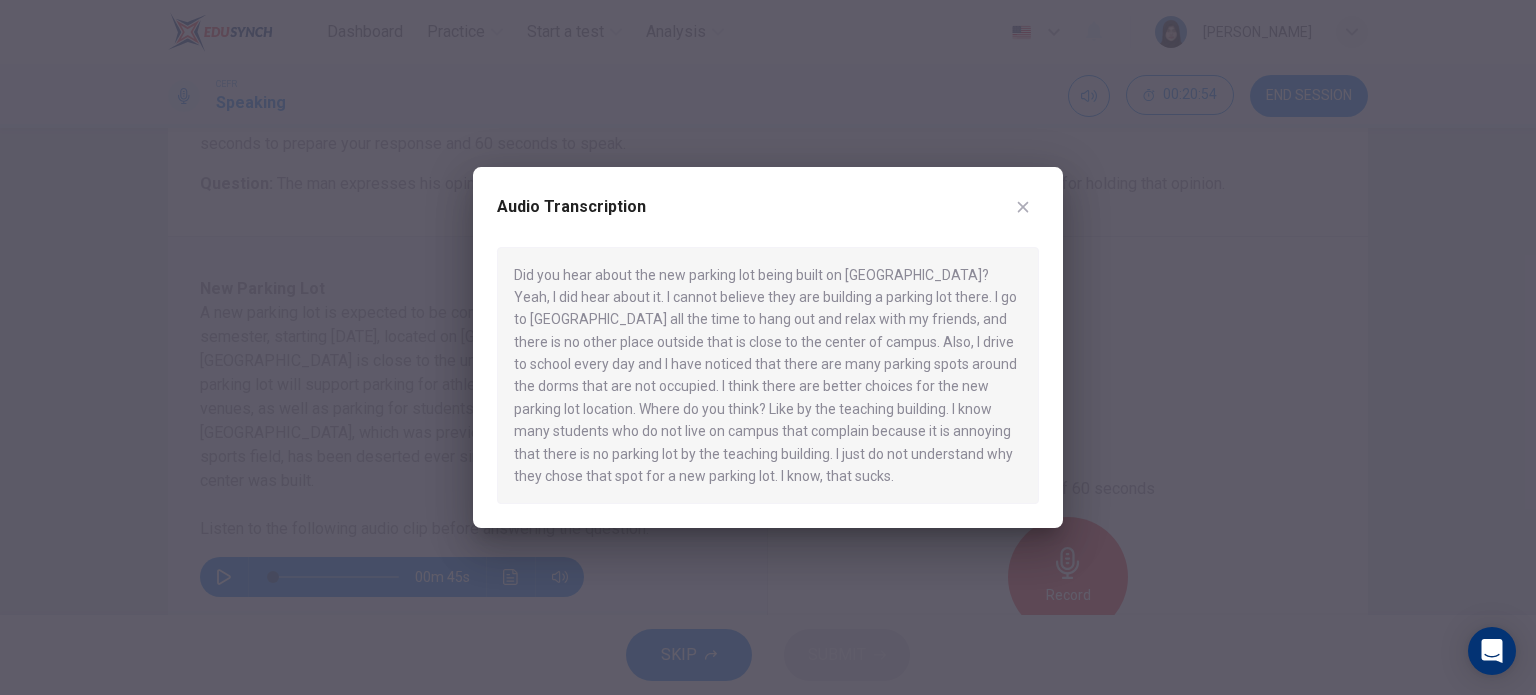 click at bounding box center [768, 347] 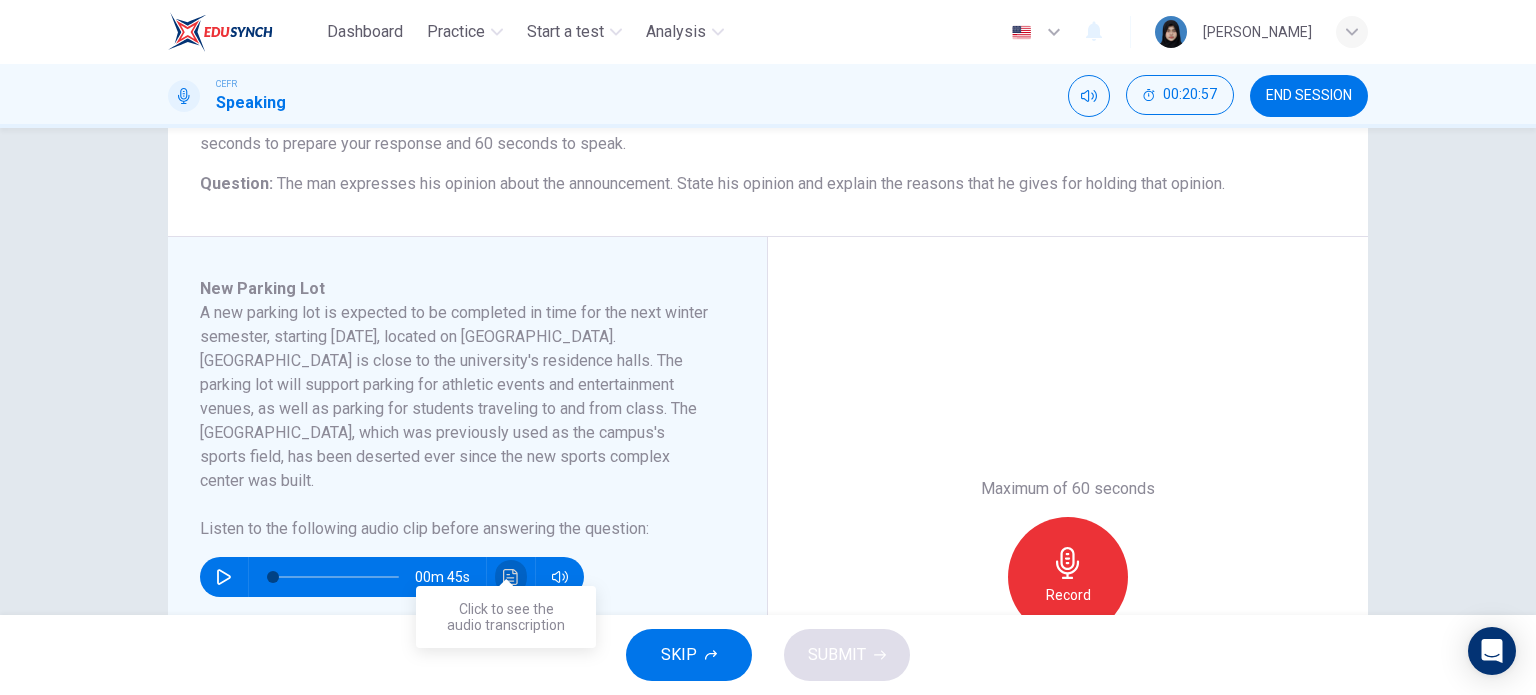 click at bounding box center [511, 577] 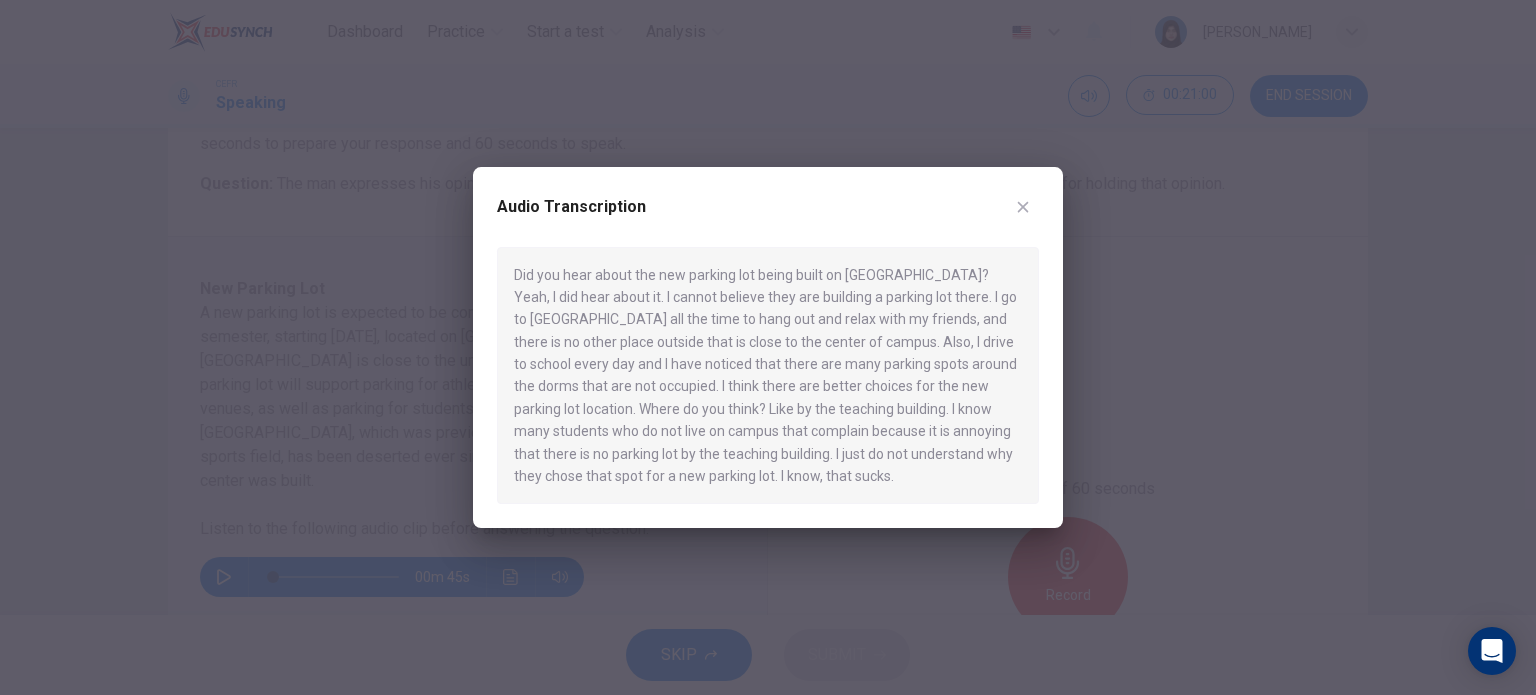 click at bounding box center [768, 347] 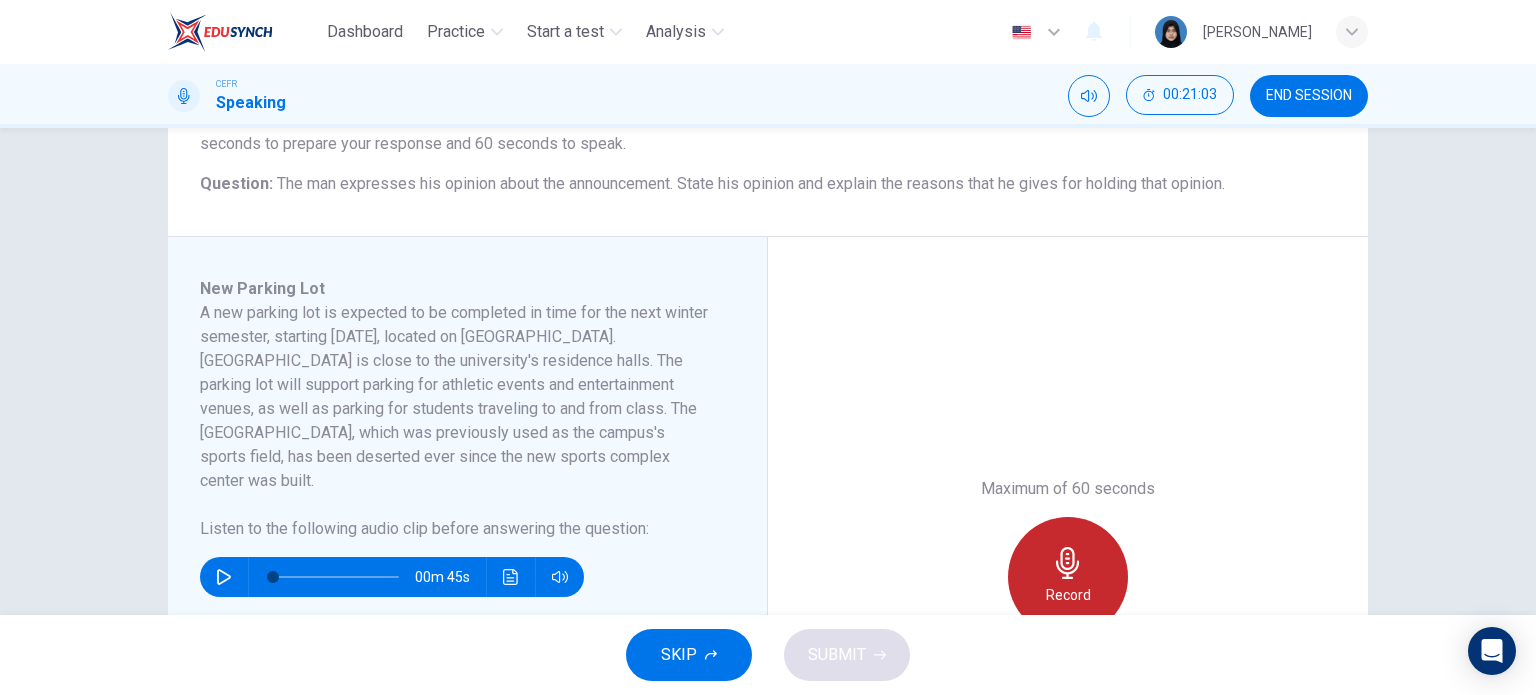 click on "Record" at bounding box center (1068, 577) 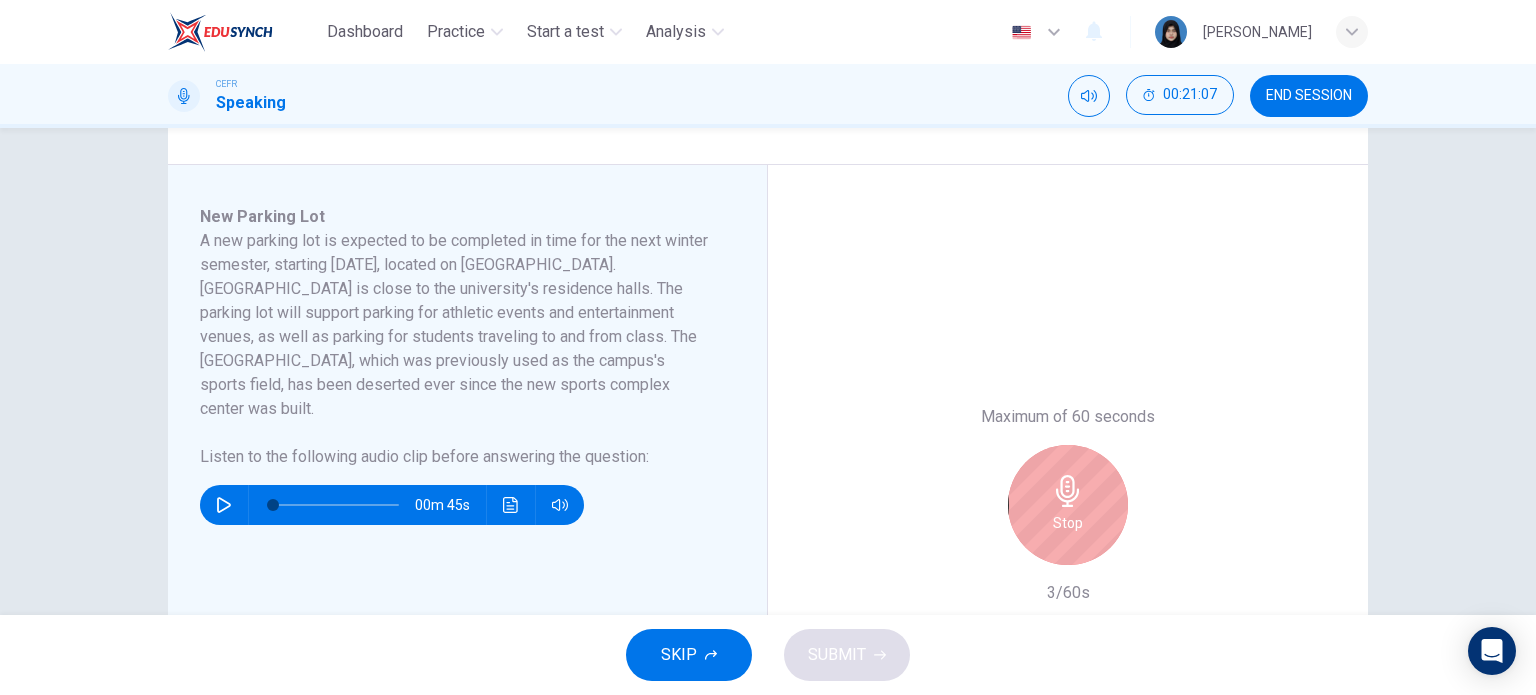 scroll, scrollTop: 294, scrollLeft: 0, axis: vertical 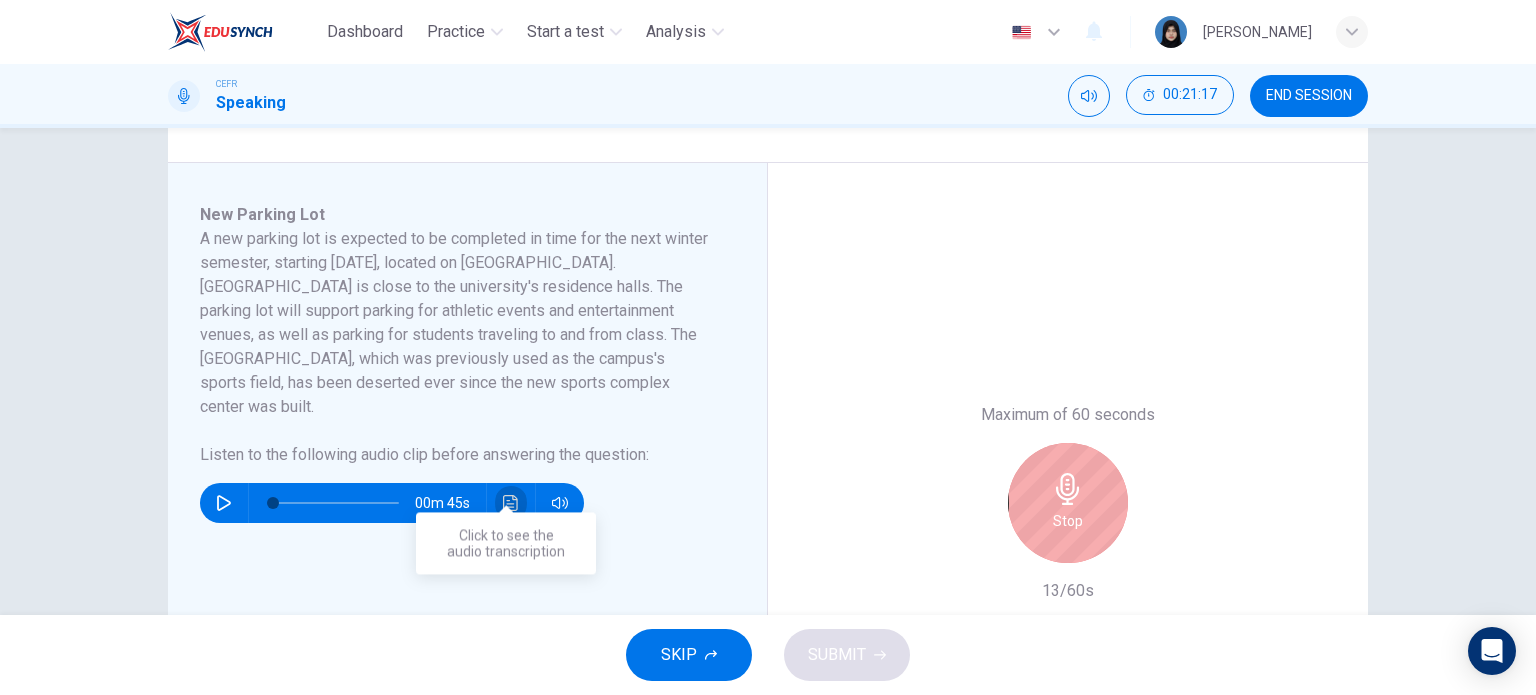 click 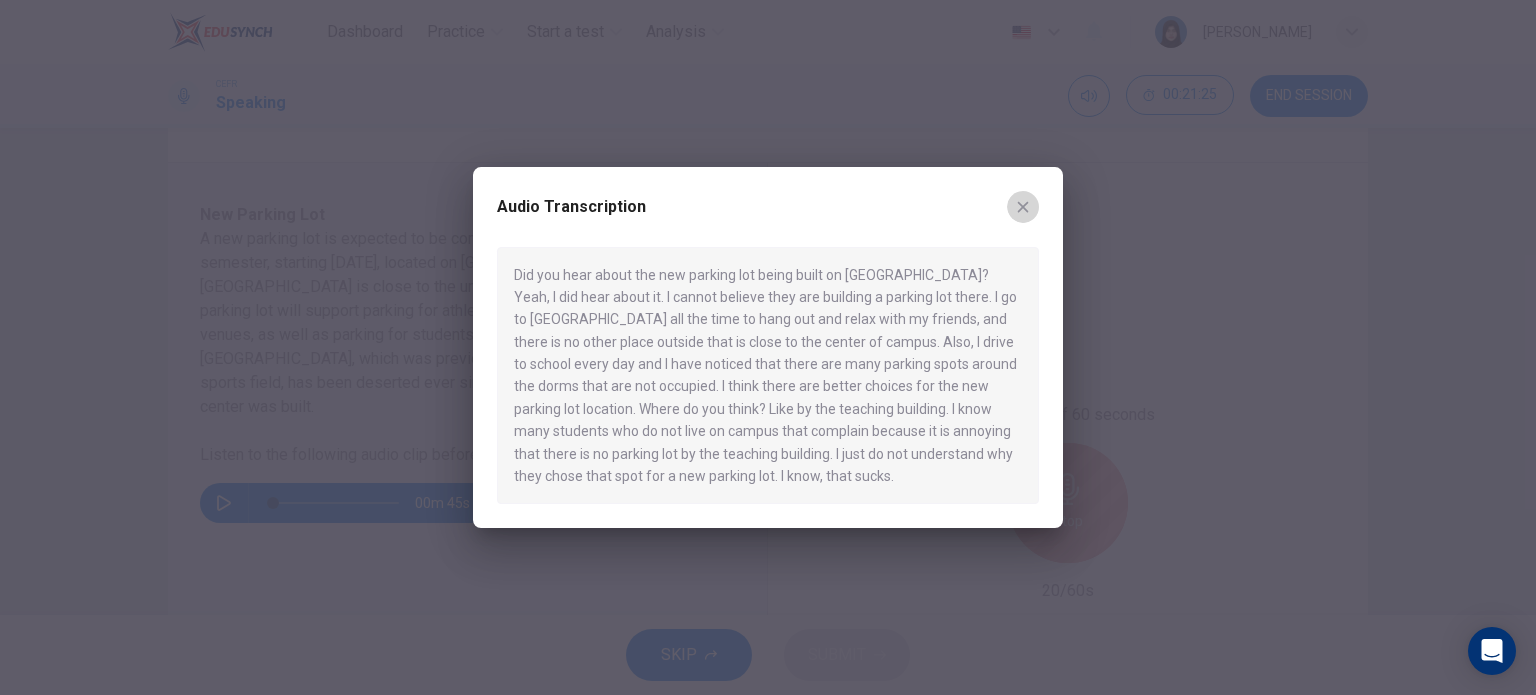 click 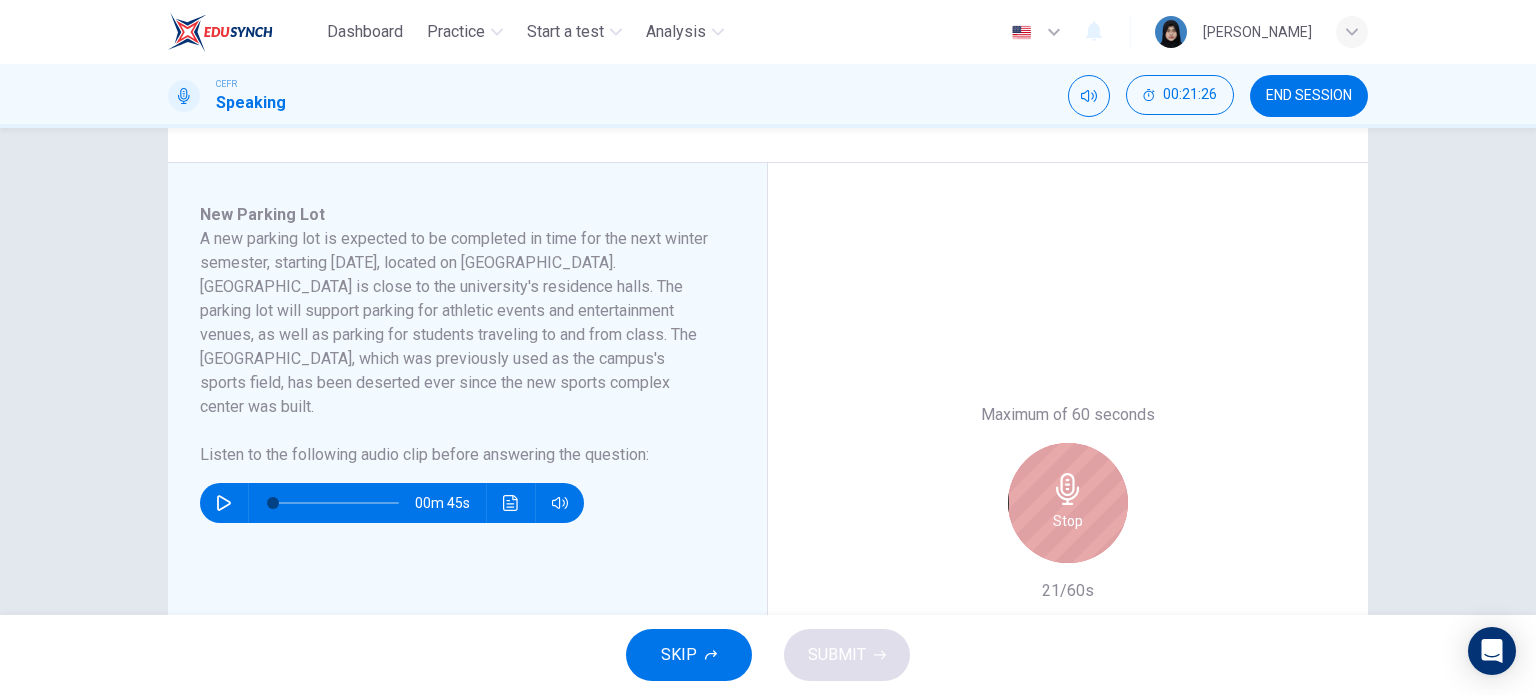 click on "Stop" at bounding box center (1068, 503) 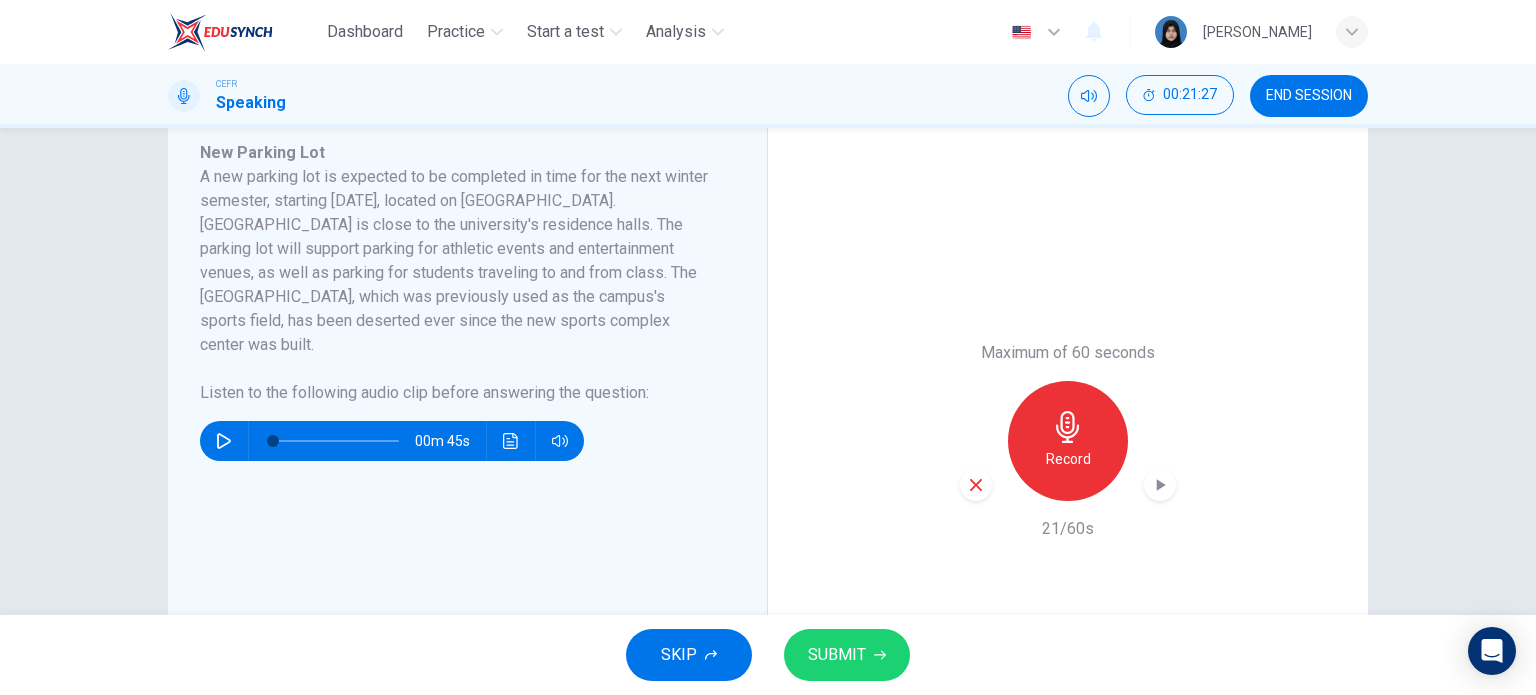 scroll, scrollTop: 360, scrollLeft: 0, axis: vertical 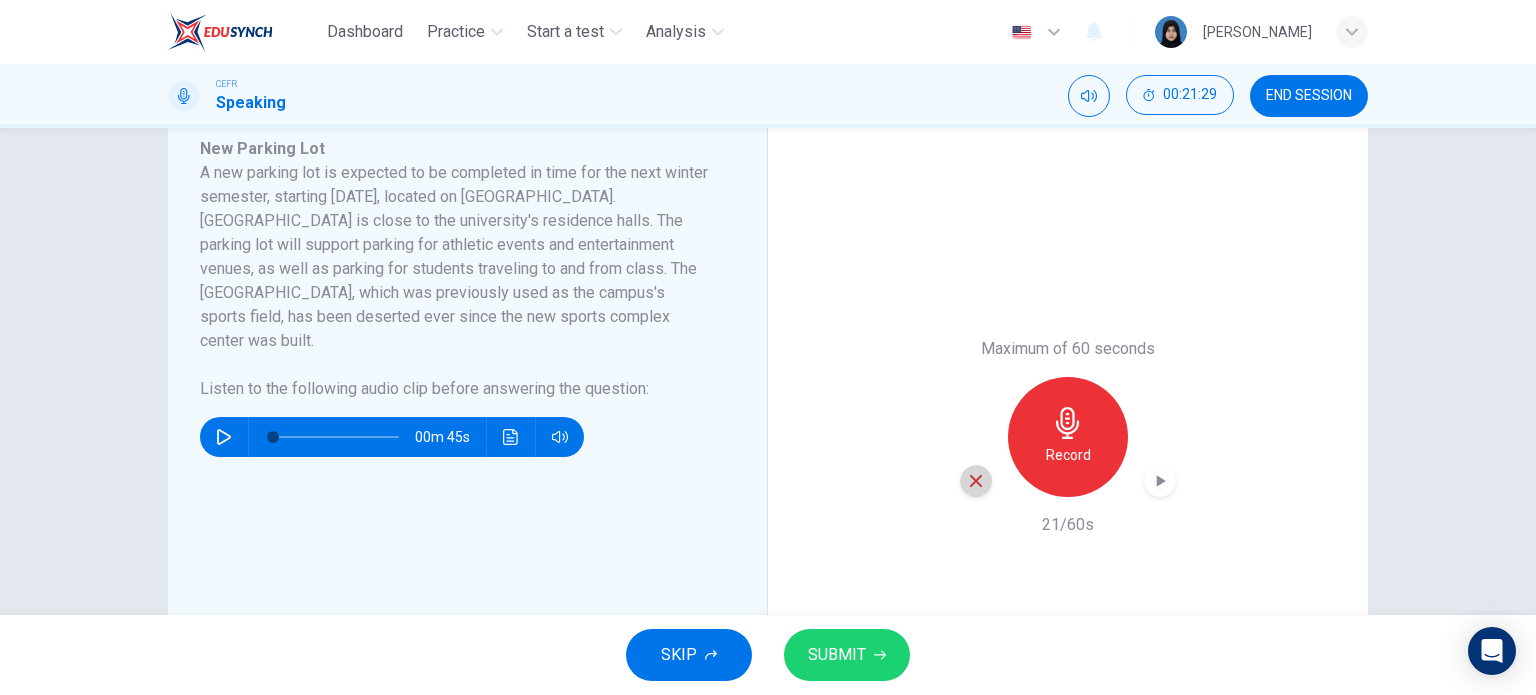 click 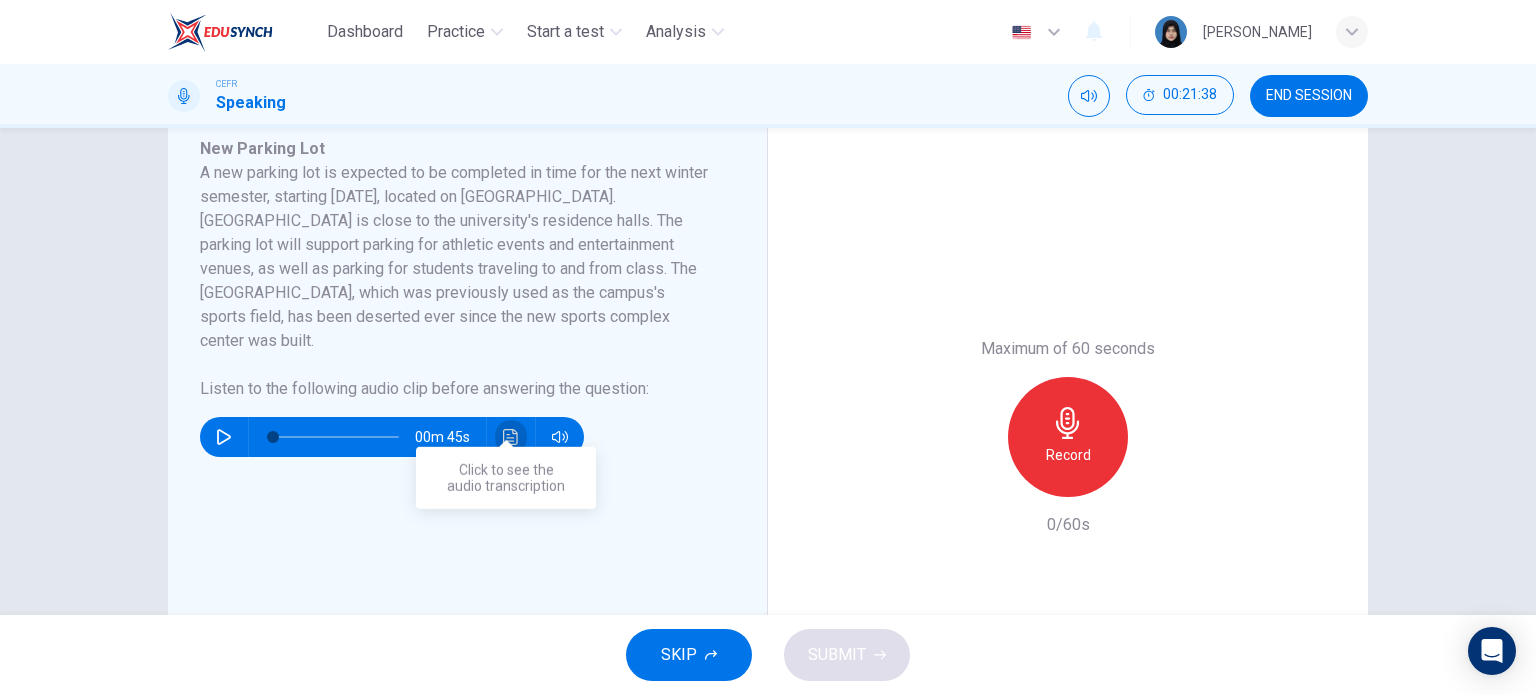 click 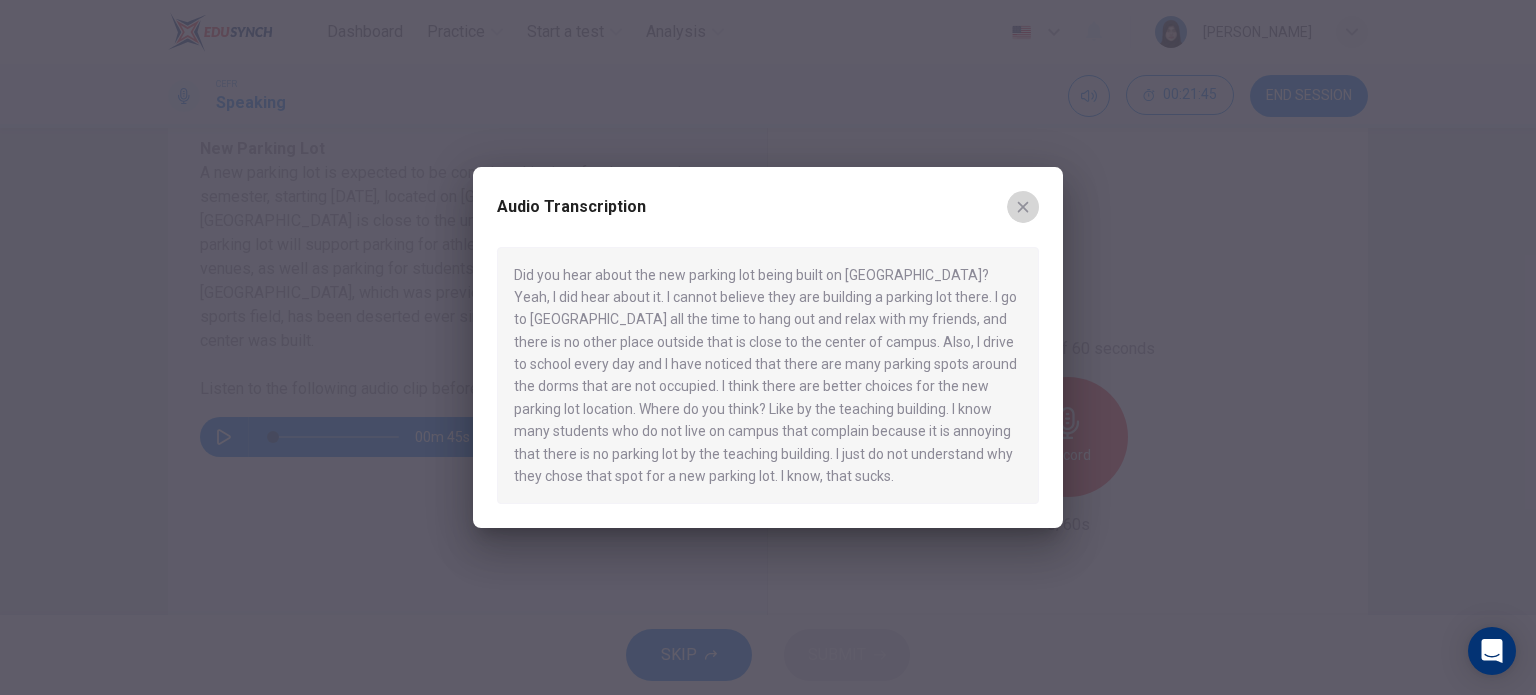 click at bounding box center (1023, 207) 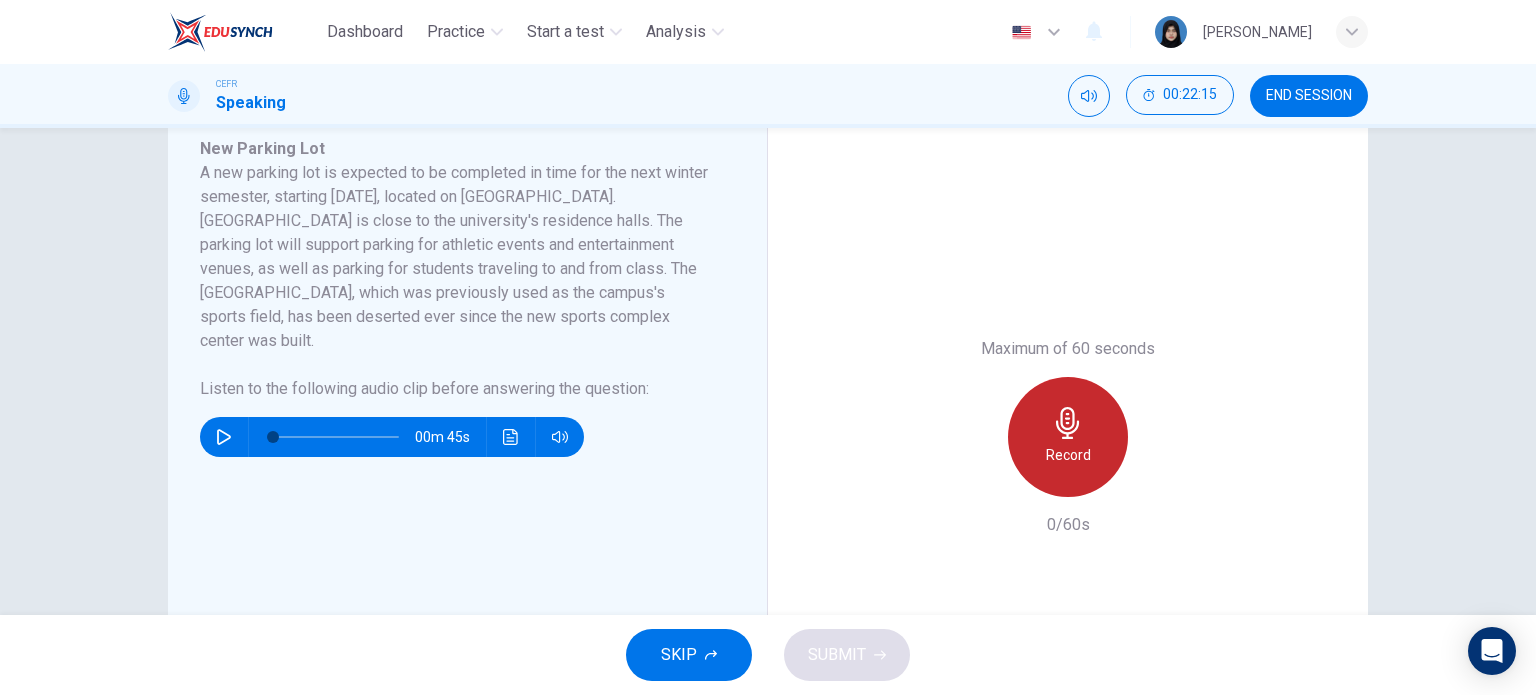 click on "Record" at bounding box center (1068, 437) 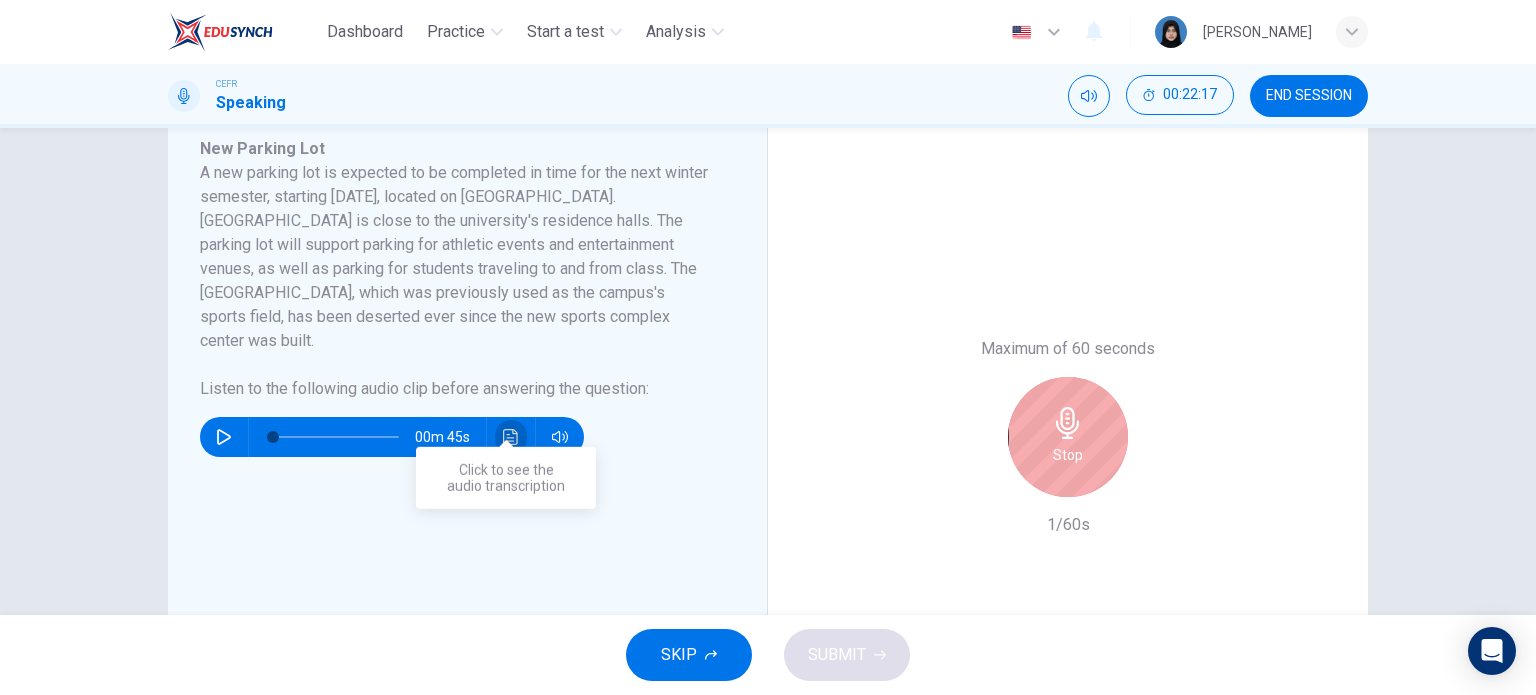 click 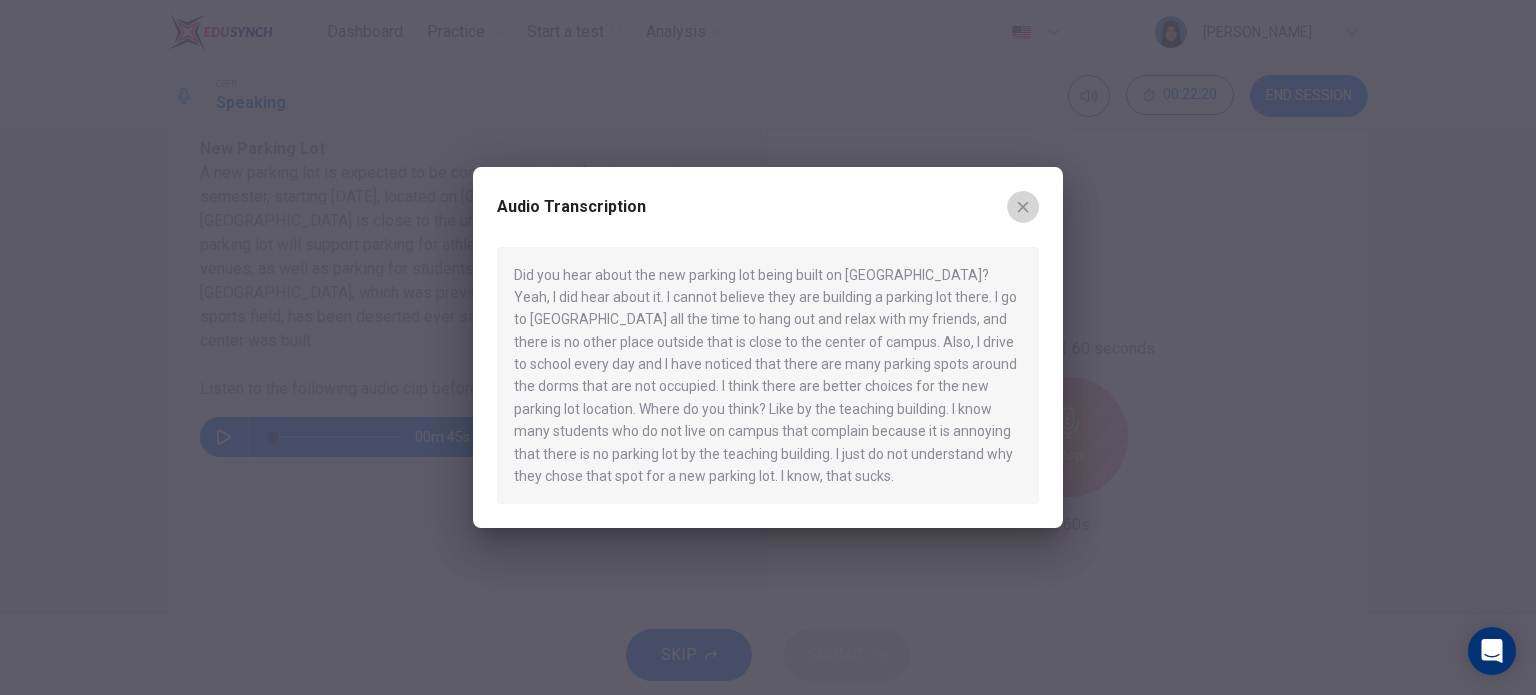 click at bounding box center (1023, 207) 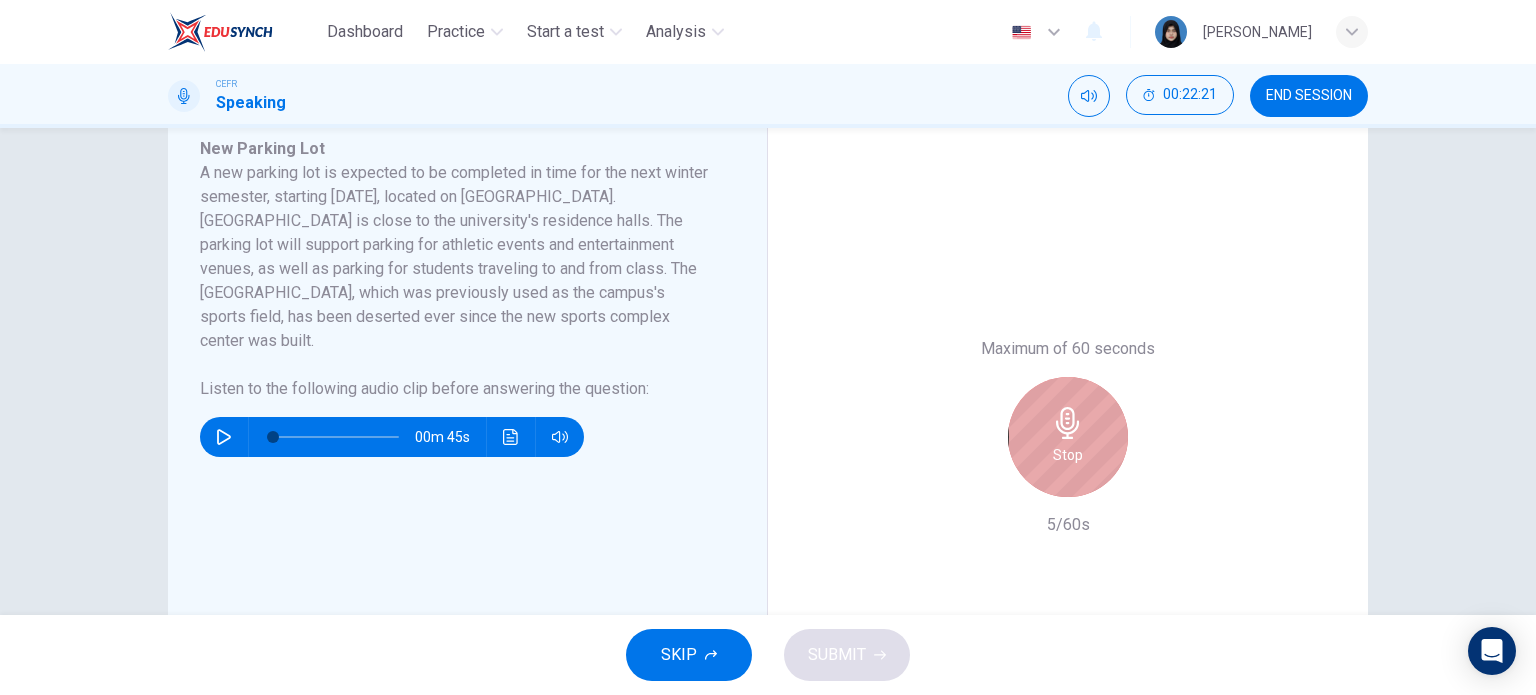 click on "Stop" at bounding box center [1068, 437] 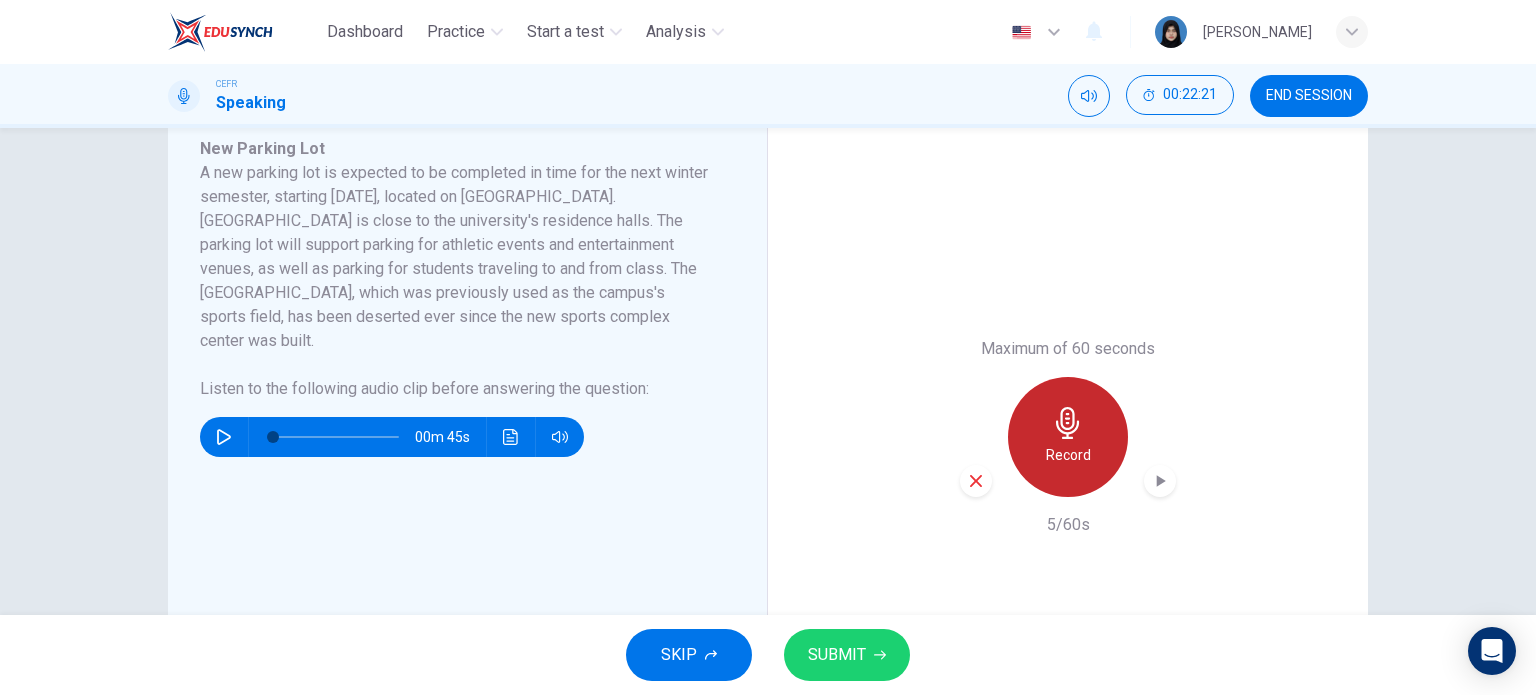 click on "Record" at bounding box center [1068, 437] 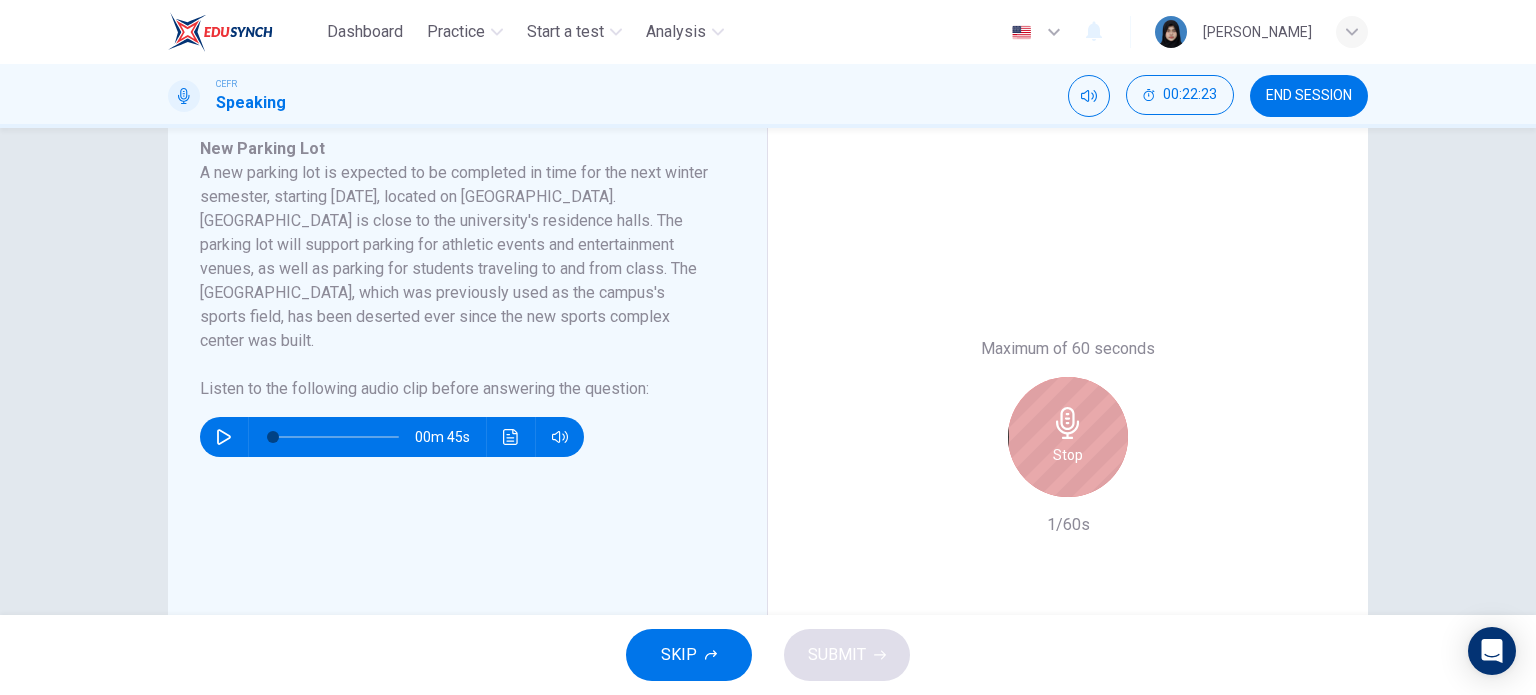 click on "Stop" at bounding box center [1068, 437] 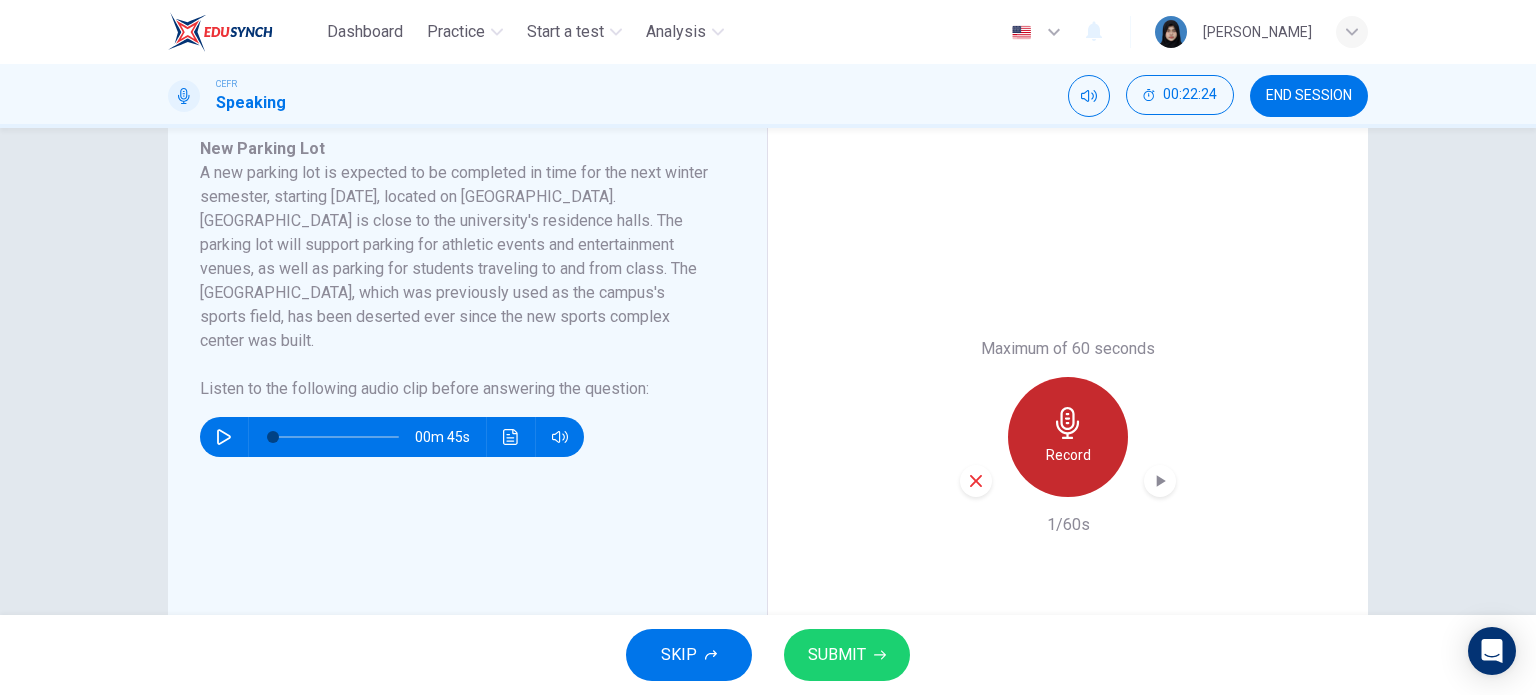 click on "Record" at bounding box center [1068, 437] 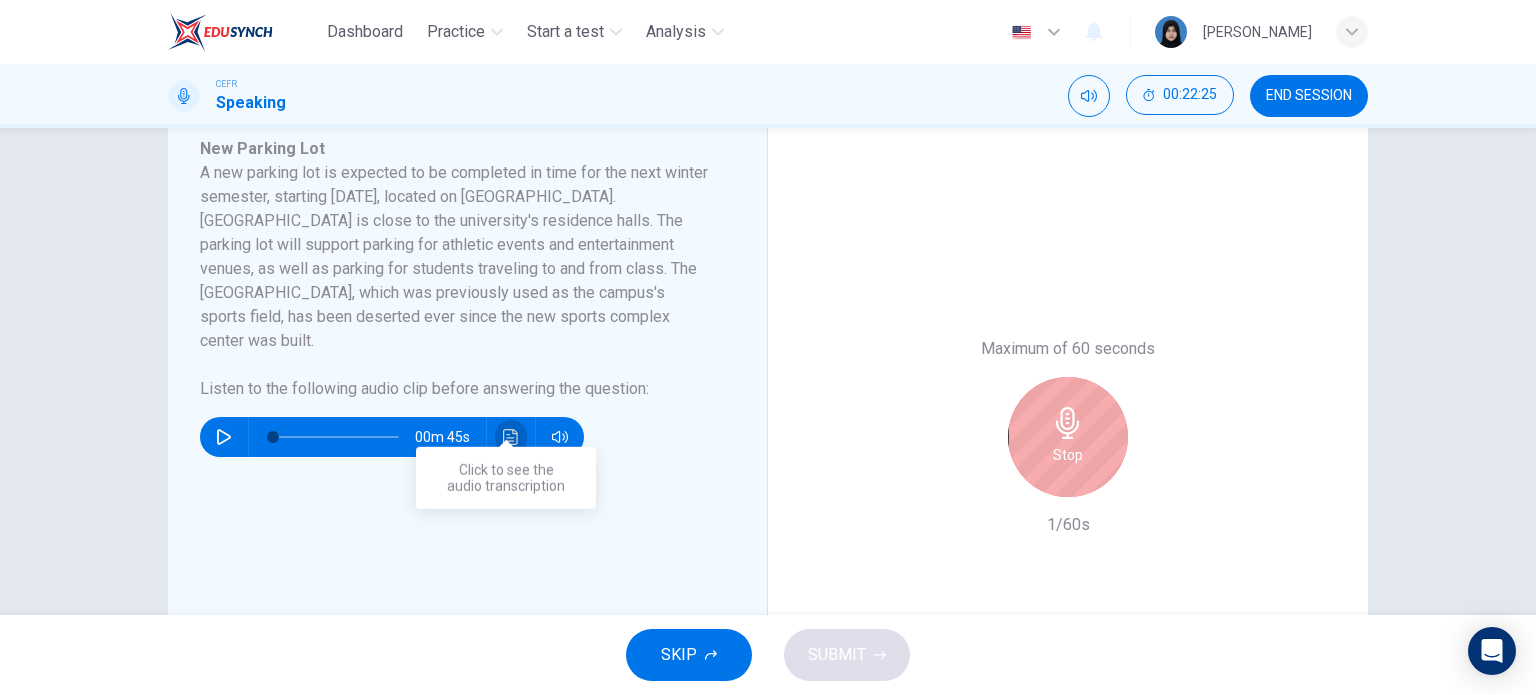 click at bounding box center [511, 437] 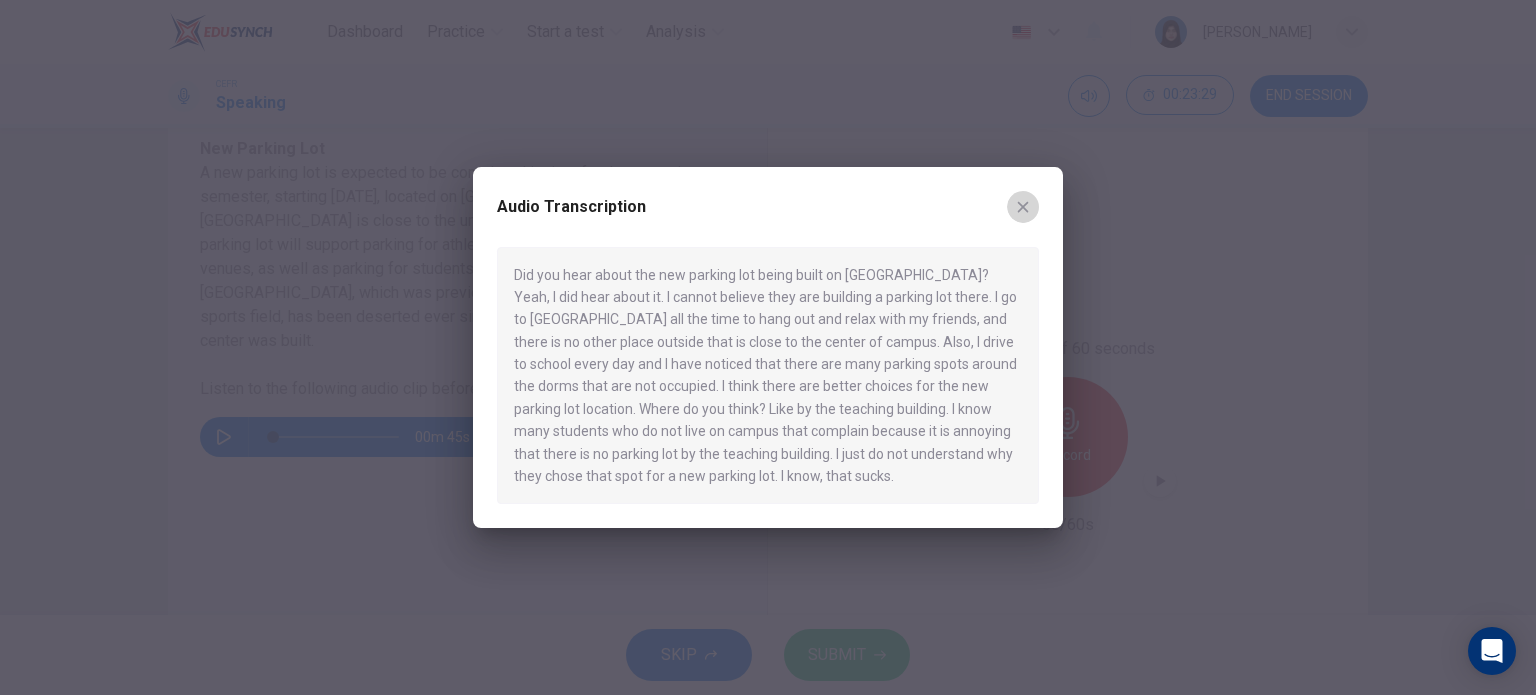 click 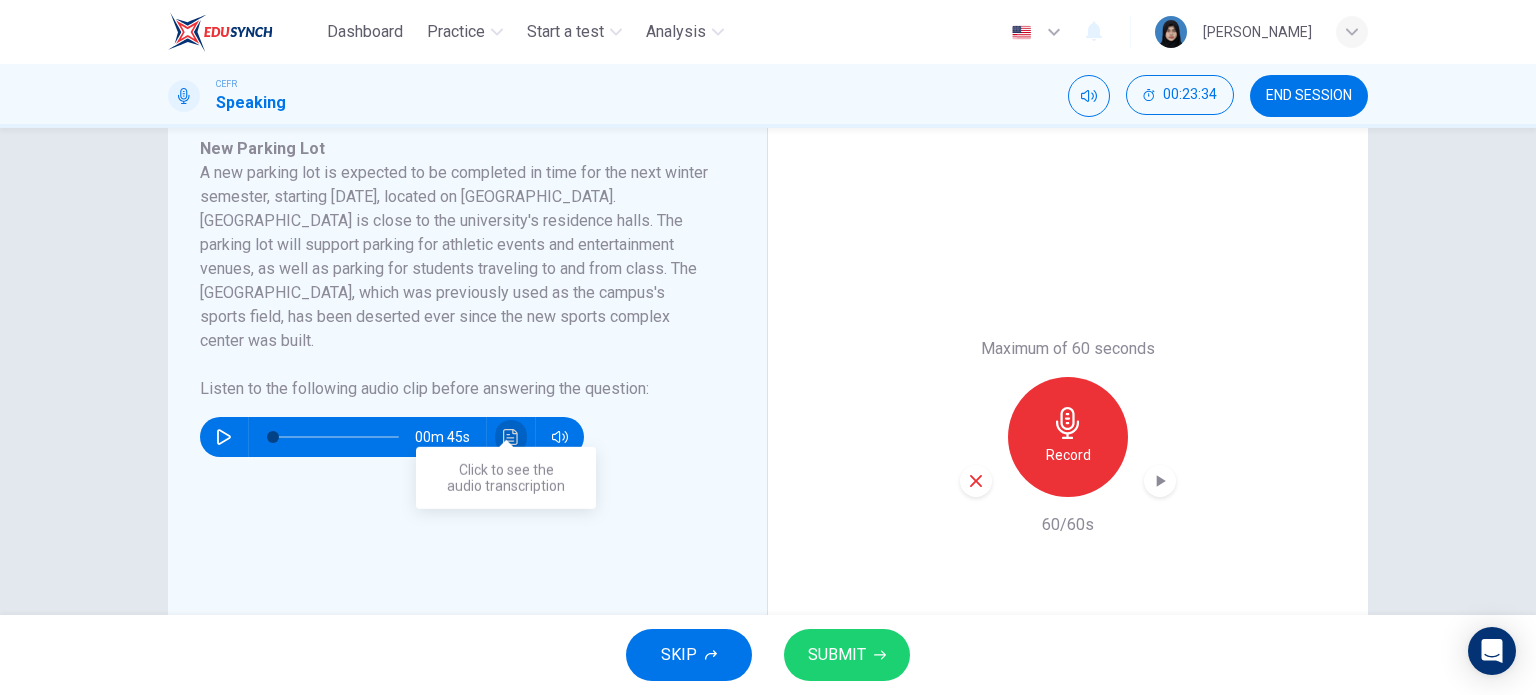click at bounding box center [511, 437] 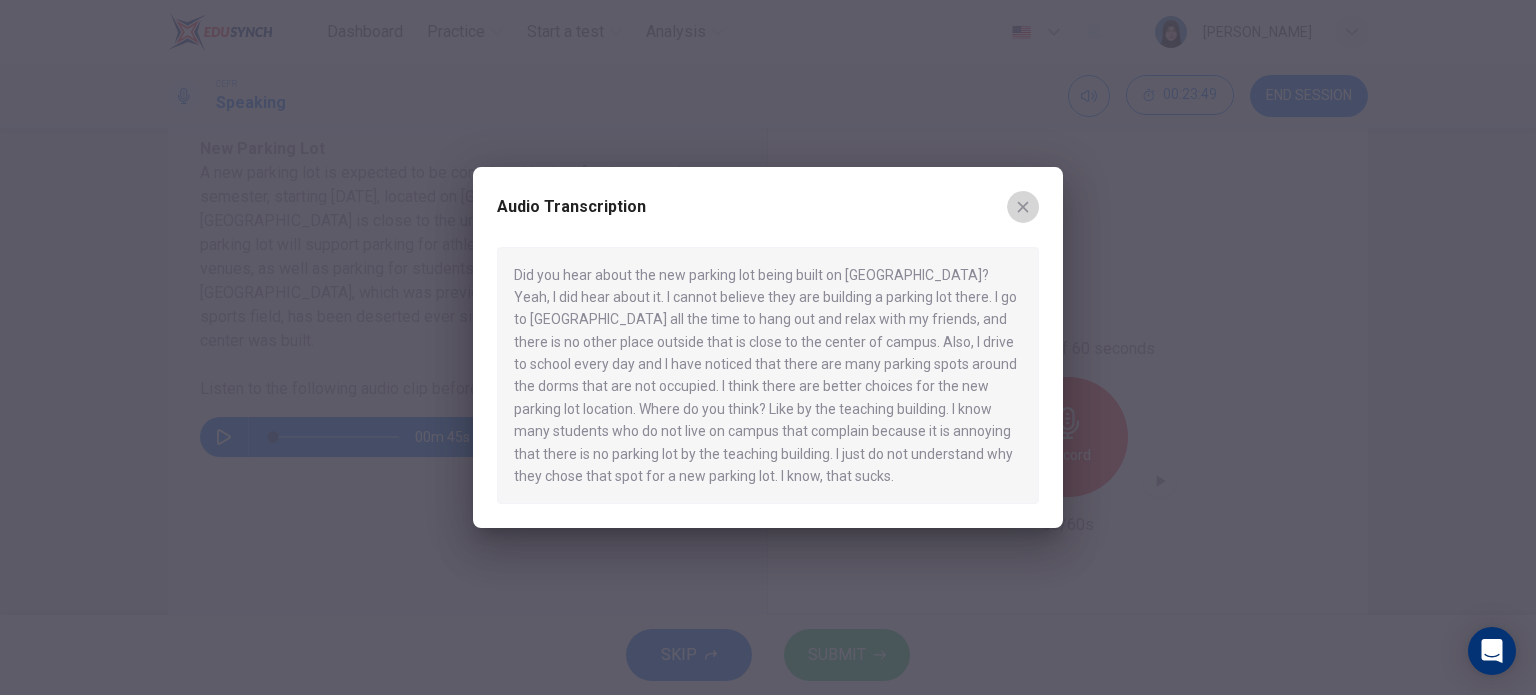 click 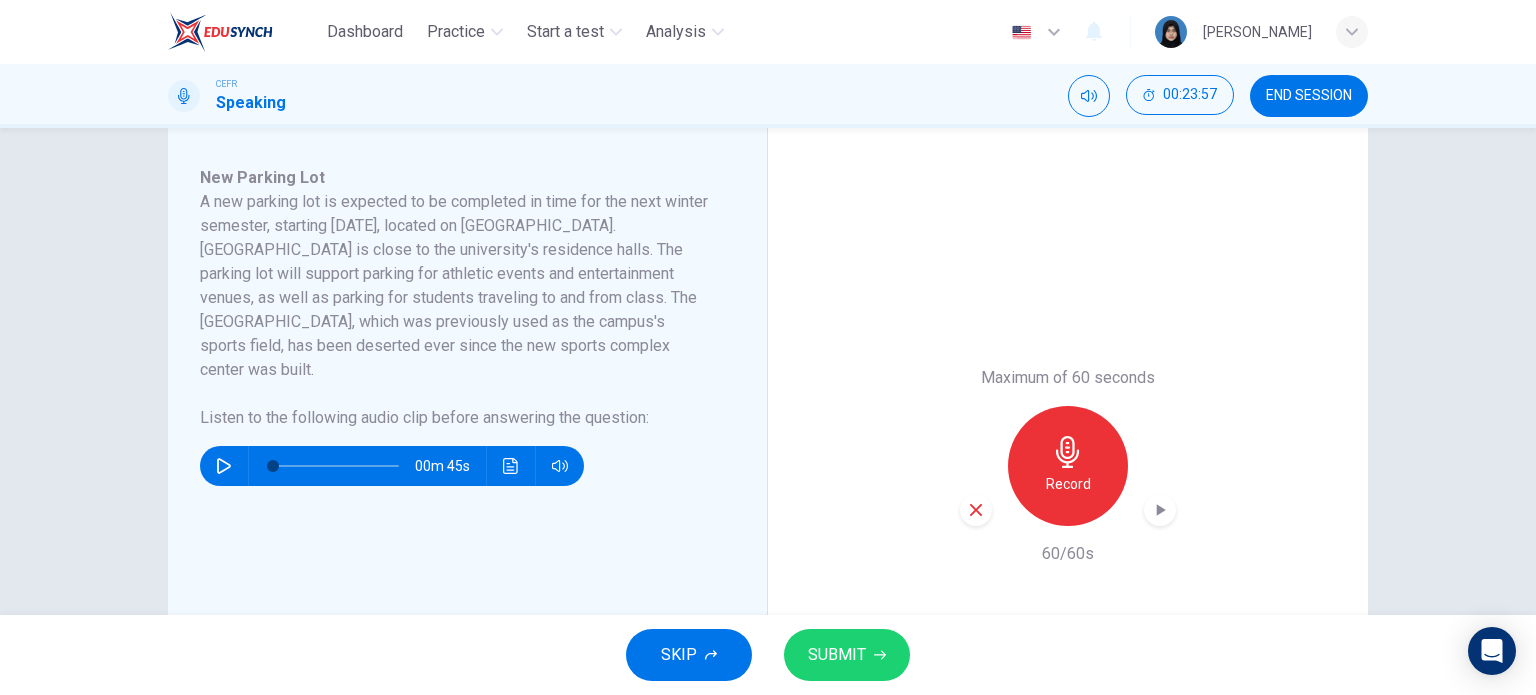 scroll, scrollTop: 348, scrollLeft: 0, axis: vertical 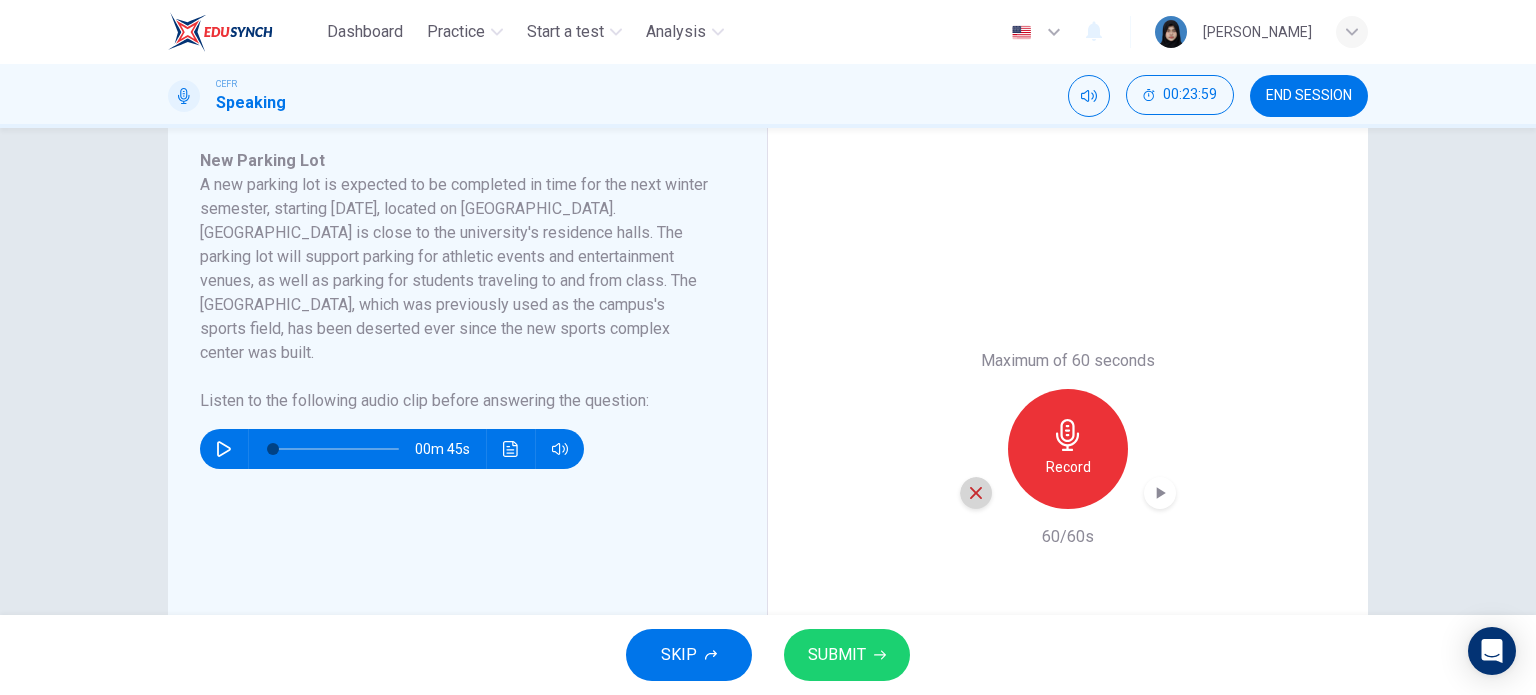 click at bounding box center (976, 493) 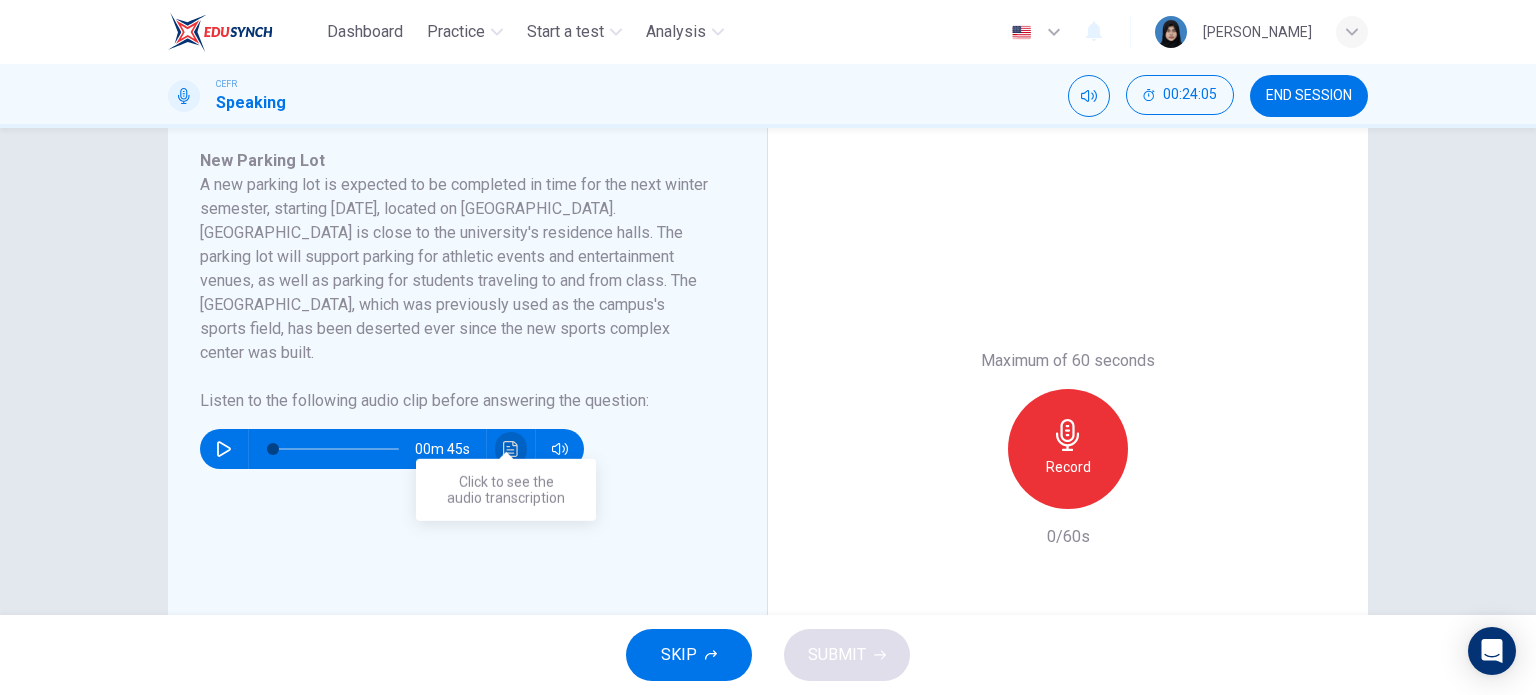 click at bounding box center [511, 449] 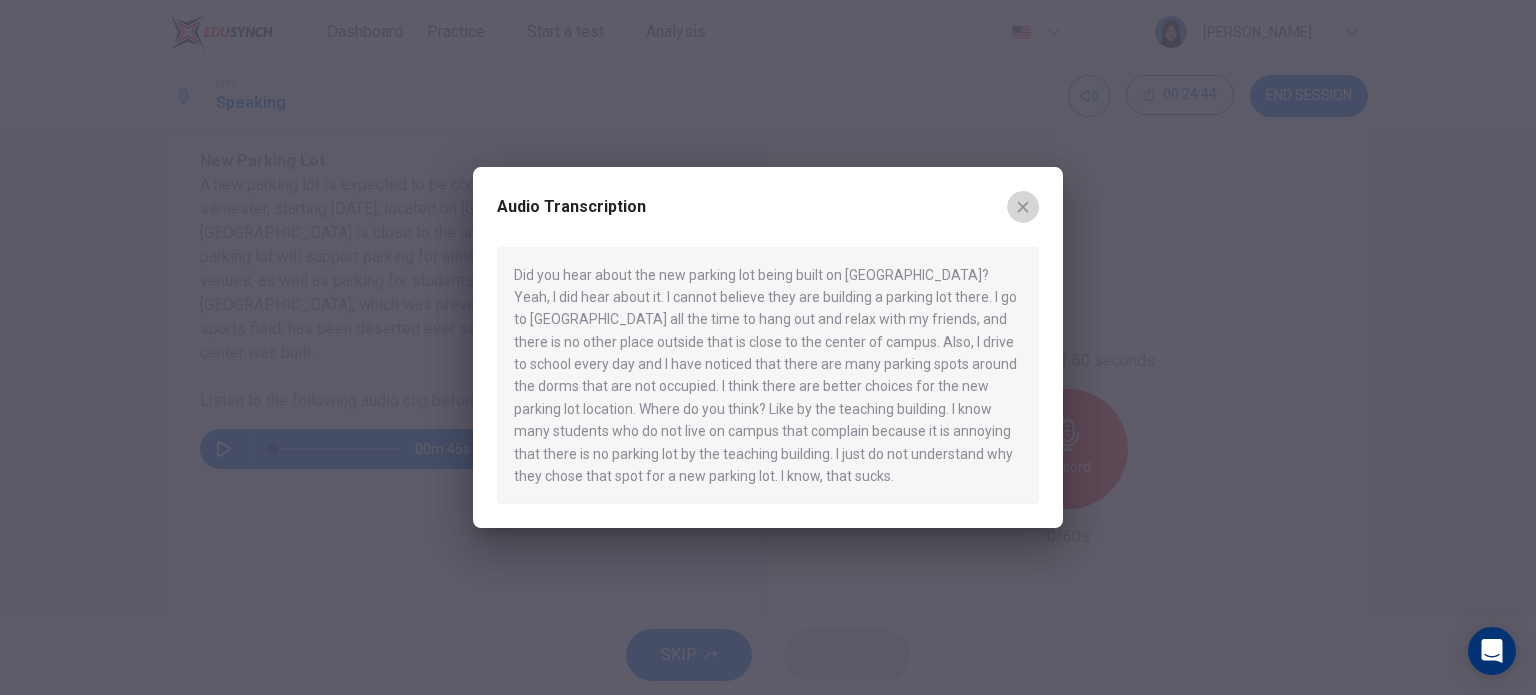 click 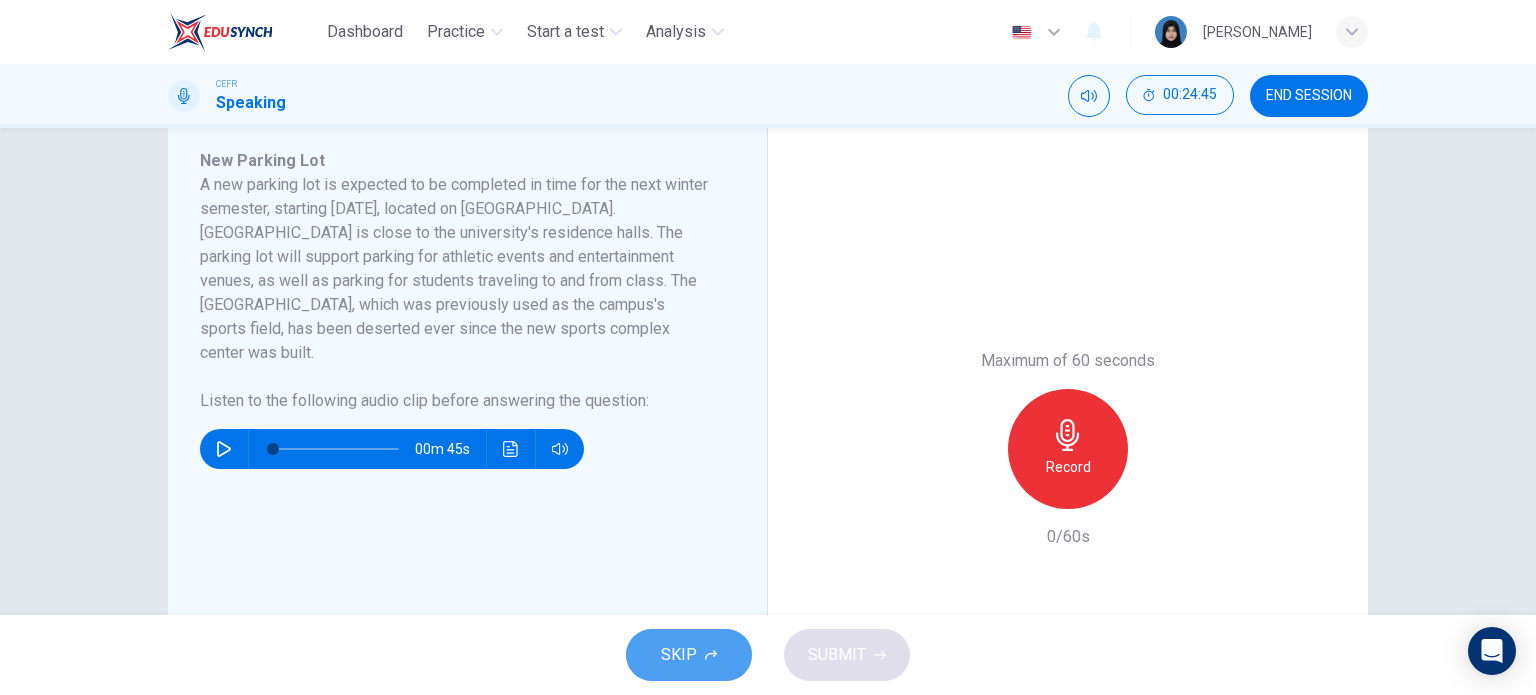 click on "SKIP" at bounding box center (689, 655) 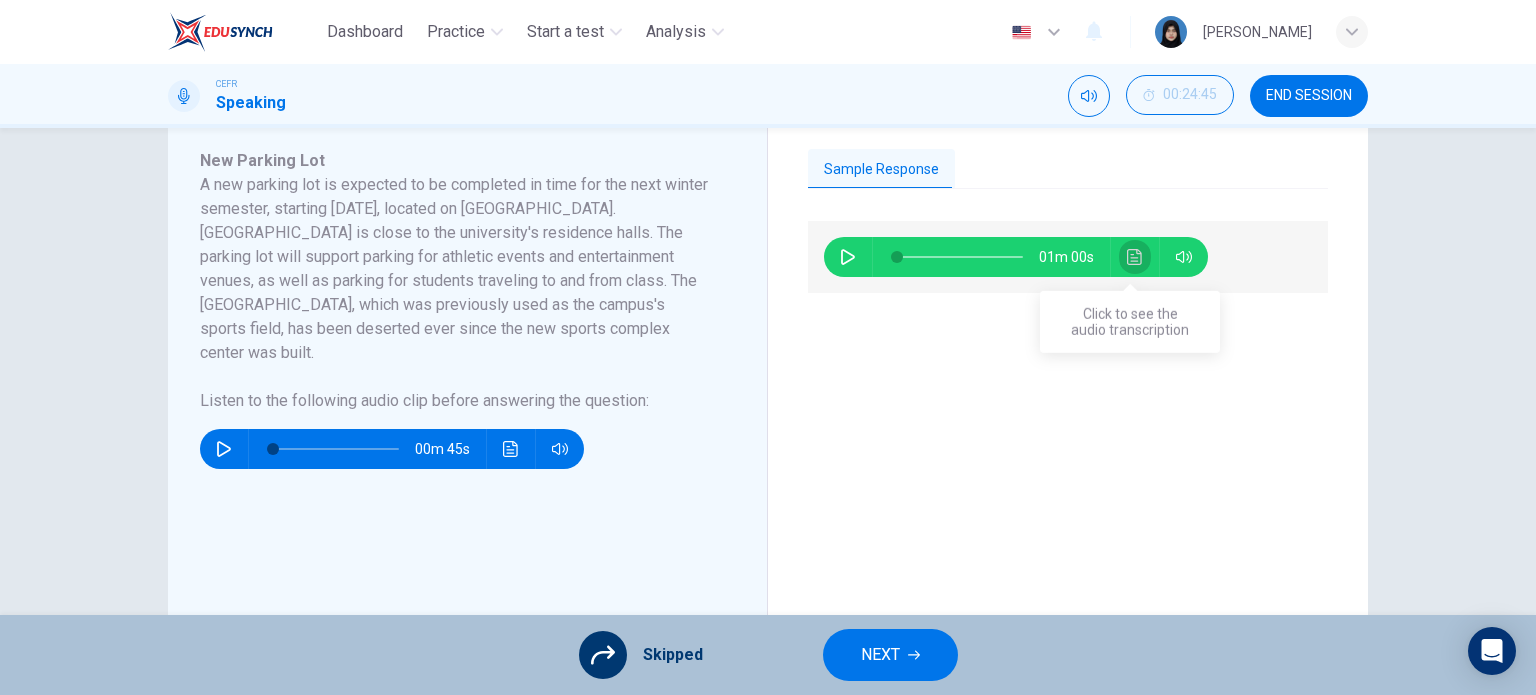 click at bounding box center (1135, 257) 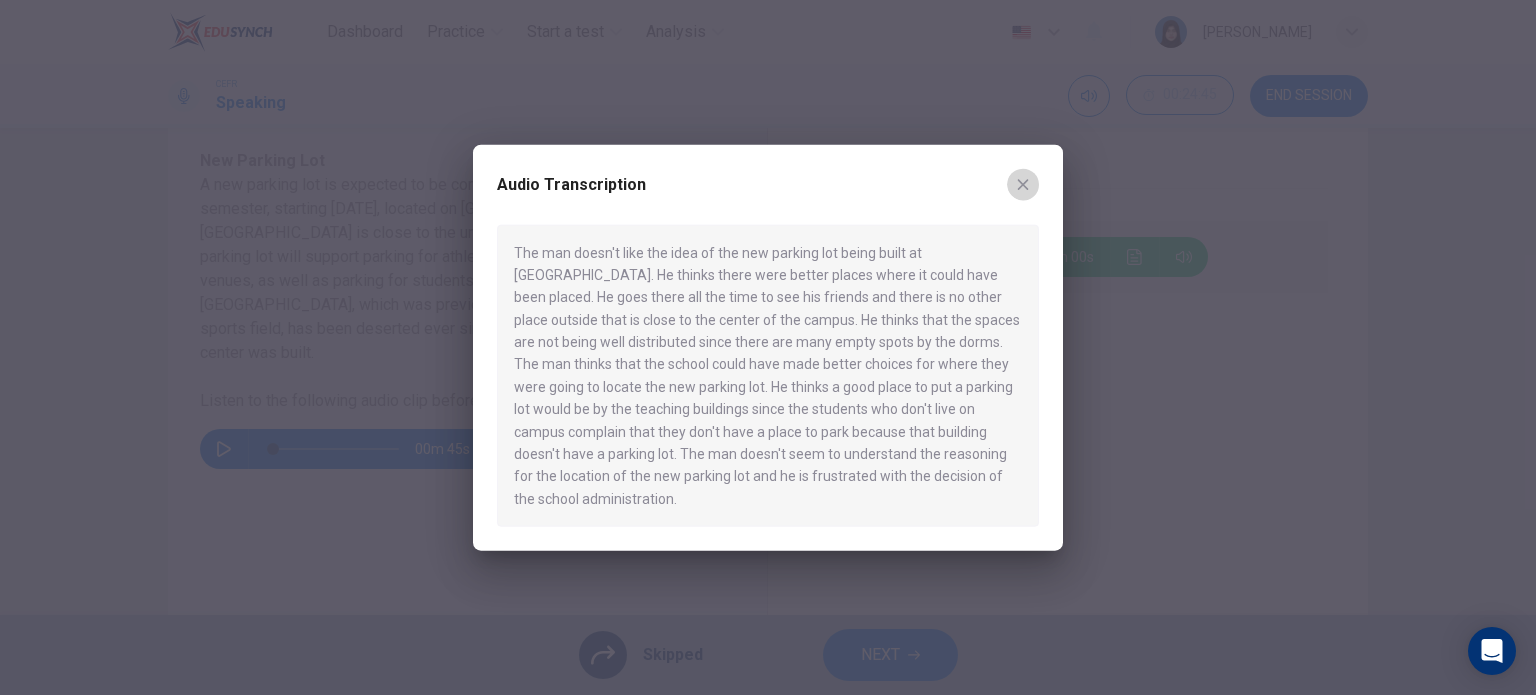 click 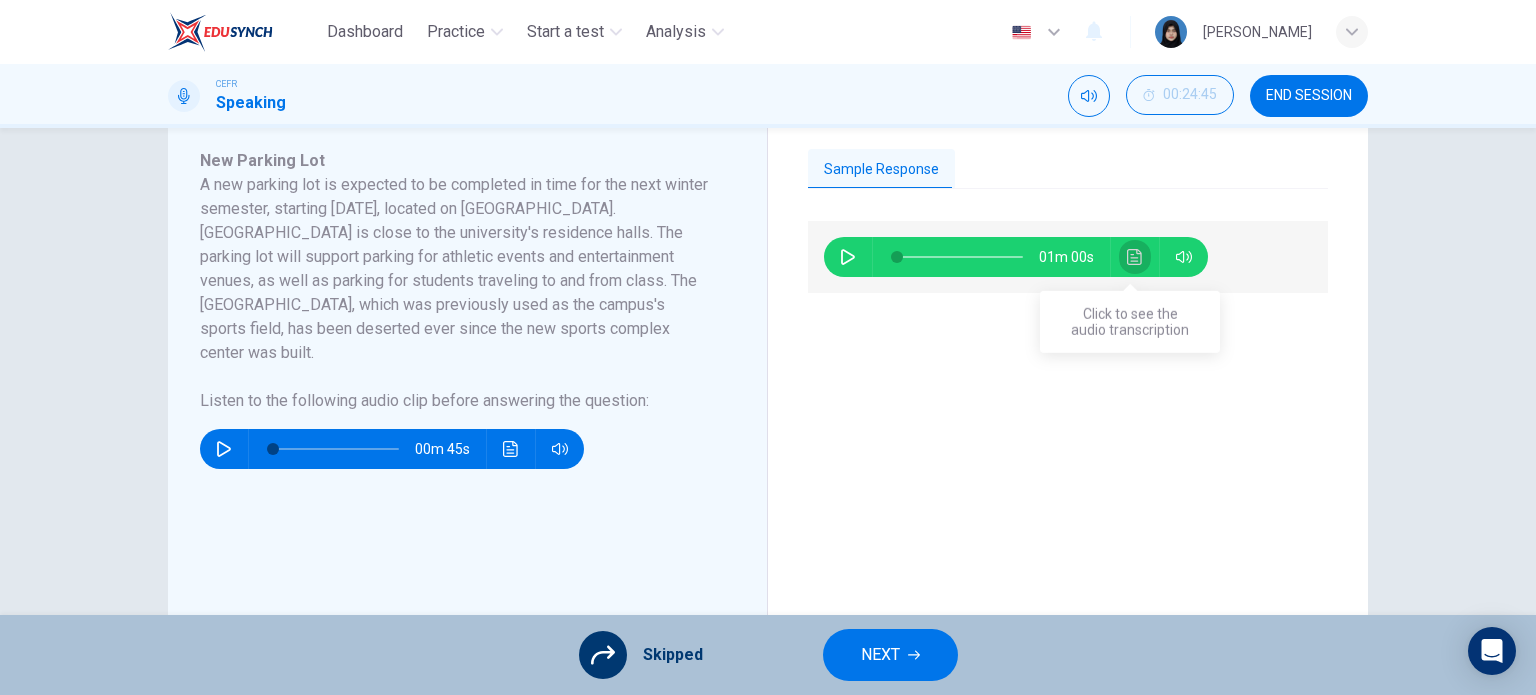 click at bounding box center [1135, 257] 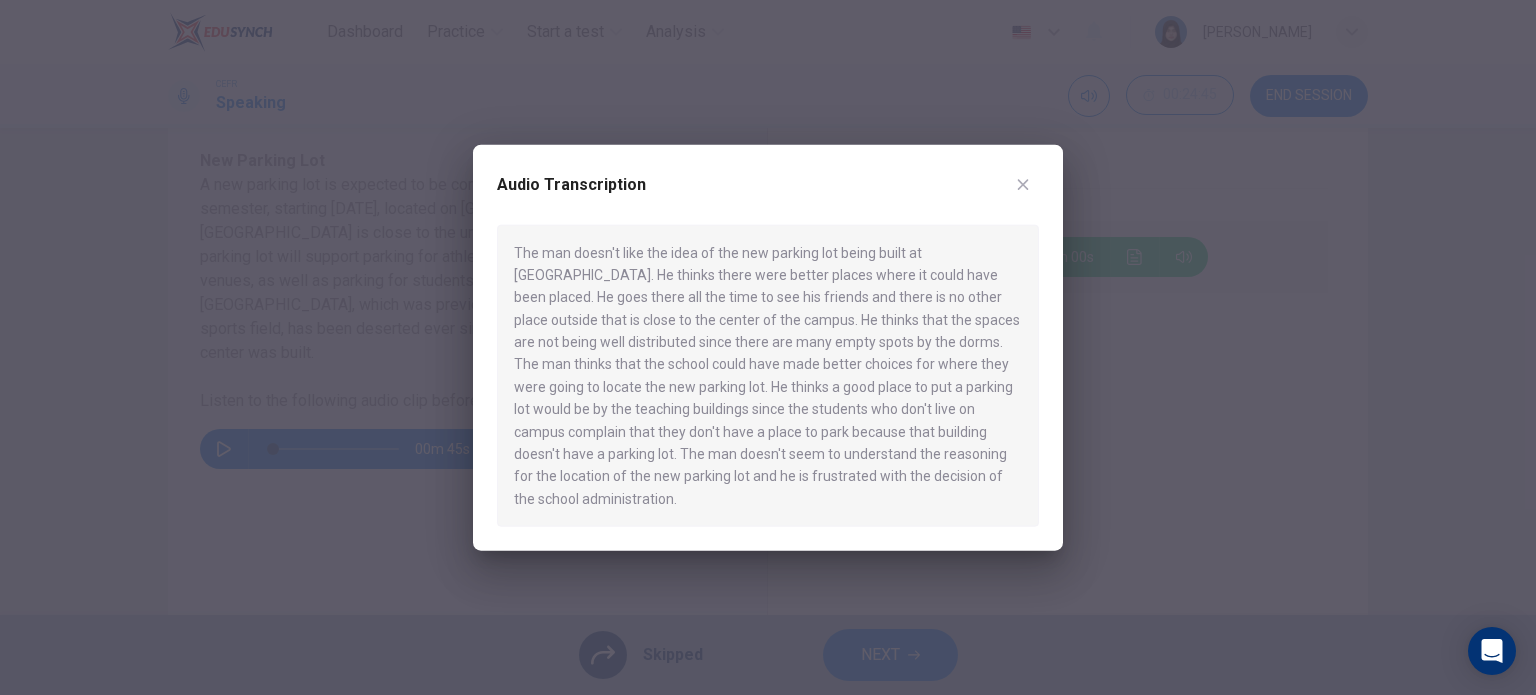 click at bounding box center [768, 347] 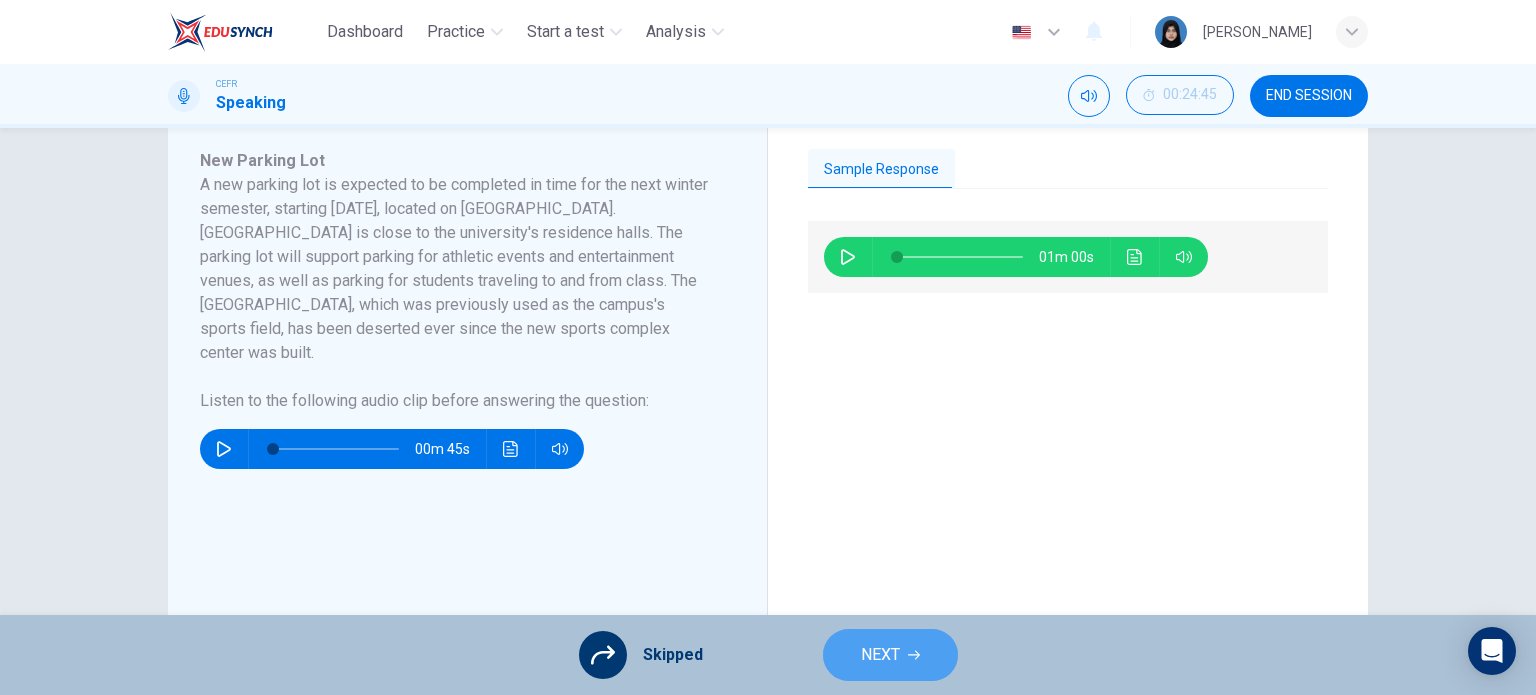 click on "NEXT" at bounding box center (890, 655) 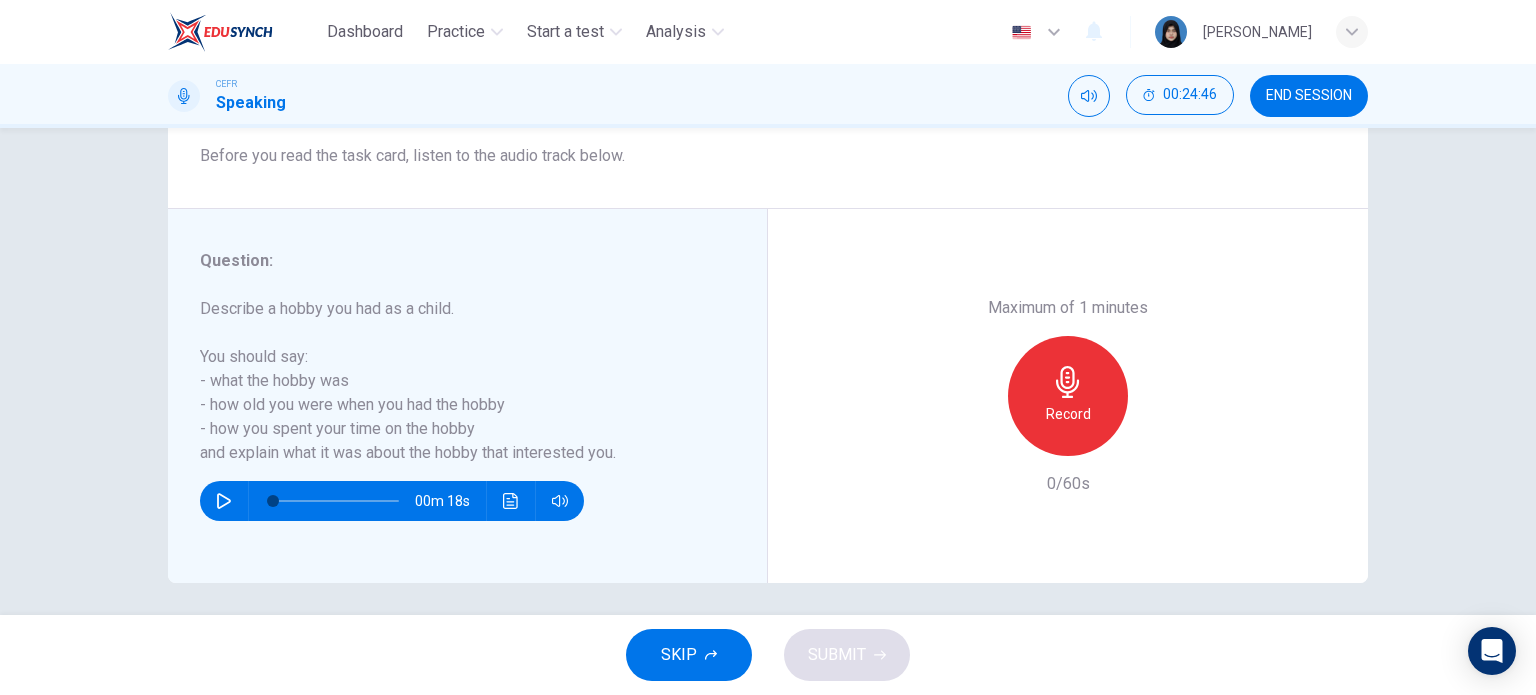 scroll, scrollTop: 287, scrollLeft: 0, axis: vertical 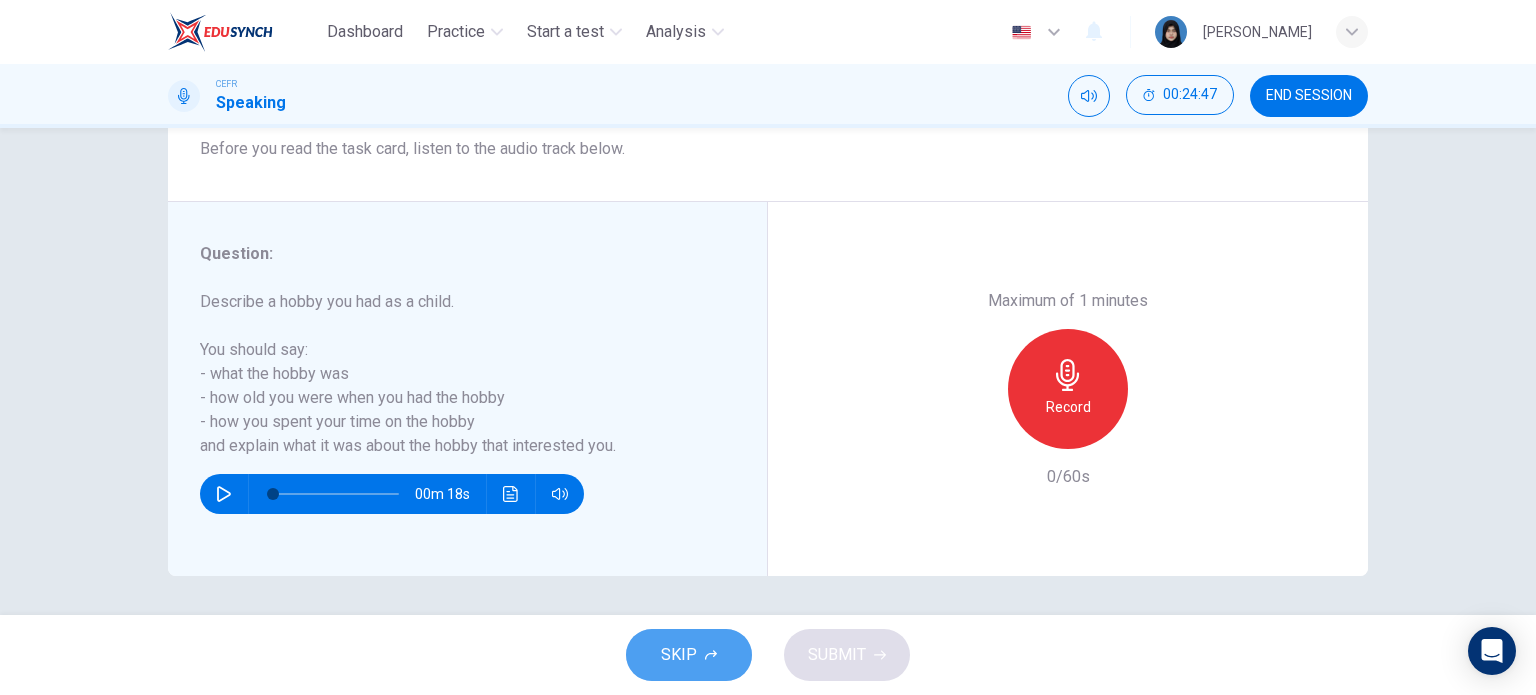 click on "SKIP" at bounding box center (679, 655) 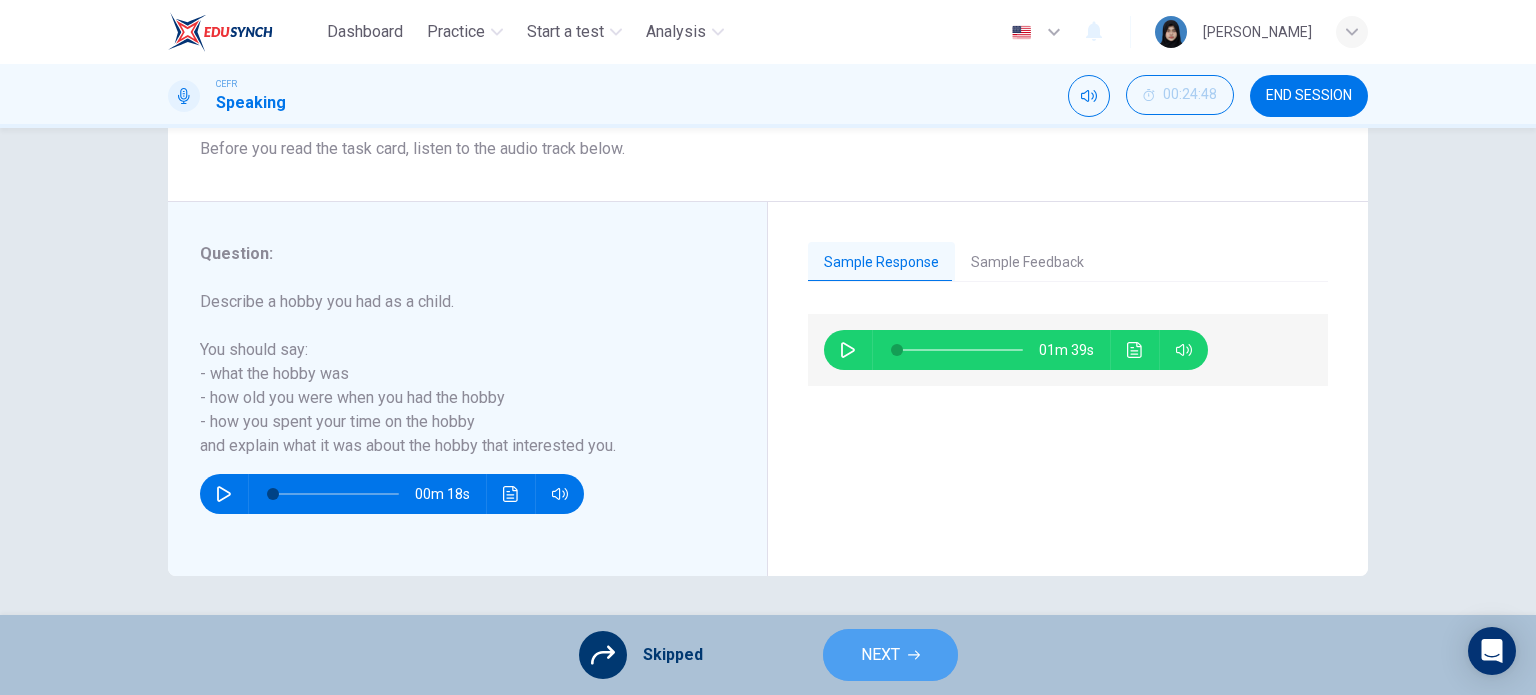 click on "NEXT" at bounding box center (880, 655) 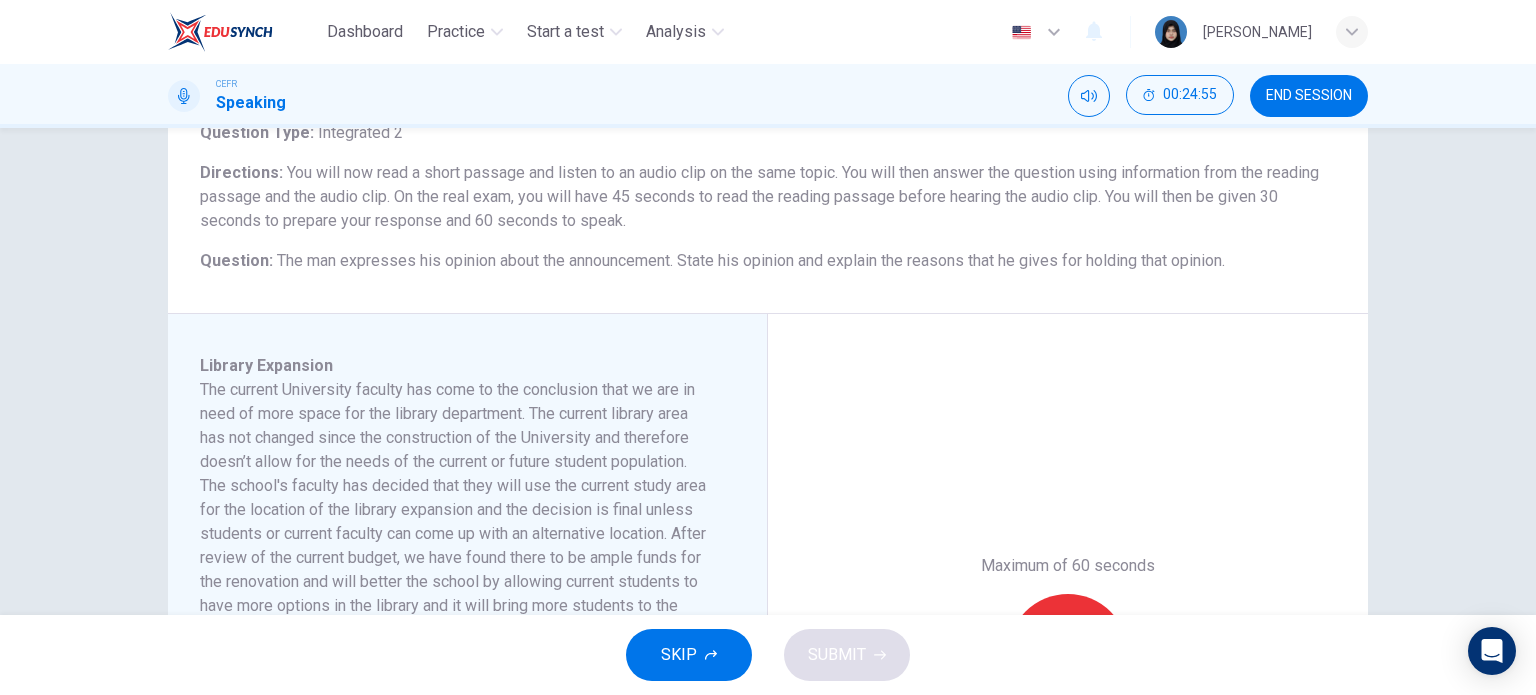 scroll, scrollTop: 144, scrollLeft: 0, axis: vertical 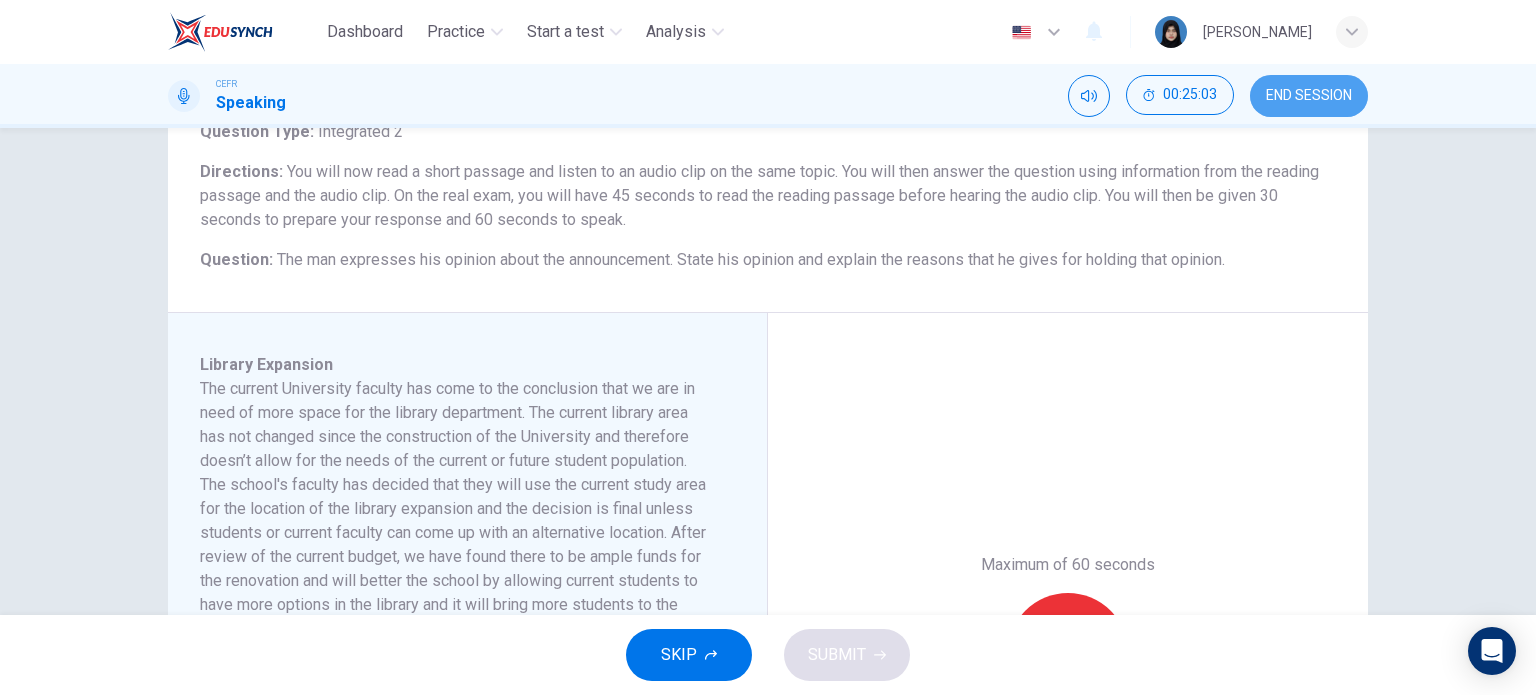 click on "END SESSION" at bounding box center (1309, 96) 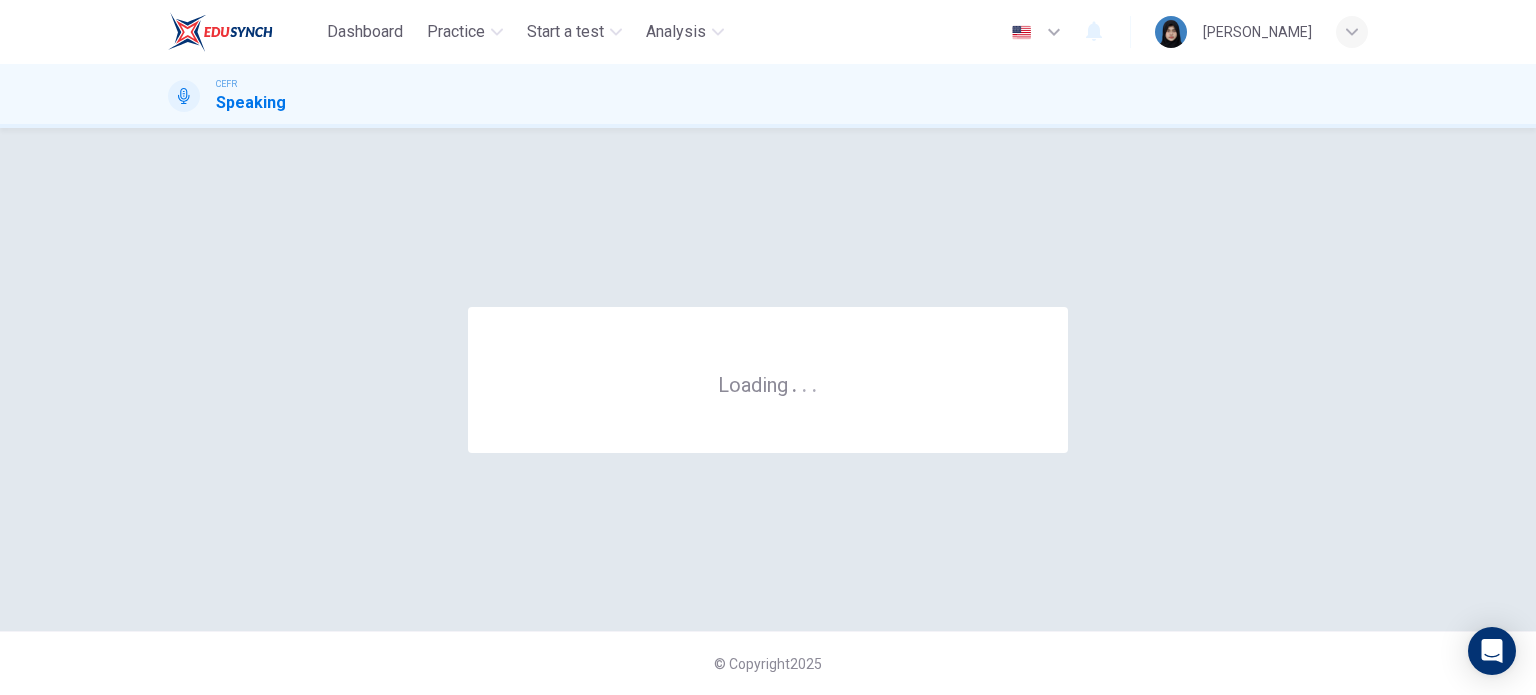 scroll, scrollTop: 0, scrollLeft: 0, axis: both 